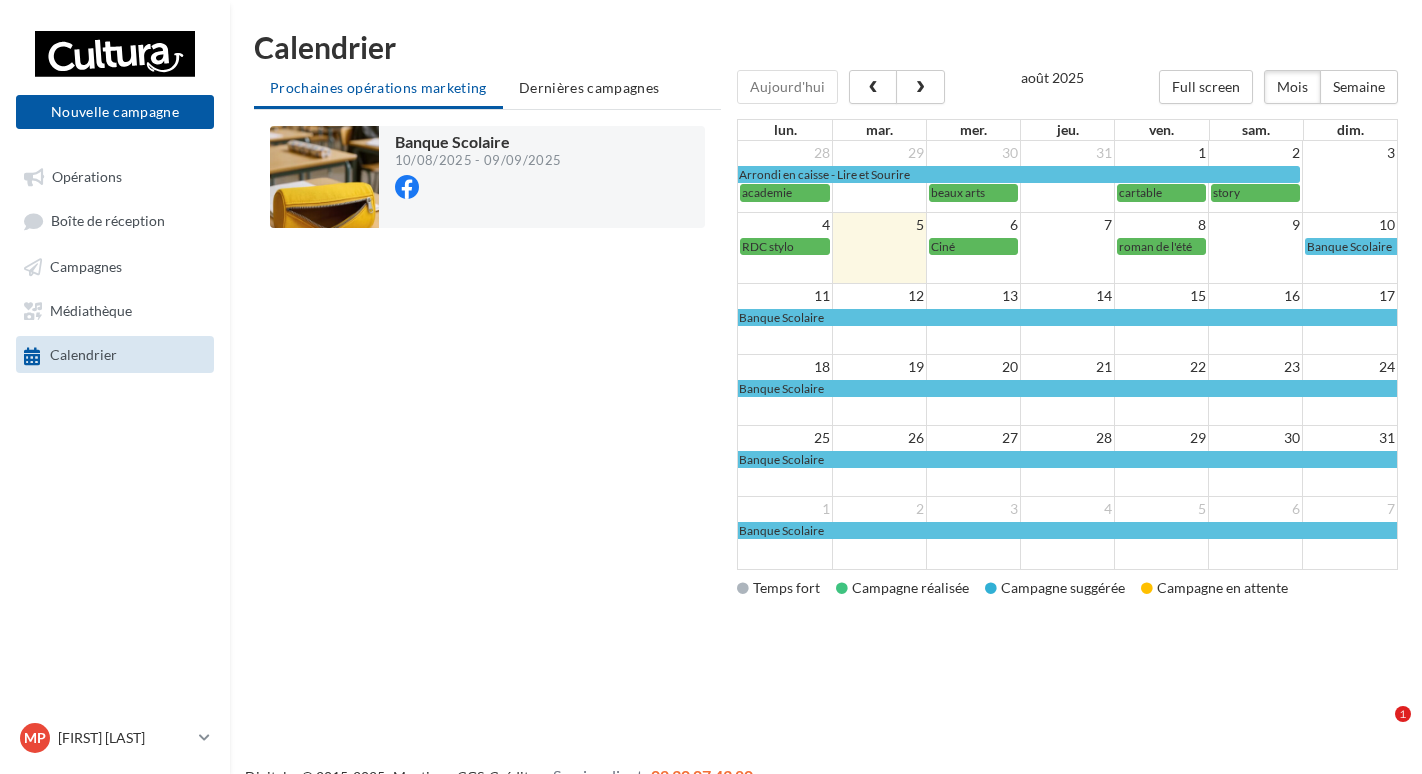 scroll, scrollTop: 0, scrollLeft: 0, axis: both 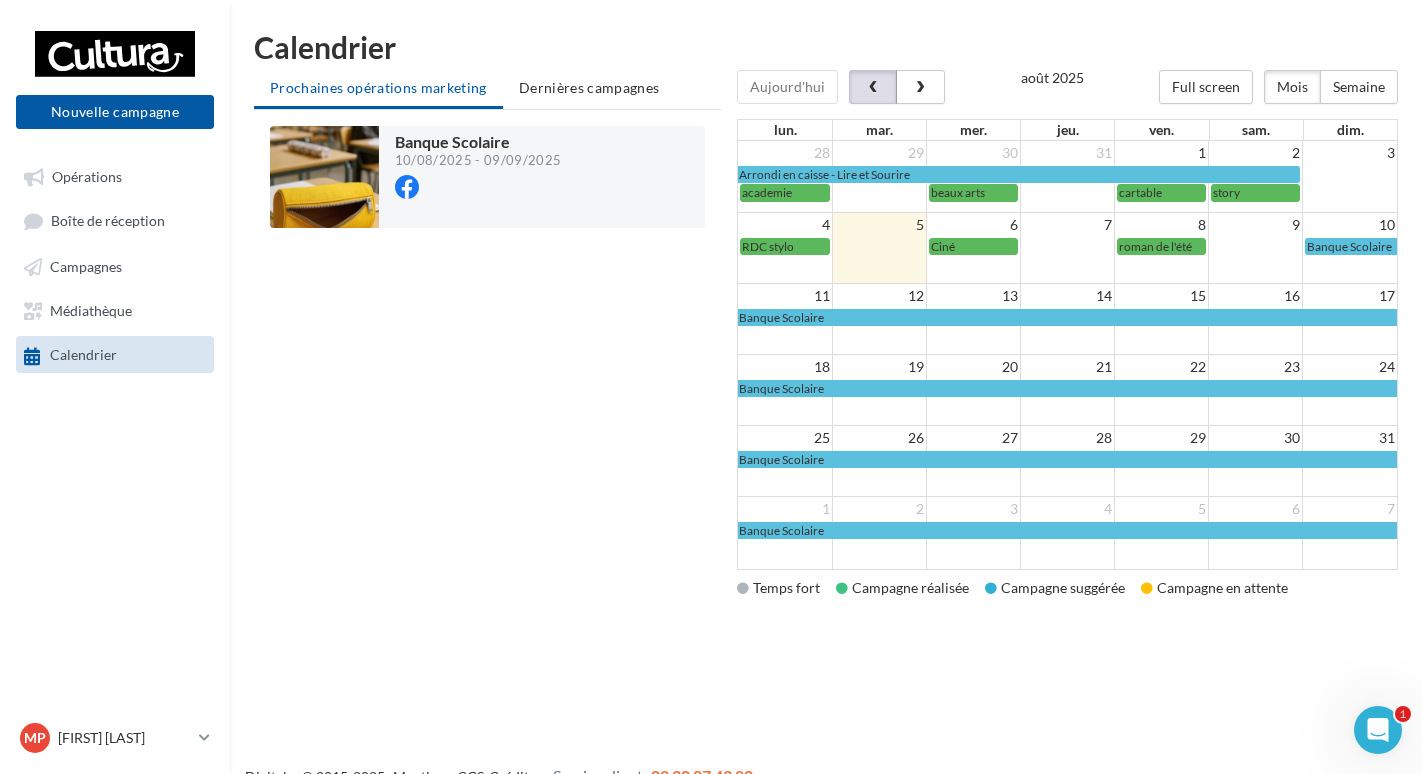 click at bounding box center [873, 87] 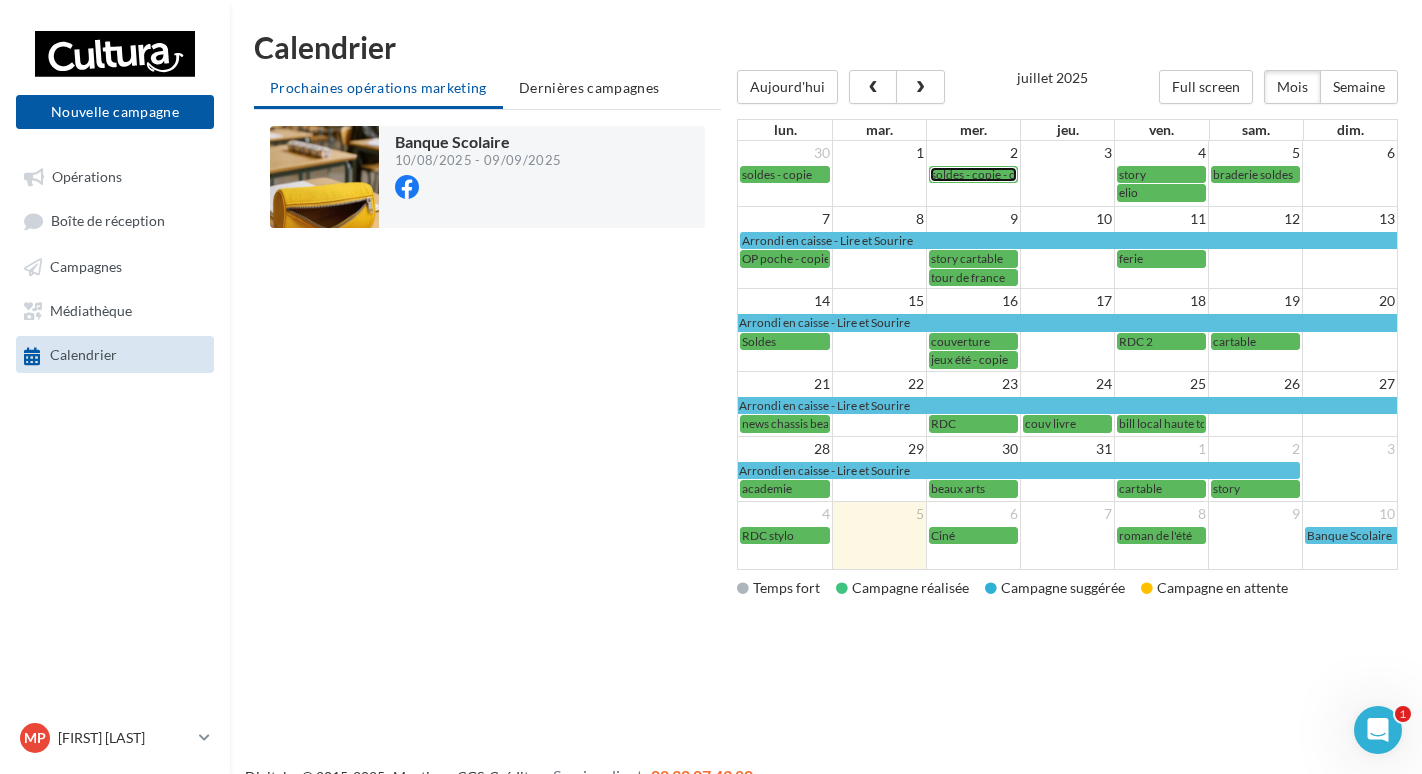 click on "soldes - copie - copie" at bounding box center (984, 174) 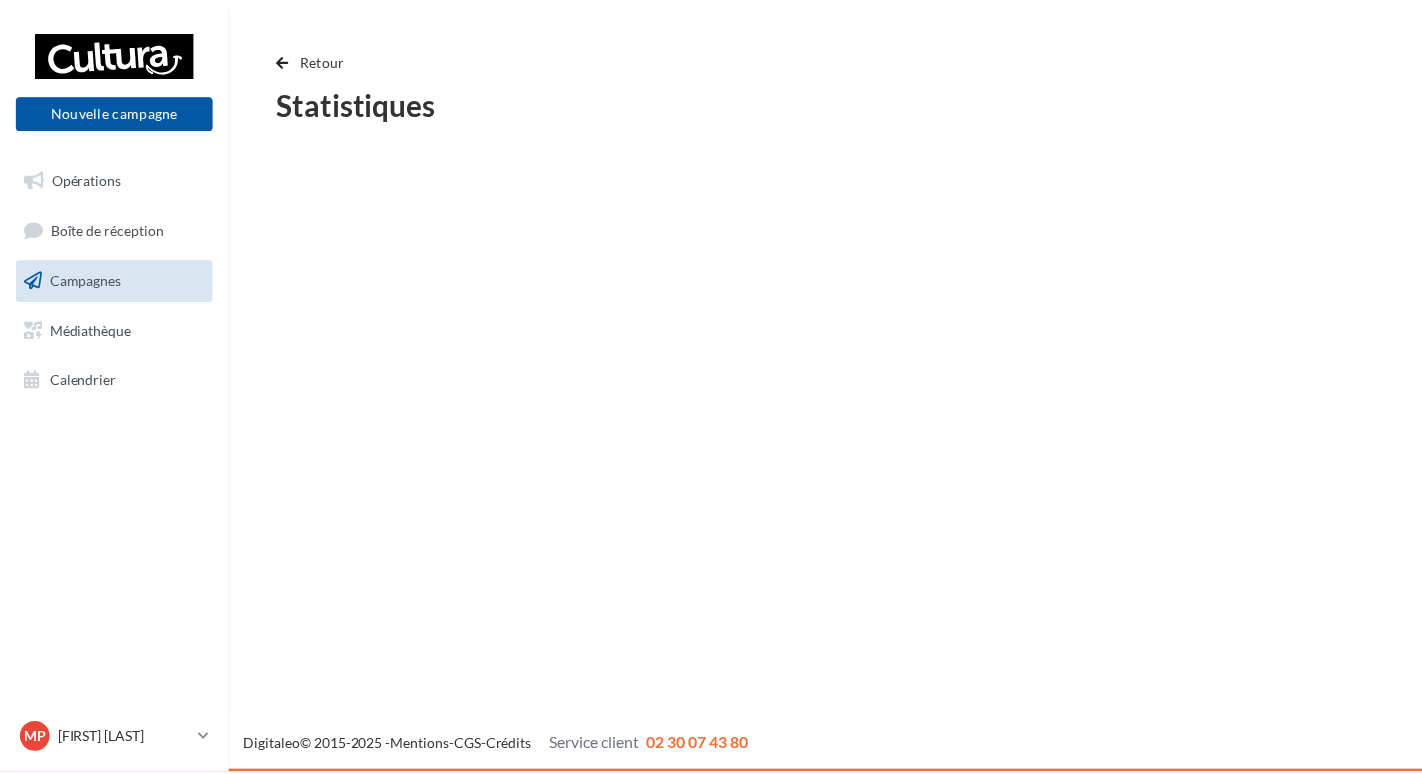 scroll, scrollTop: 0, scrollLeft: 0, axis: both 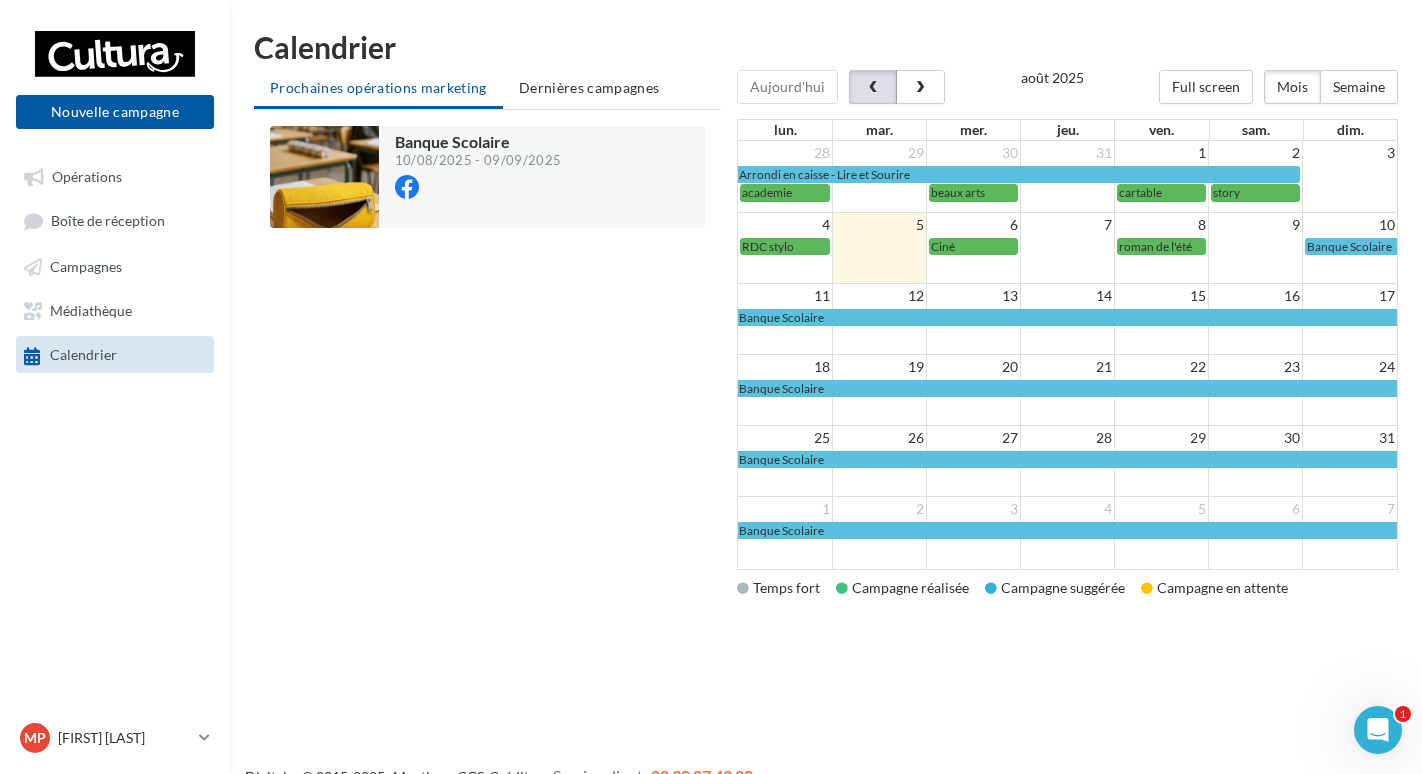 click at bounding box center [873, 88] 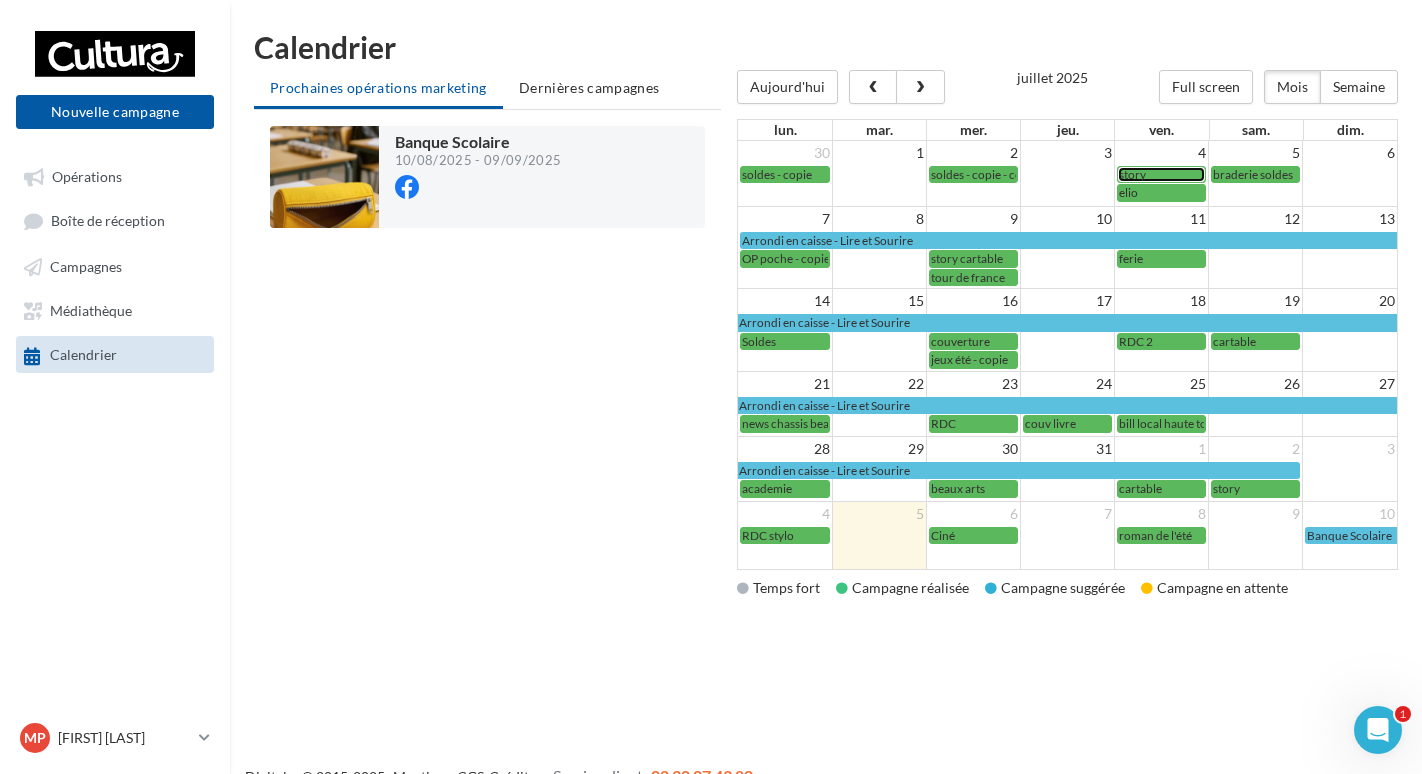 click on "story" at bounding box center [1161, 174] 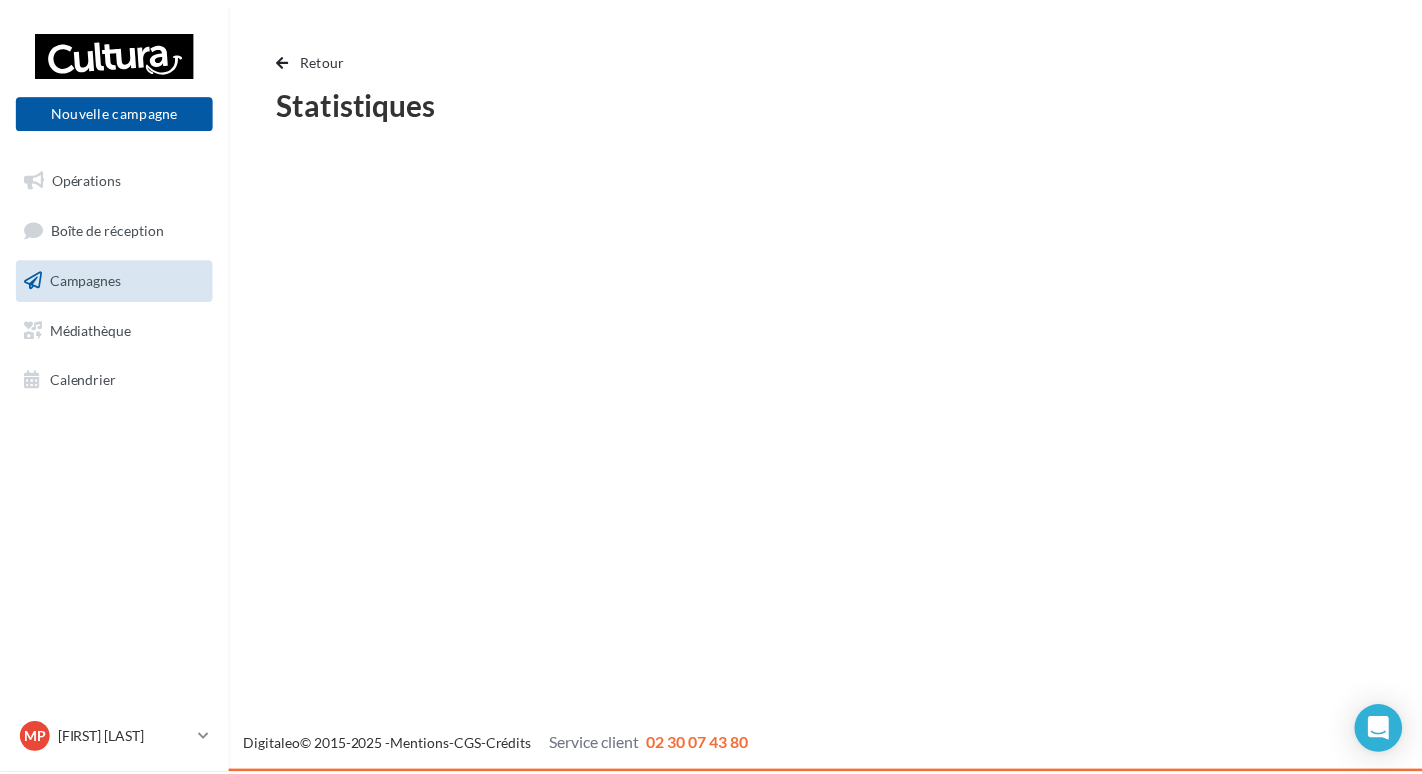 scroll, scrollTop: 0, scrollLeft: 0, axis: both 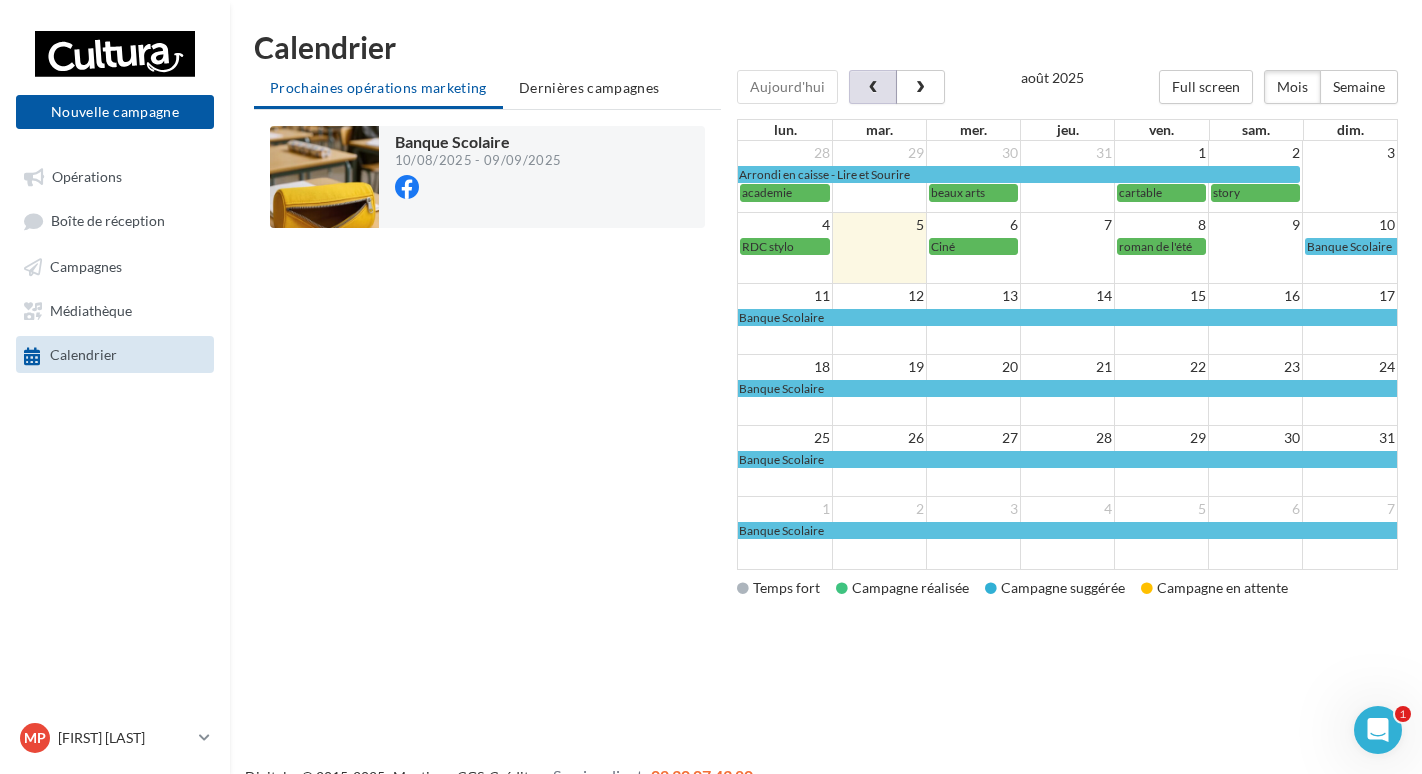 click at bounding box center (873, 87) 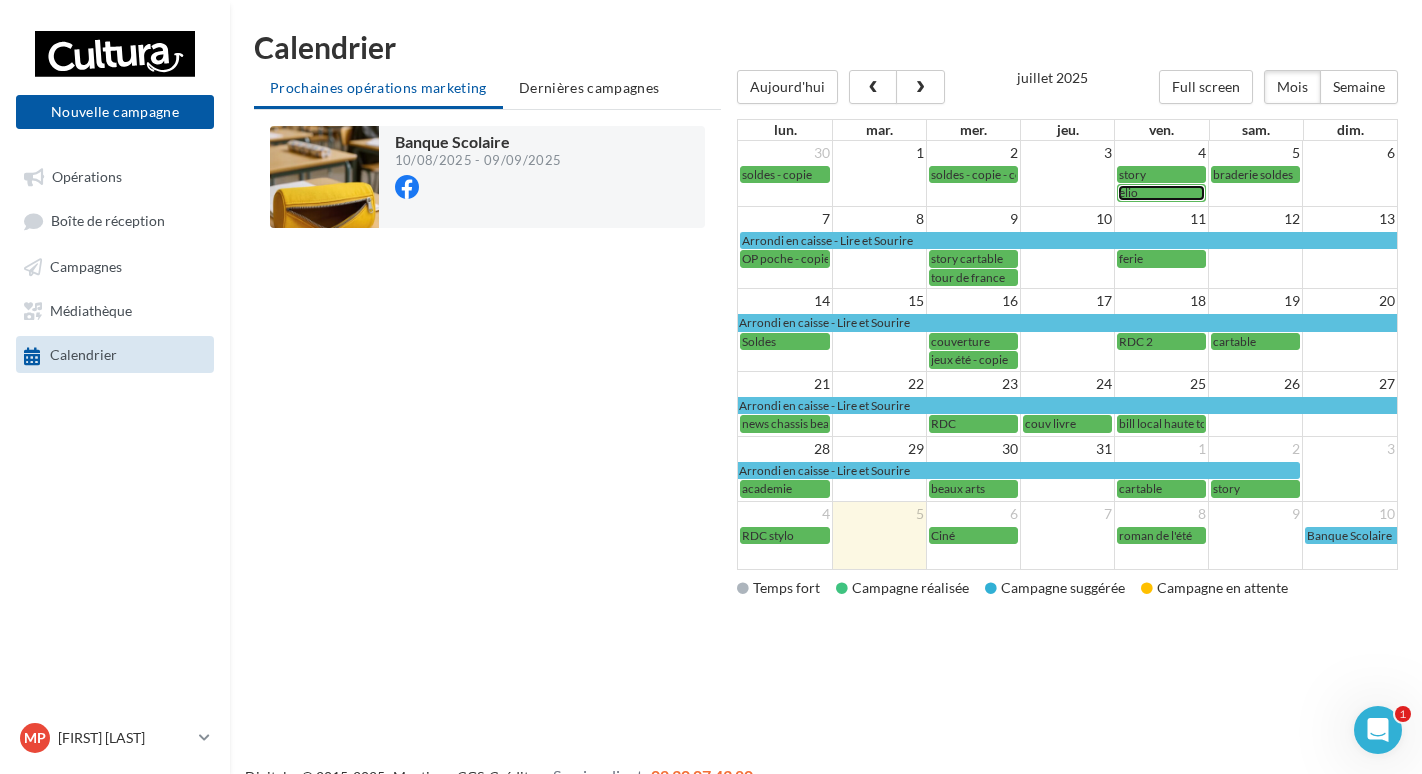 click on "elio" at bounding box center (1161, 192) 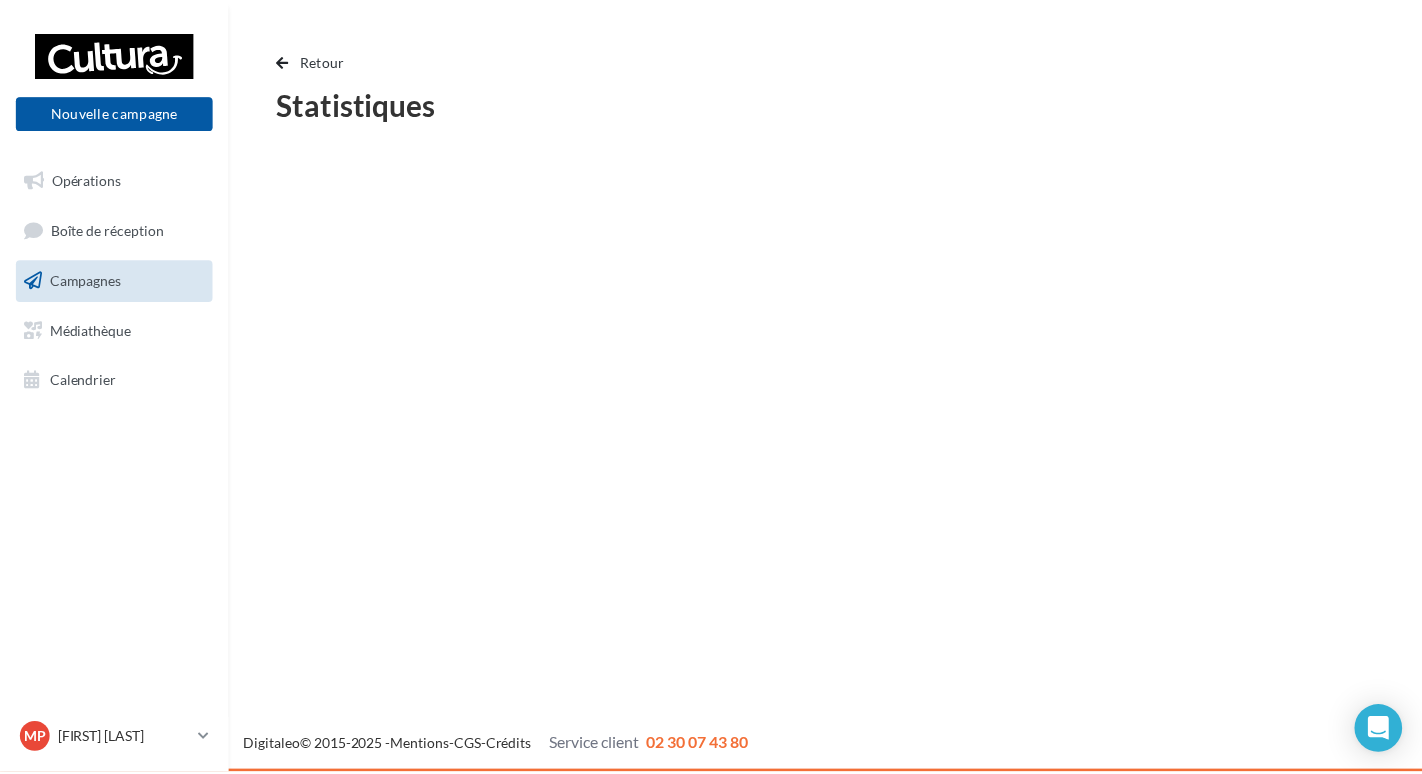 scroll, scrollTop: 0, scrollLeft: 0, axis: both 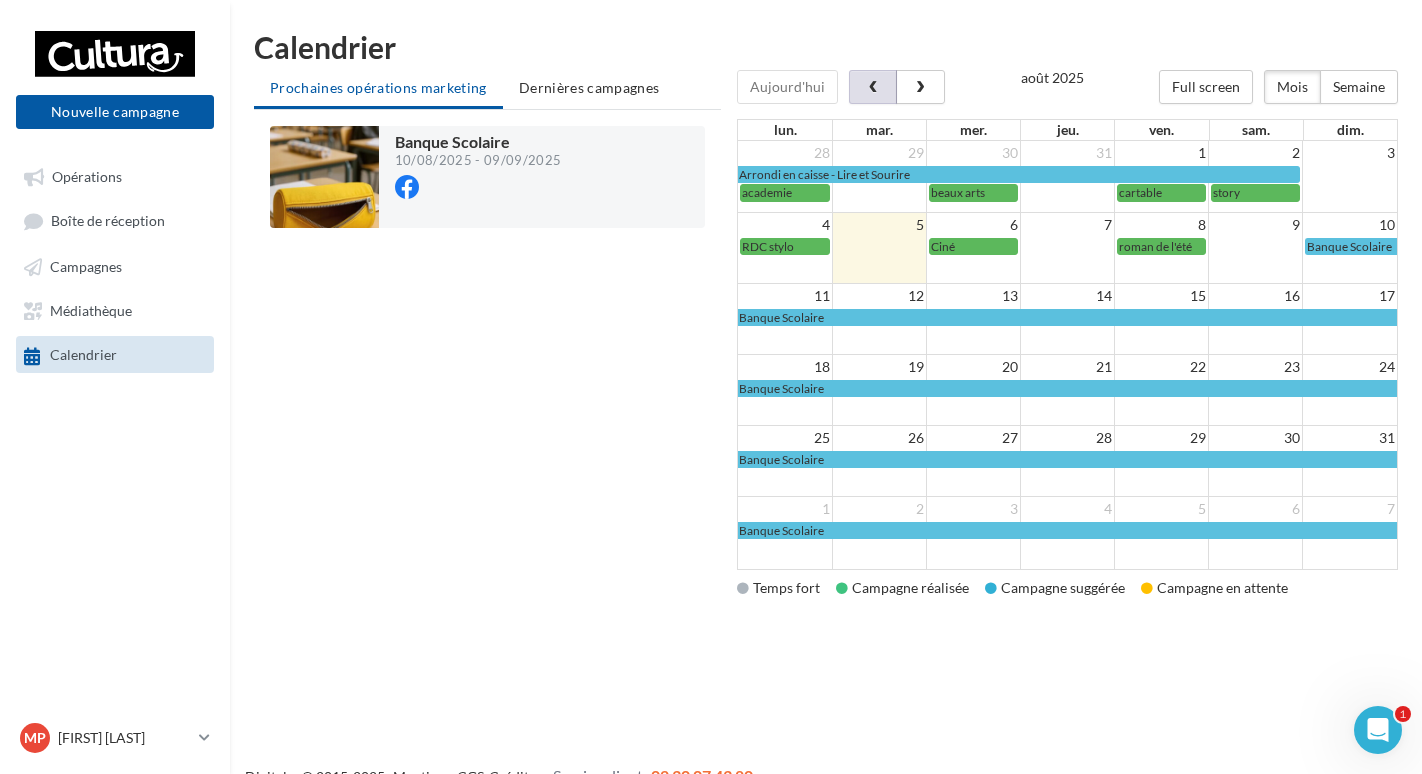 click at bounding box center [873, 87] 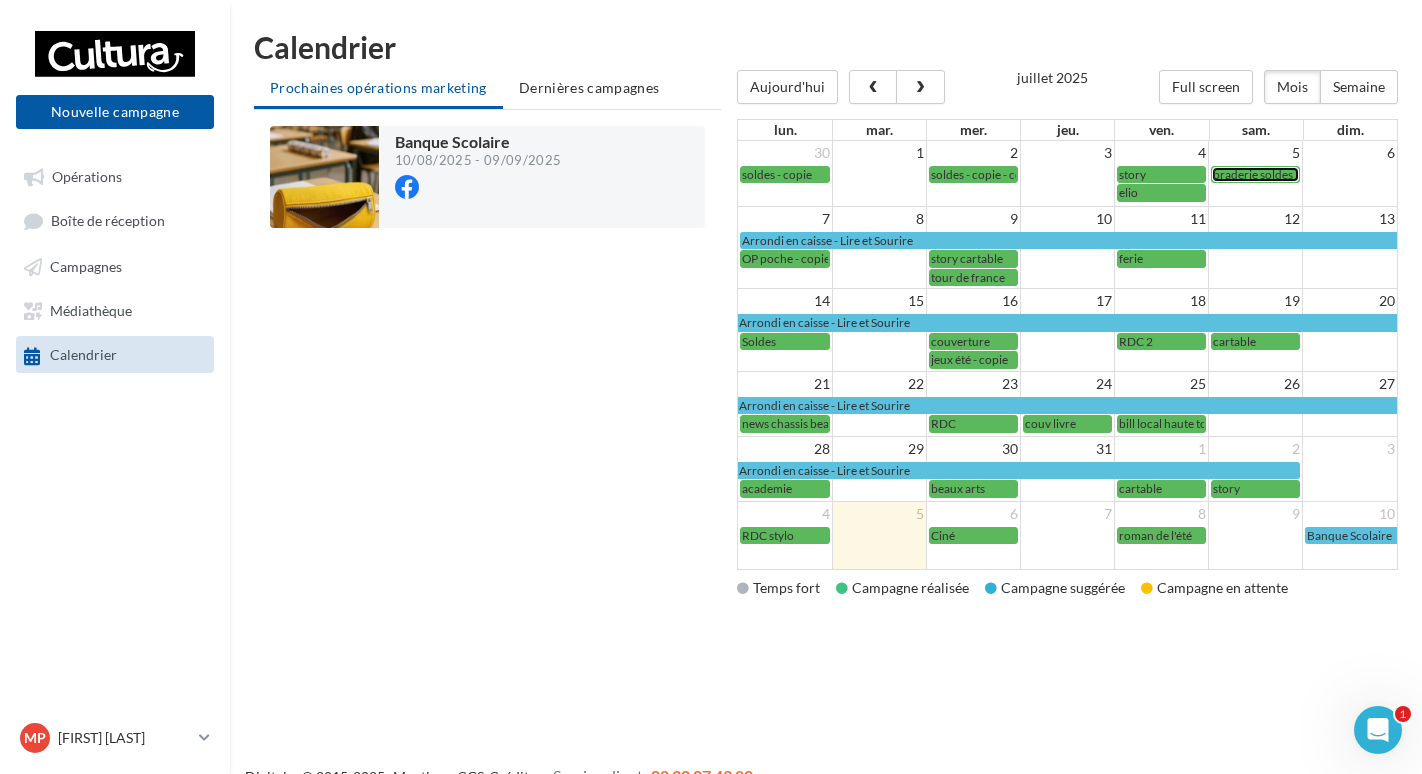 click on "braderie soldes" at bounding box center (1253, 174) 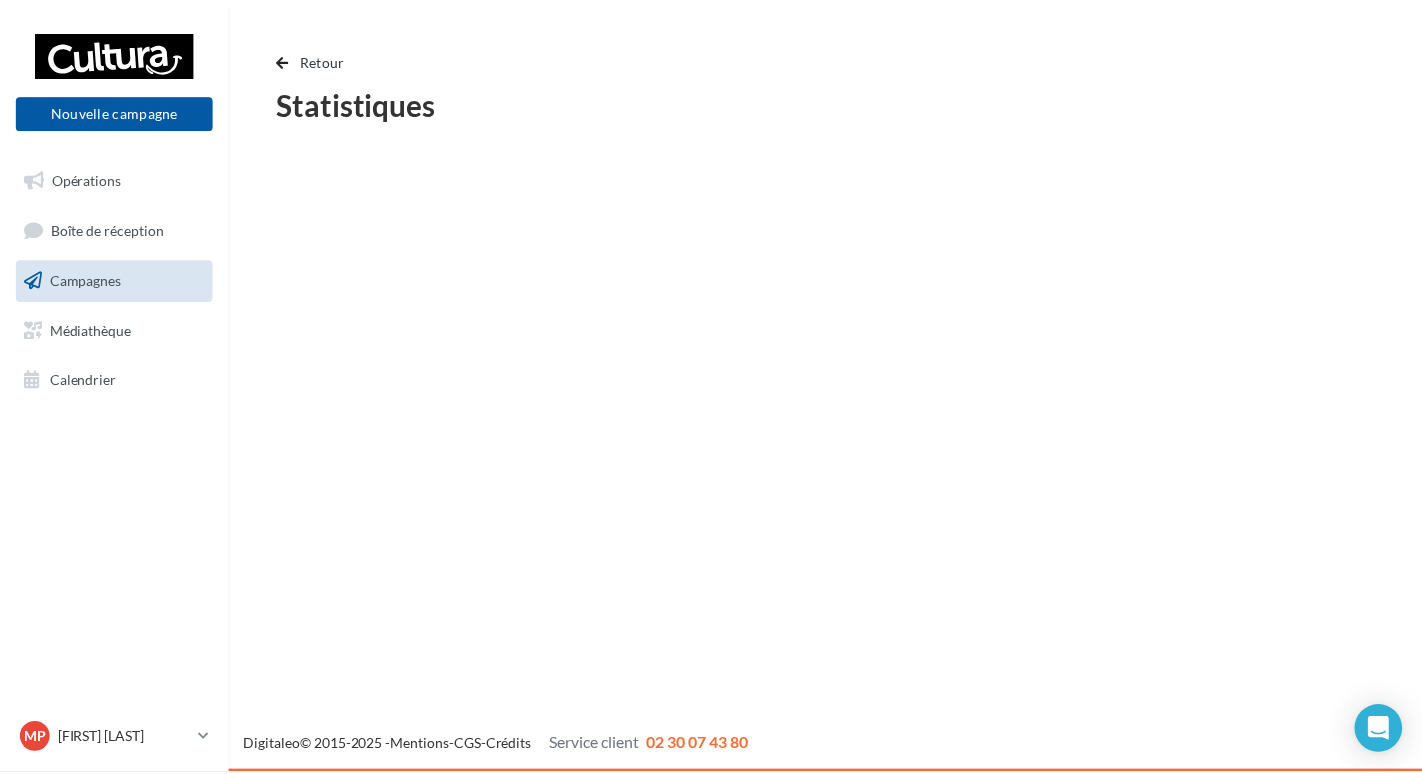 scroll, scrollTop: 0, scrollLeft: 0, axis: both 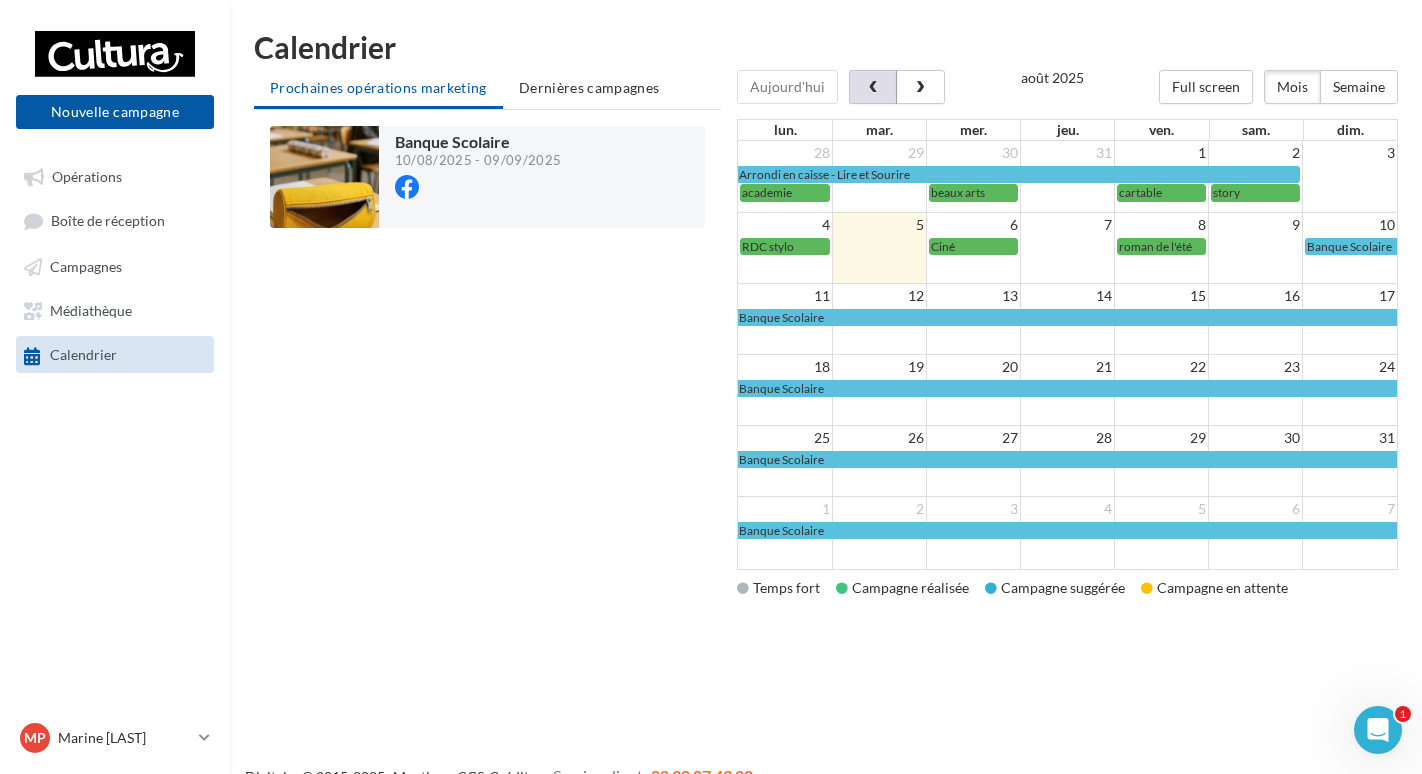 click at bounding box center [873, 88] 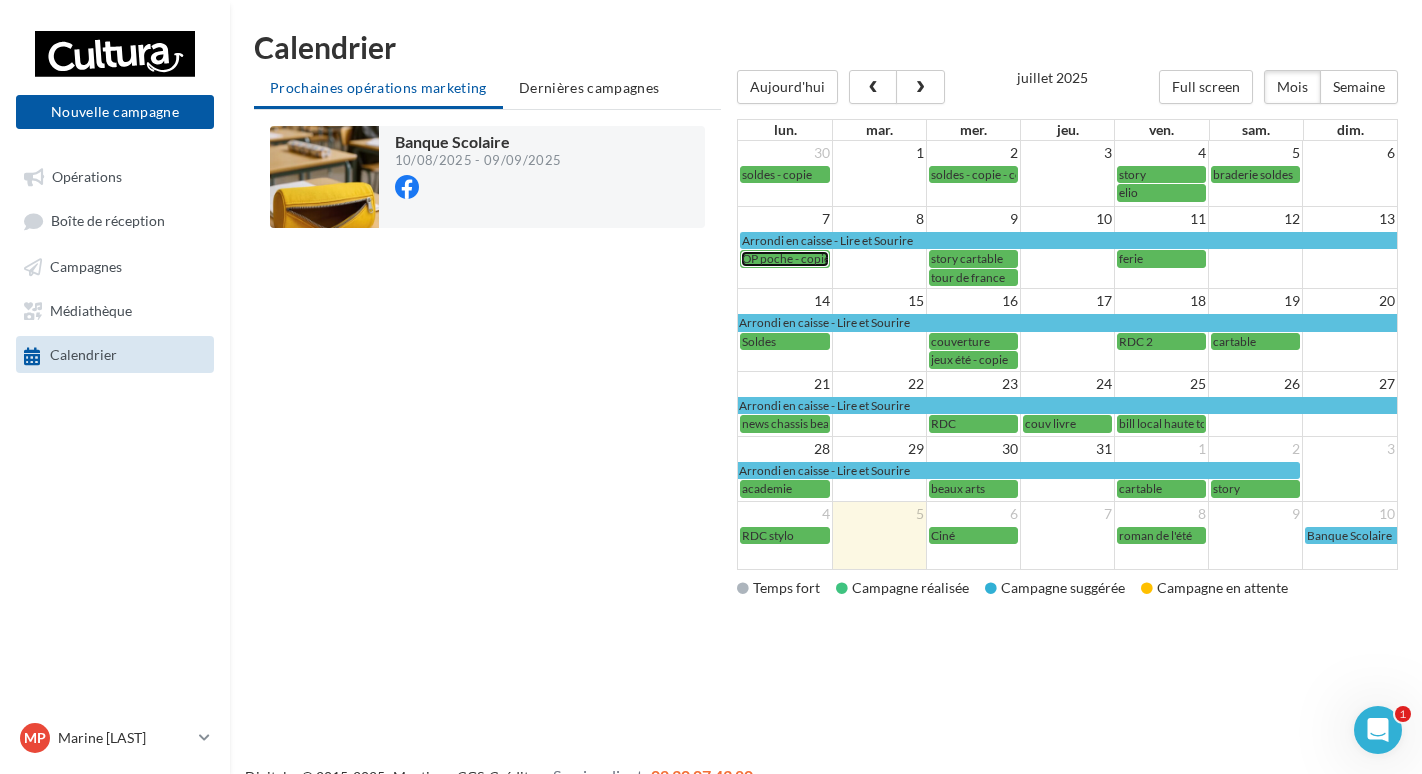 click on "OP poche - copie" at bounding box center (786, 258) 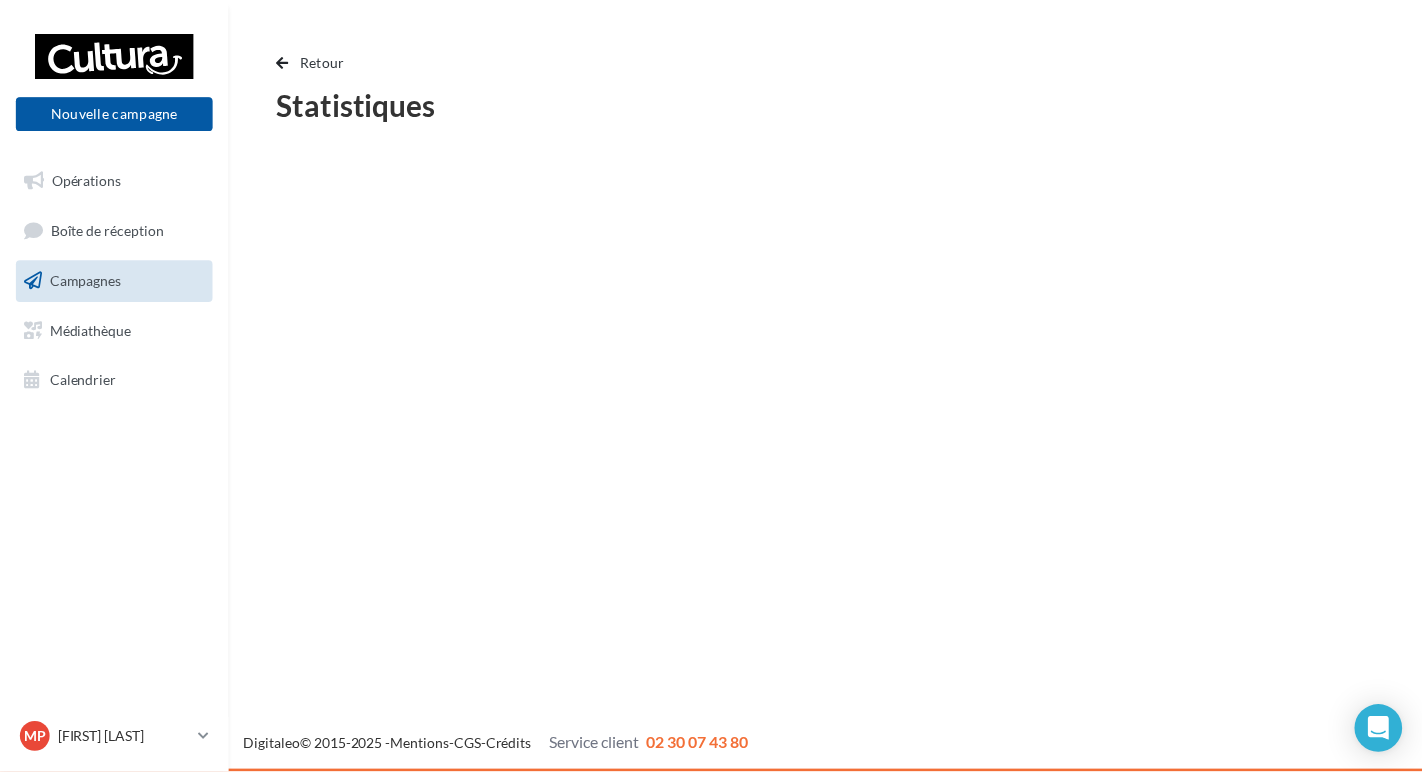 scroll, scrollTop: 0, scrollLeft: 0, axis: both 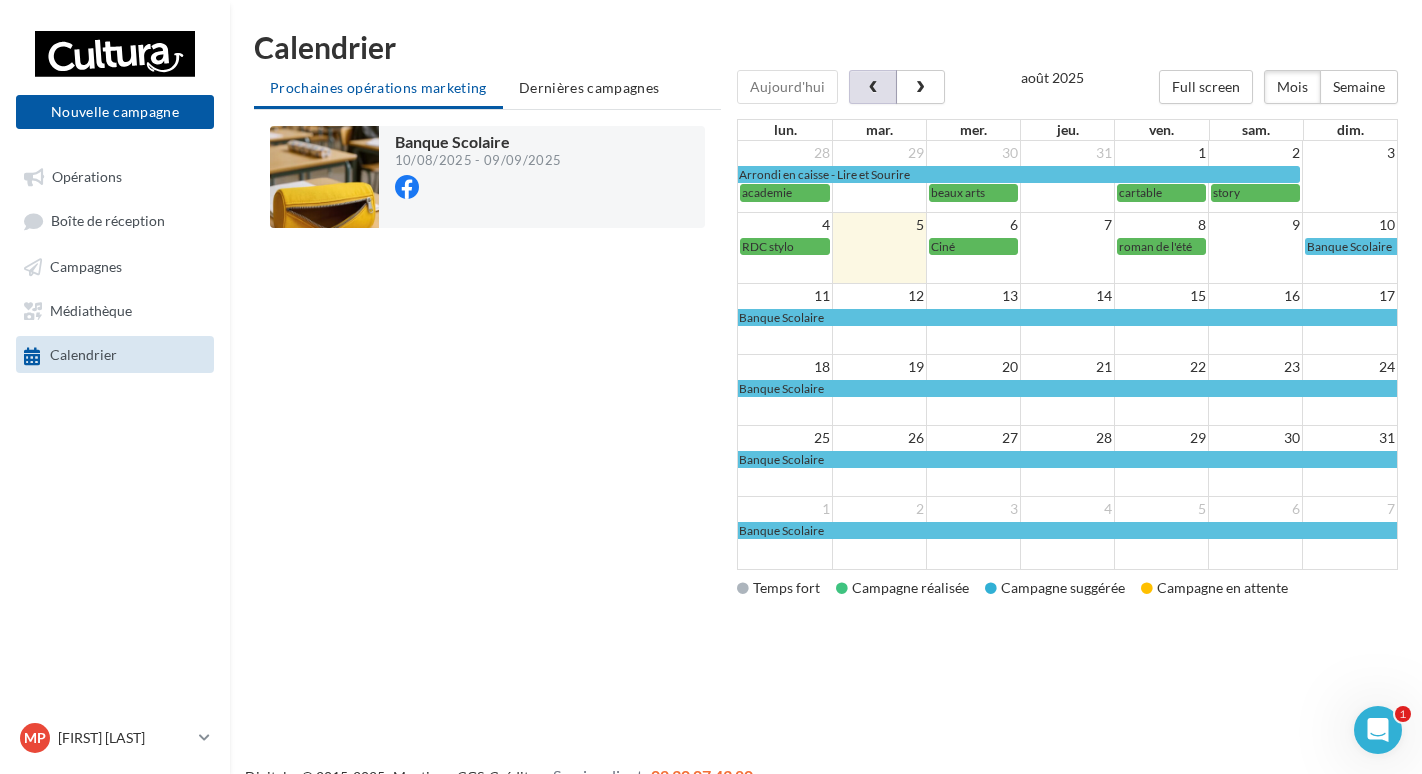 click at bounding box center [873, 88] 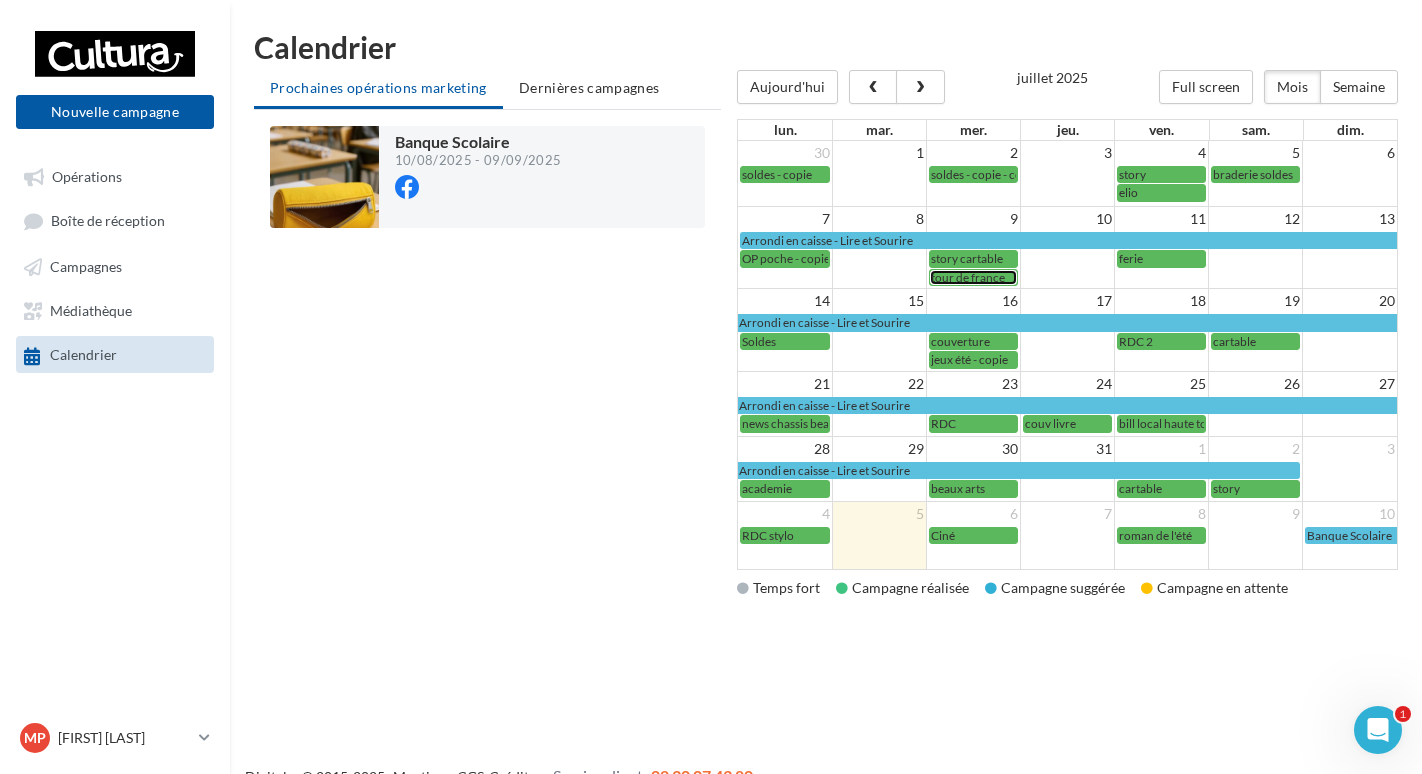 click on "tour de france" at bounding box center (968, 277) 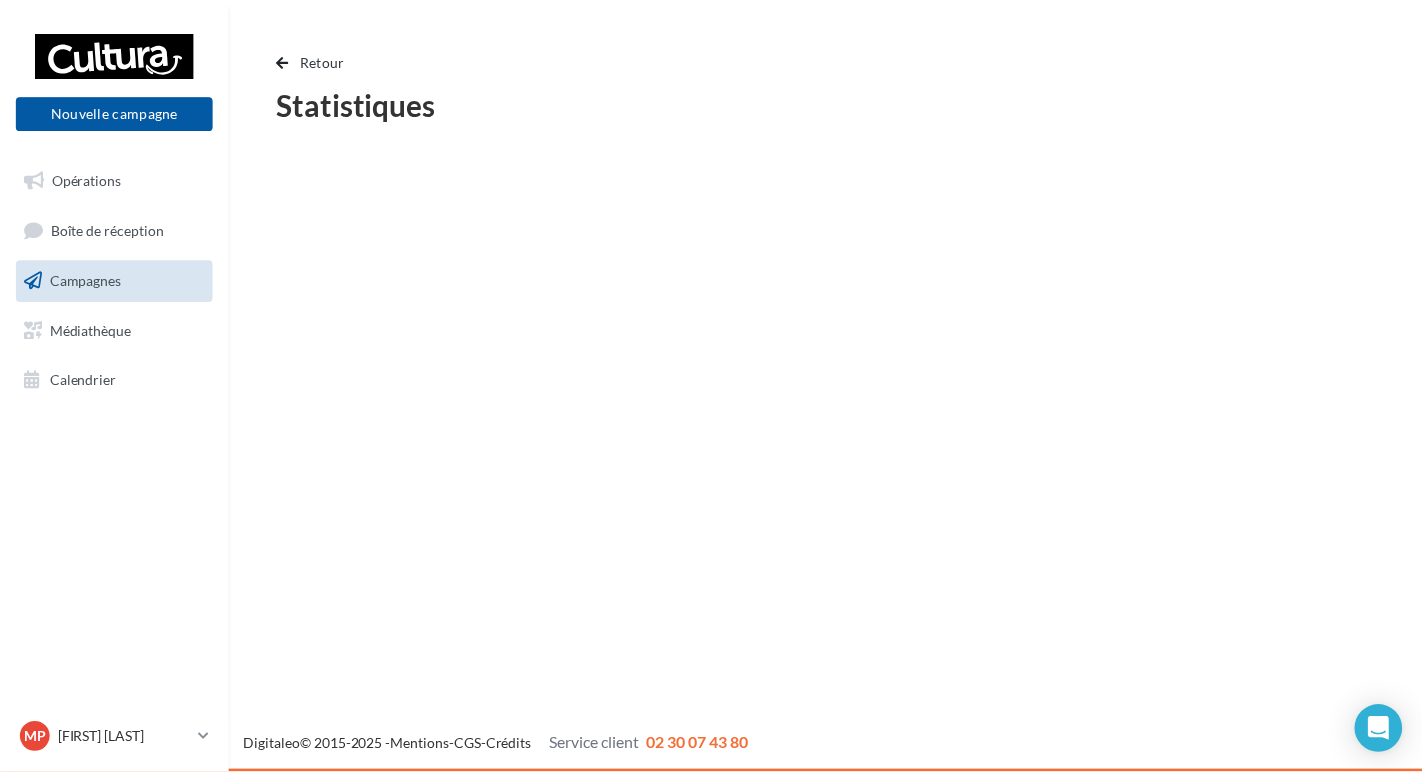 scroll, scrollTop: 0, scrollLeft: 0, axis: both 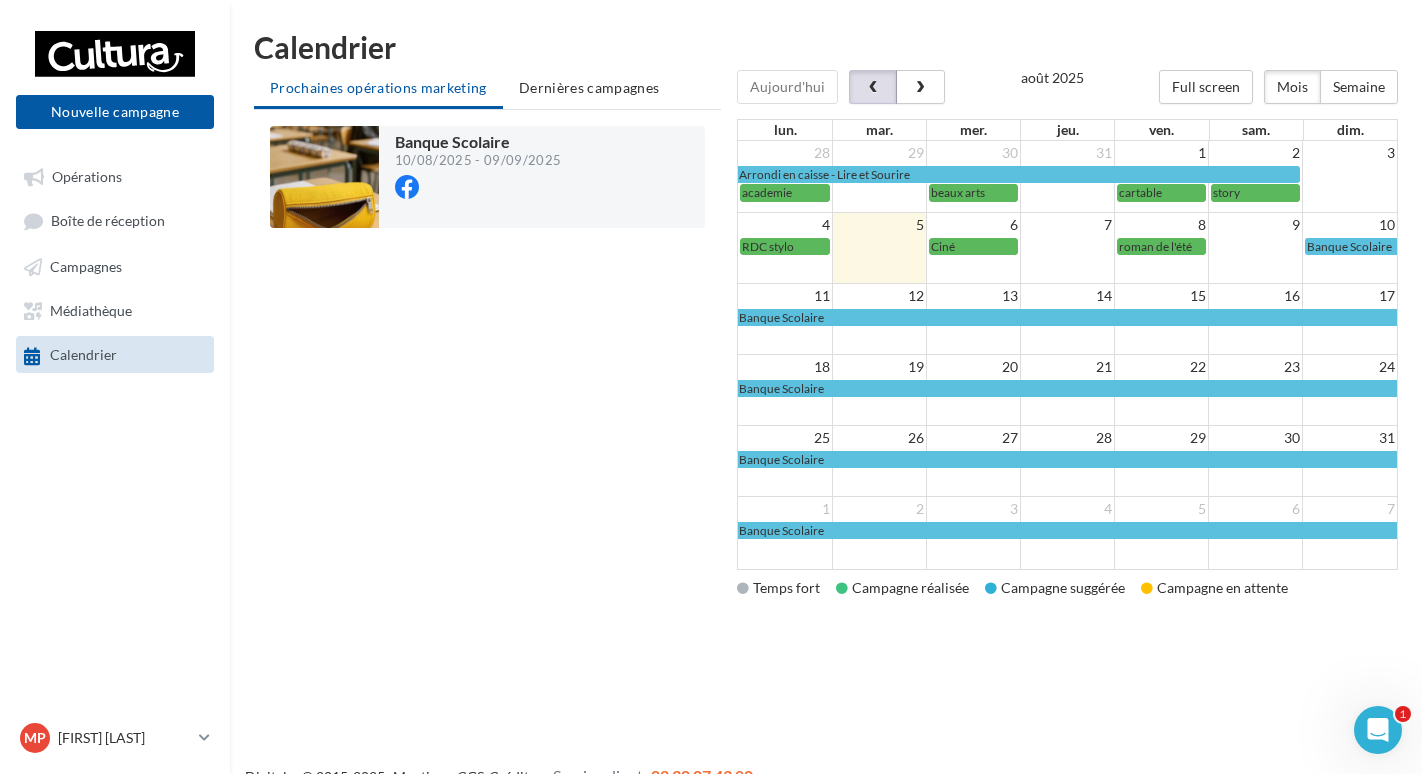 click at bounding box center [873, 87] 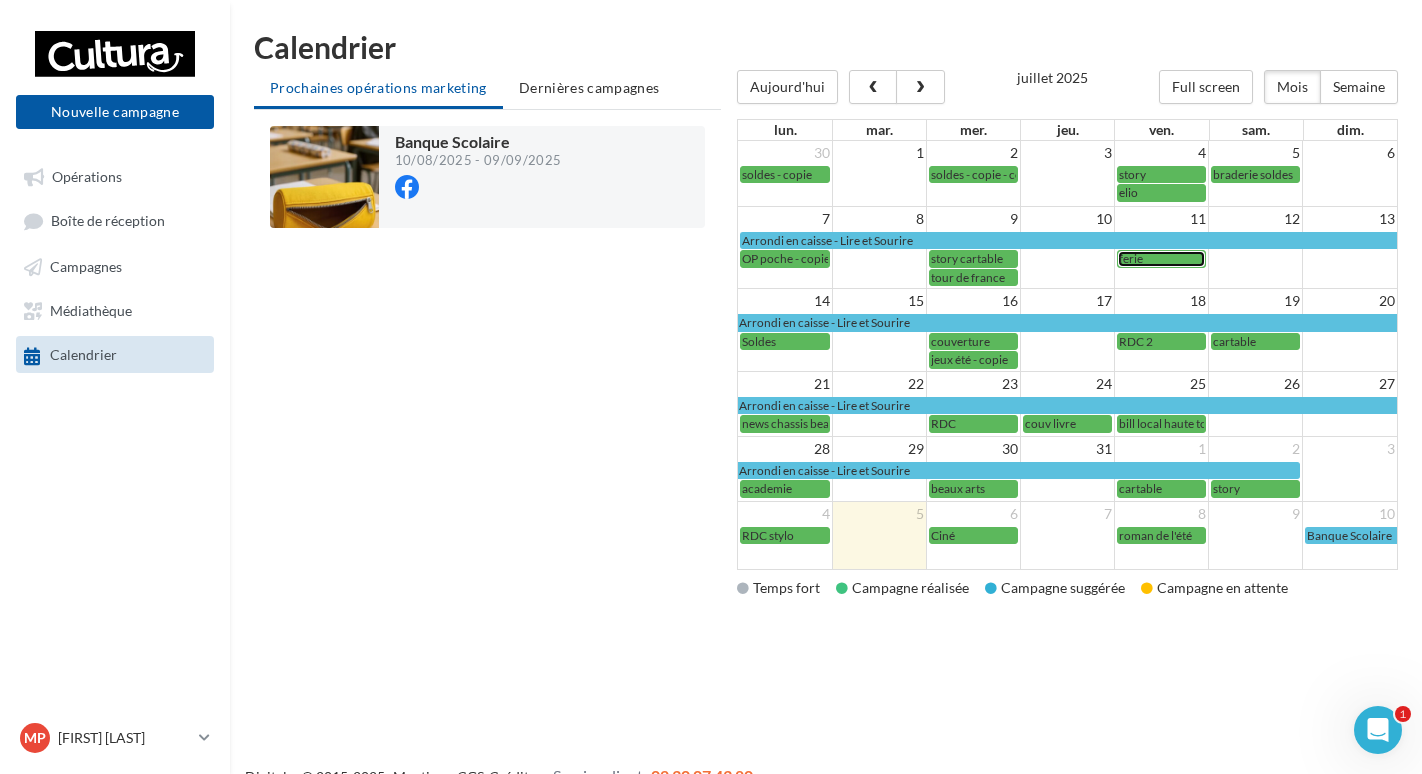click on "ferie" at bounding box center [1161, 258] 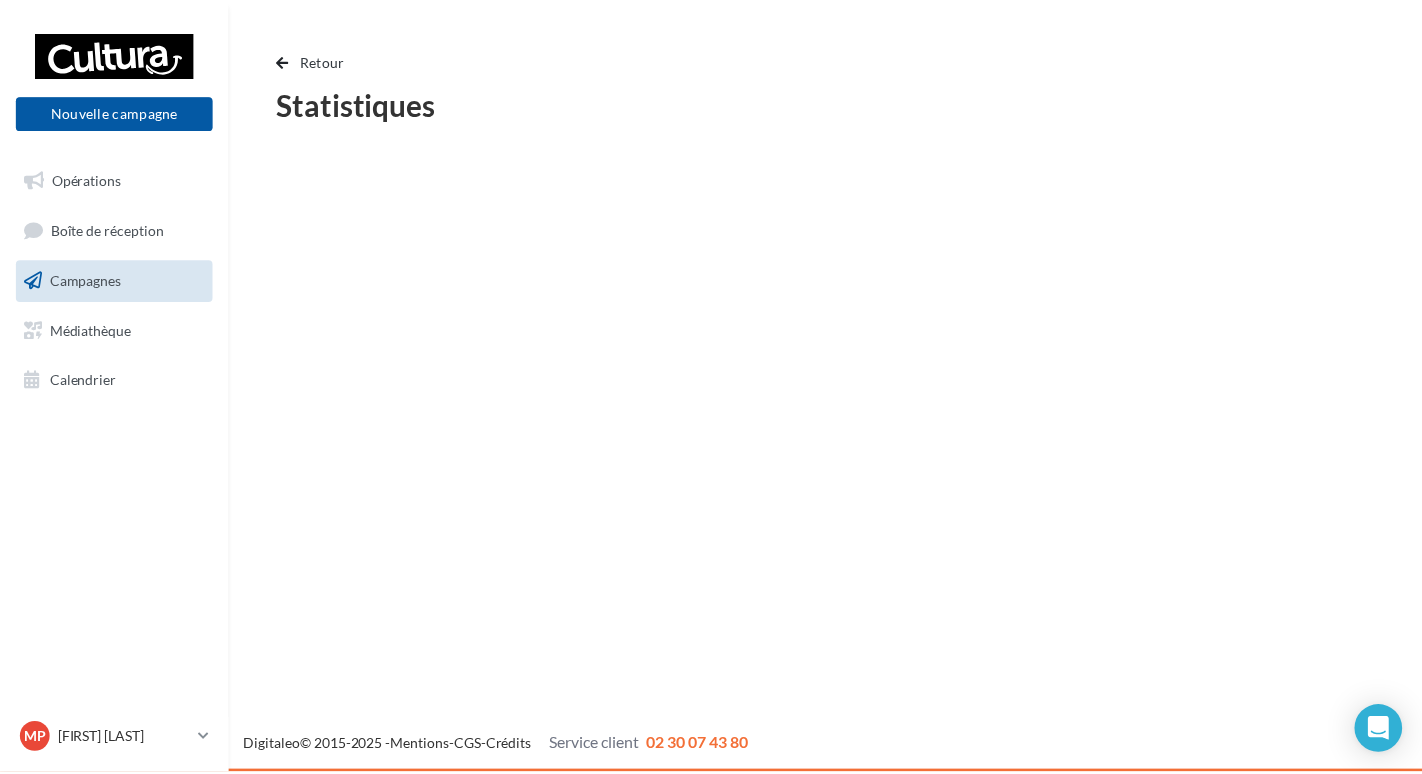 scroll, scrollTop: 0, scrollLeft: 0, axis: both 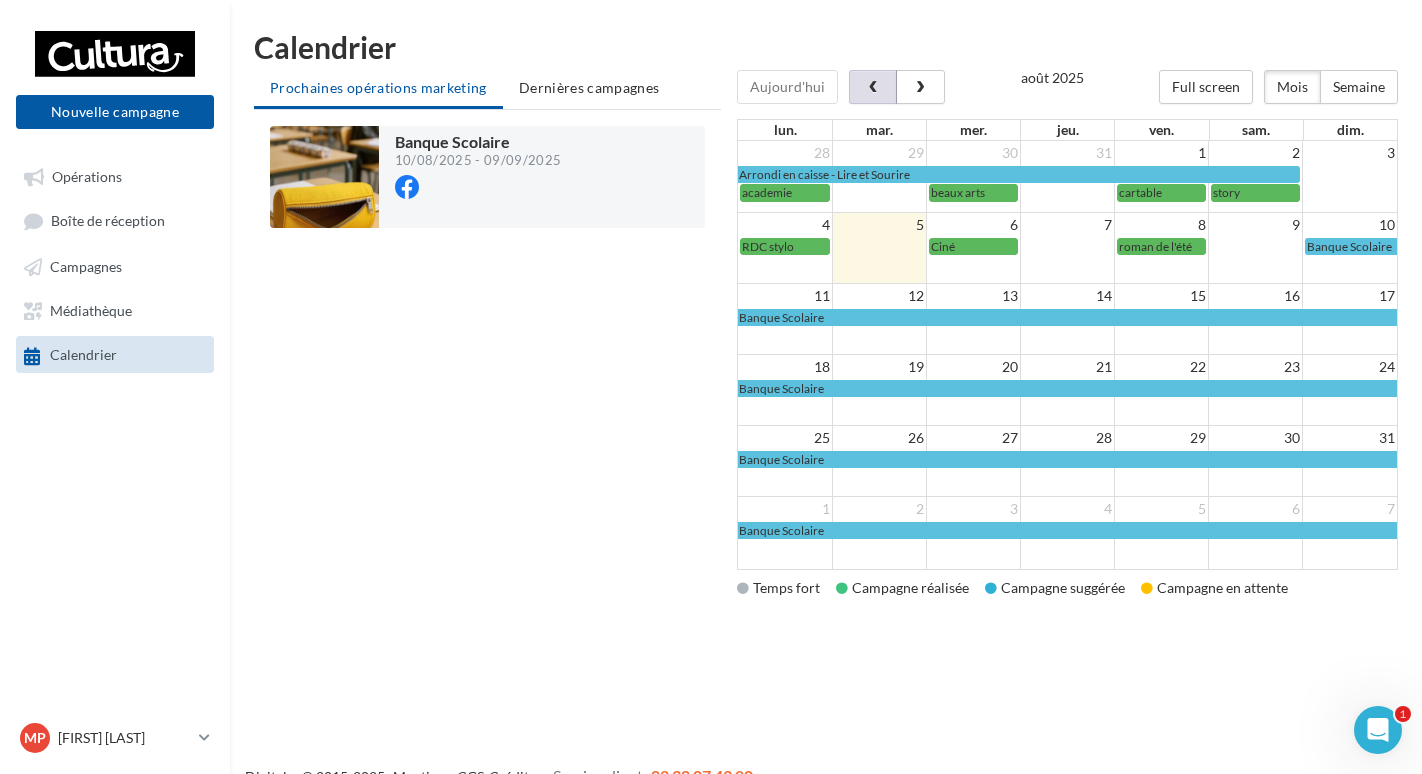 click at bounding box center (873, 87) 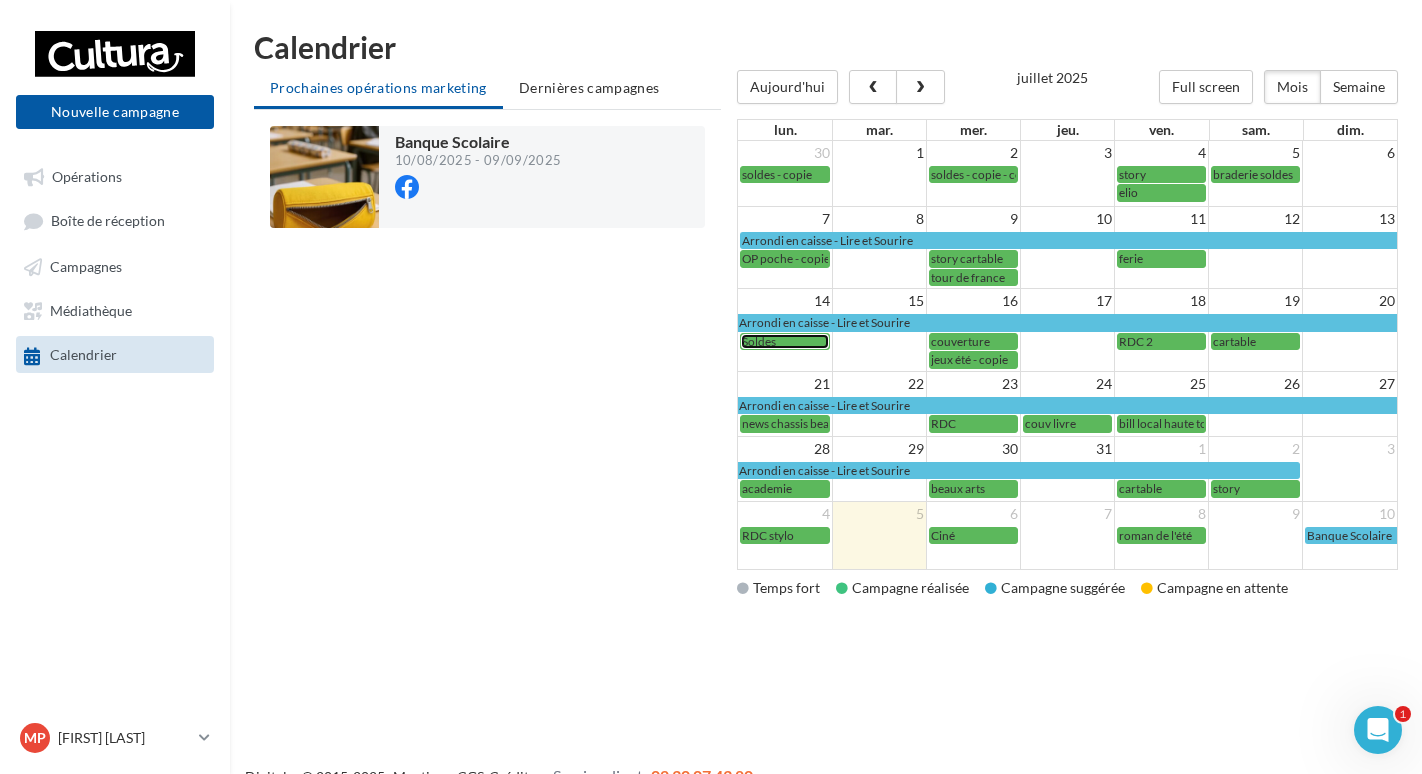 click on "Soldes" at bounding box center [785, 341] 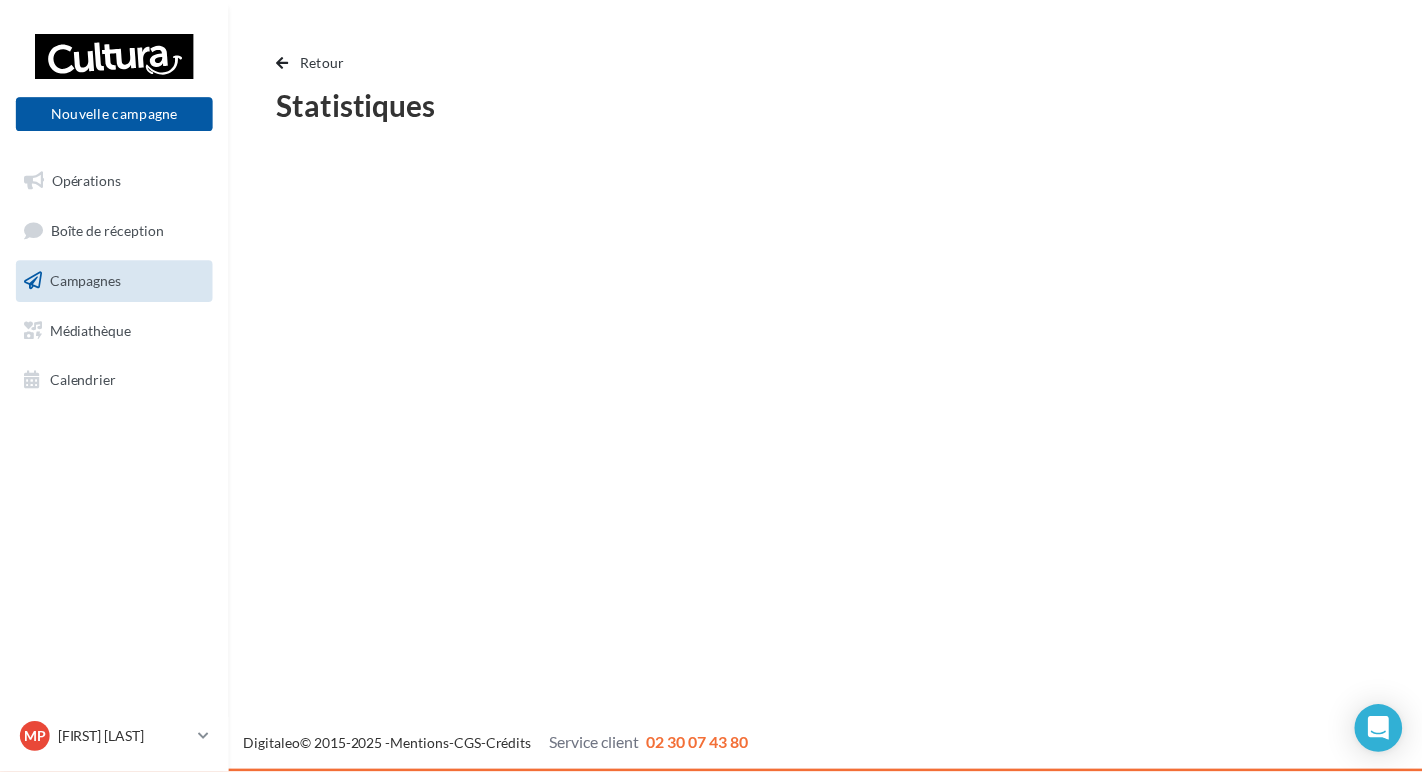 scroll, scrollTop: 0, scrollLeft: 0, axis: both 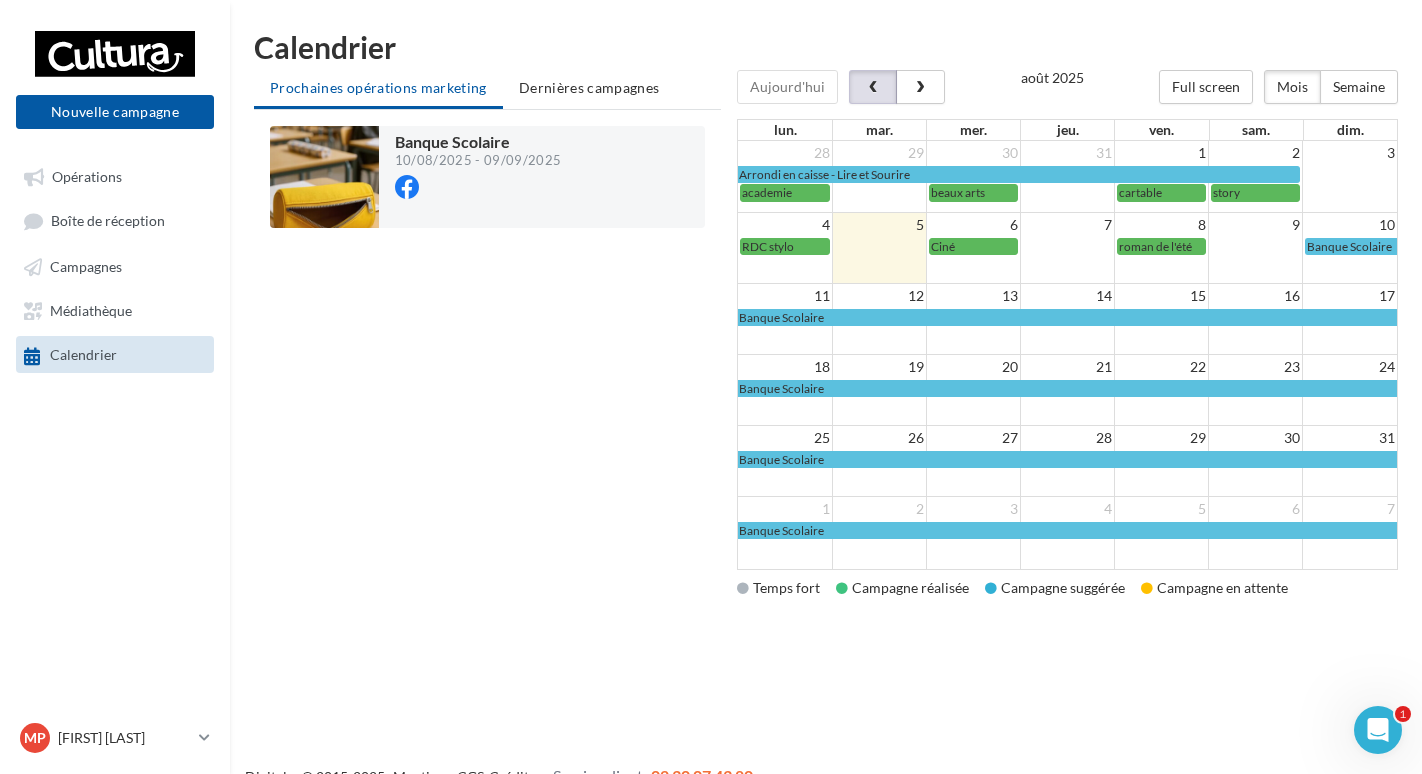 click at bounding box center (873, 88) 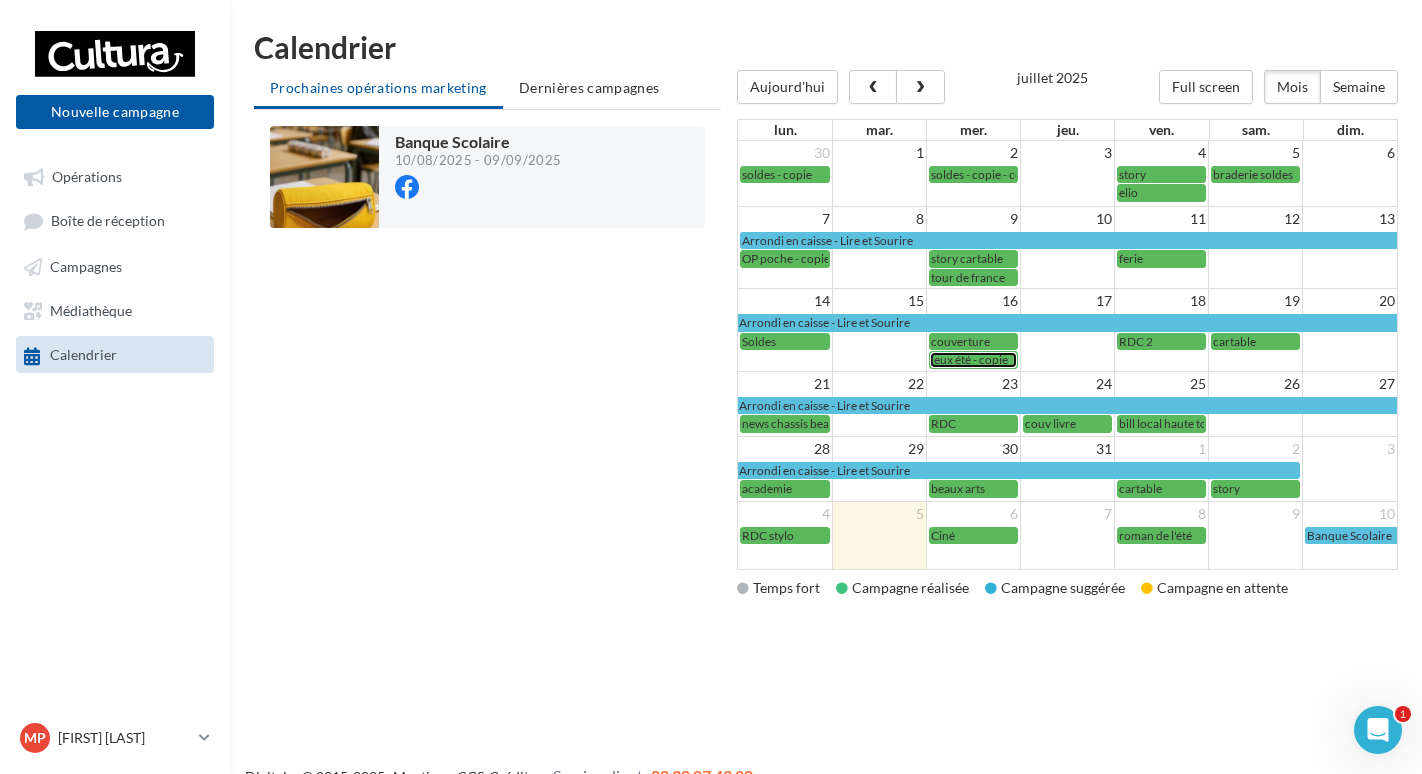 click on "jeux été - copie" at bounding box center (969, 359) 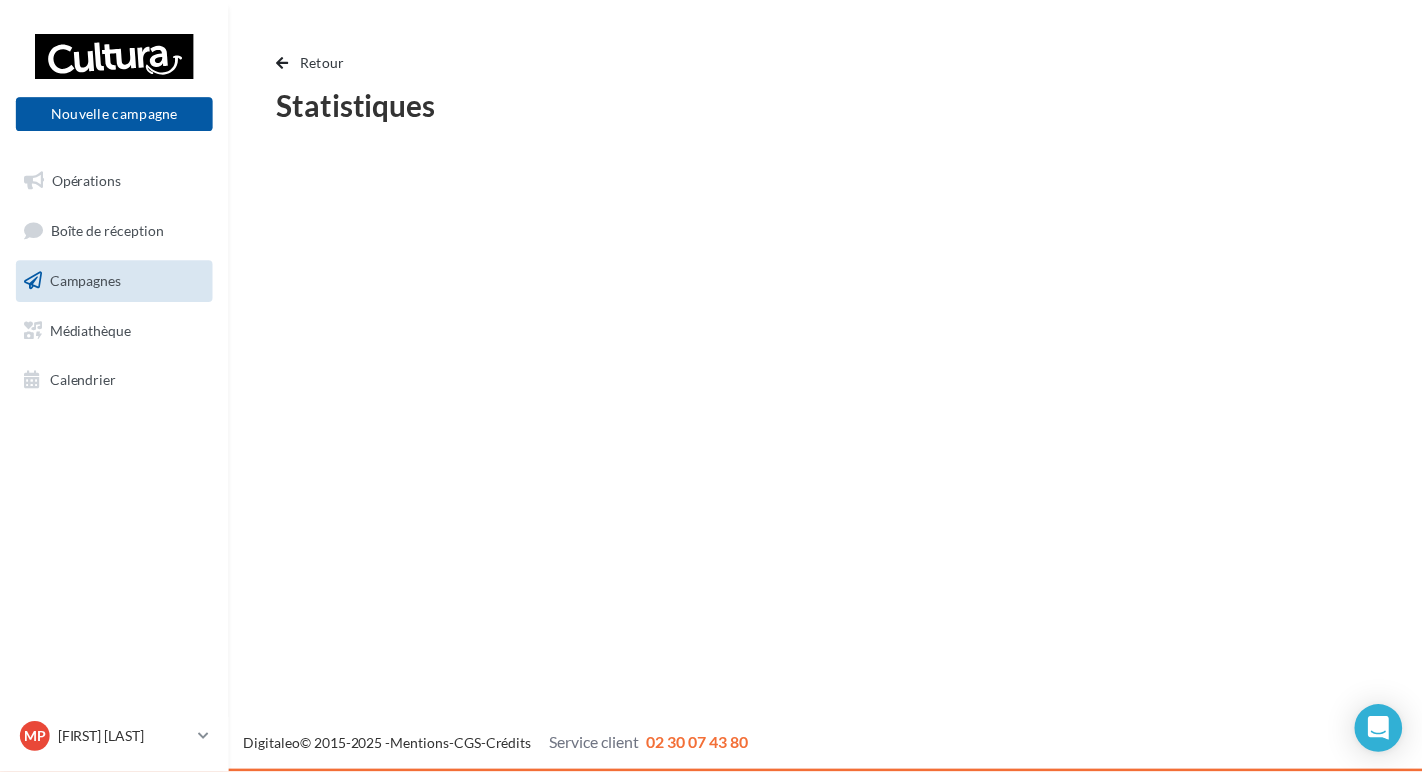 scroll, scrollTop: 0, scrollLeft: 0, axis: both 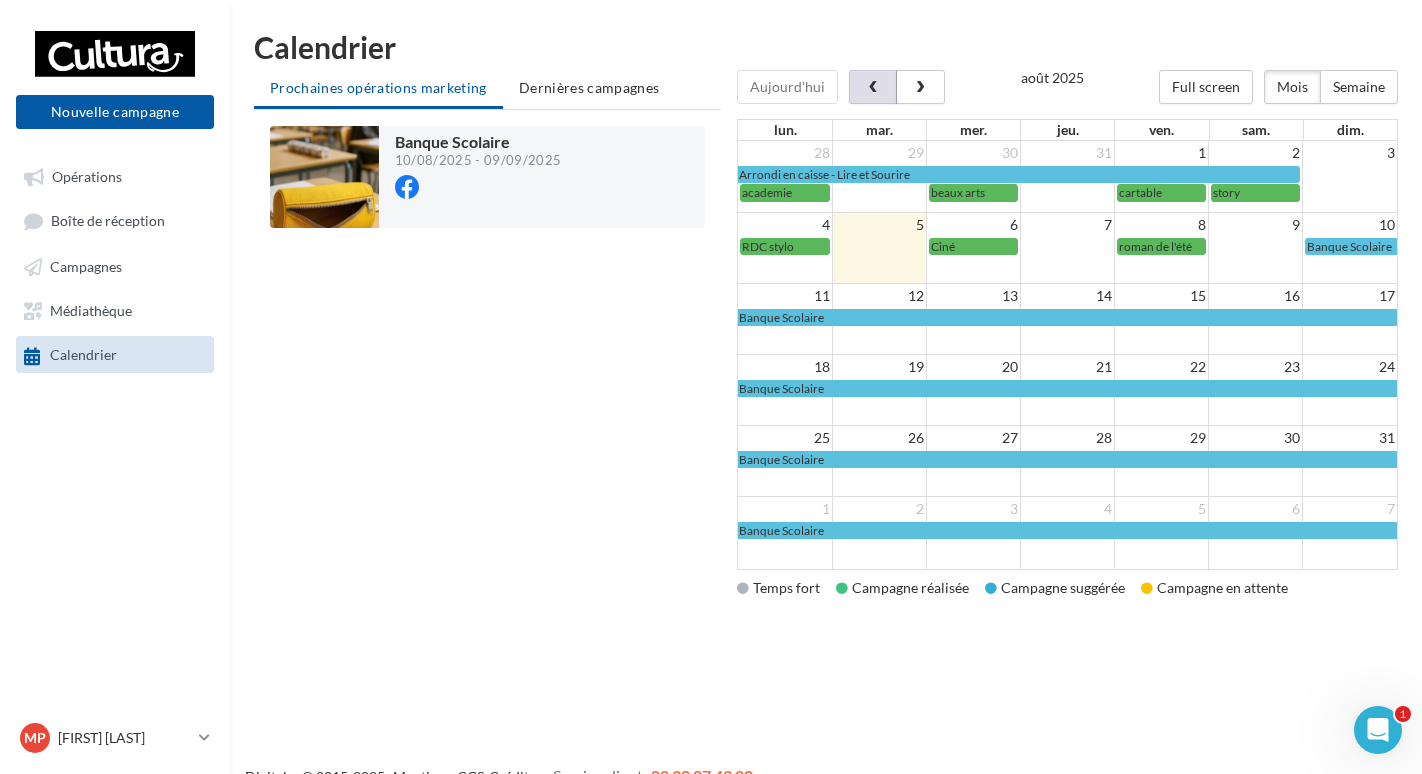 click at bounding box center [873, 88] 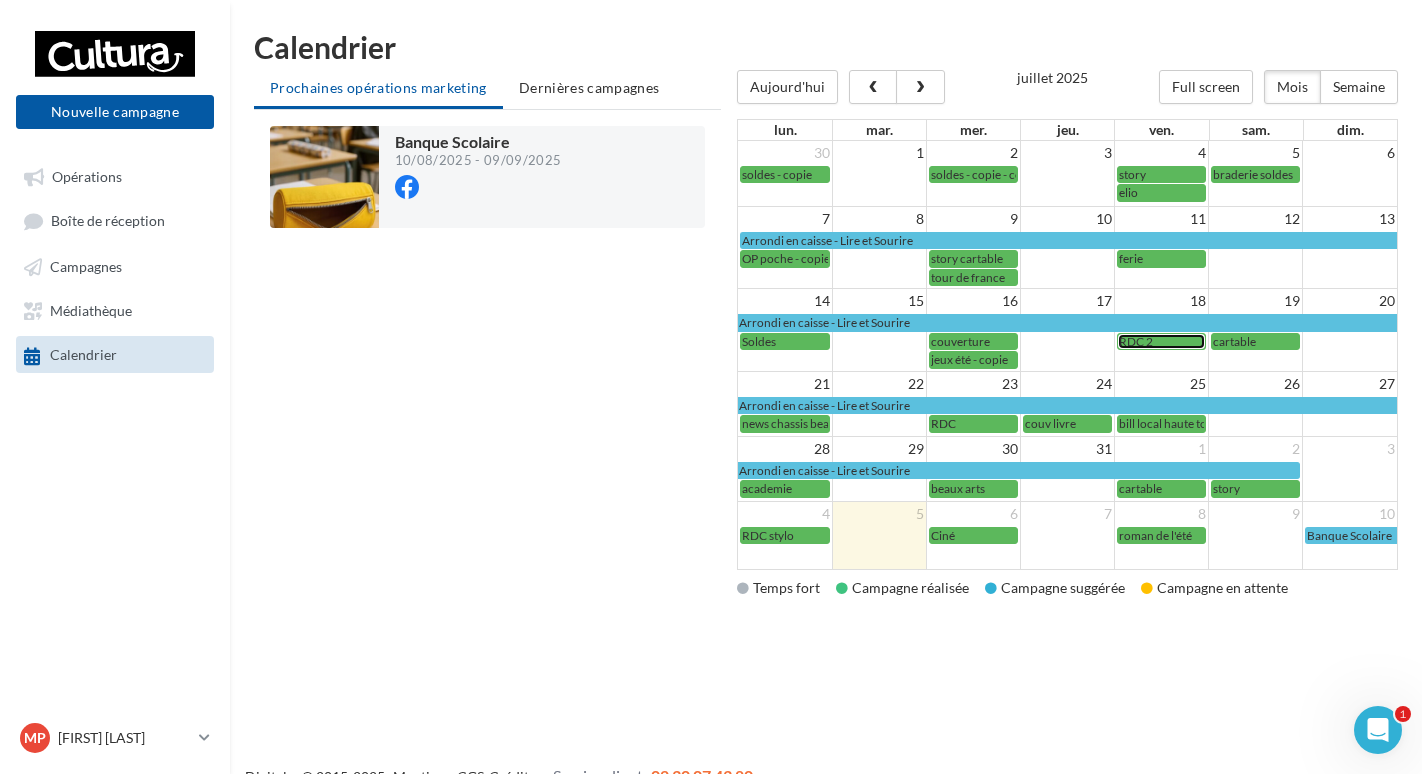 click on "RDC 2" at bounding box center (1161, 341) 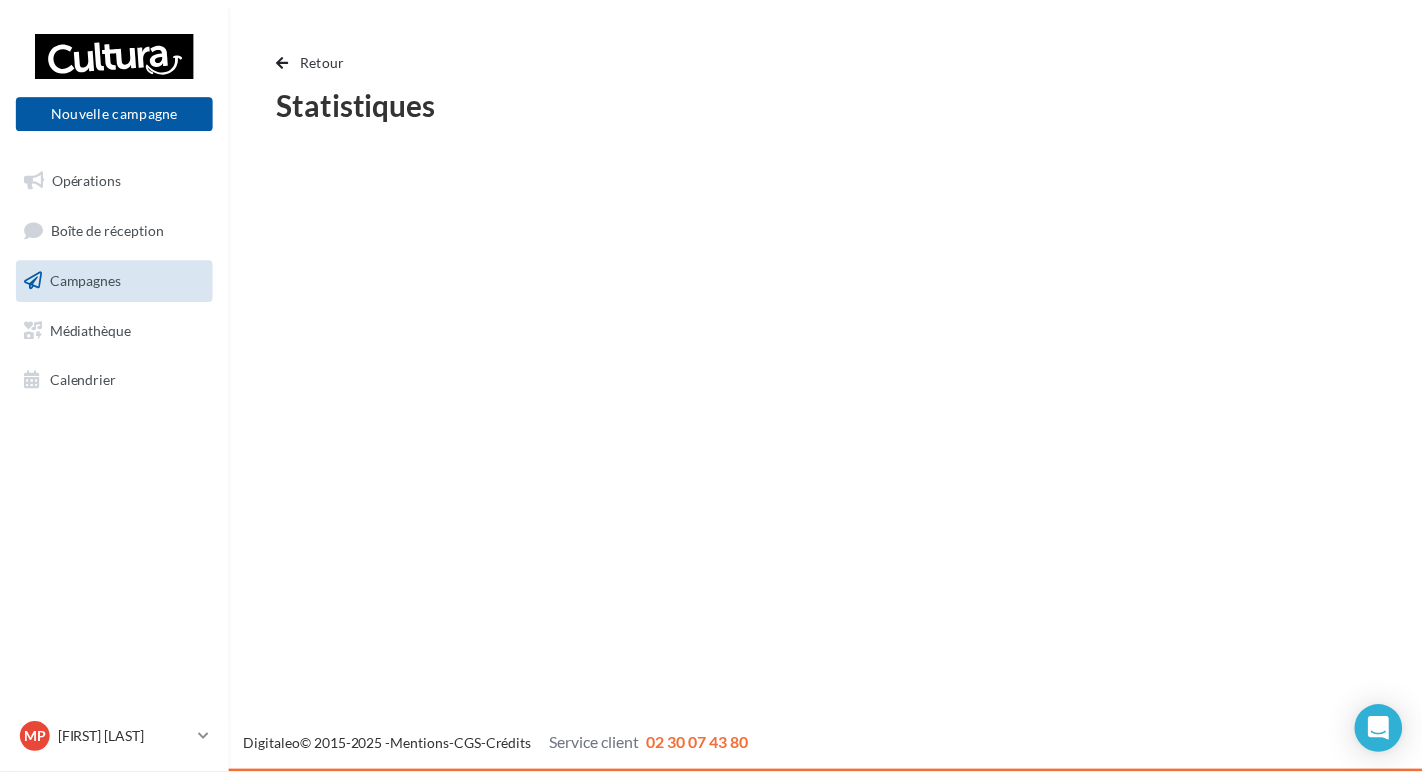 scroll, scrollTop: 0, scrollLeft: 0, axis: both 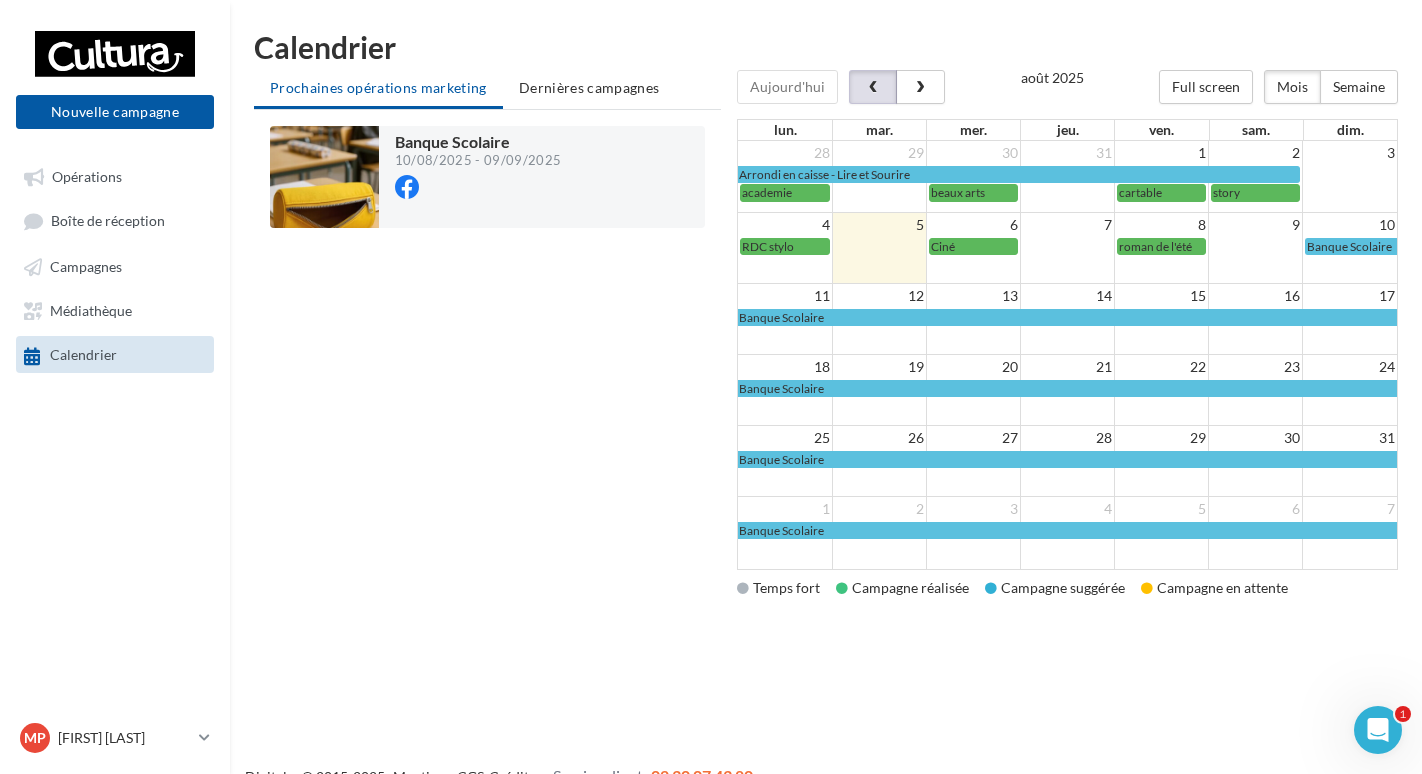 click at bounding box center [873, 88] 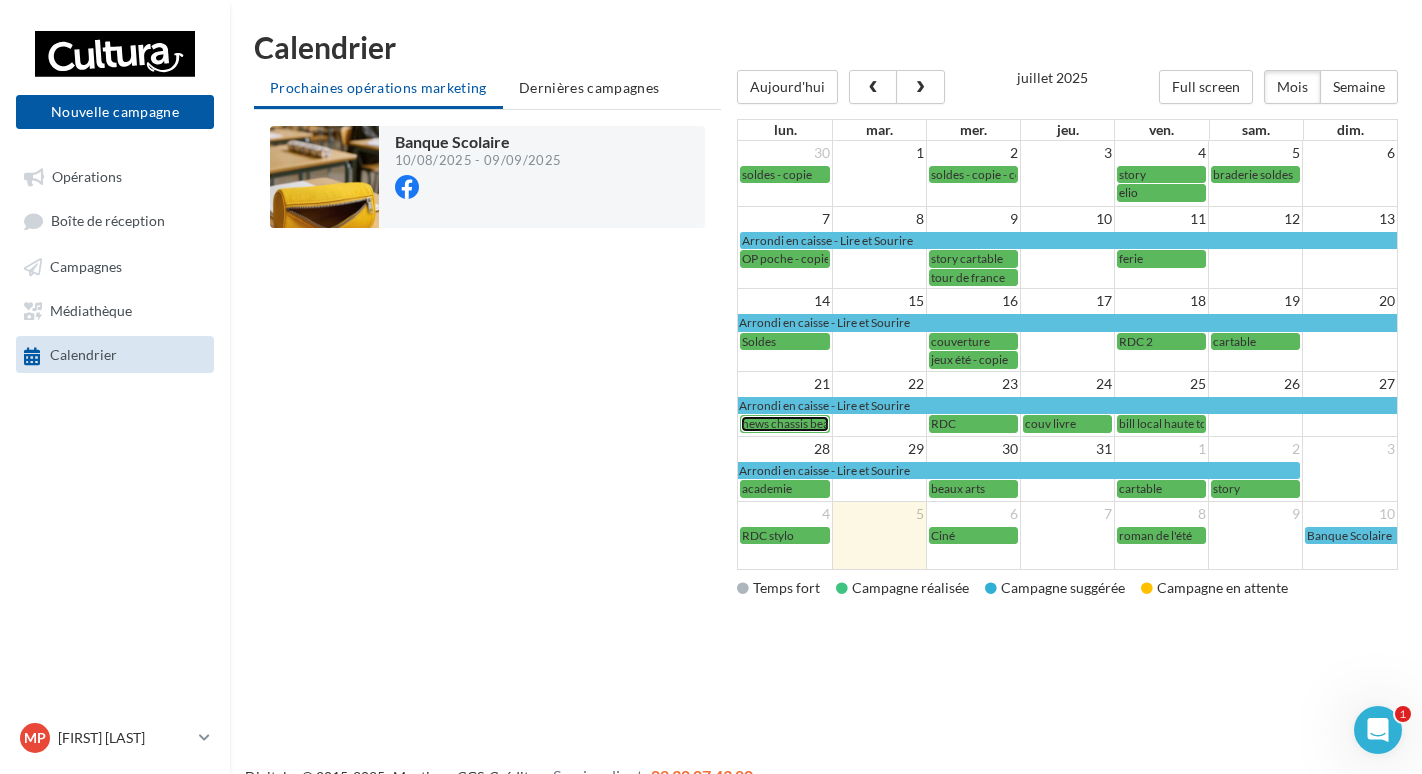 click on "news chassis beaux arts" at bounding box center (803, 423) 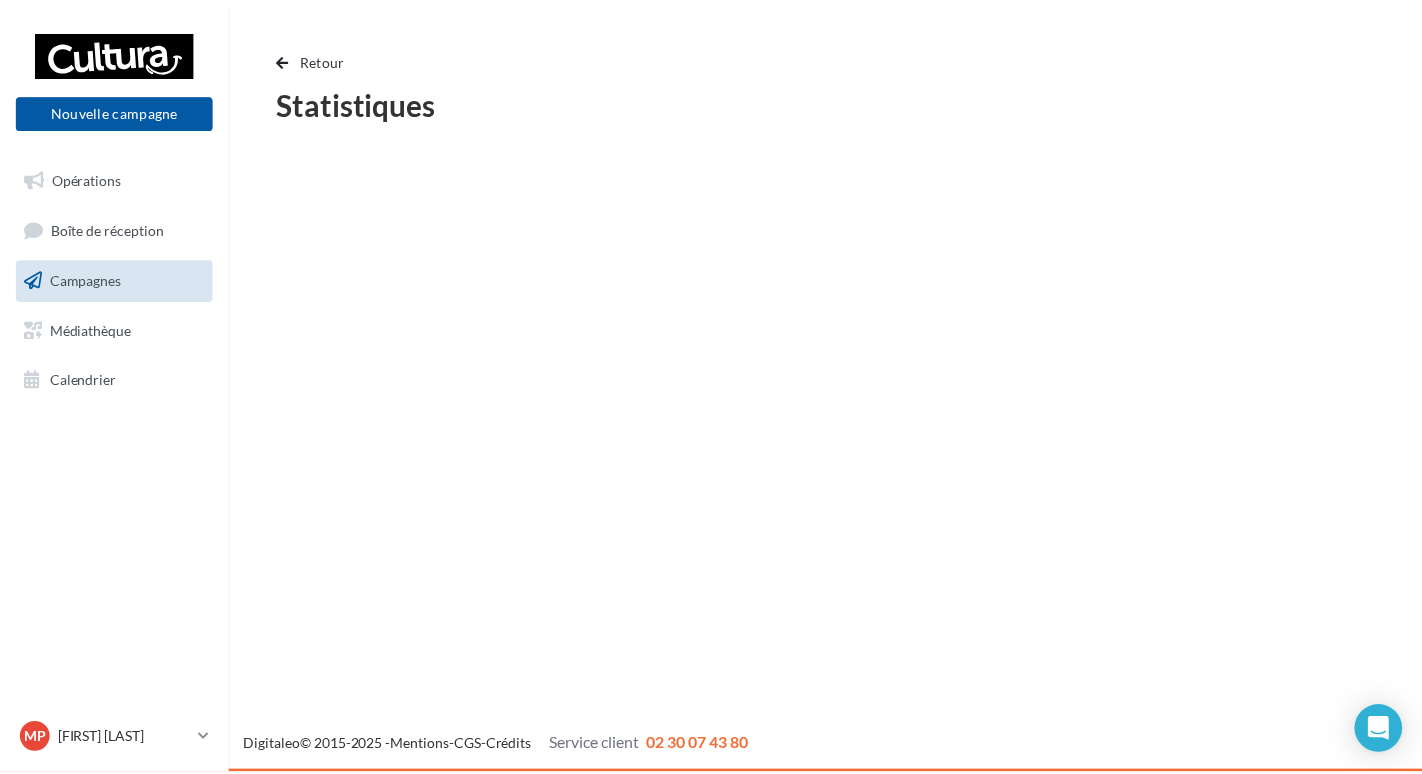 scroll, scrollTop: 0, scrollLeft: 0, axis: both 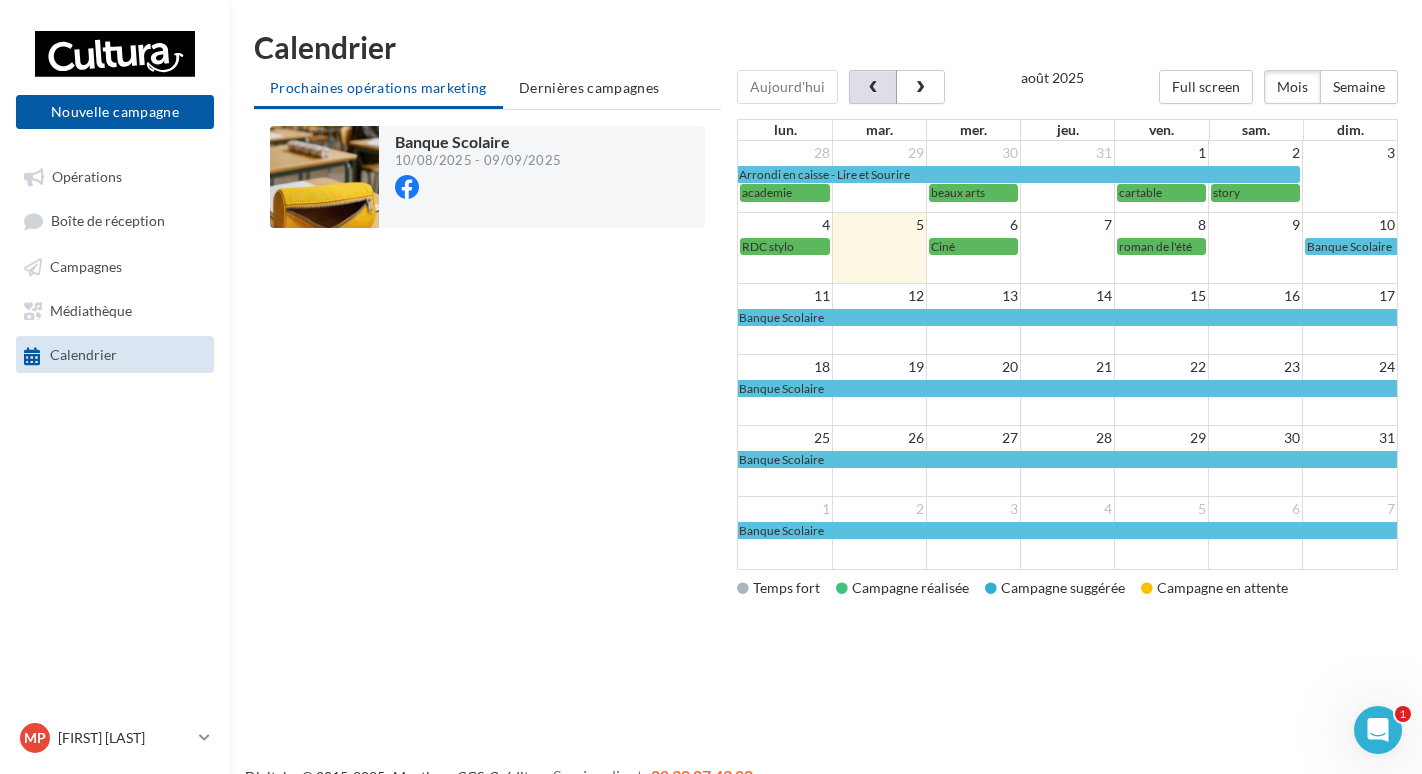 click at bounding box center (873, 87) 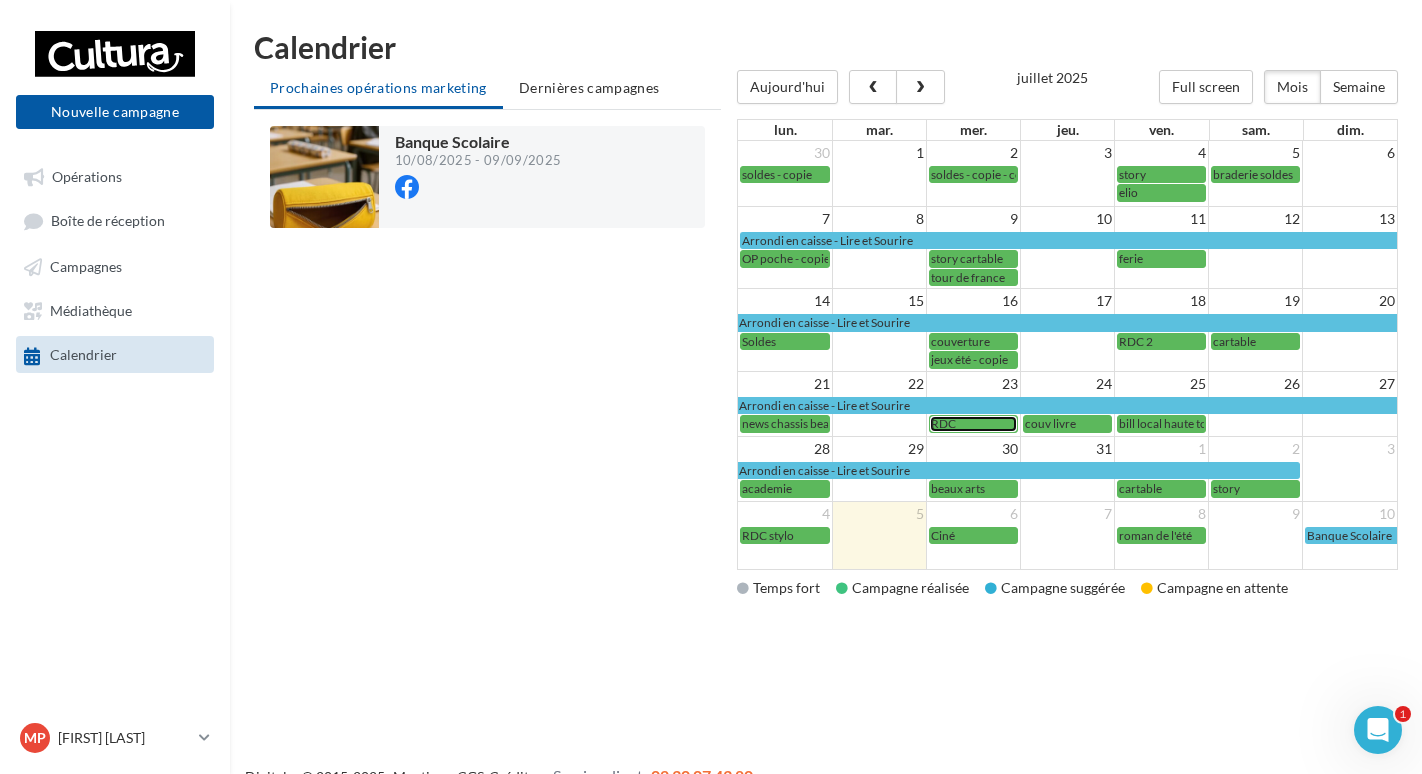 click on "RDC" at bounding box center [973, 423] 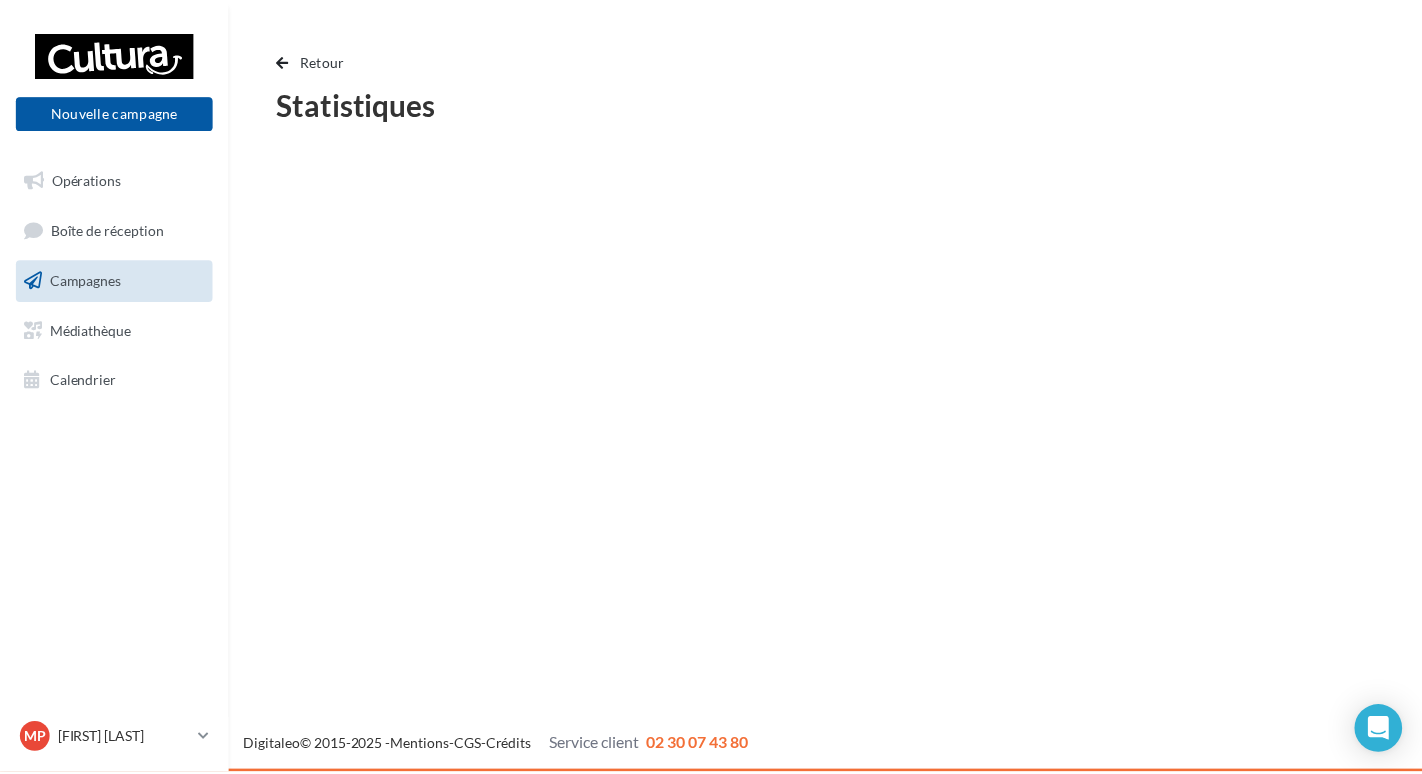 scroll, scrollTop: 0, scrollLeft: 0, axis: both 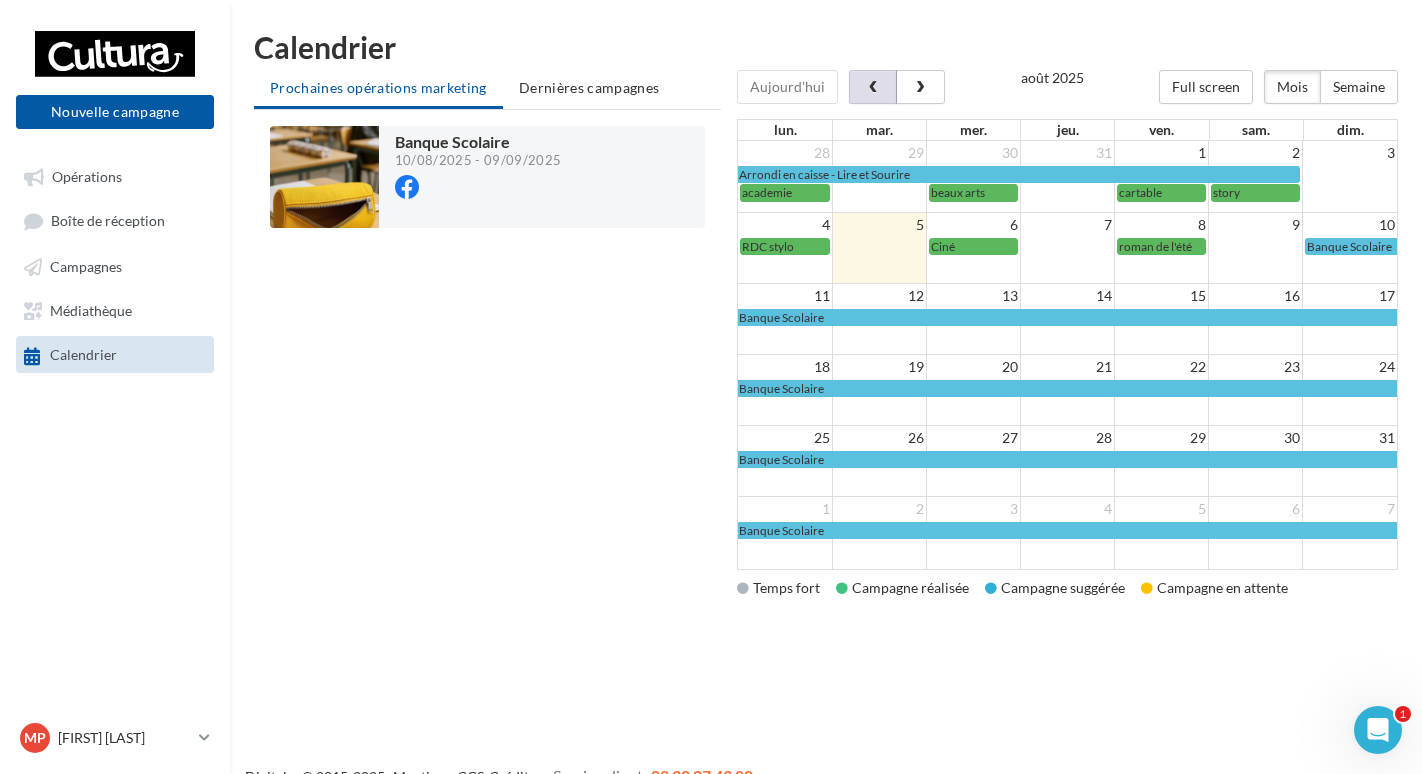 click at bounding box center (873, 87) 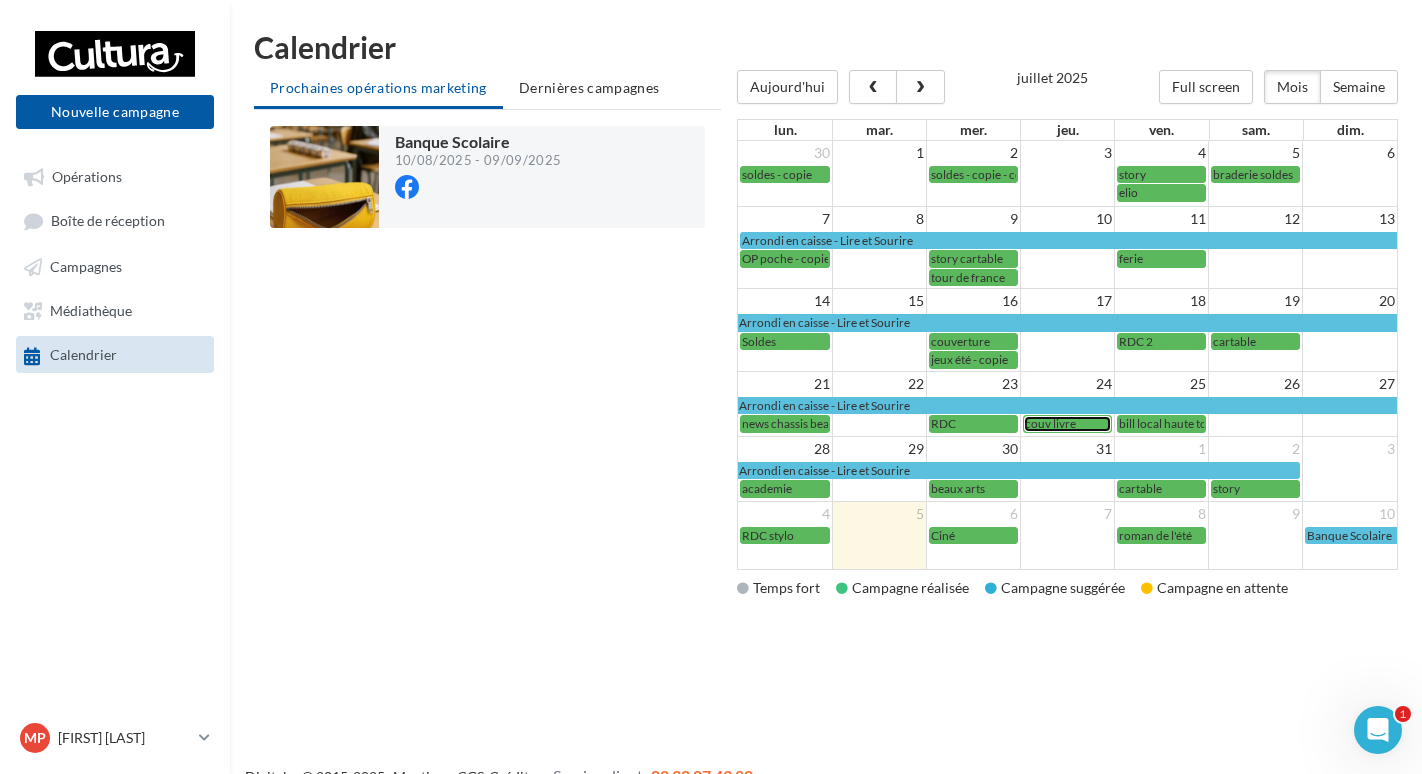 click on "couv livre" at bounding box center (1067, 423) 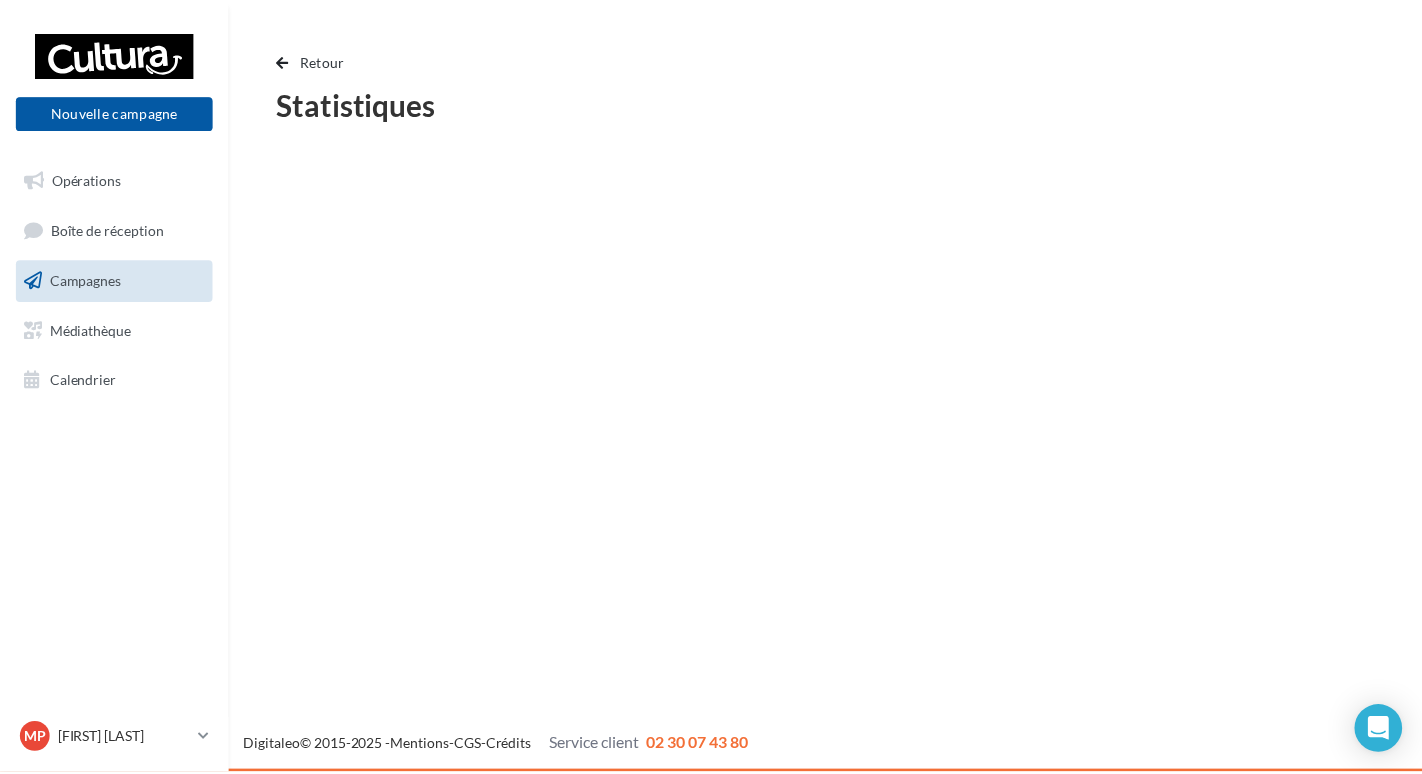 scroll, scrollTop: 0, scrollLeft: 0, axis: both 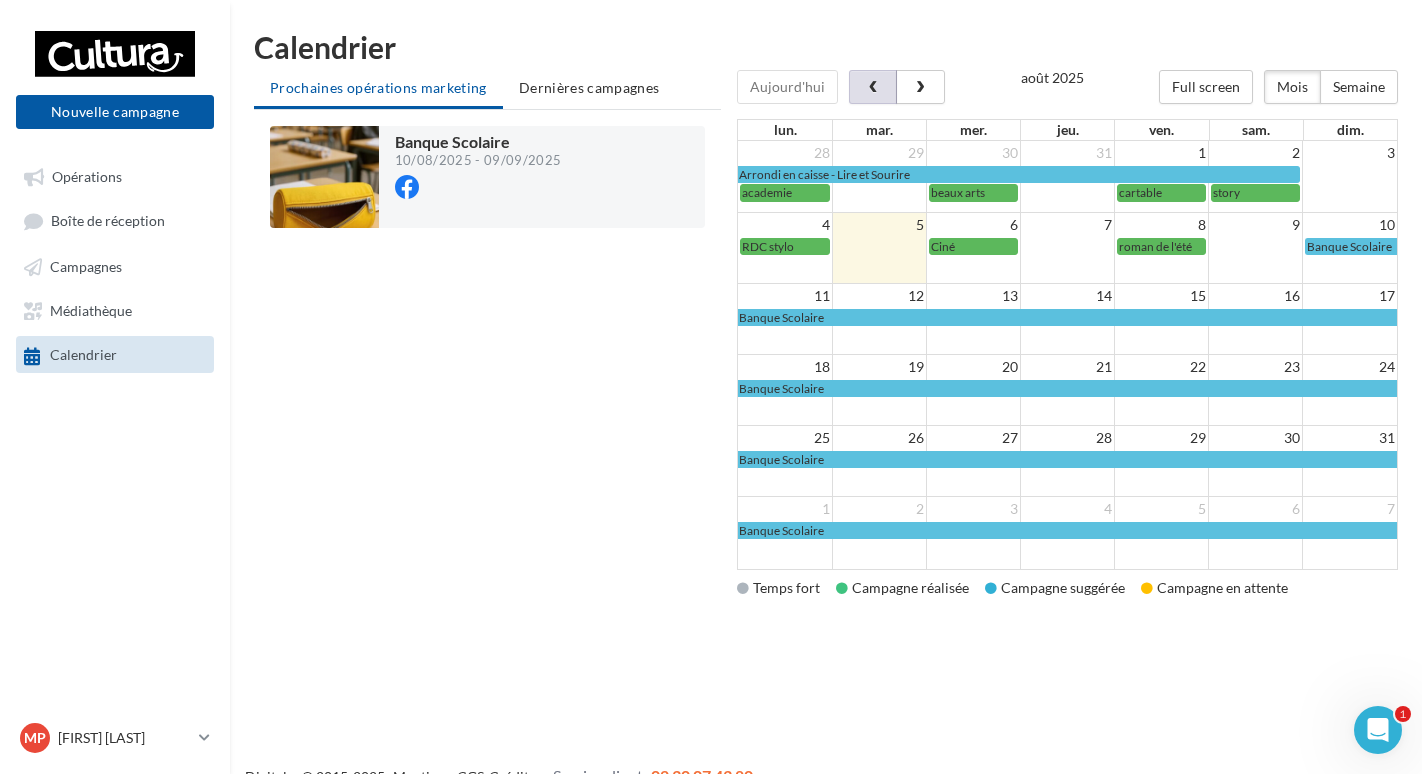 click at bounding box center [873, 88] 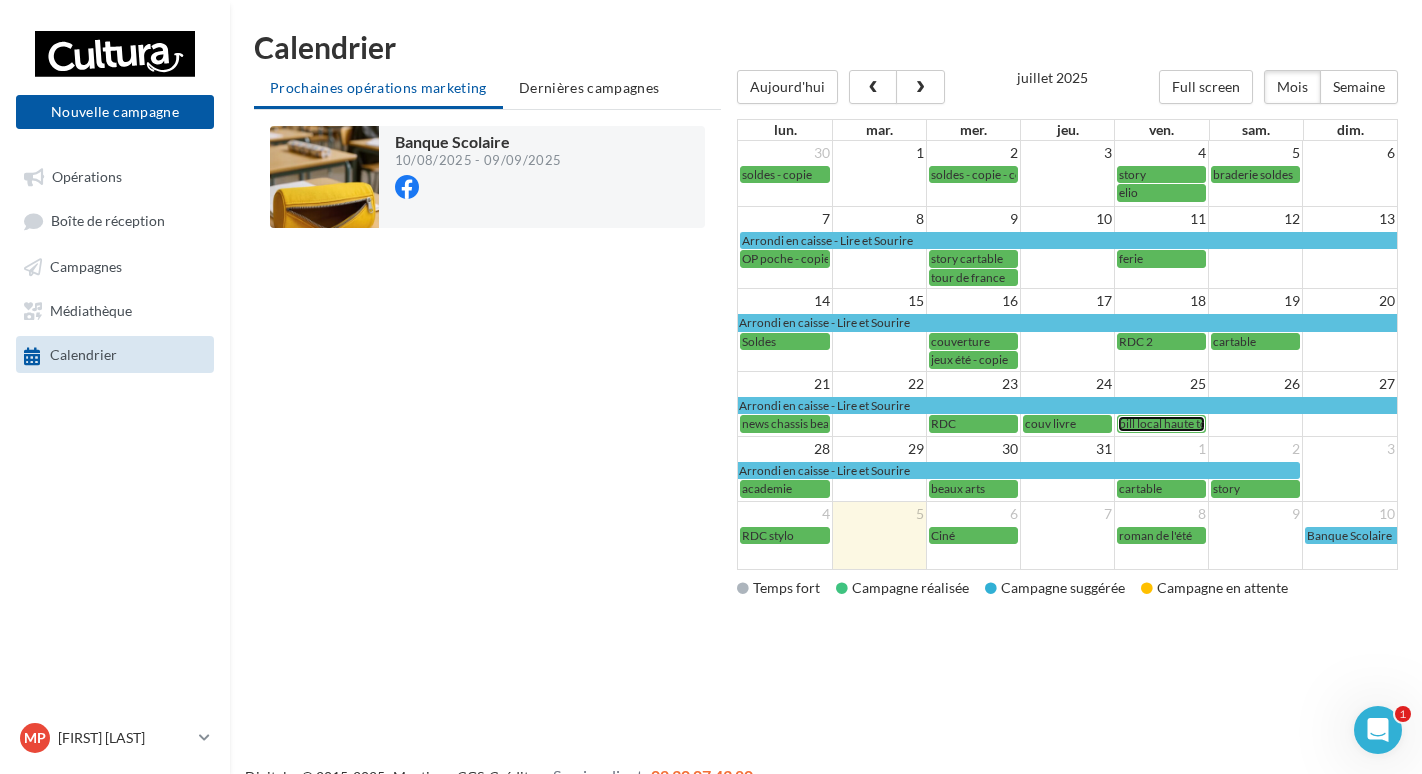 click on "bill local haute touche" at bounding box center [1176, 423] 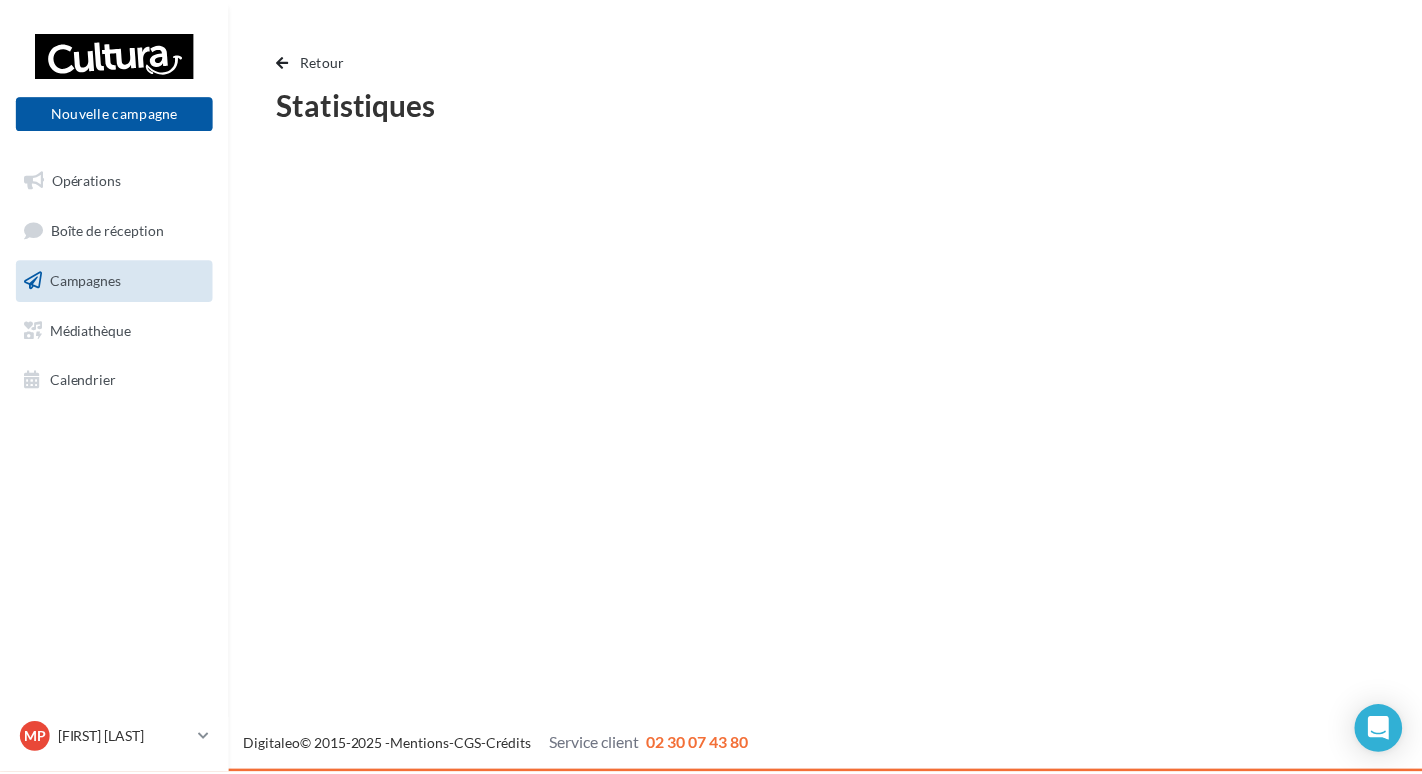 scroll, scrollTop: 0, scrollLeft: 0, axis: both 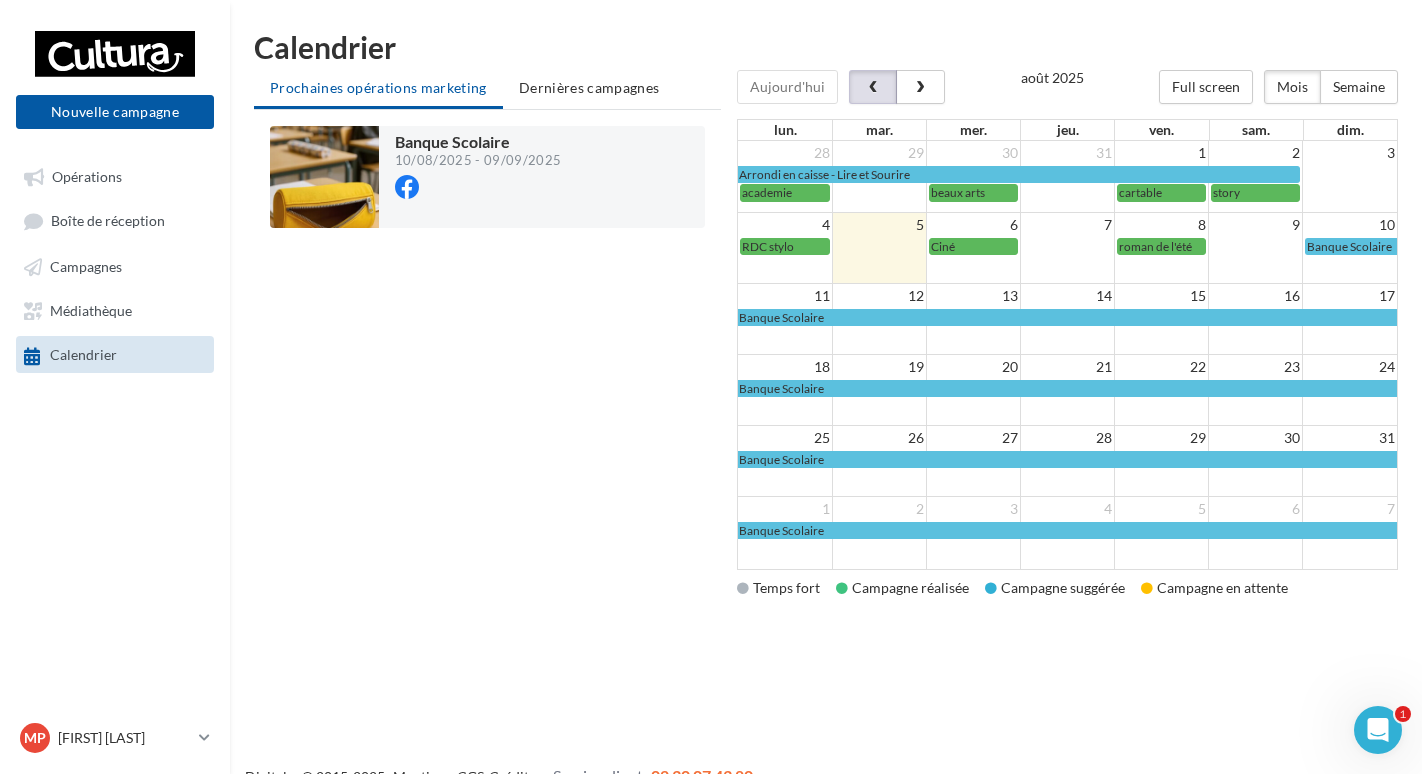 click at bounding box center (873, 87) 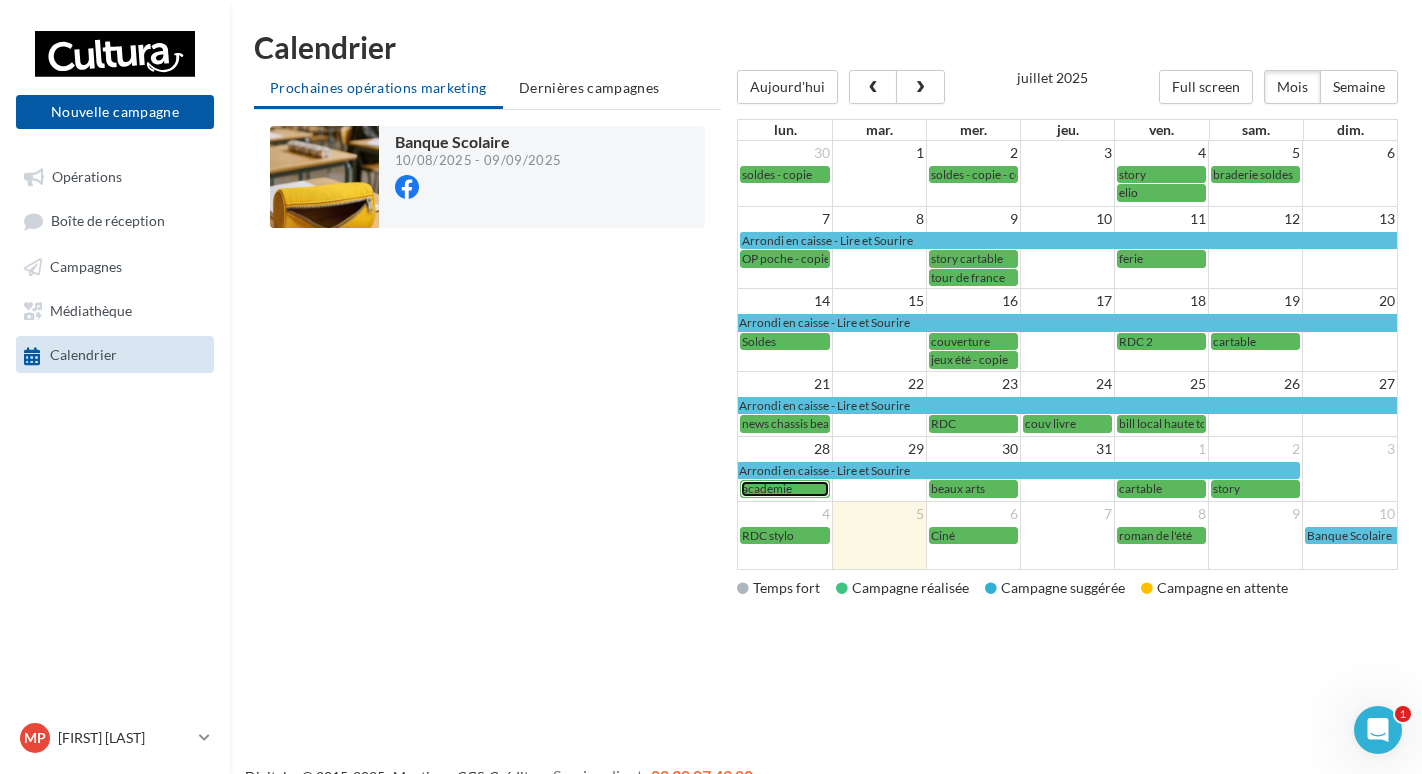 click on "academie" at bounding box center [767, 488] 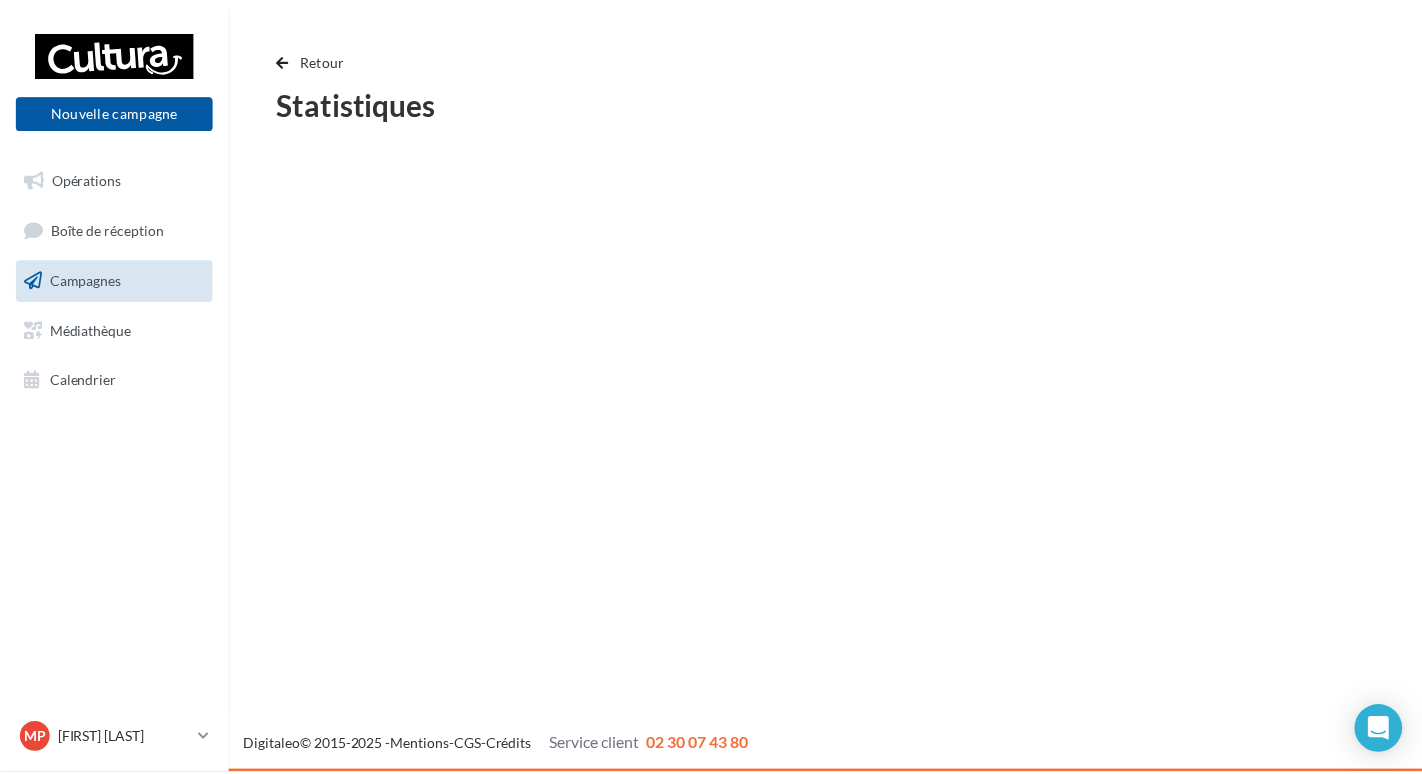 scroll, scrollTop: 0, scrollLeft: 0, axis: both 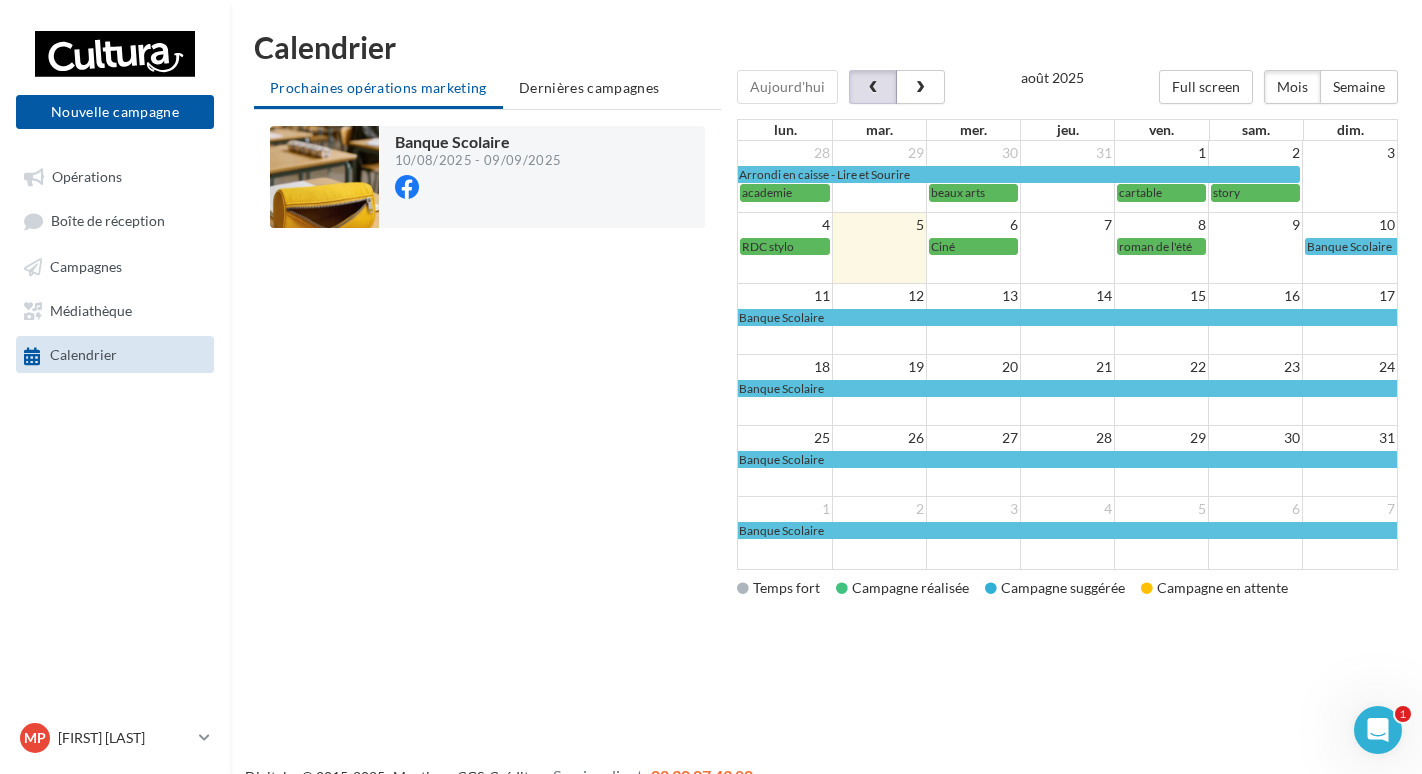 click at bounding box center [873, 88] 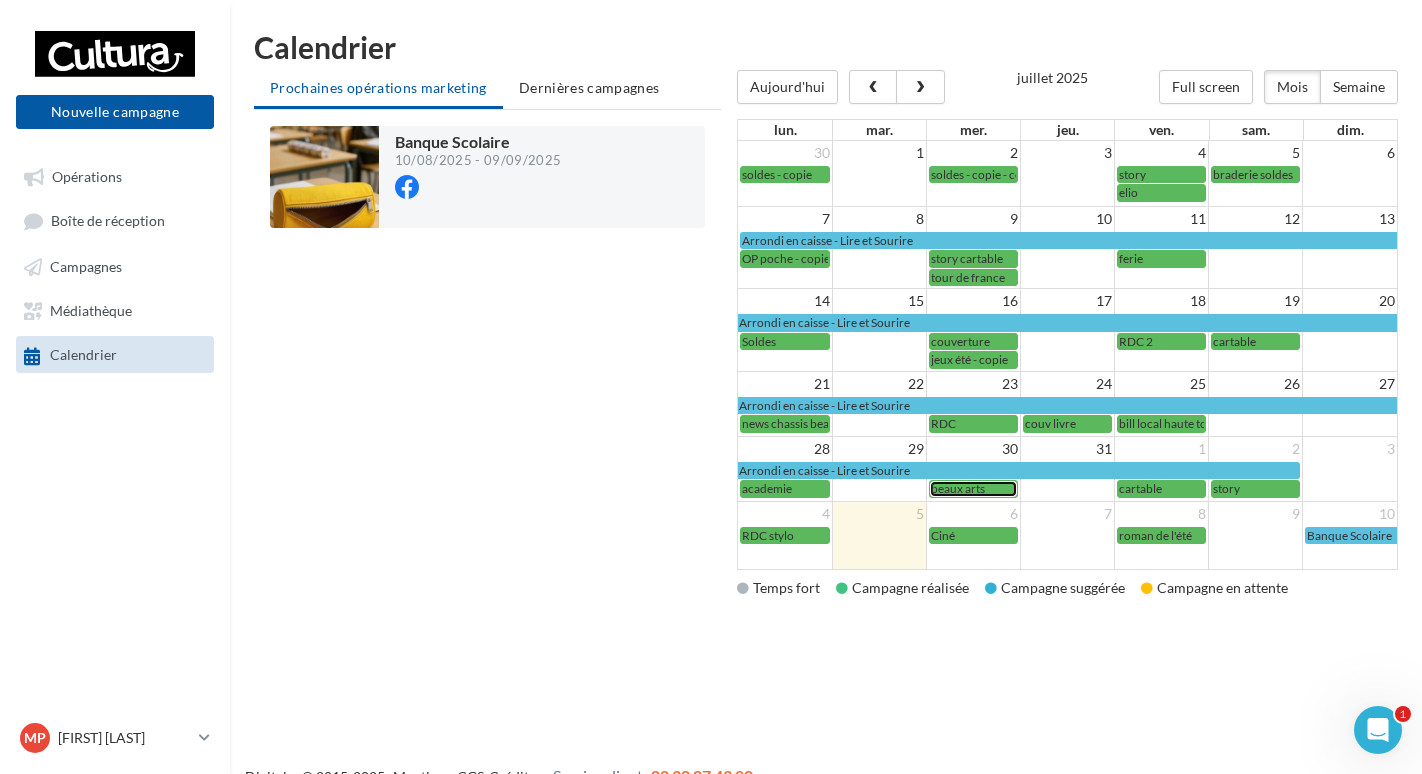 click on "beaux arts" at bounding box center [973, 488] 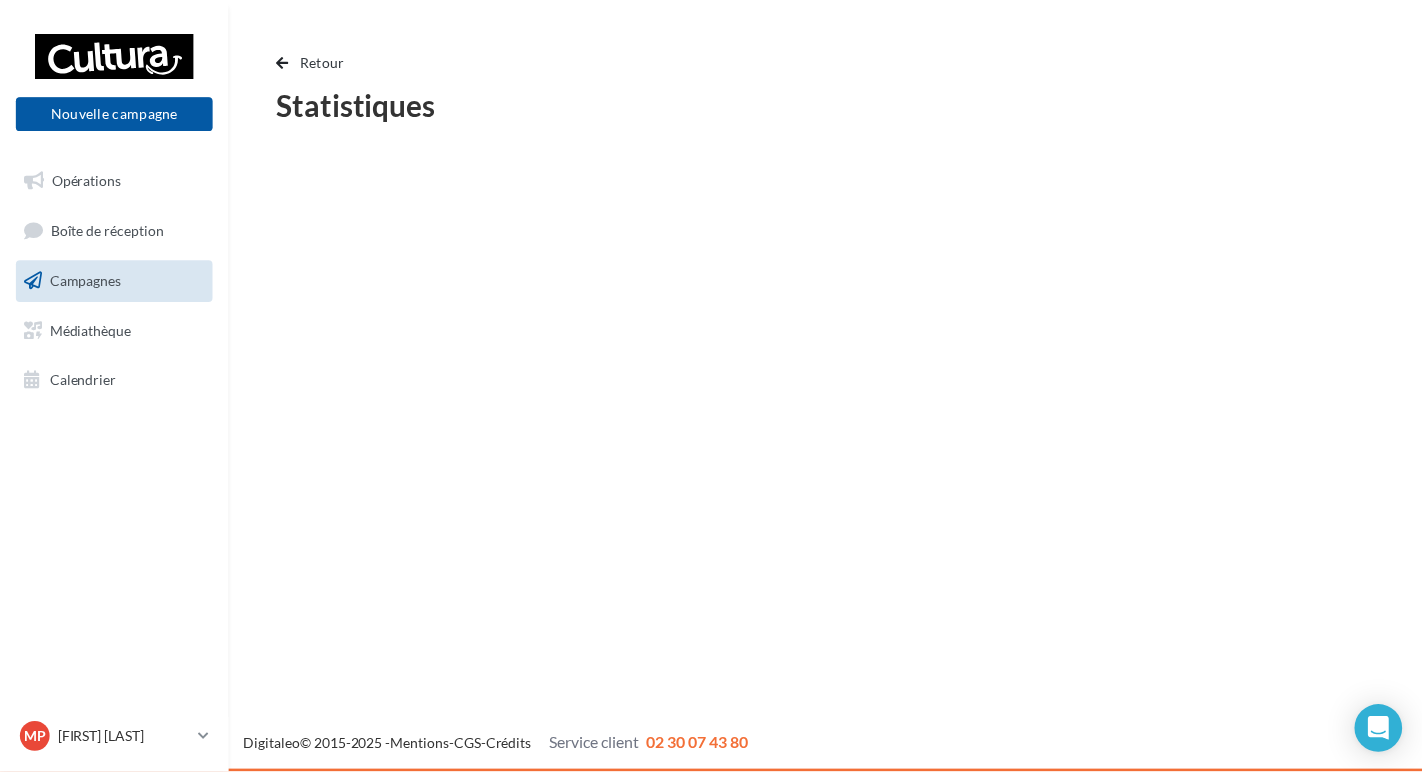 scroll, scrollTop: 0, scrollLeft: 0, axis: both 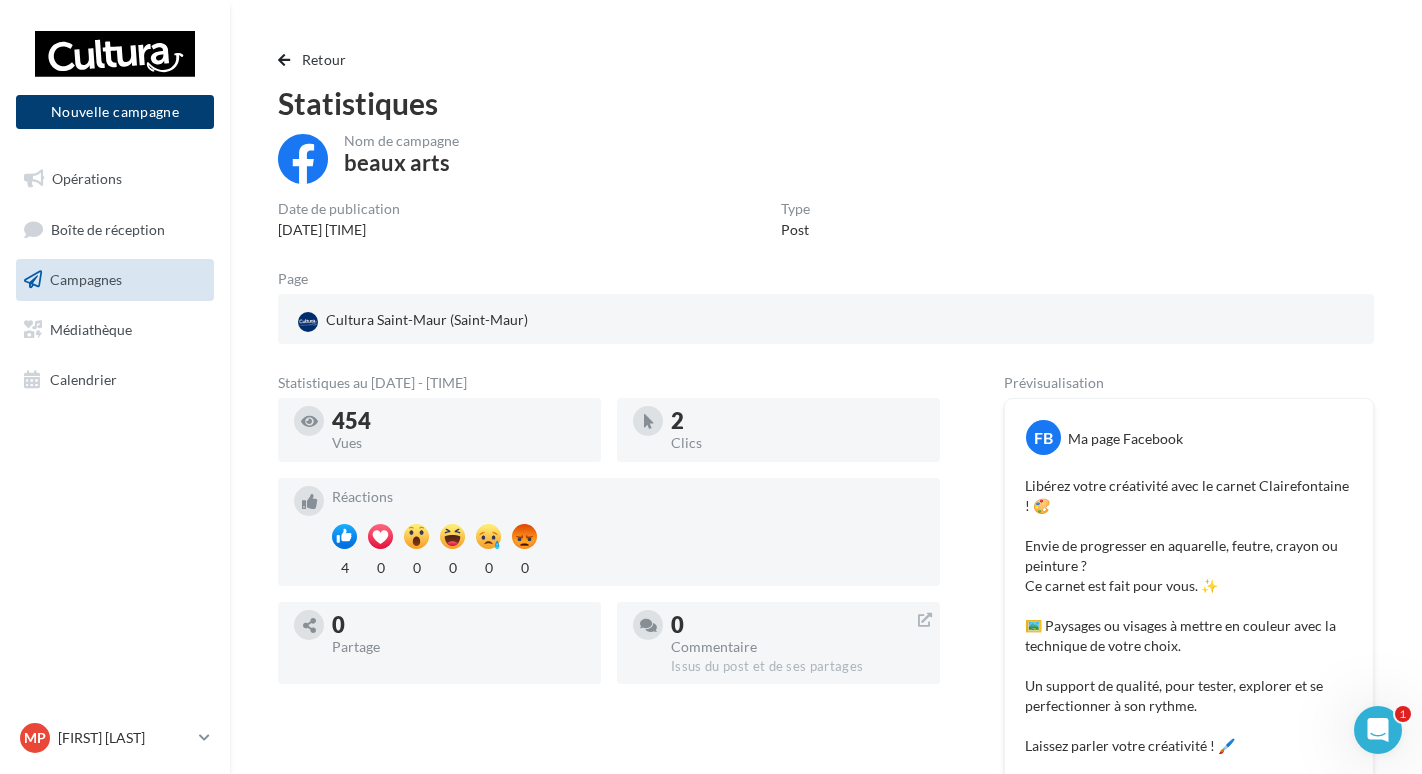 click on "Nouvelle campagne" at bounding box center (115, 112) 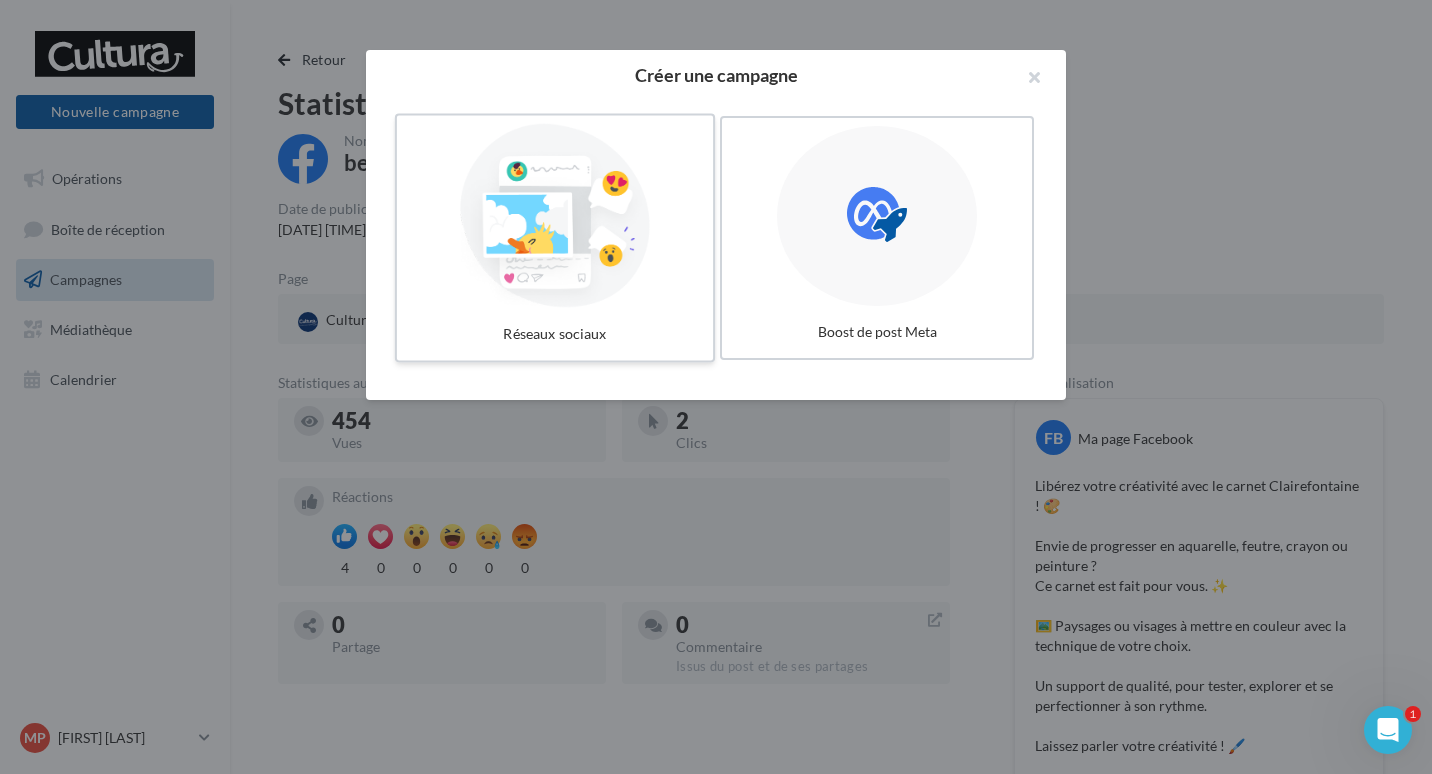 click at bounding box center [555, 216] 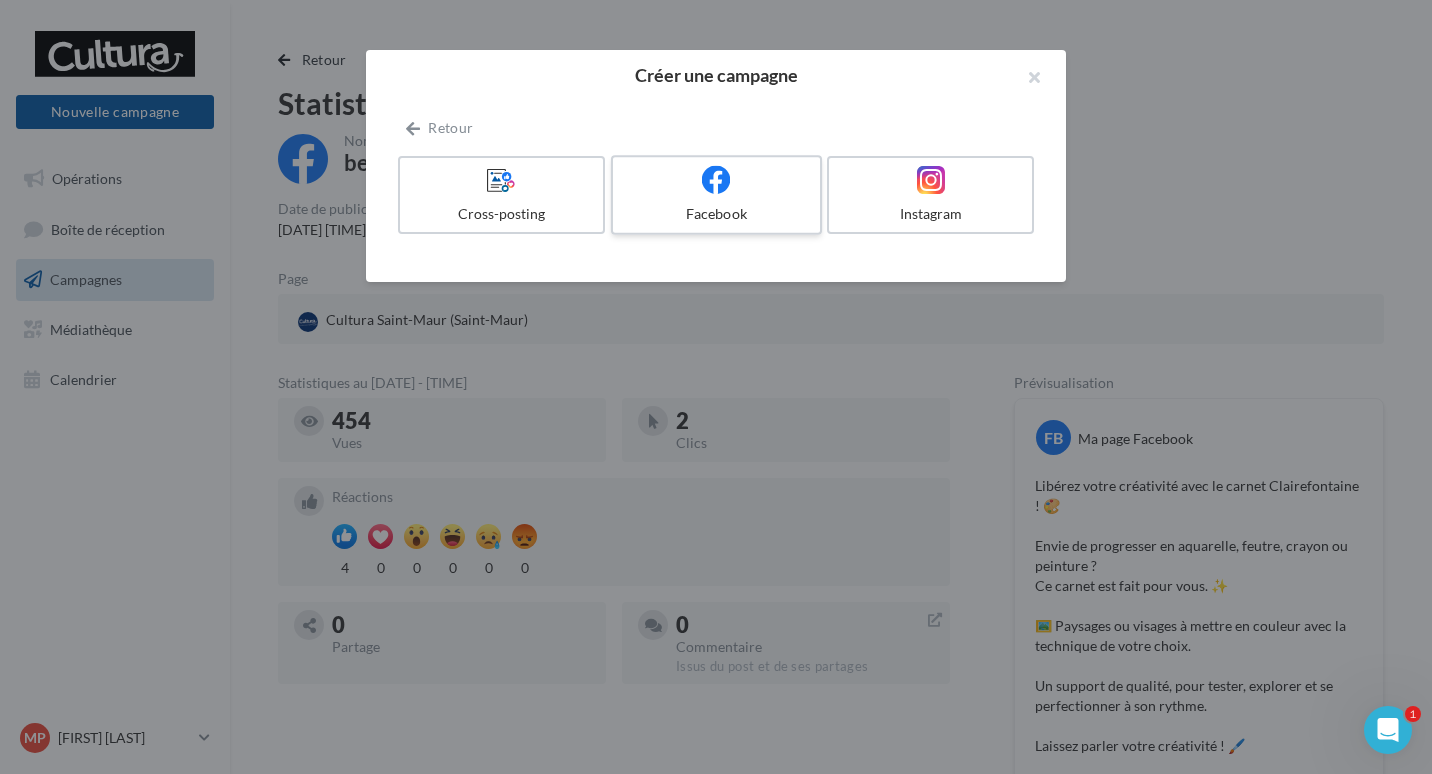 click at bounding box center [716, 180] 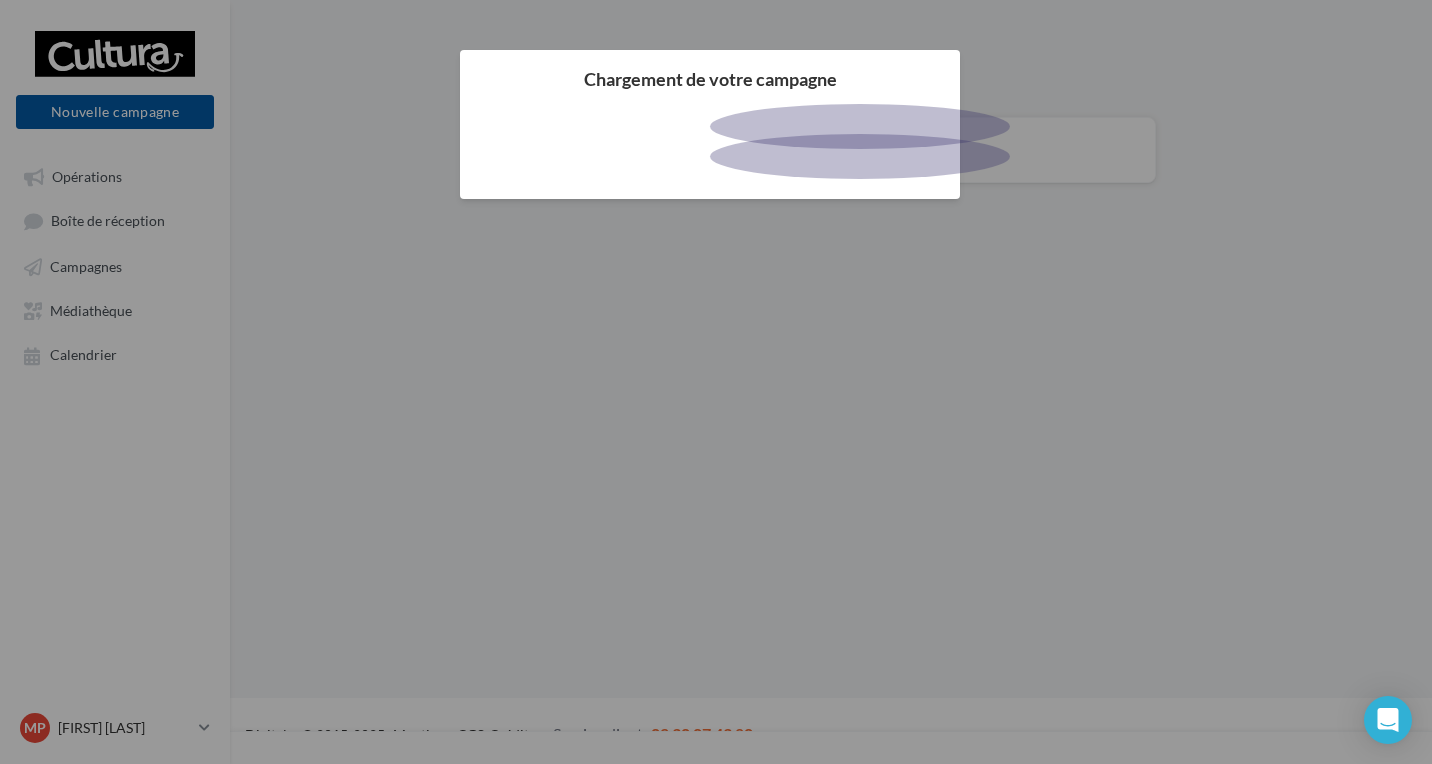 scroll, scrollTop: 0, scrollLeft: 0, axis: both 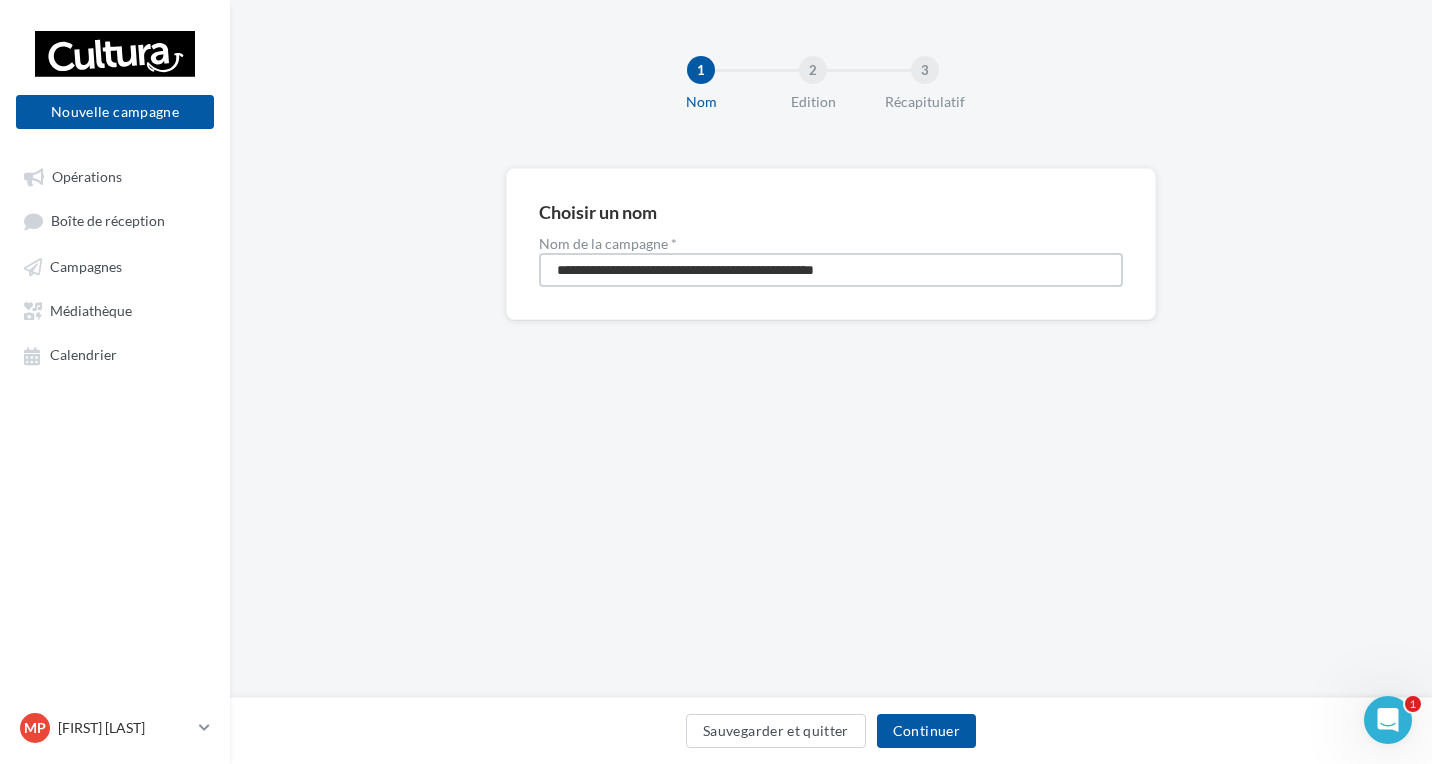 drag, startPoint x: 906, startPoint y: 262, endPoint x: 546, endPoint y: 221, distance: 362.3272 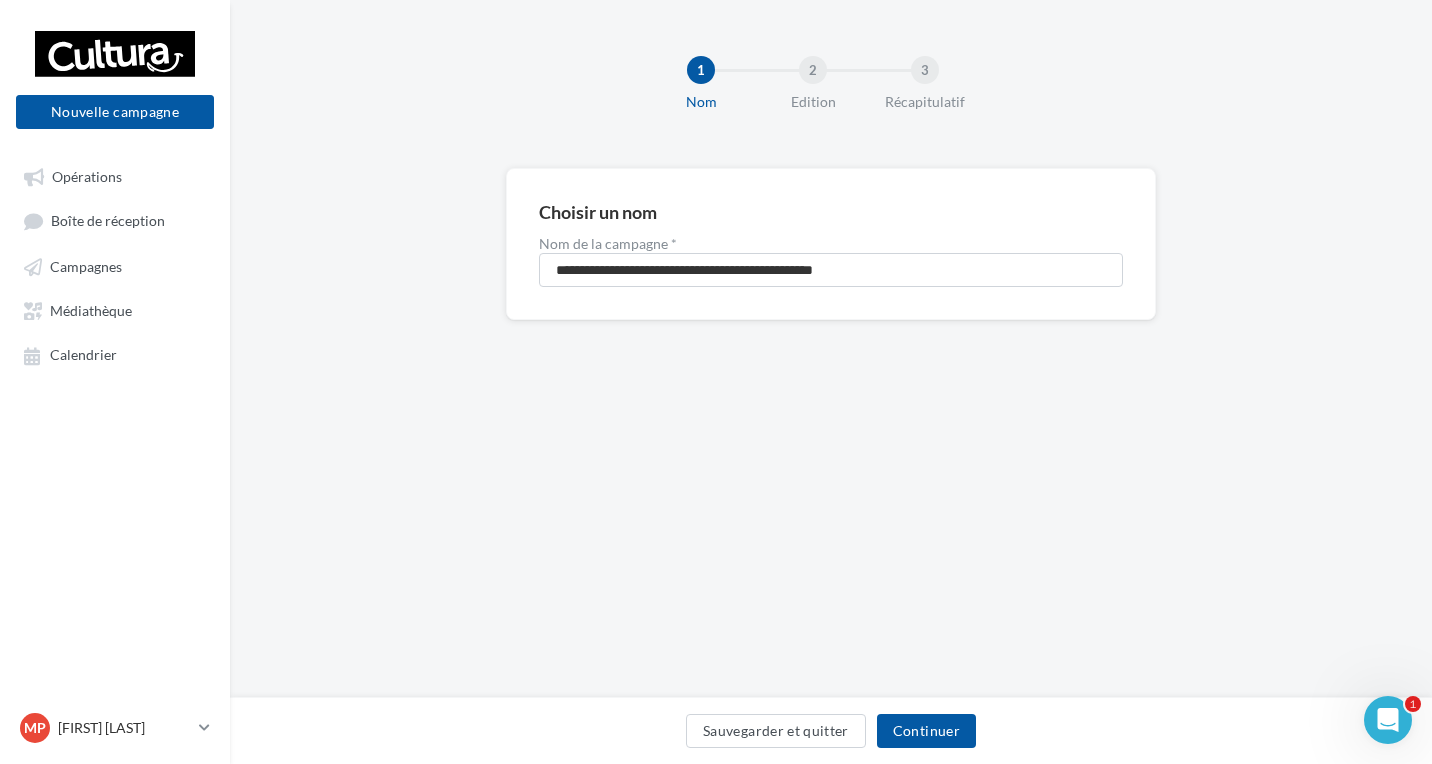 click on "**********" at bounding box center [831, 349] 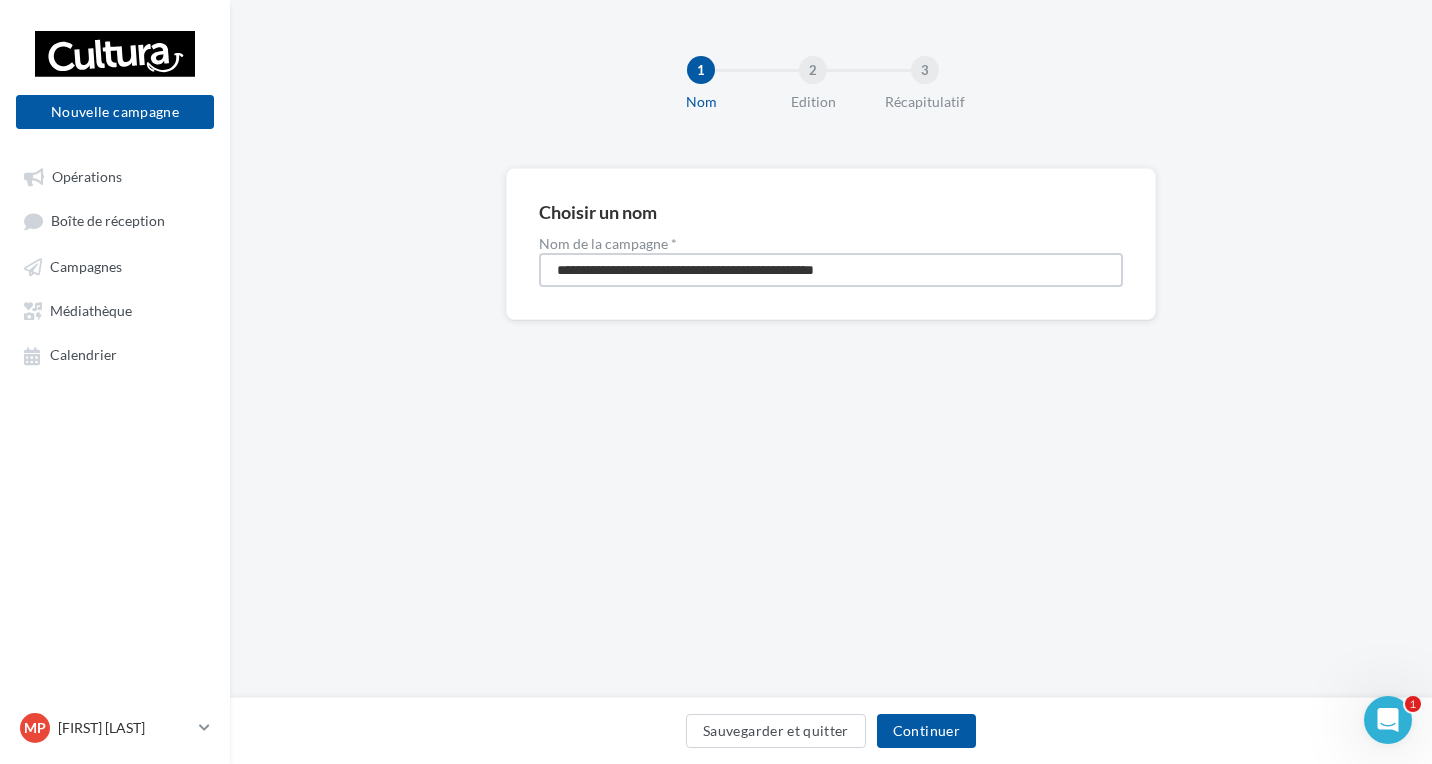 drag, startPoint x: 910, startPoint y: 273, endPoint x: 454, endPoint y: 295, distance: 456.5304 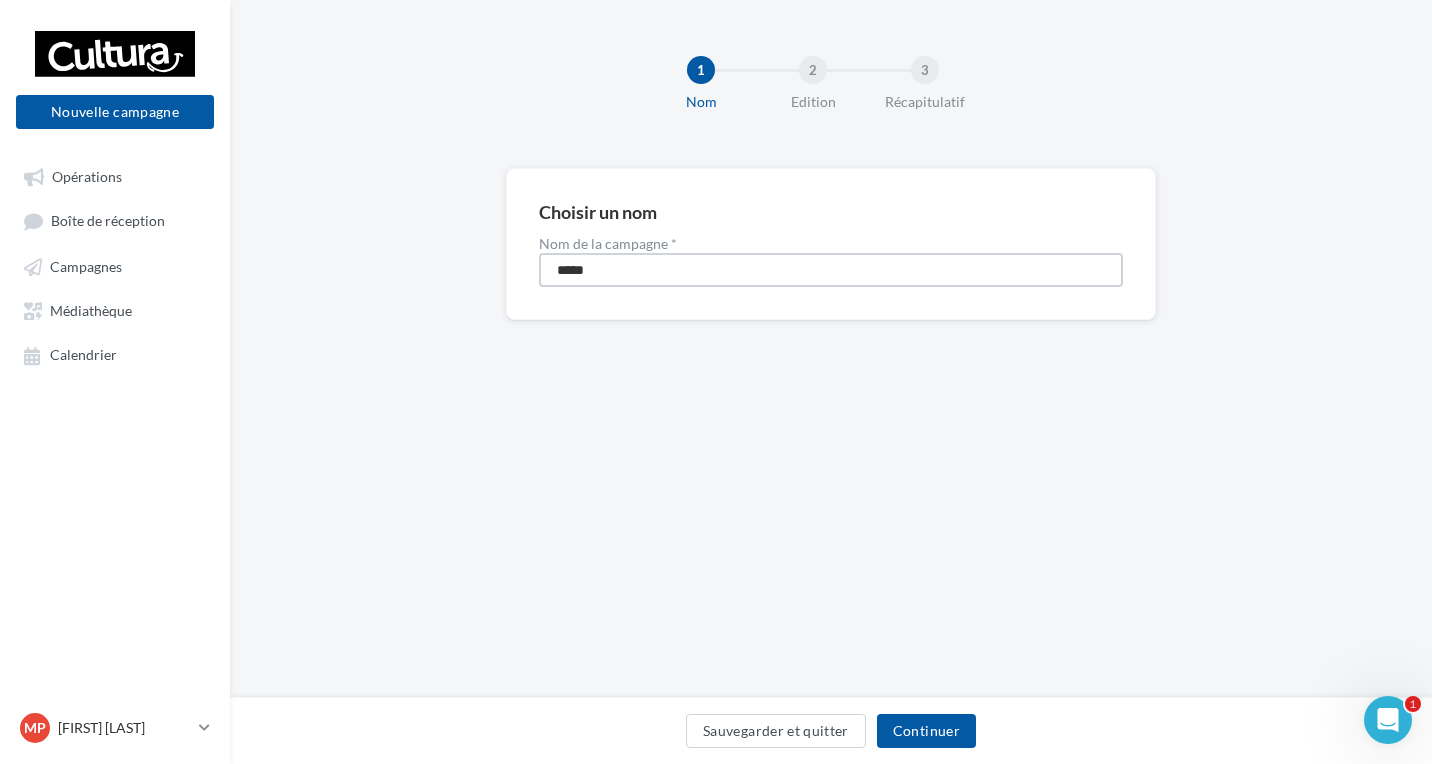 type on "*****" 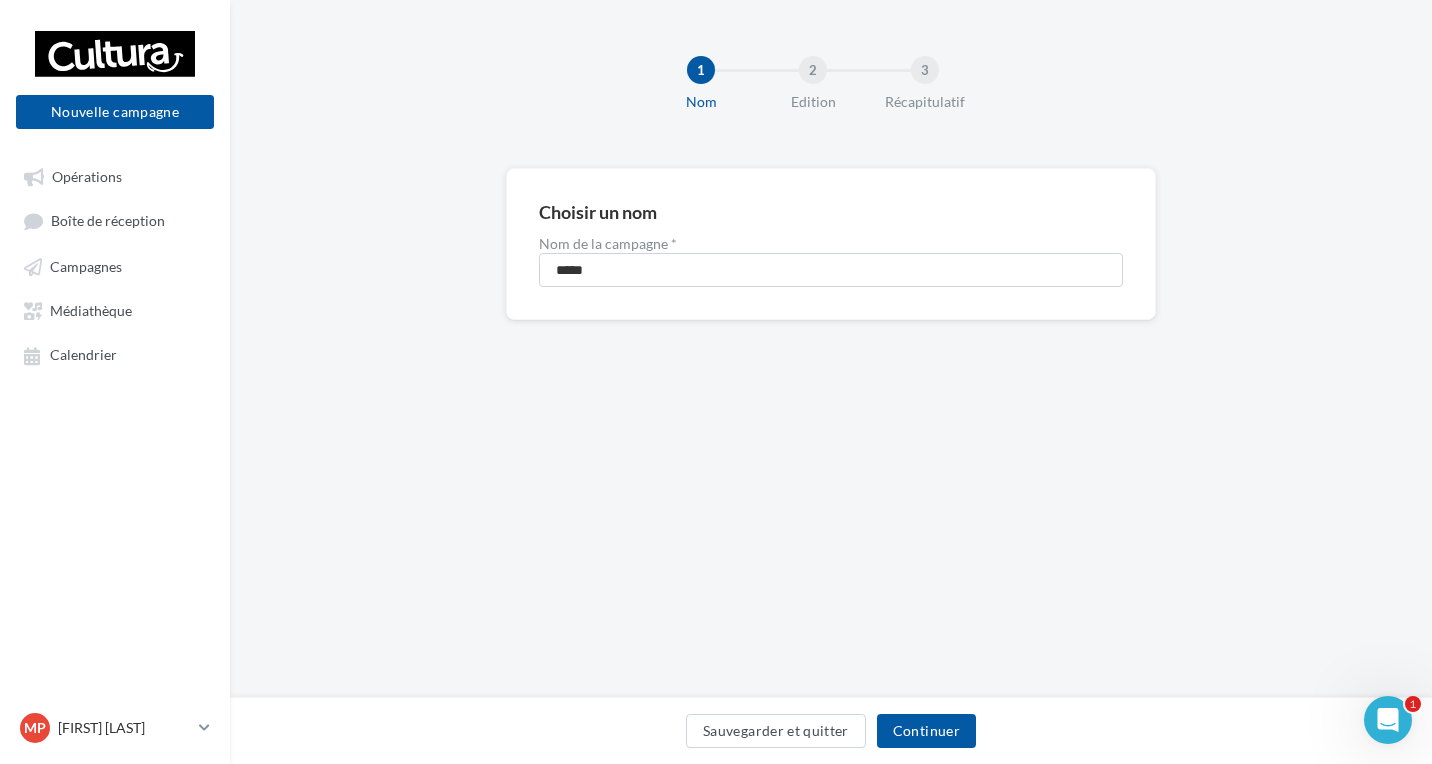 click on "Sauvegarder et quitter      Continuer" at bounding box center (831, 730) 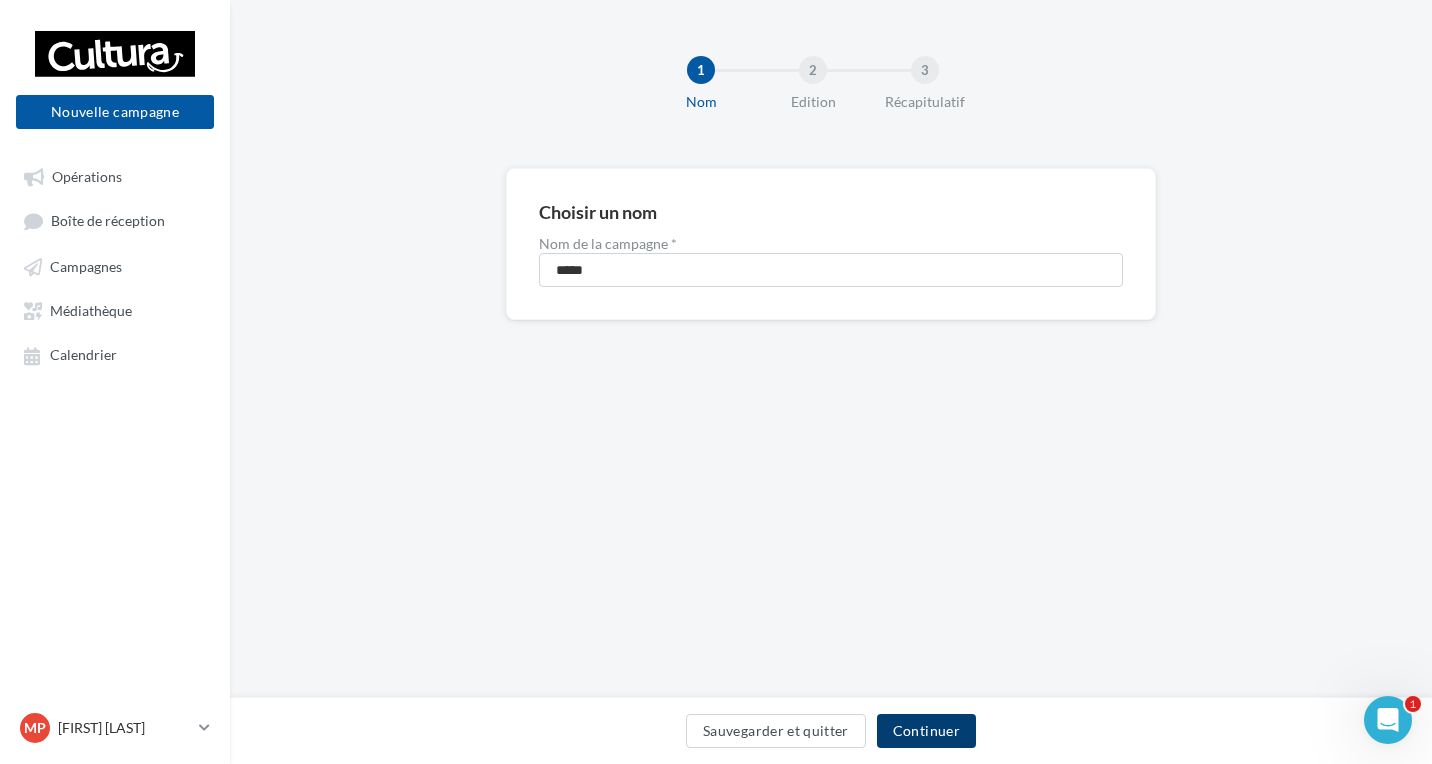 click on "Continuer" at bounding box center (926, 731) 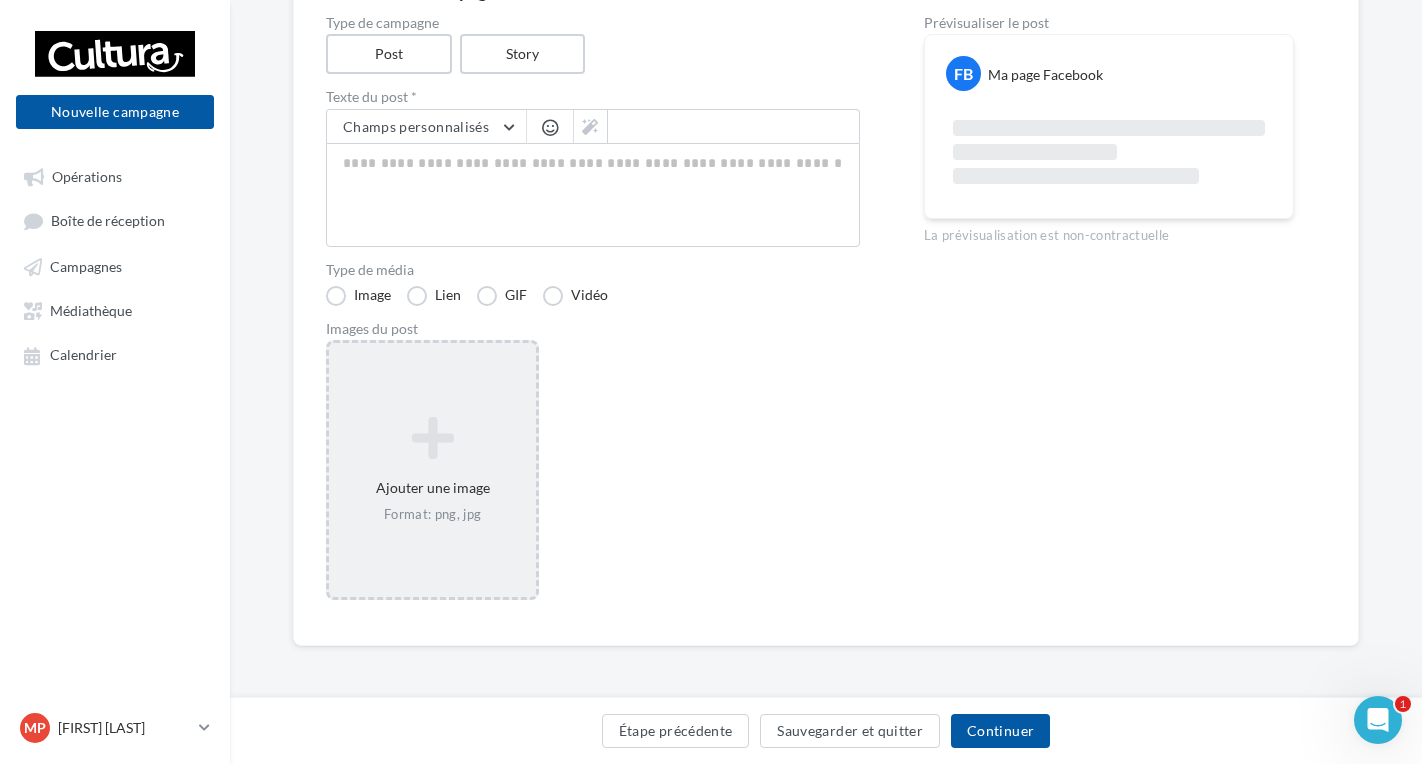 click on "Ajouter une image     Format: png, jpg" at bounding box center (432, 470) 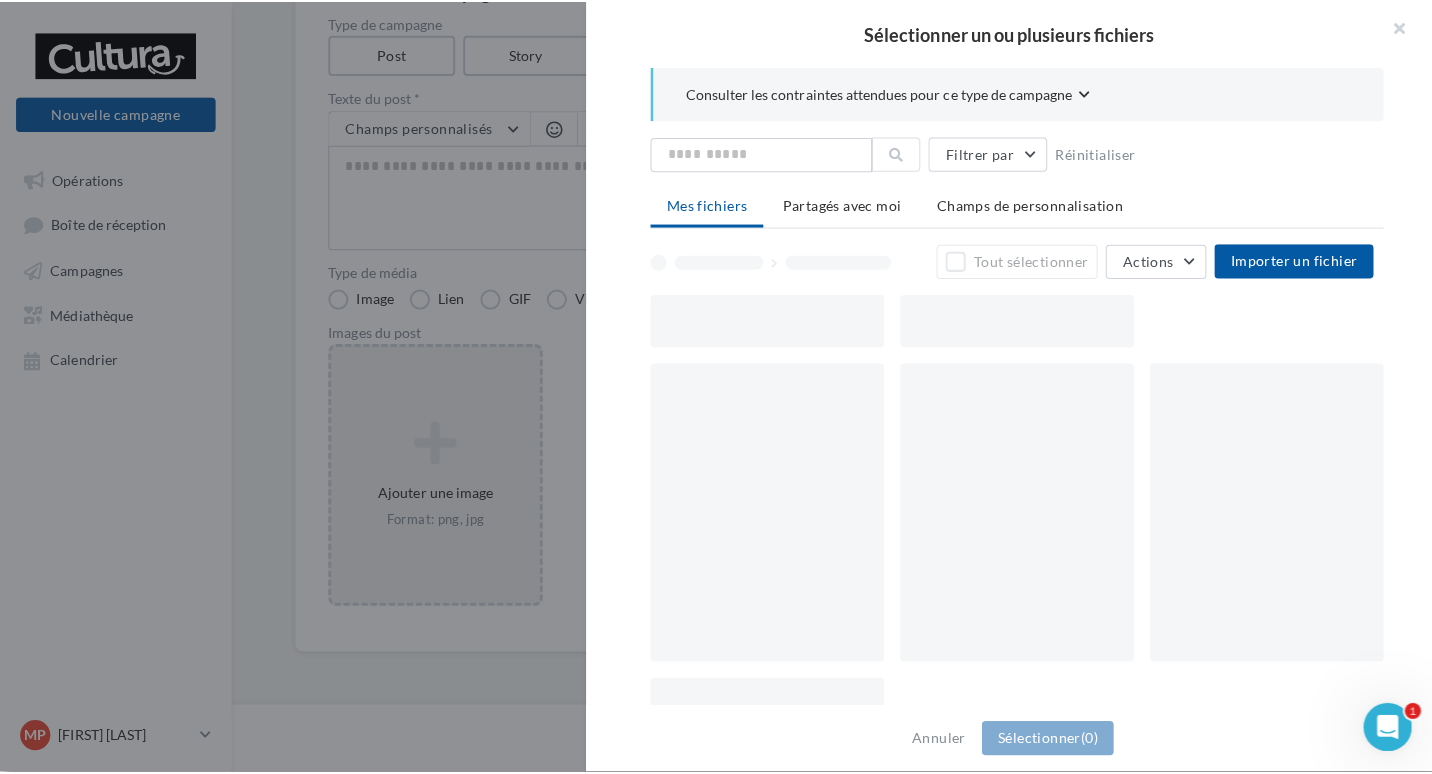 scroll, scrollTop: 209, scrollLeft: 0, axis: vertical 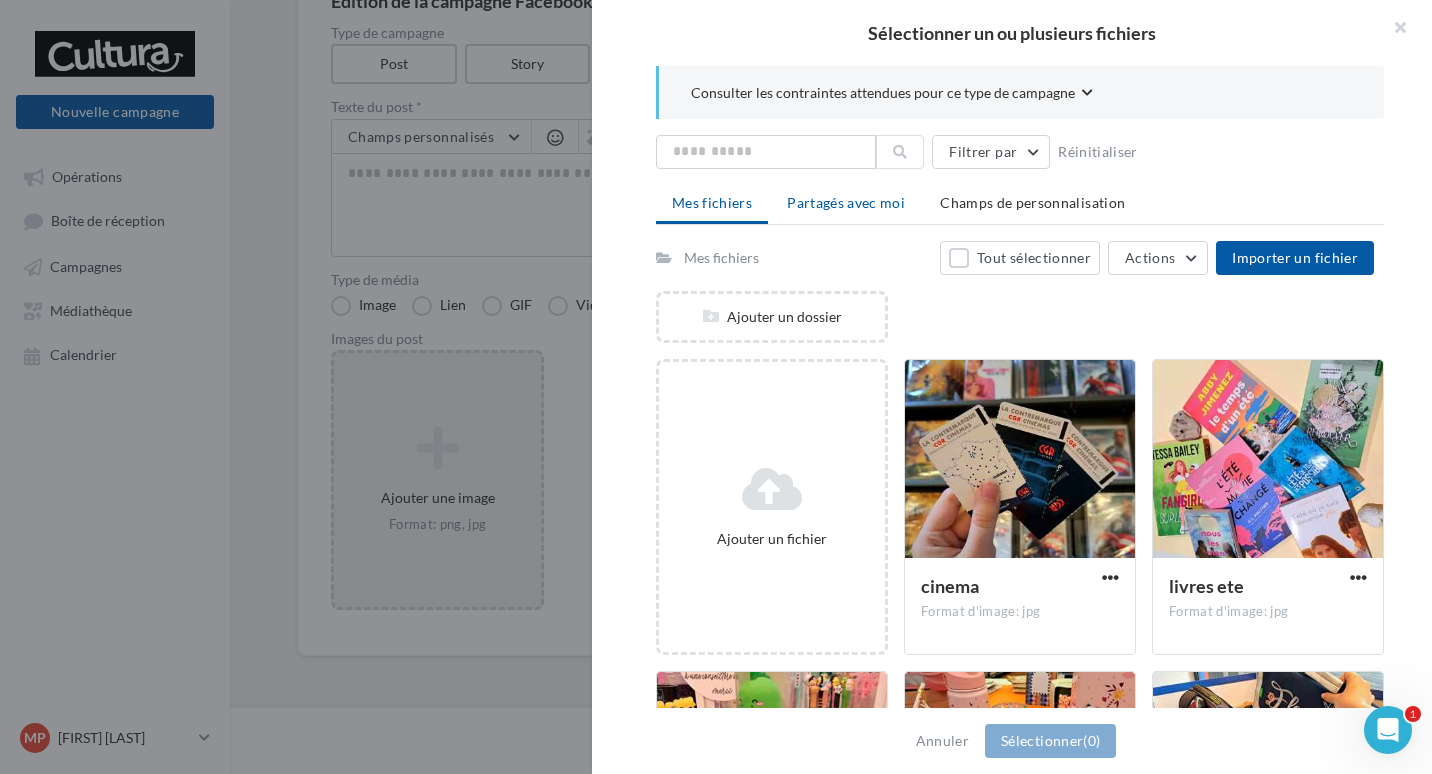 click on "Partagés avec moi" at bounding box center (846, 203) 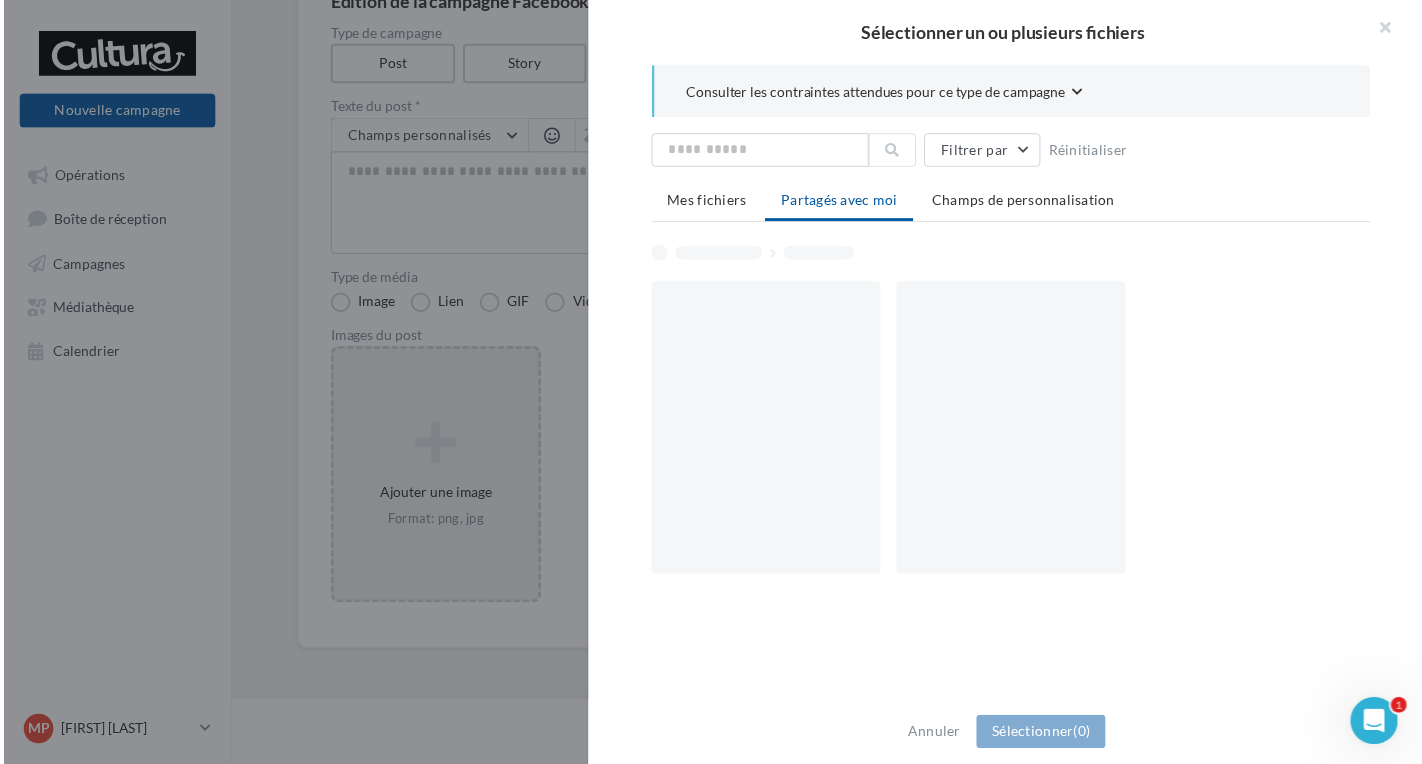 scroll, scrollTop: 219, scrollLeft: 0, axis: vertical 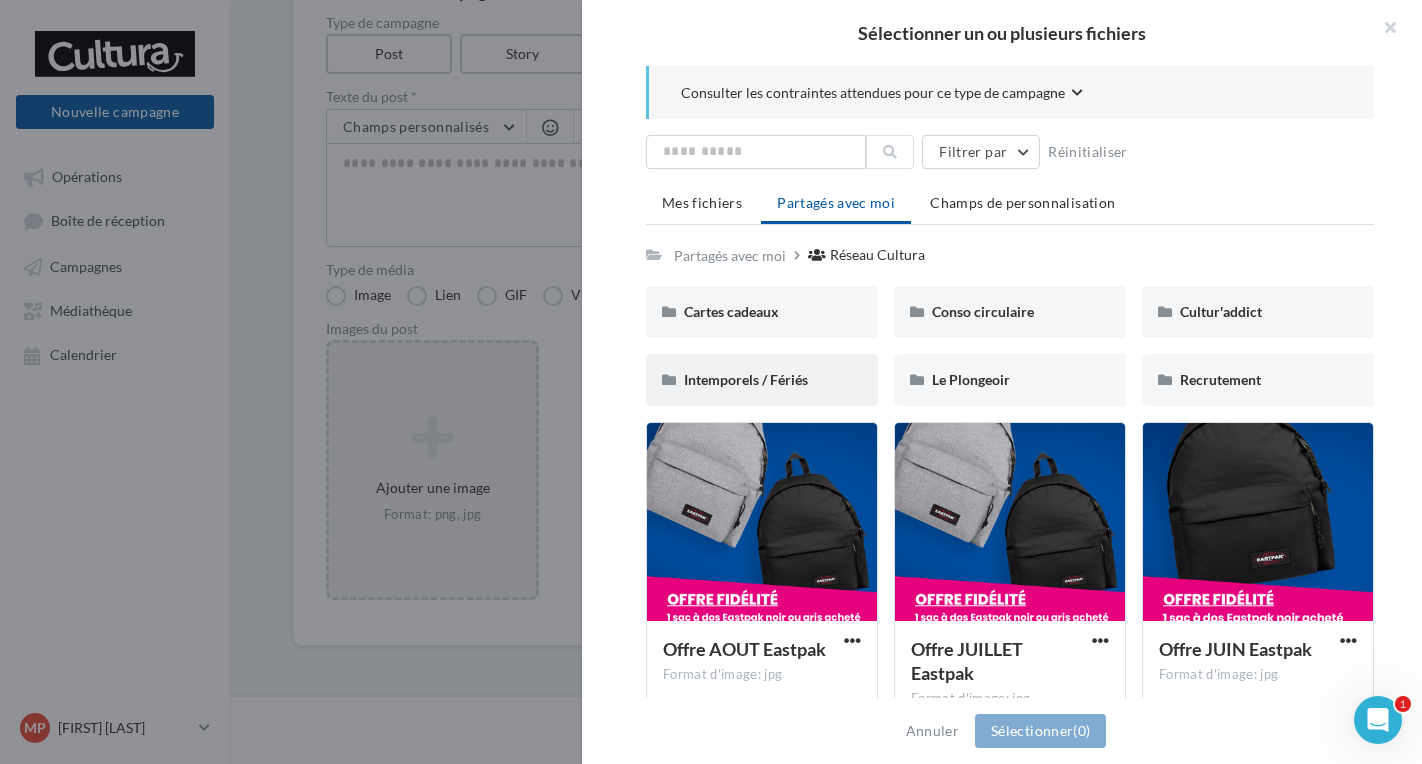 click on "Intemporels / Fériés" at bounding box center [762, 380] 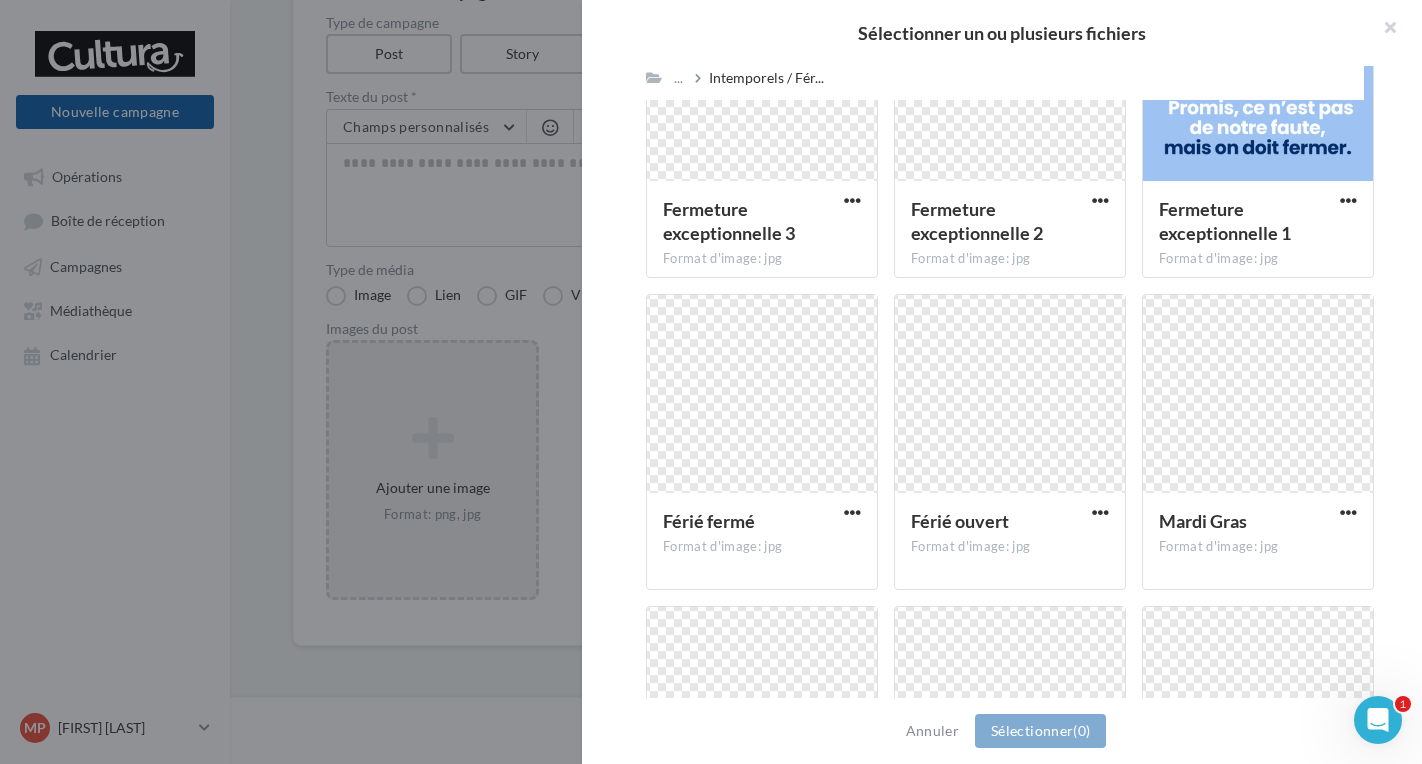 scroll, scrollTop: 2619, scrollLeft: 0, axis: vertical 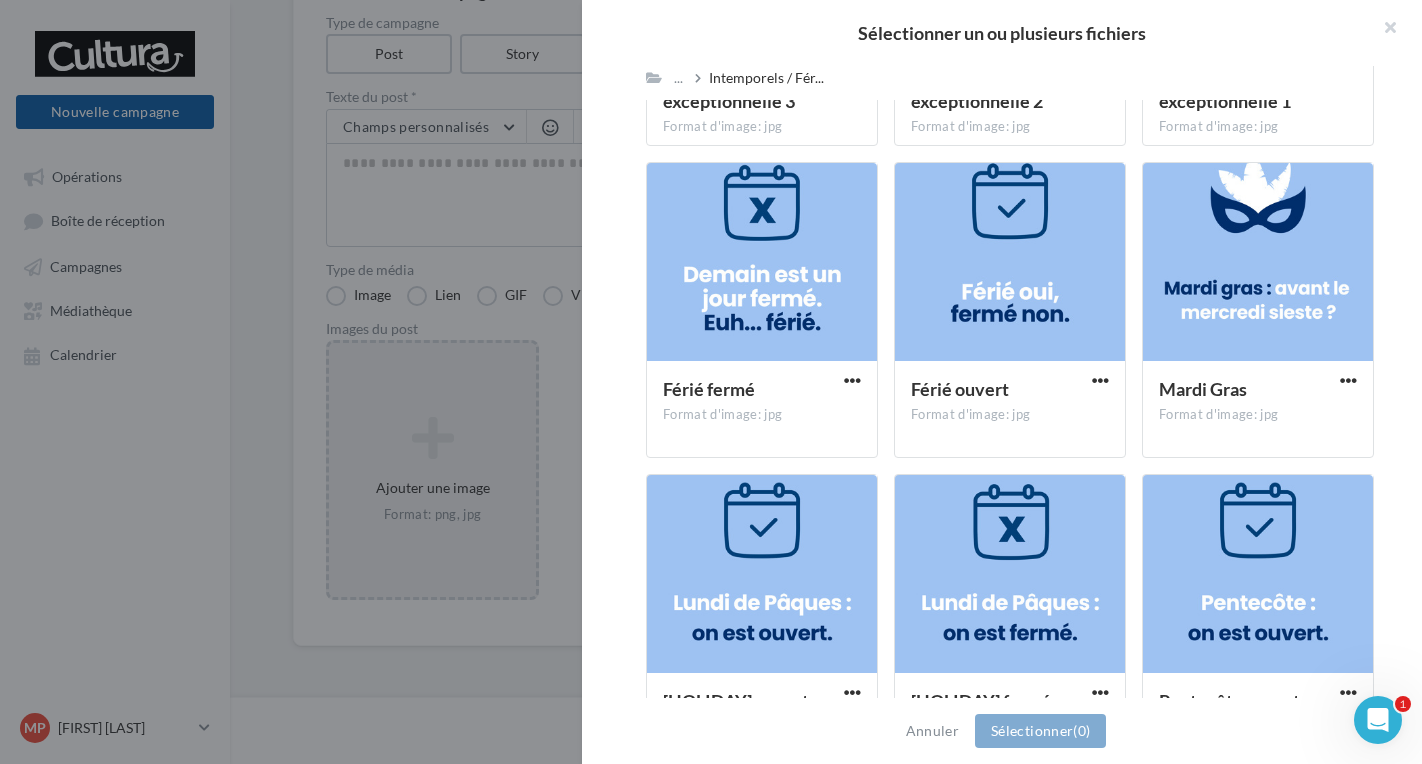 click at bounding box center (1010, 263) 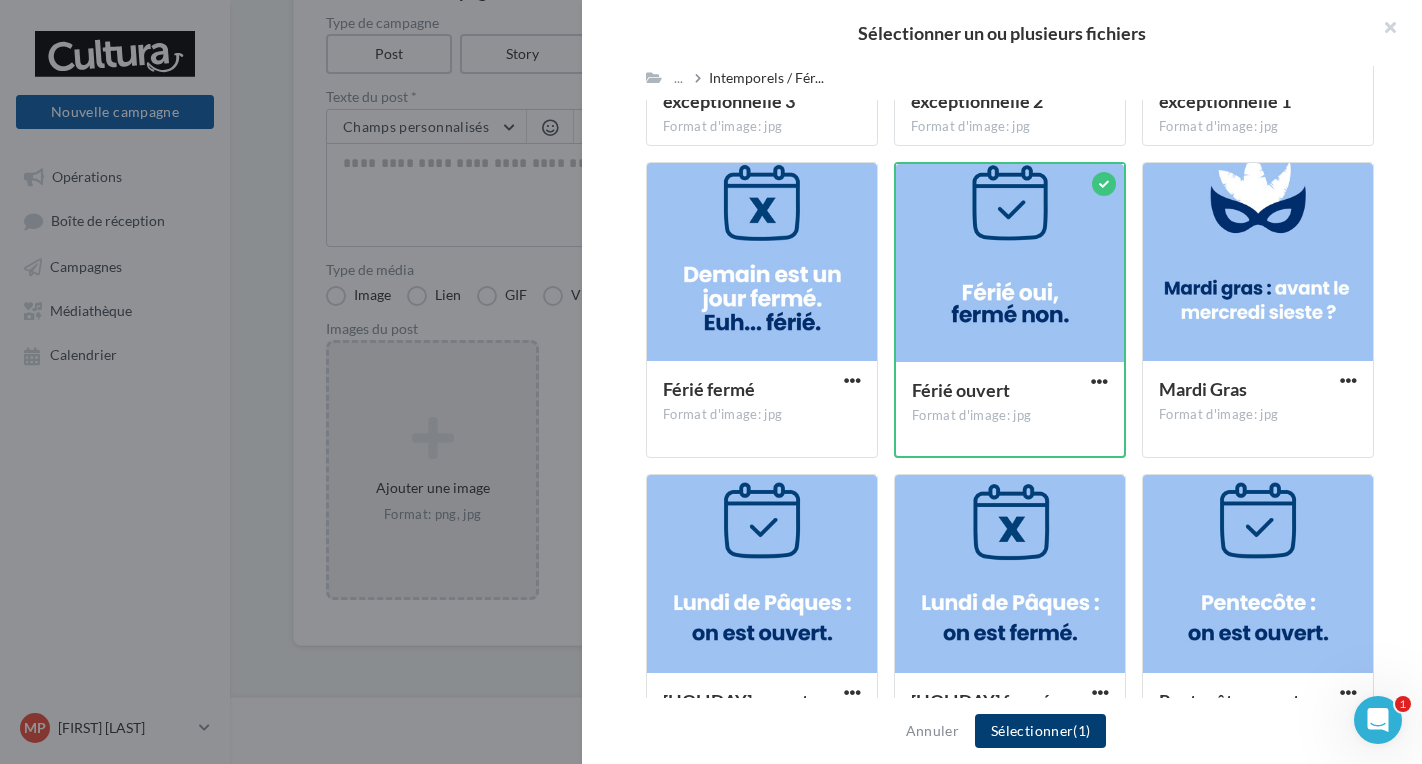 click on "Sélectionner   (1)" at bounding box center [1040, 731] 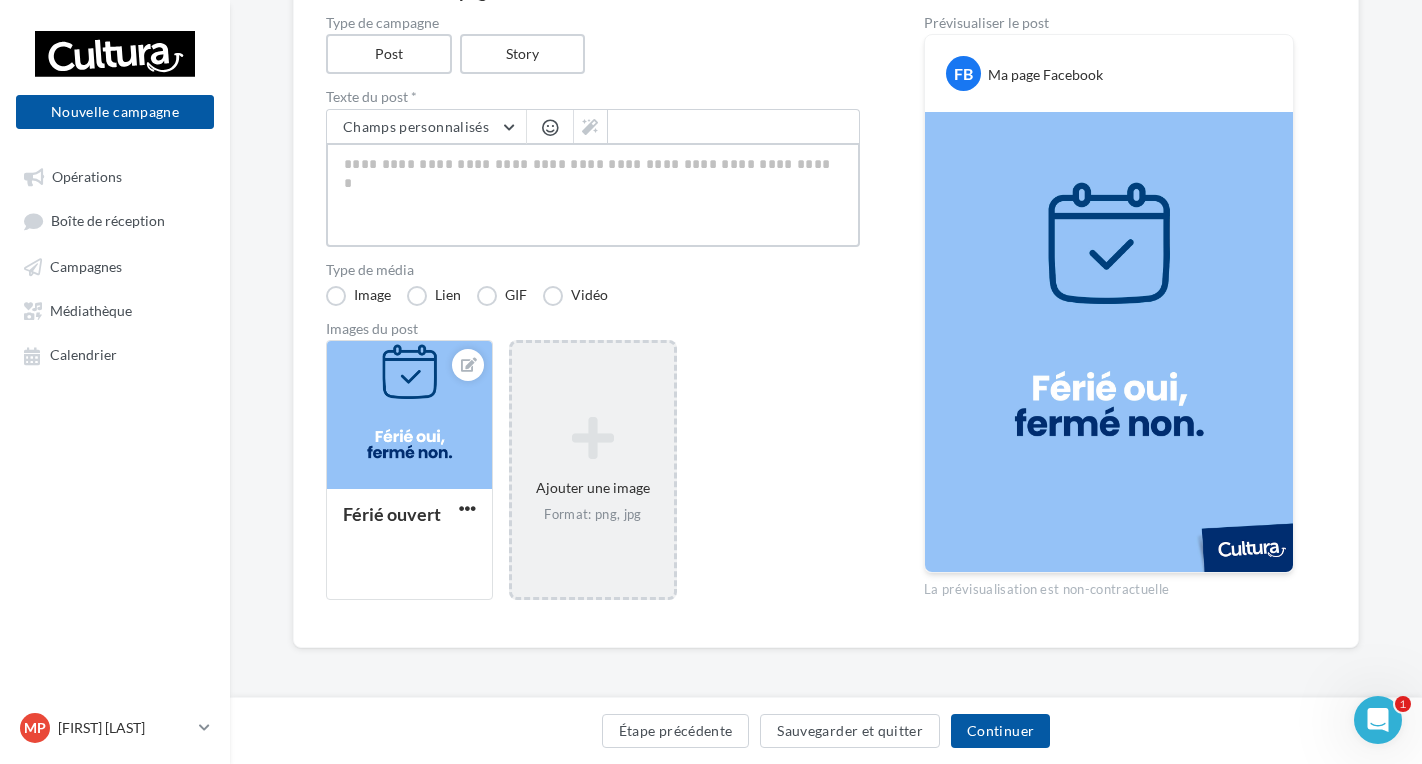 click at bounding box center (593, 195) 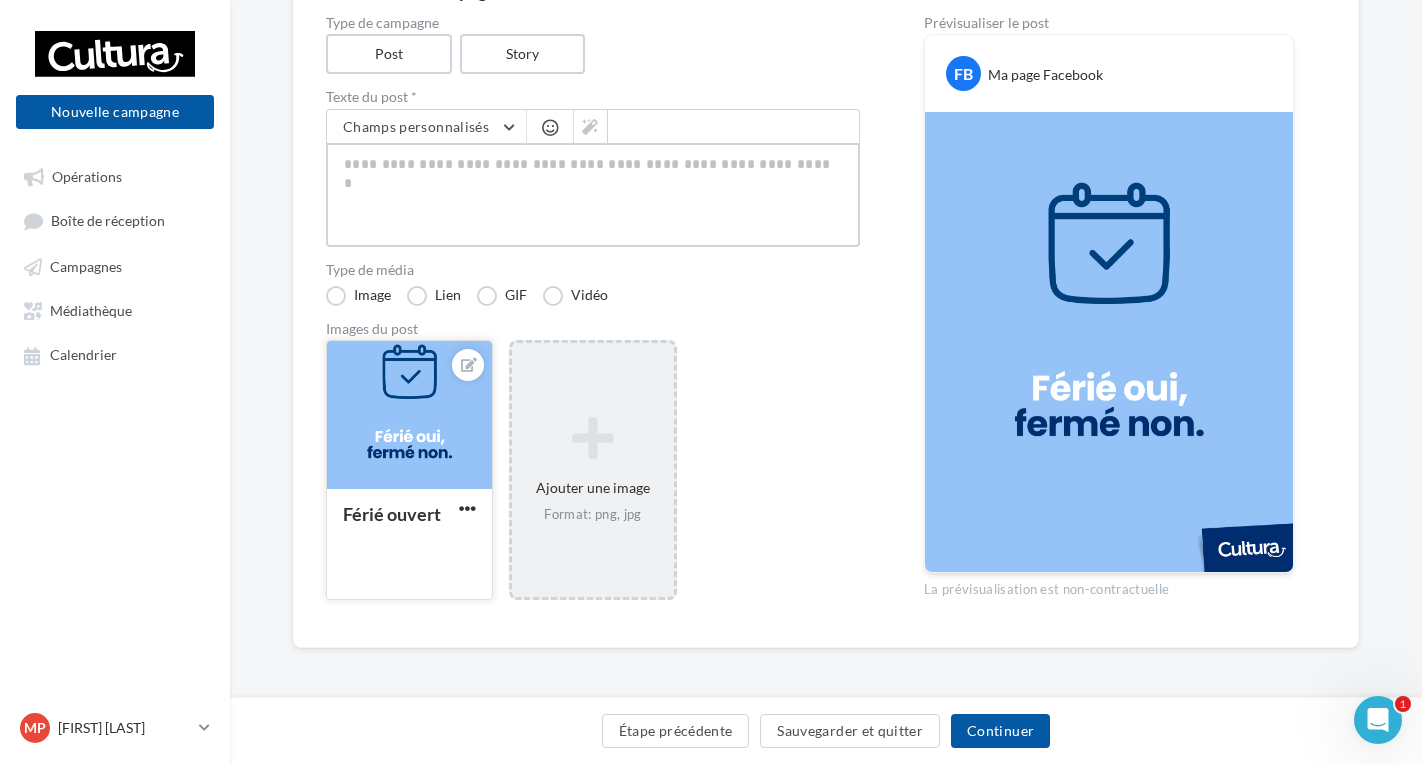 type on "**********" 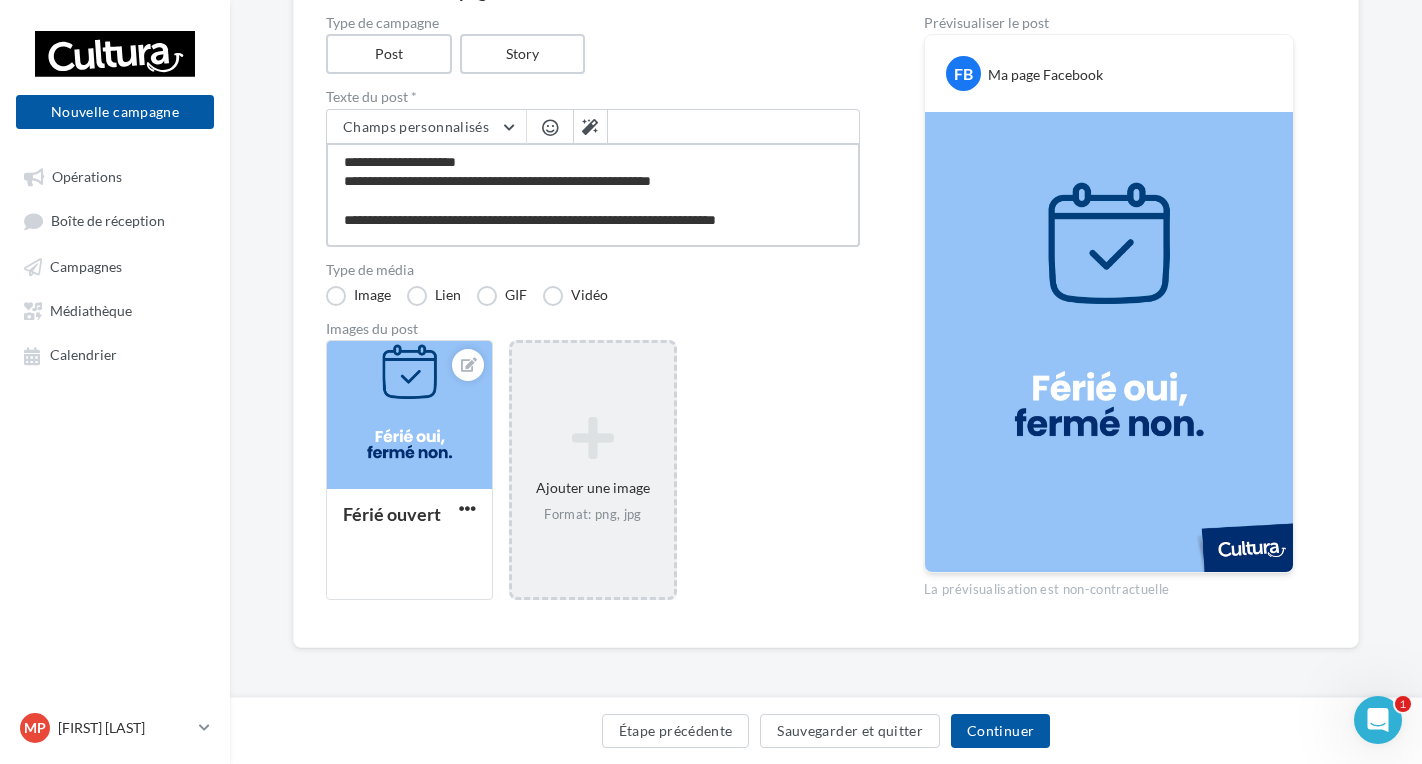 click on "**********" at bounding box center [593, 195] 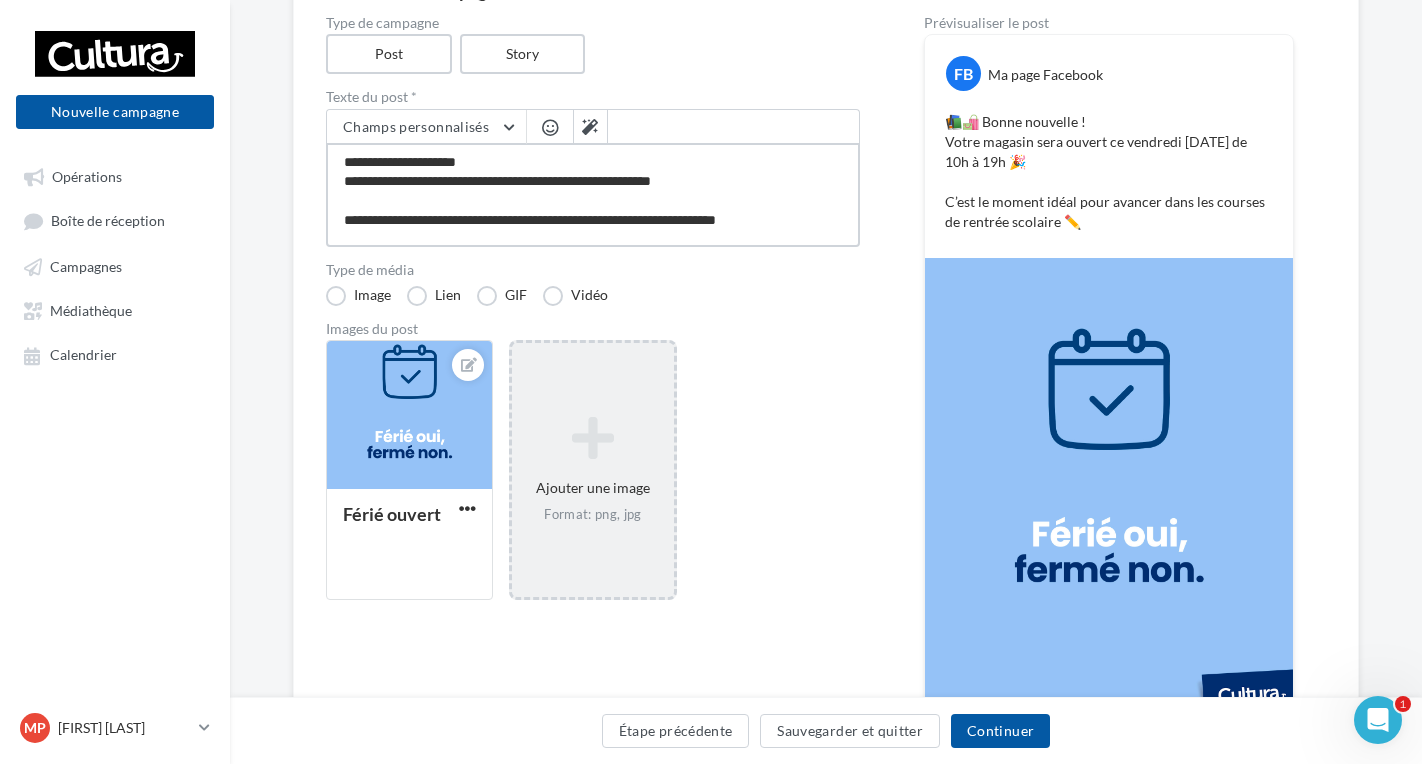 type on "**********" 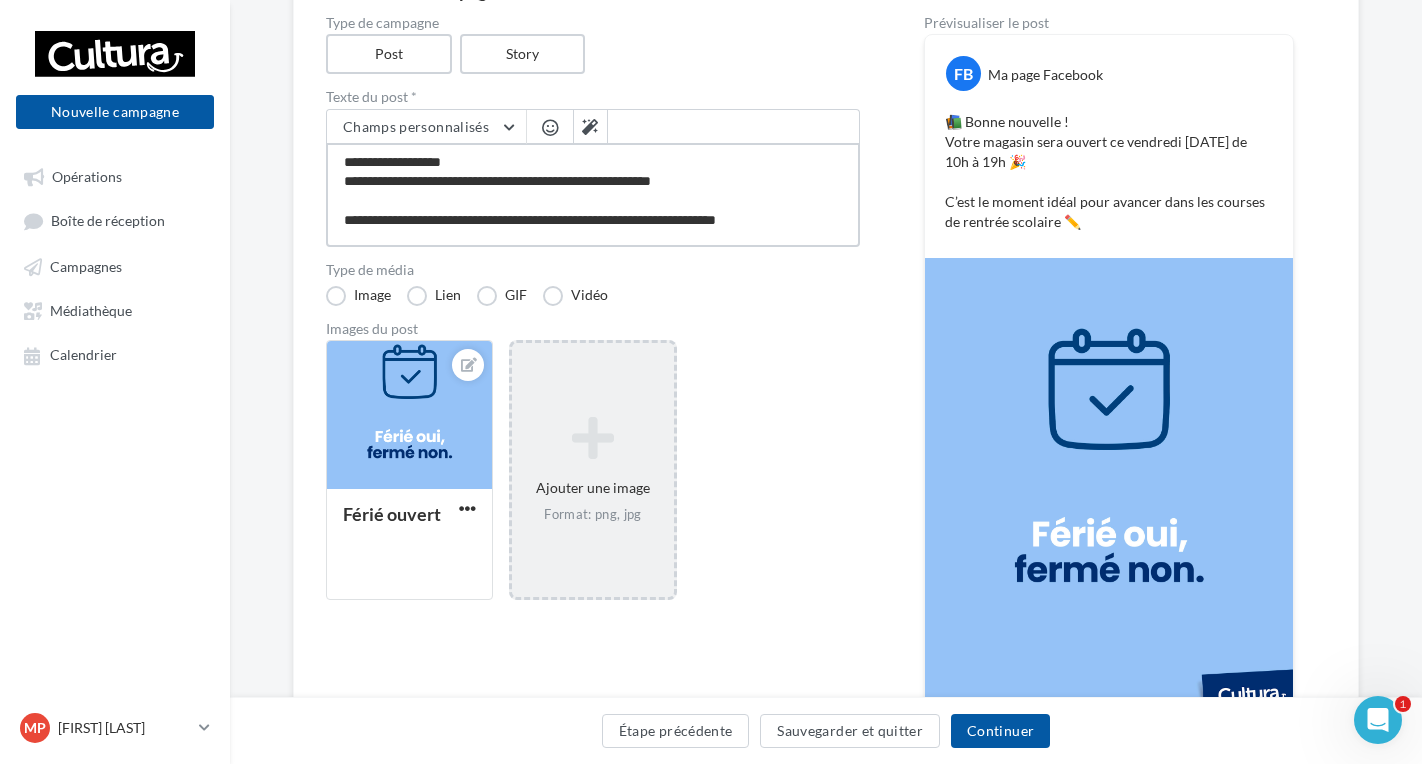 type on "**********" 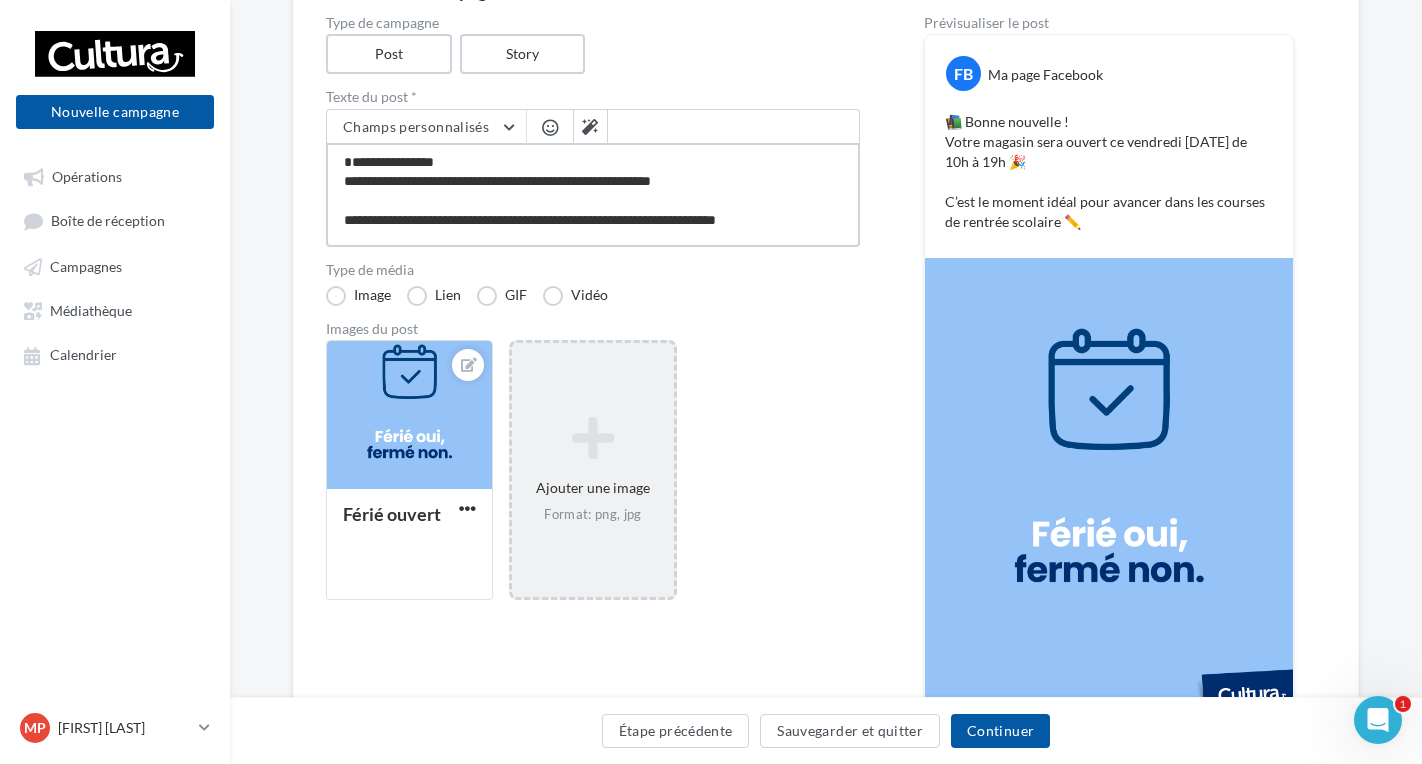 type on "**********" 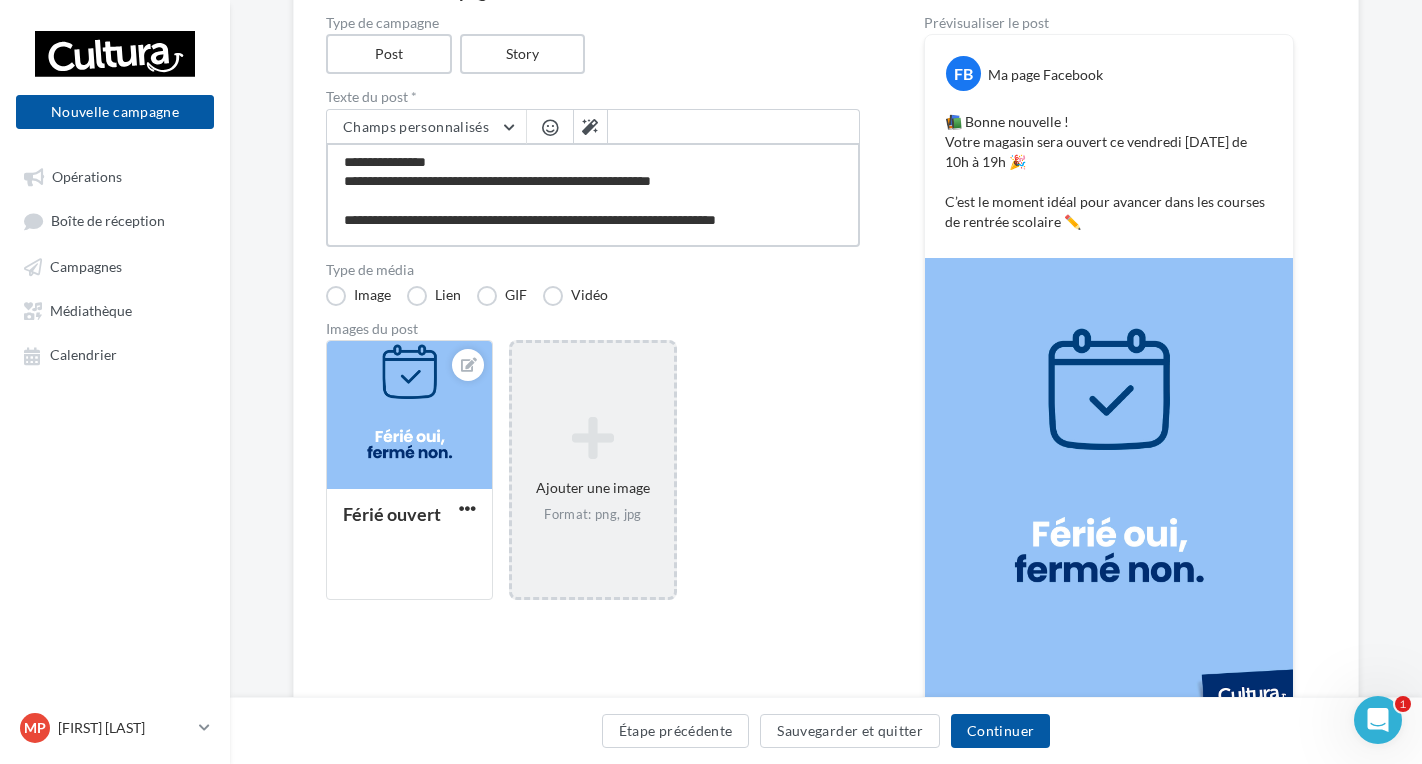 click on "**********" at bounding box center (593, 195) 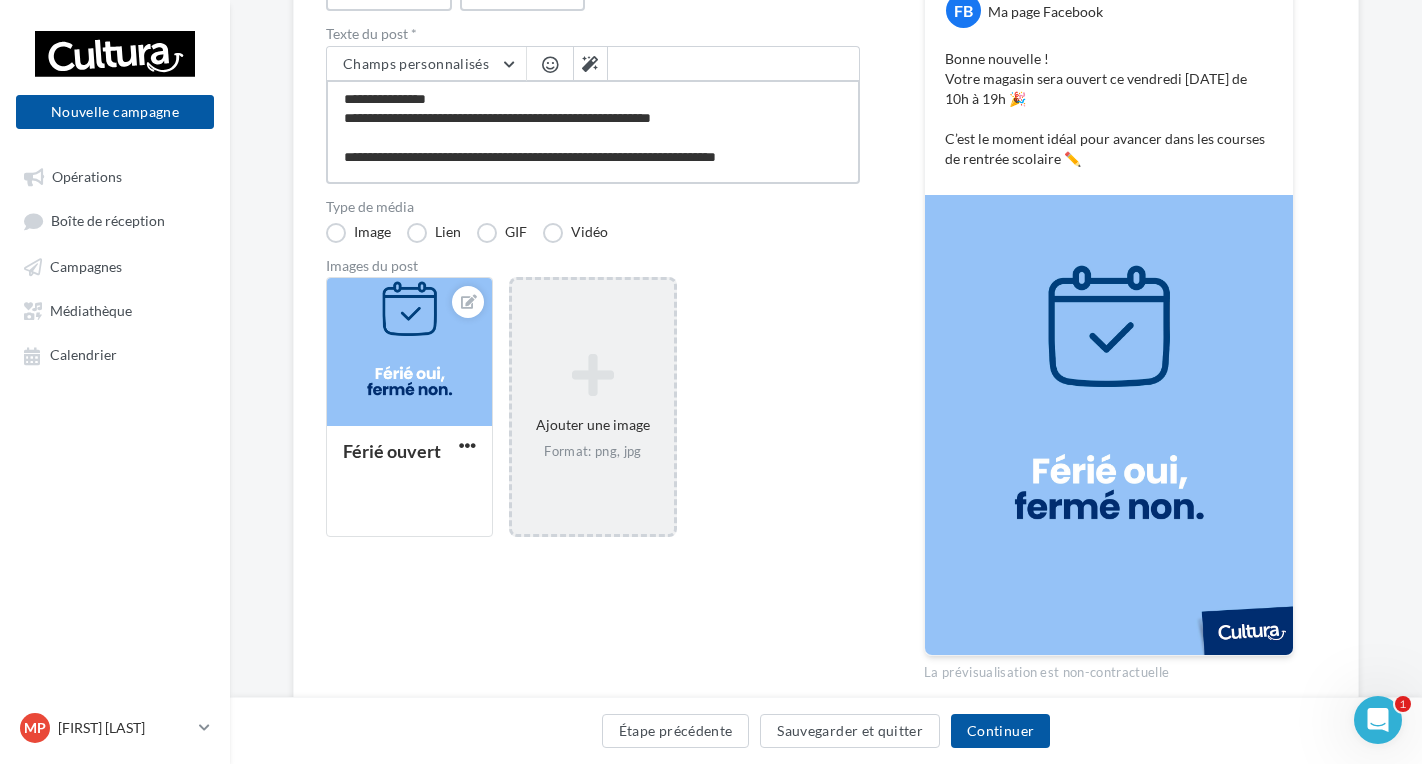 scroll, scrollTop: 167, scrollLeft: 0, axis: vertical 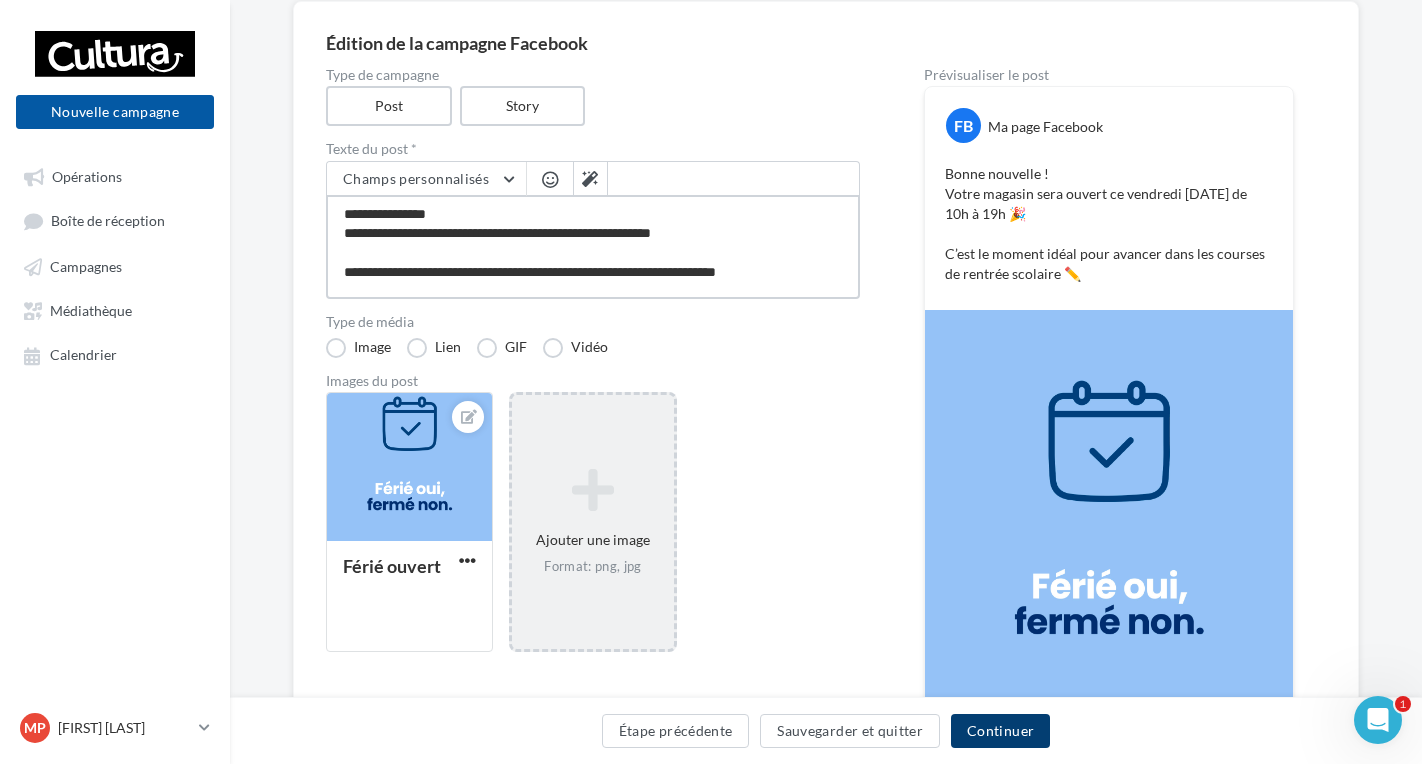 type on "**********" 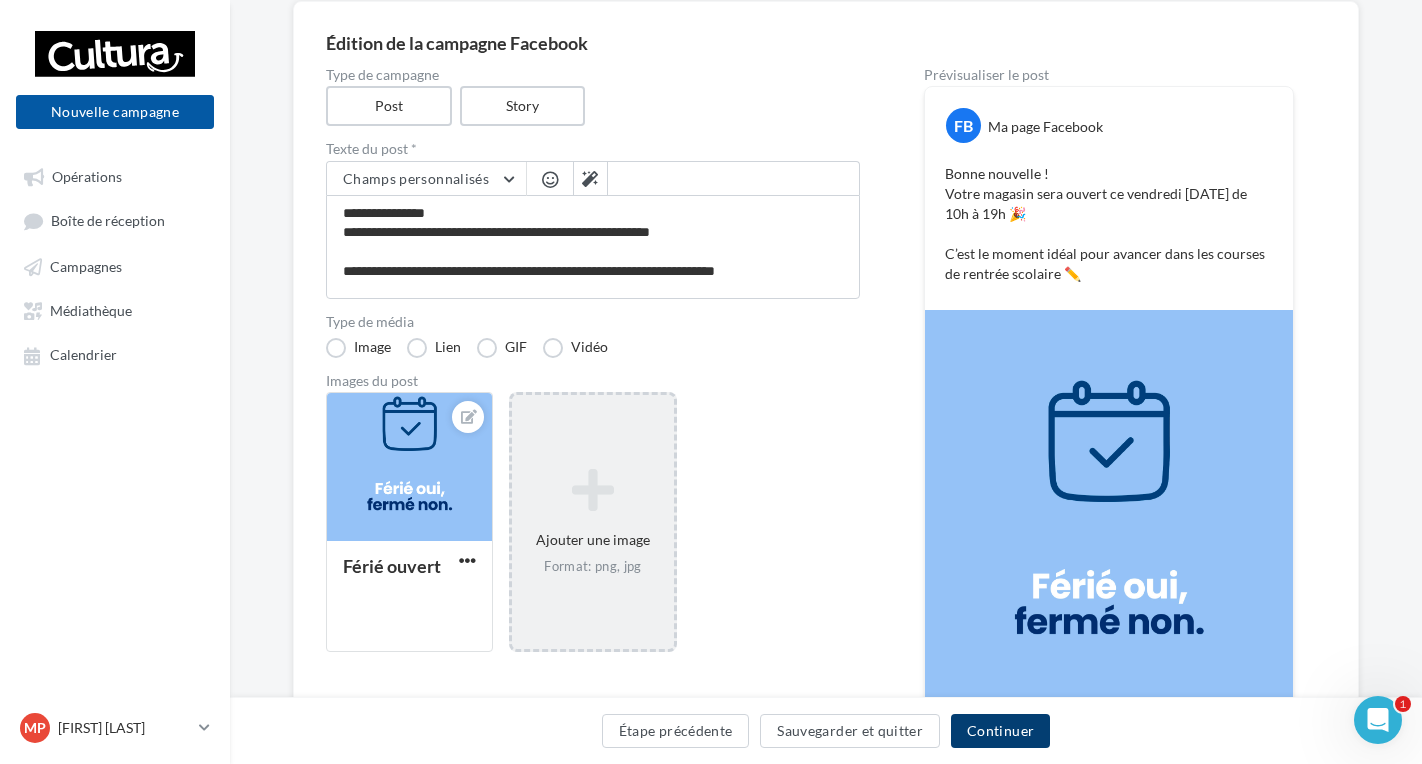 click on "Continuer" at bounding box center (1000, 731) 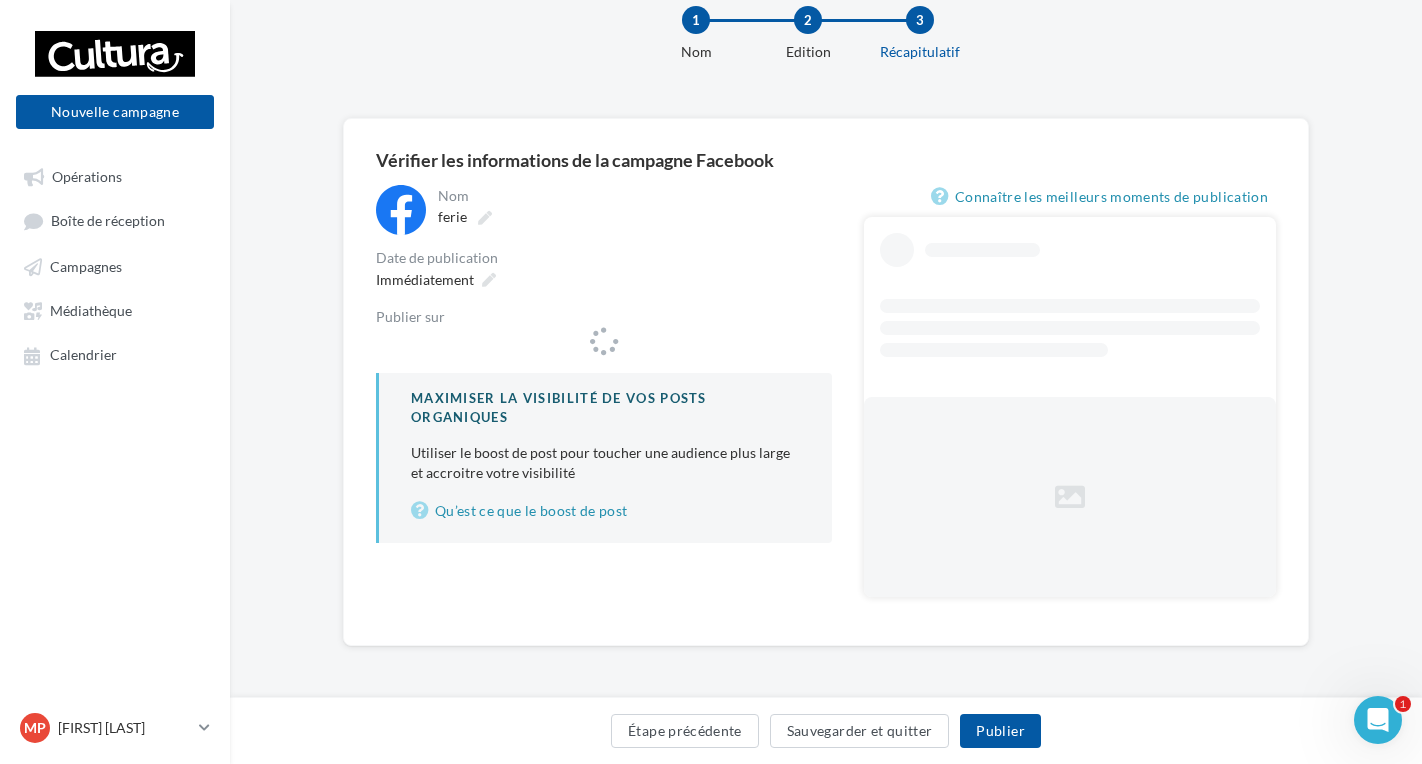scroll, scrollTop: 0, scrollLeft: 0, axis: both 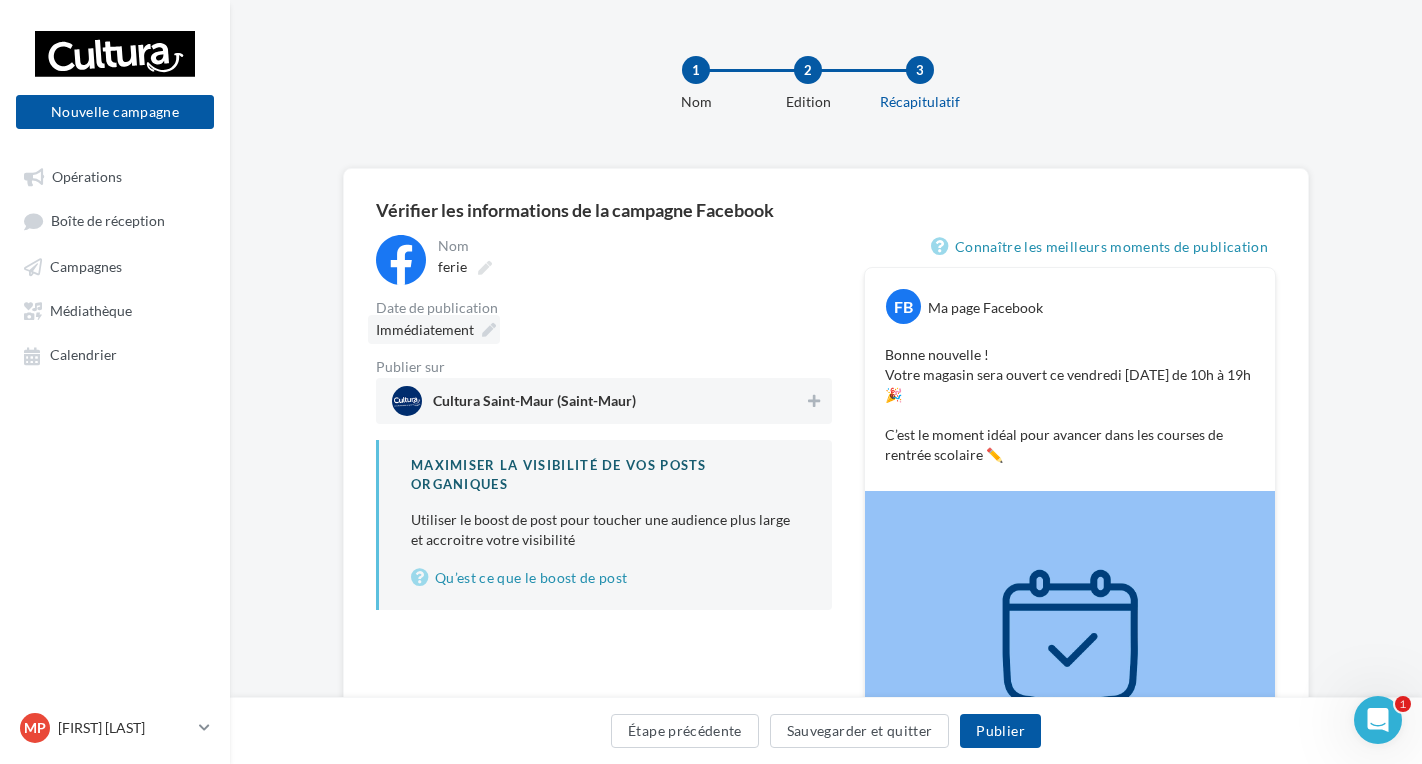 click on "Immédiatement" at bounding box center (425, 329) 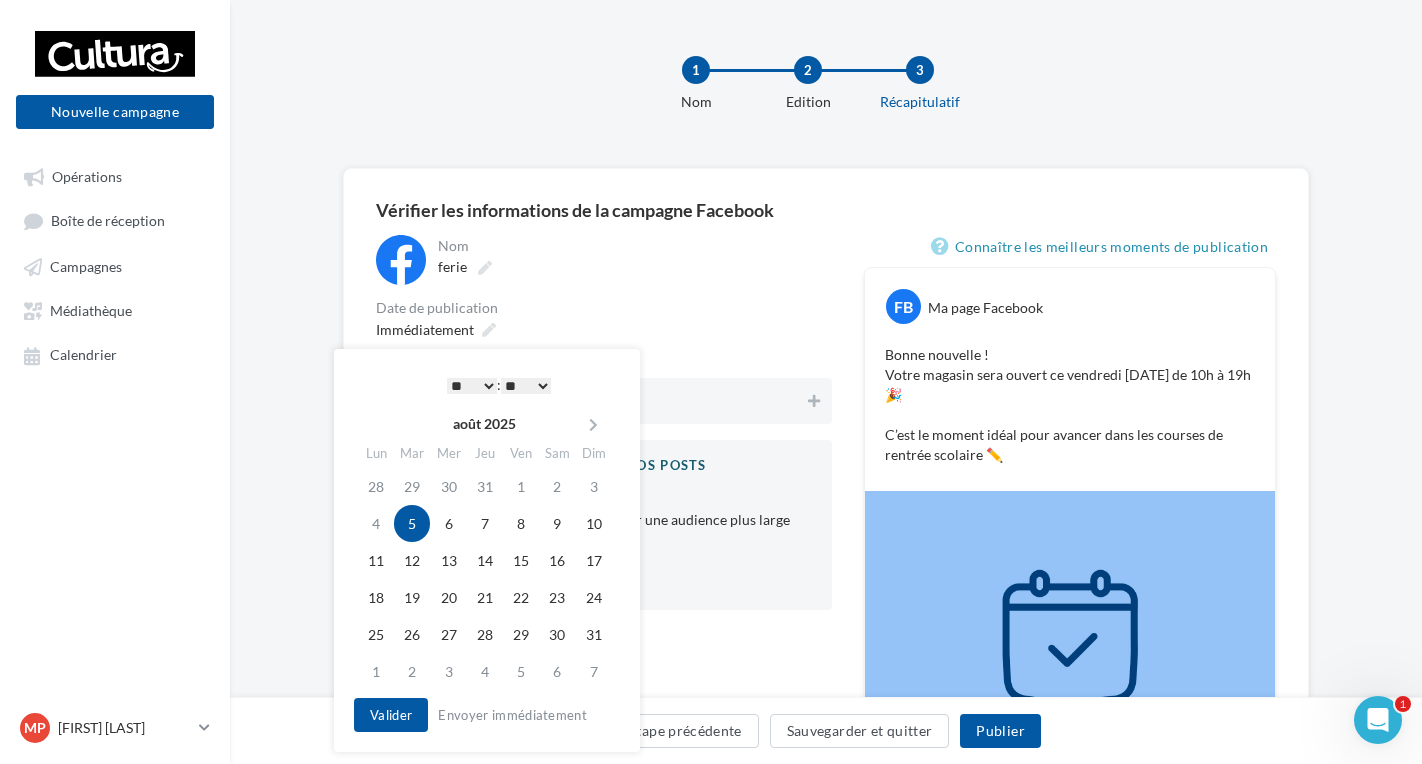 scroll, scrollTop: 100, scrollLeft: 0, axis: vertical 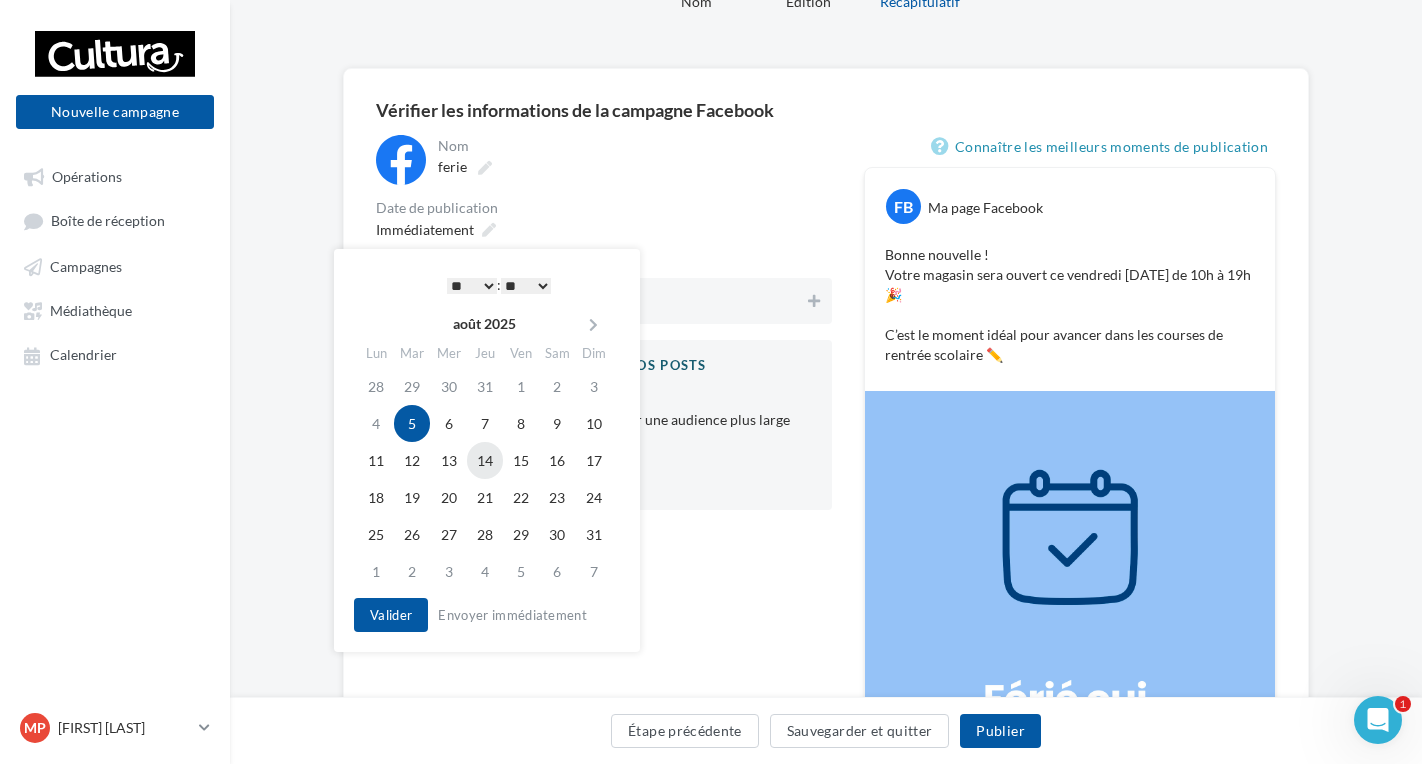 click on "14" at bounding box center [485, 460] 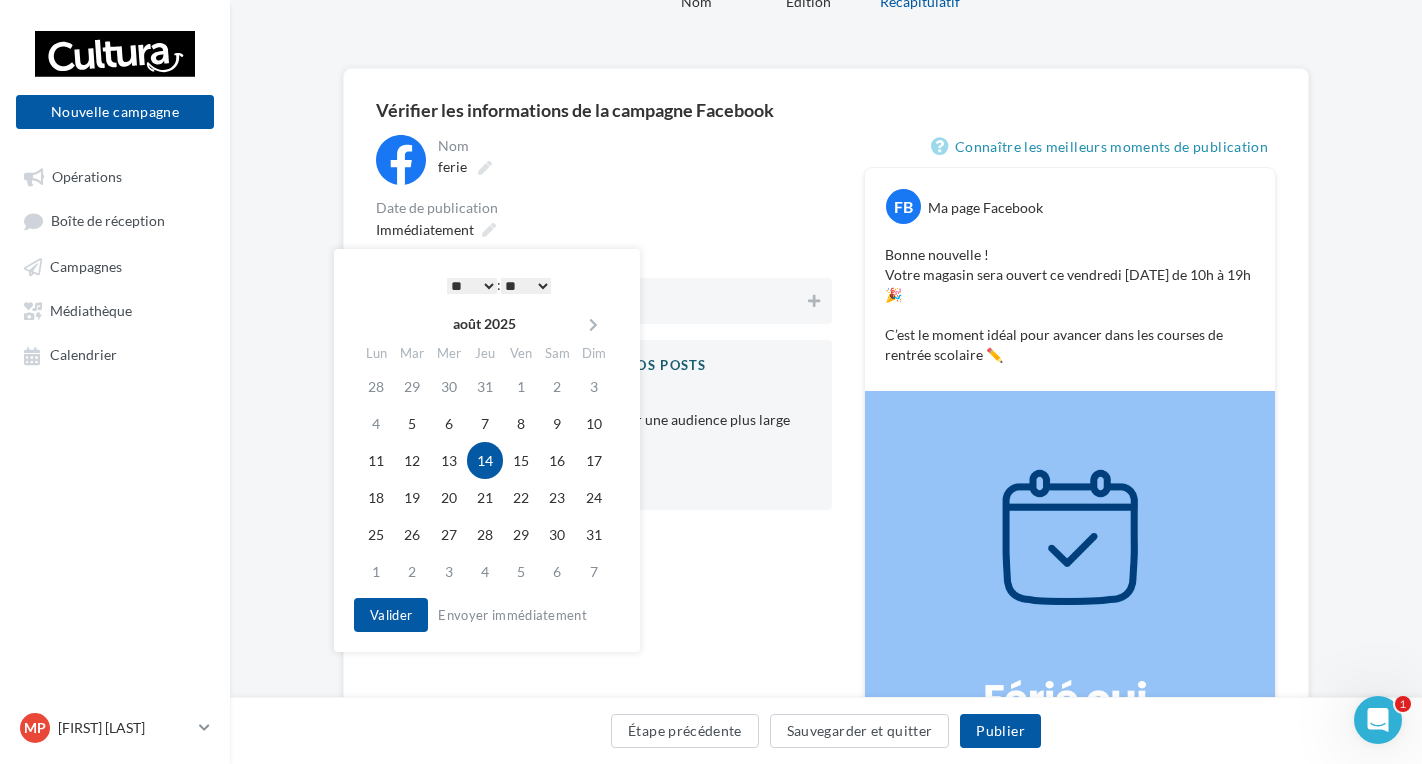 click on "* * * * * * * * * * ** ** ** ** ** ** ** ** ** ** ** ** ** **" at bounding box center [472, 286] 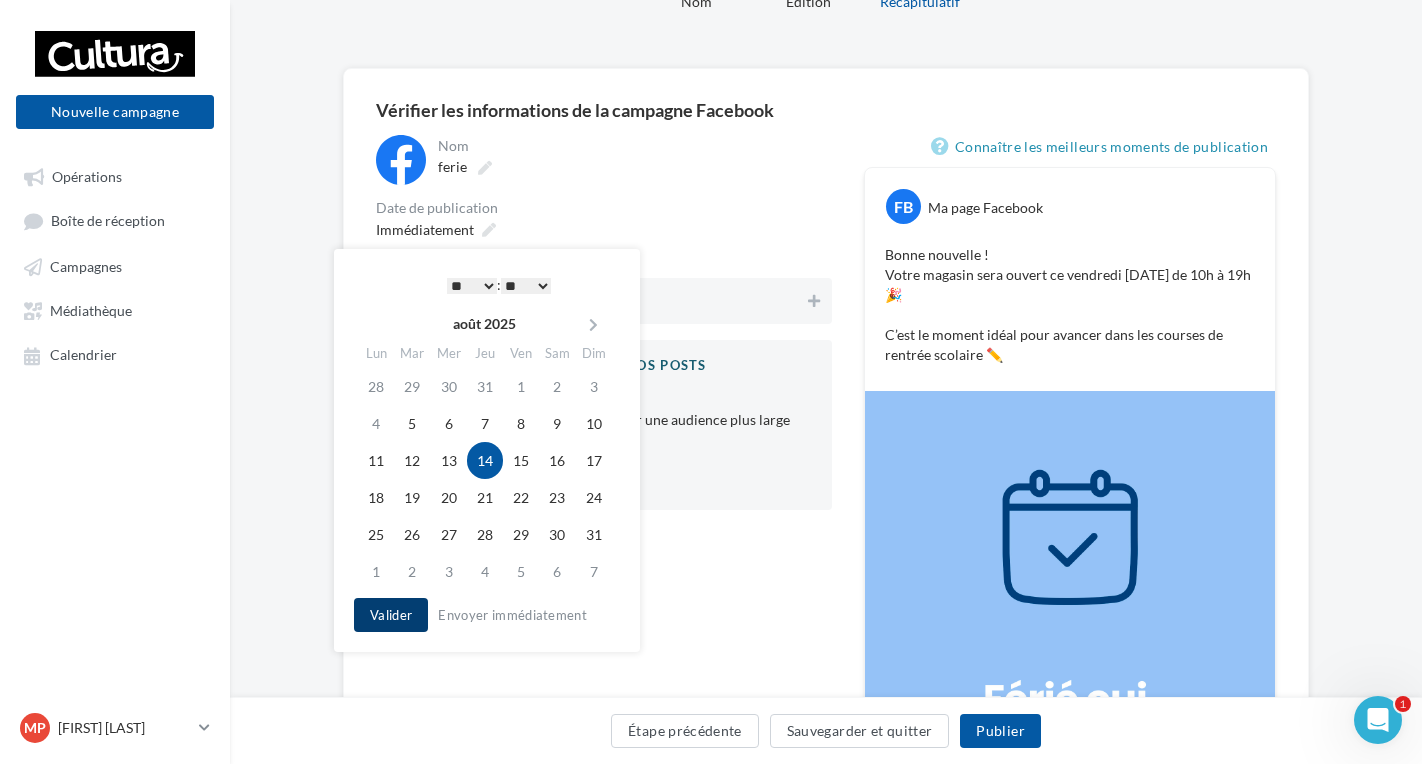 click on "Valider" at bounding box center [391, 615] 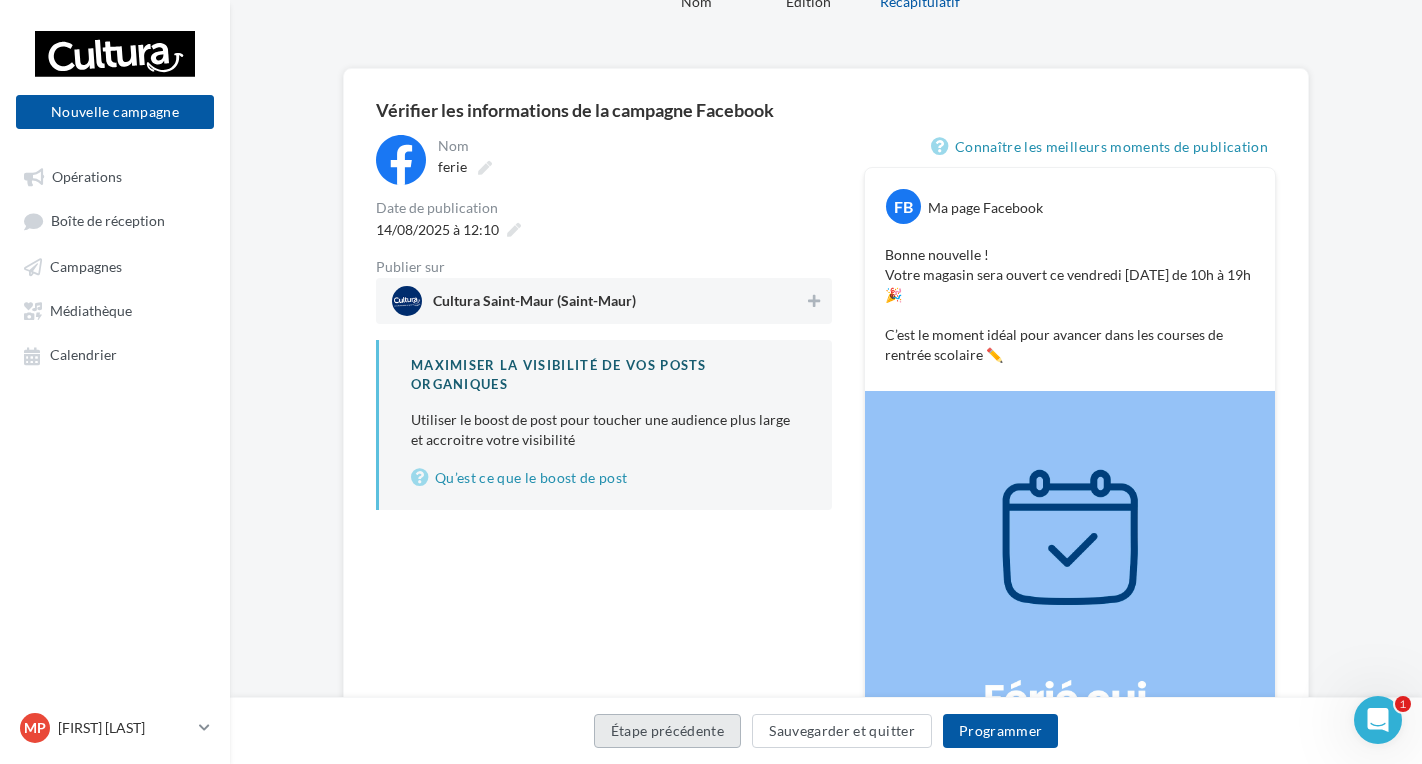 click on "Étape précédente" at bounding box center (668, 731) 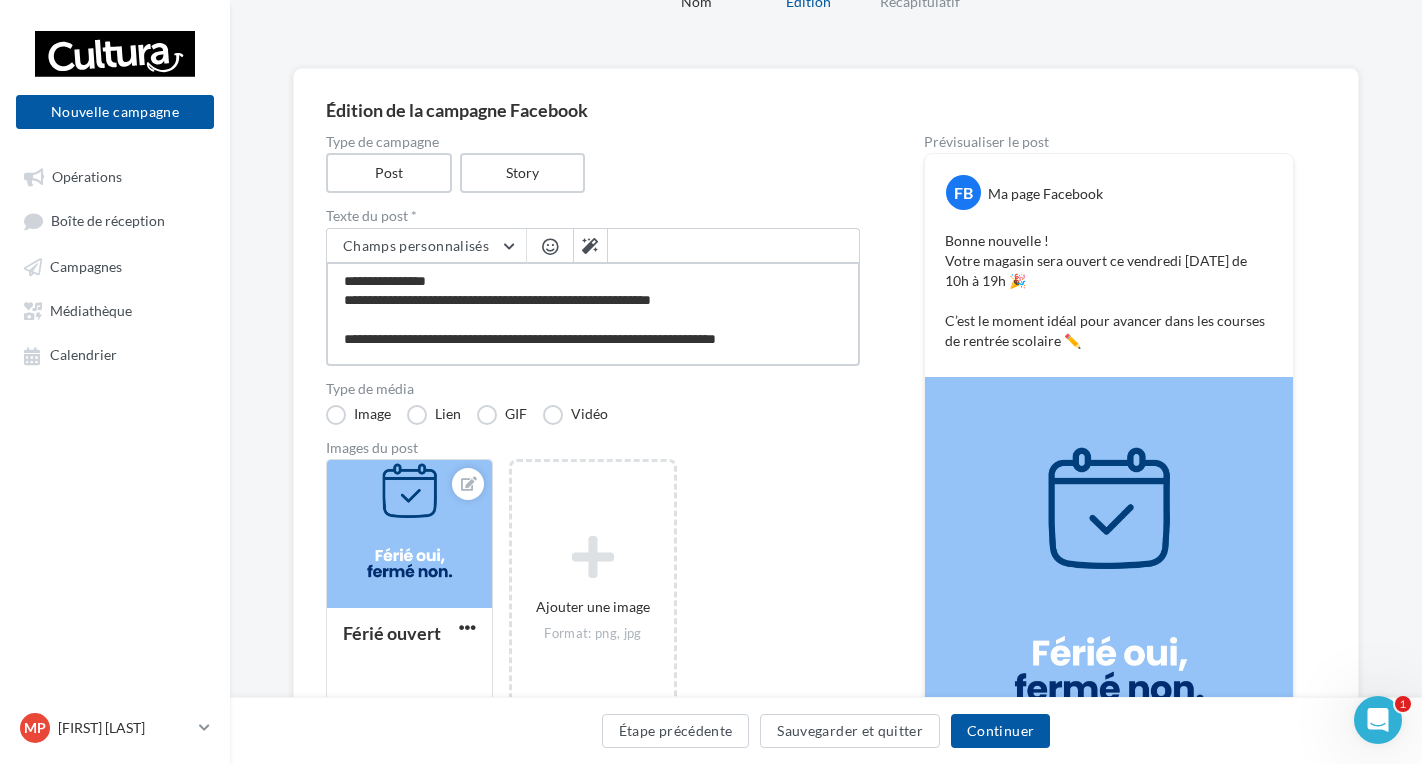 drag, startPoint x: 581, startPoint y: 301, endPoint x: 526, endPoint y: 308, distance: 55.443665 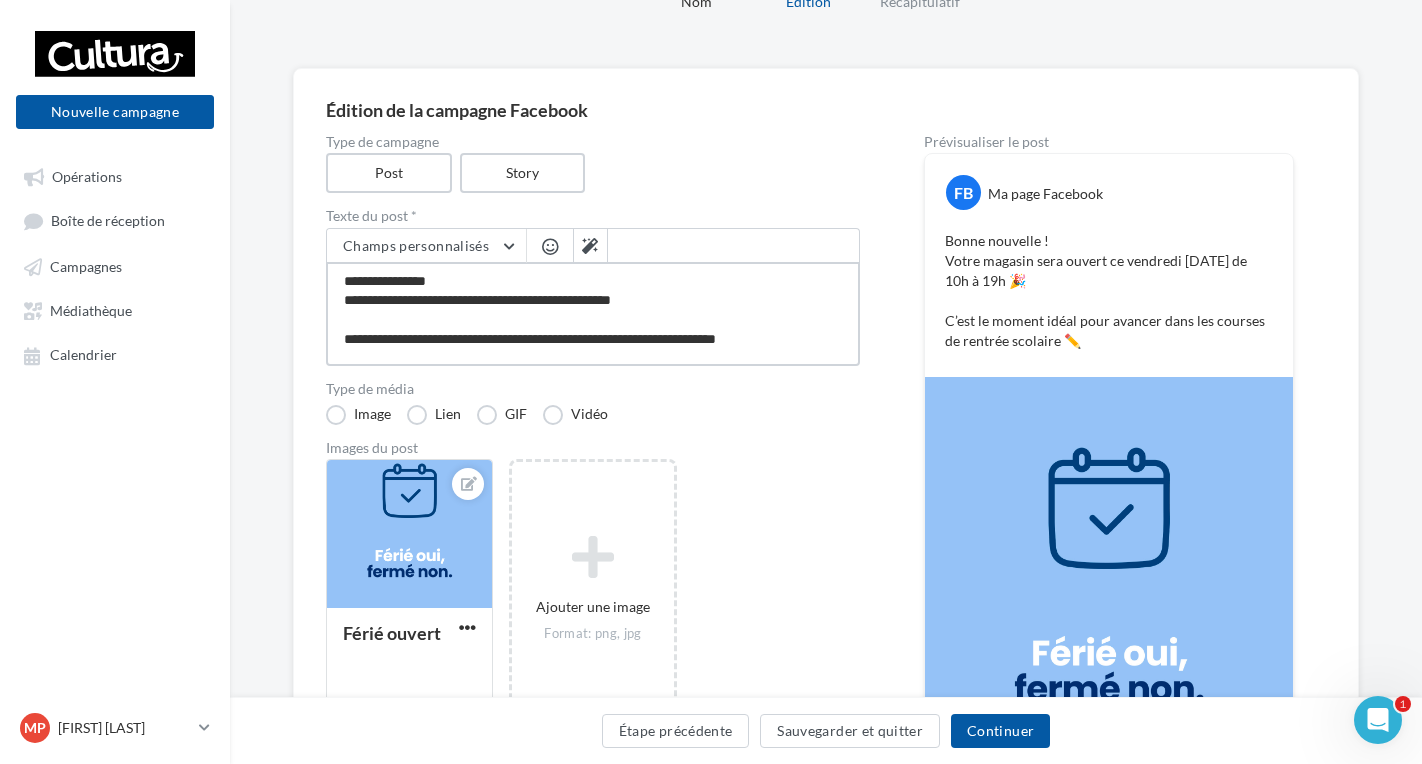 type on "**********" 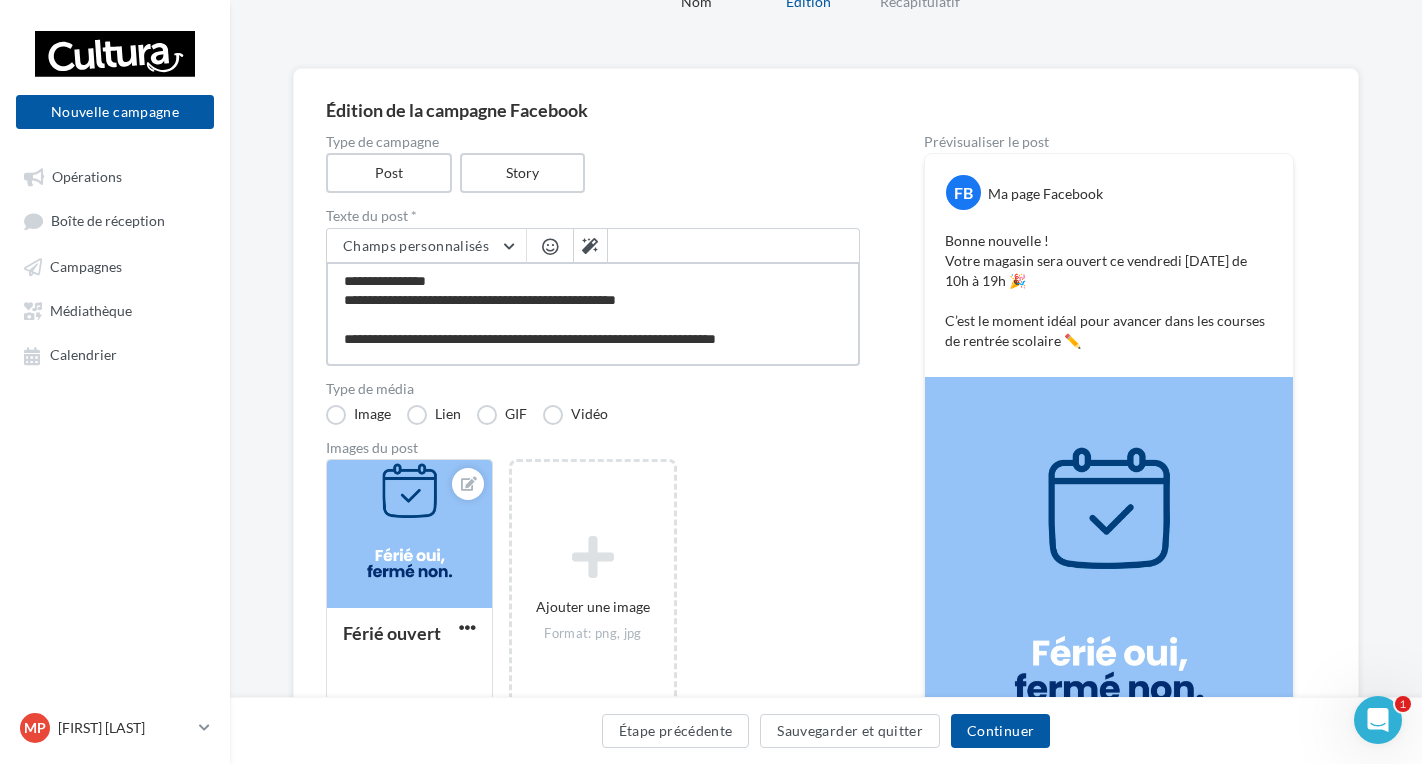 type on "**********" 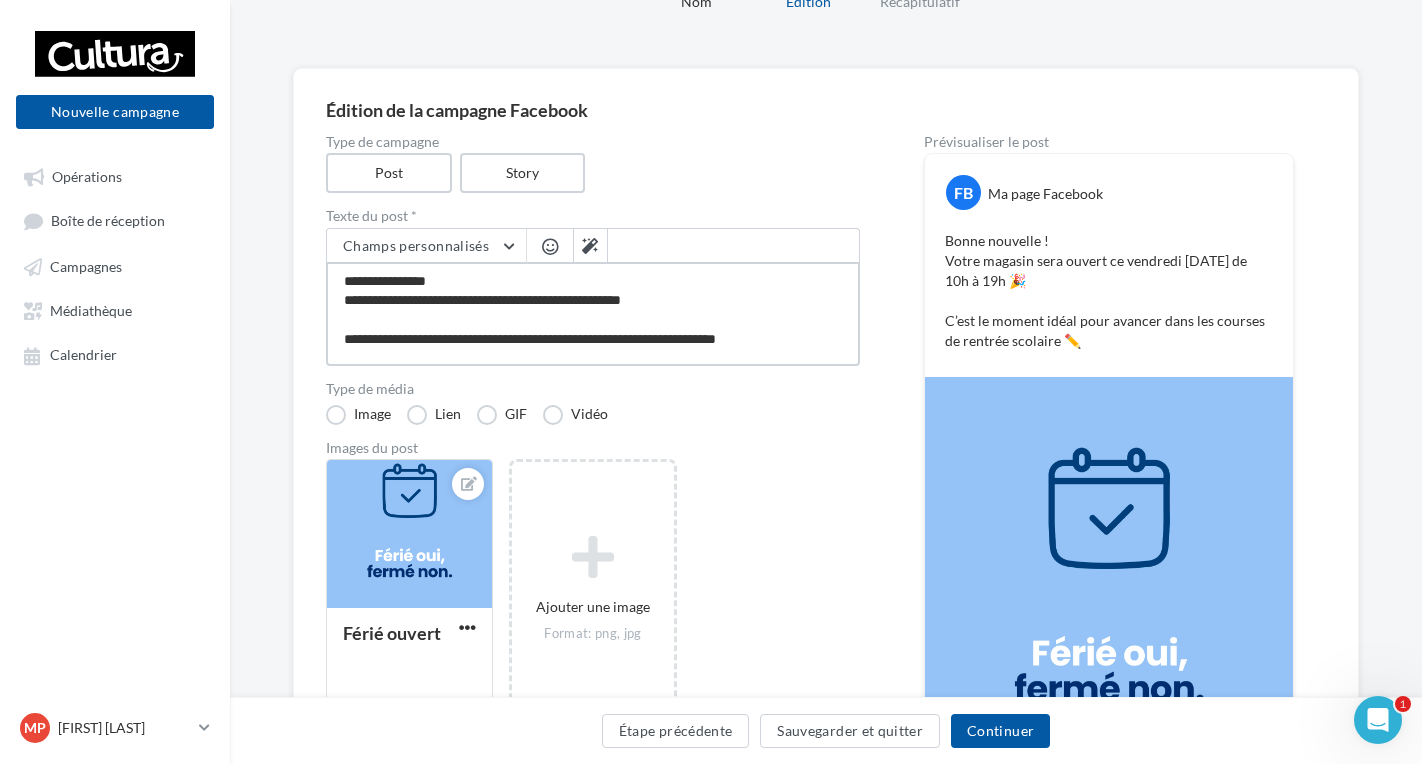 type on "**********" 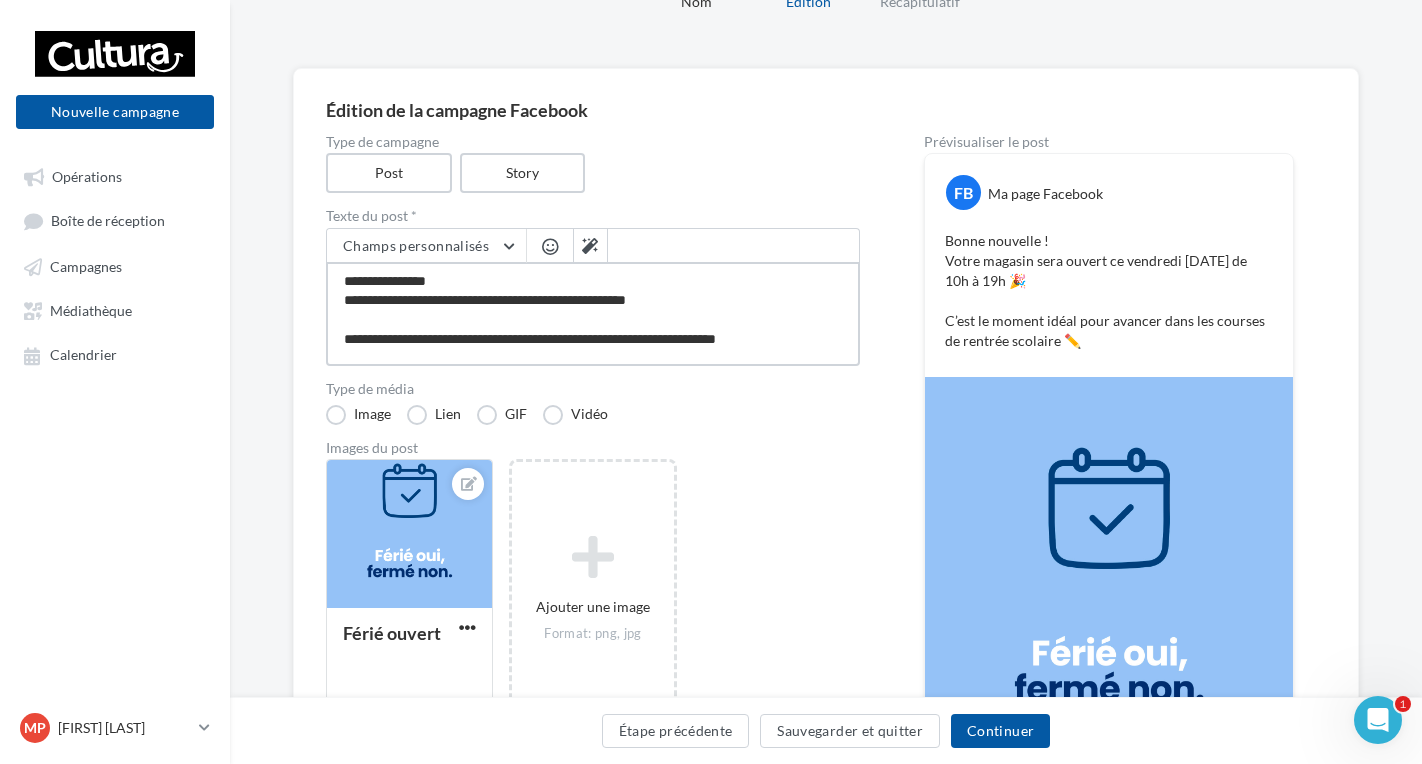 type on "**********" 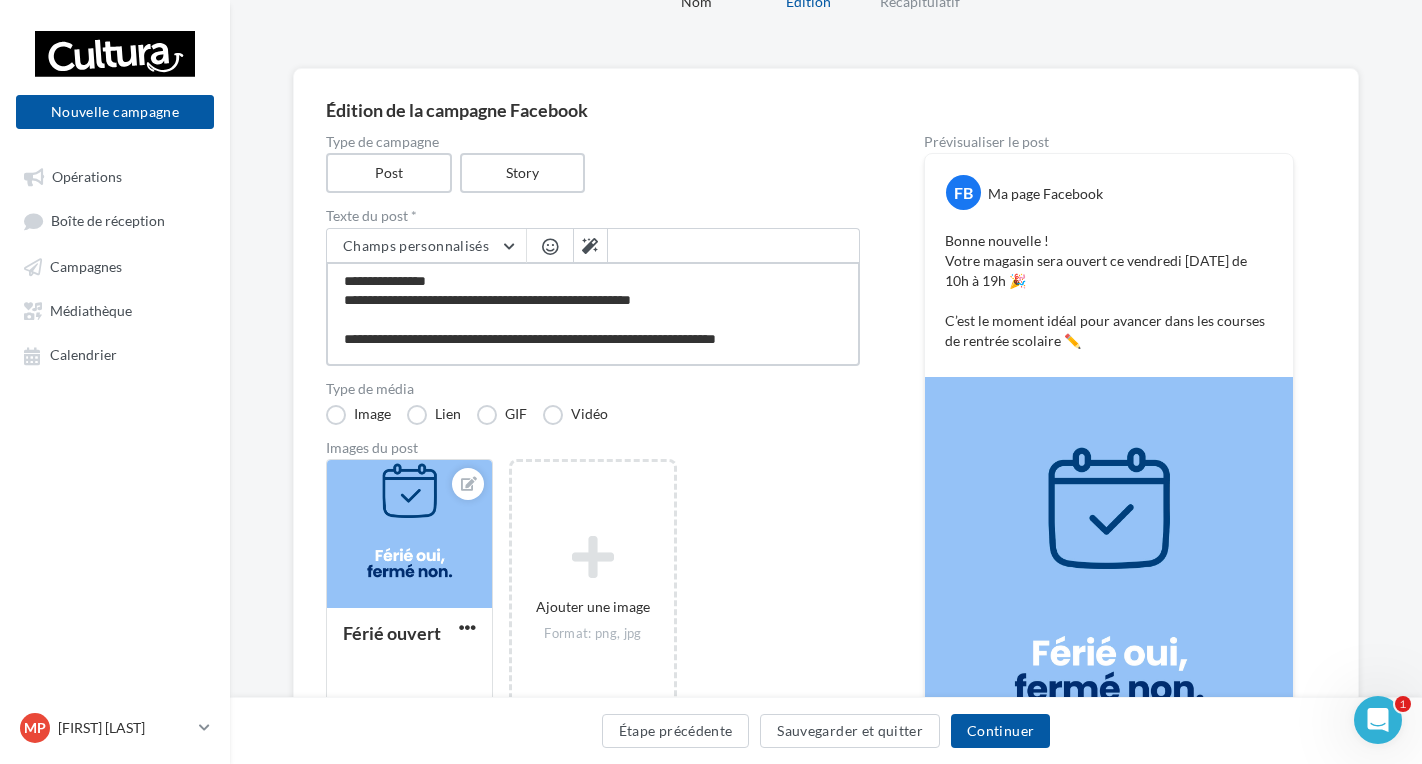 type on "**********" 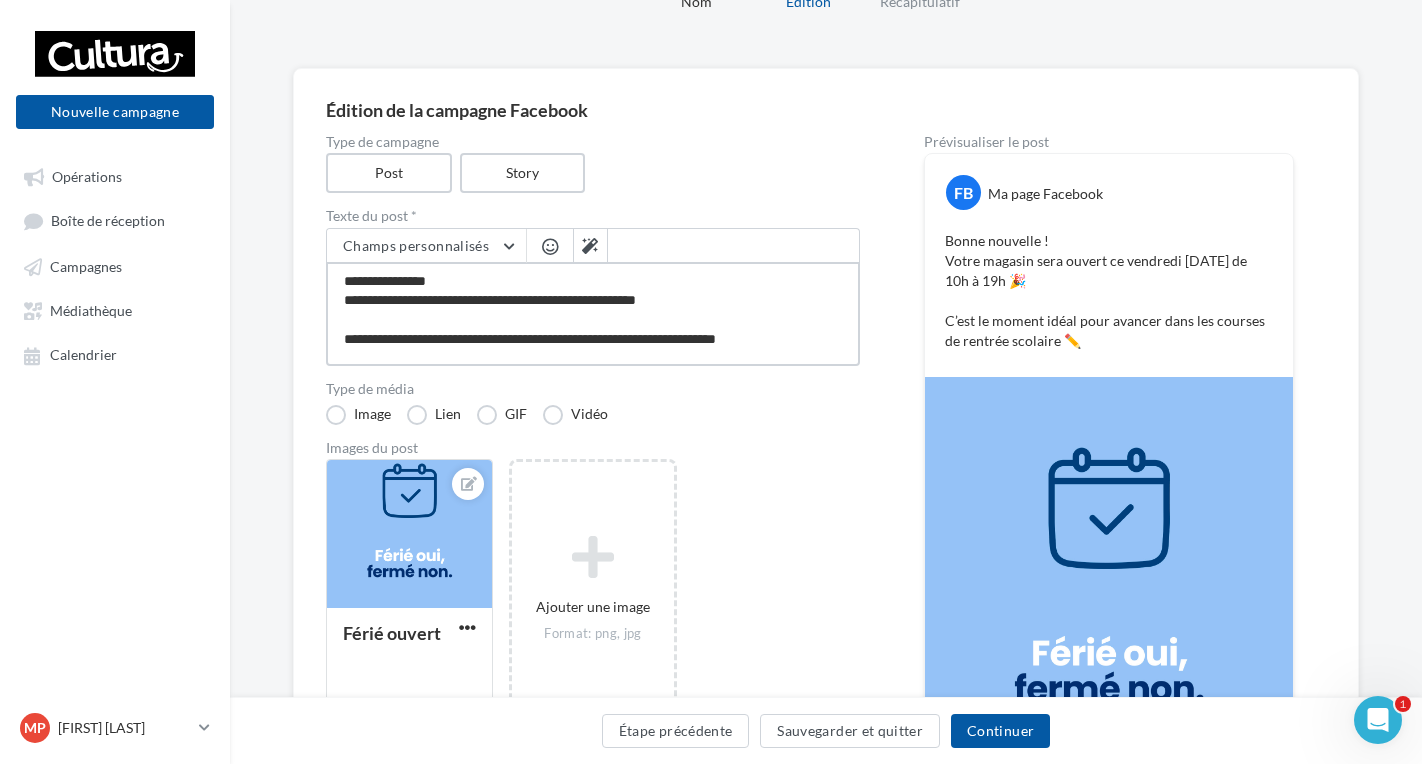 type on "**********" 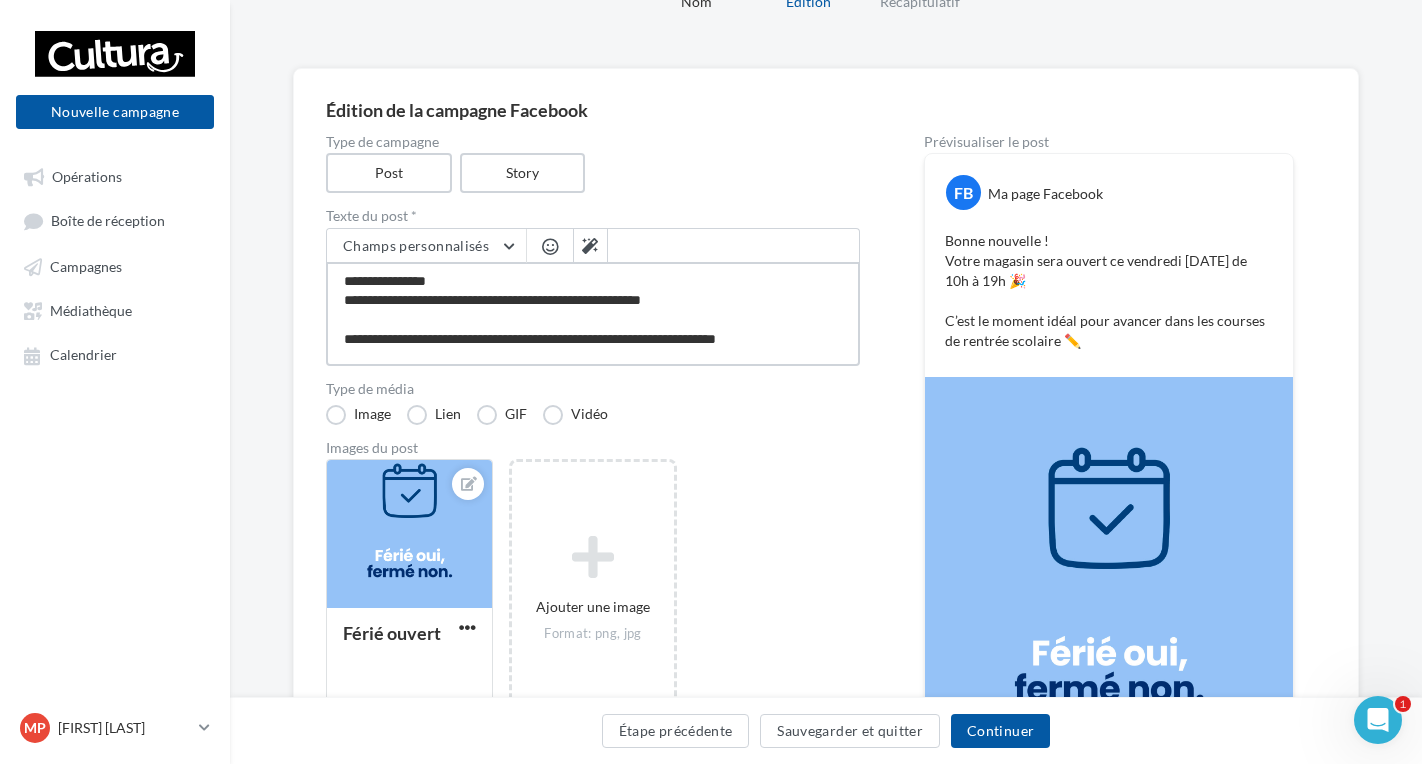 type on "**********" 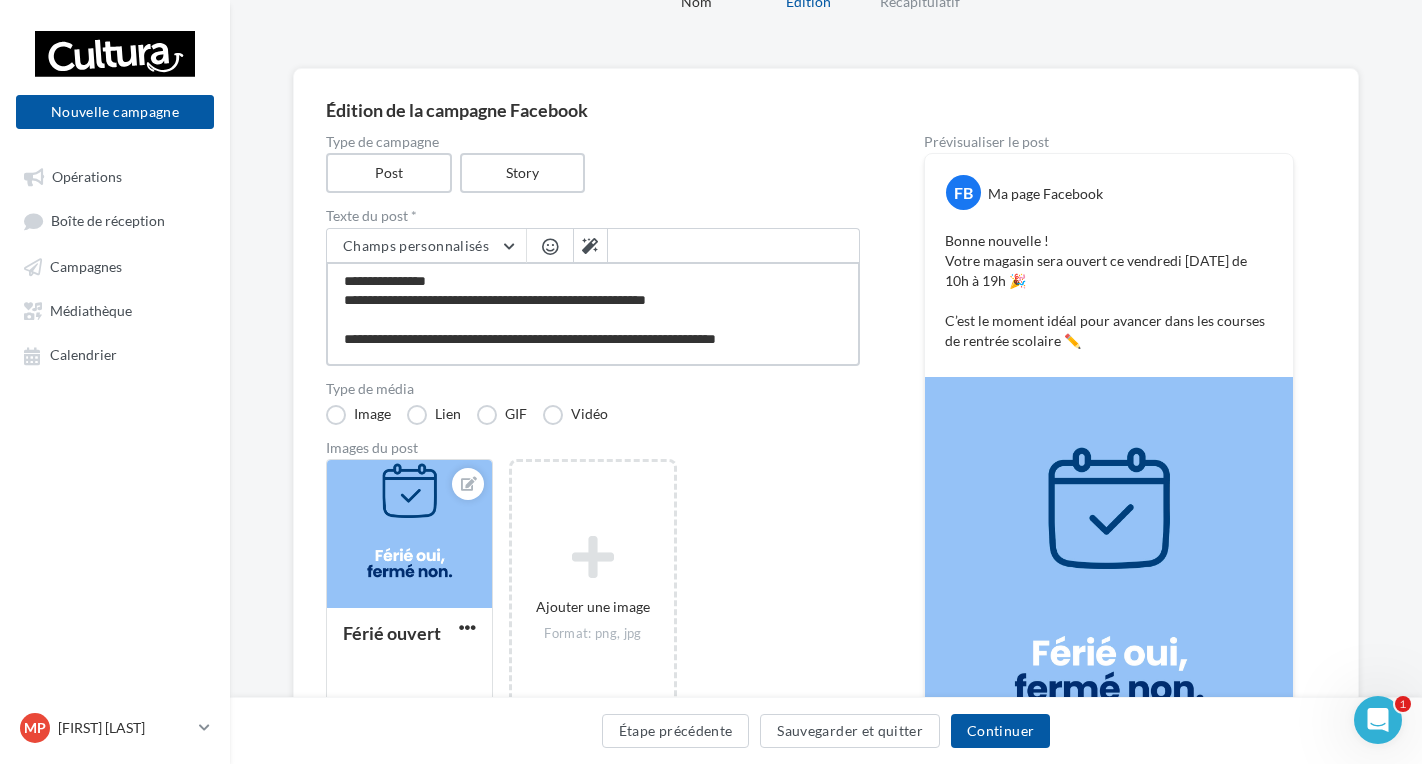 type on "**********" 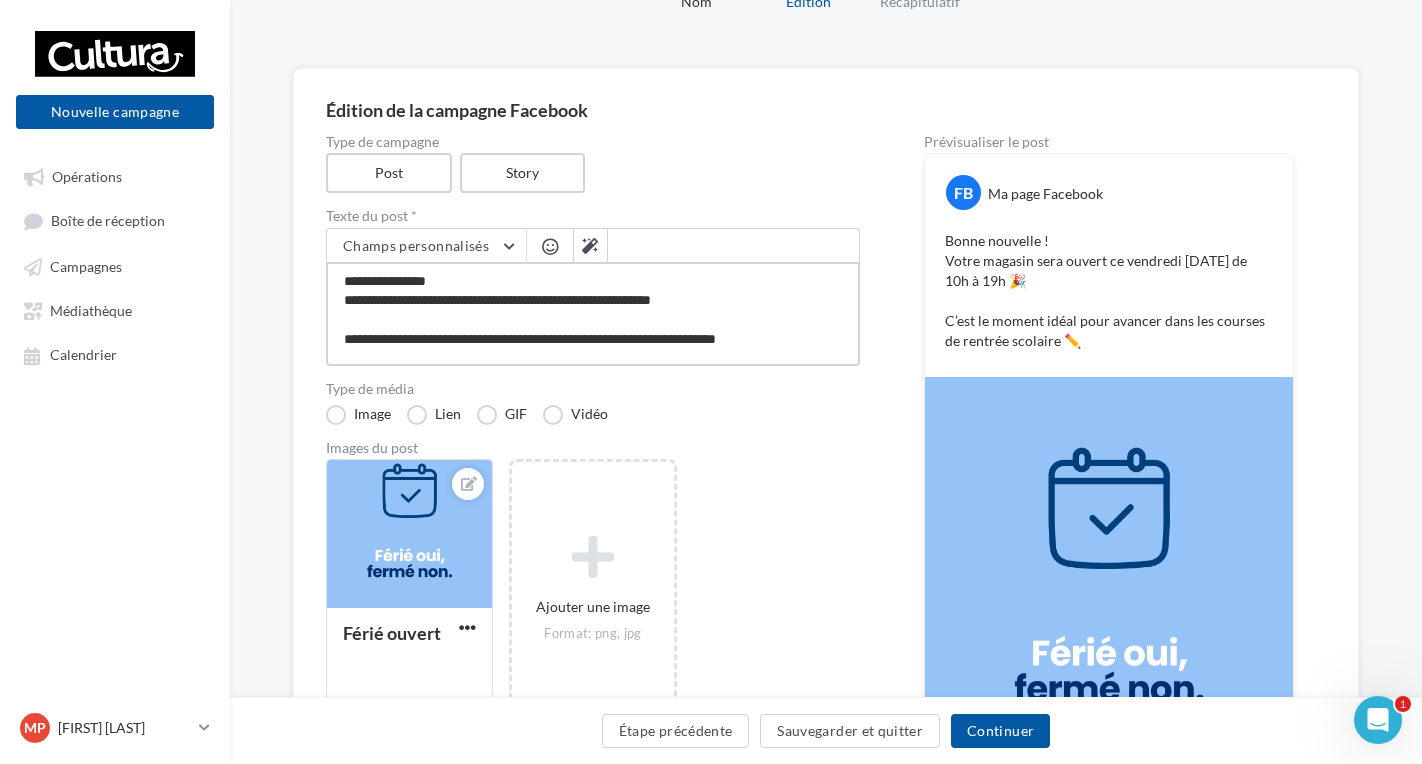click on "**********" at bounding box center [593, 314] 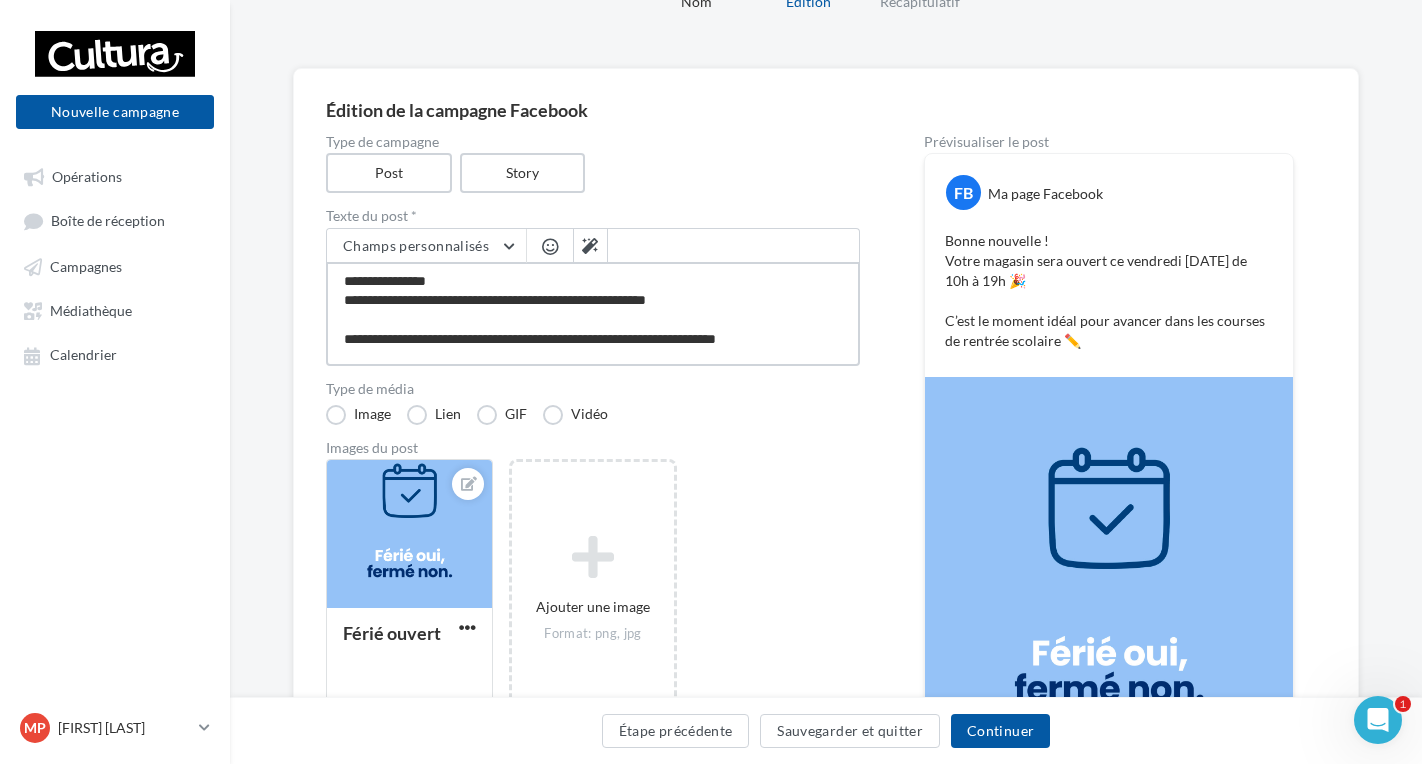 type on "**********" 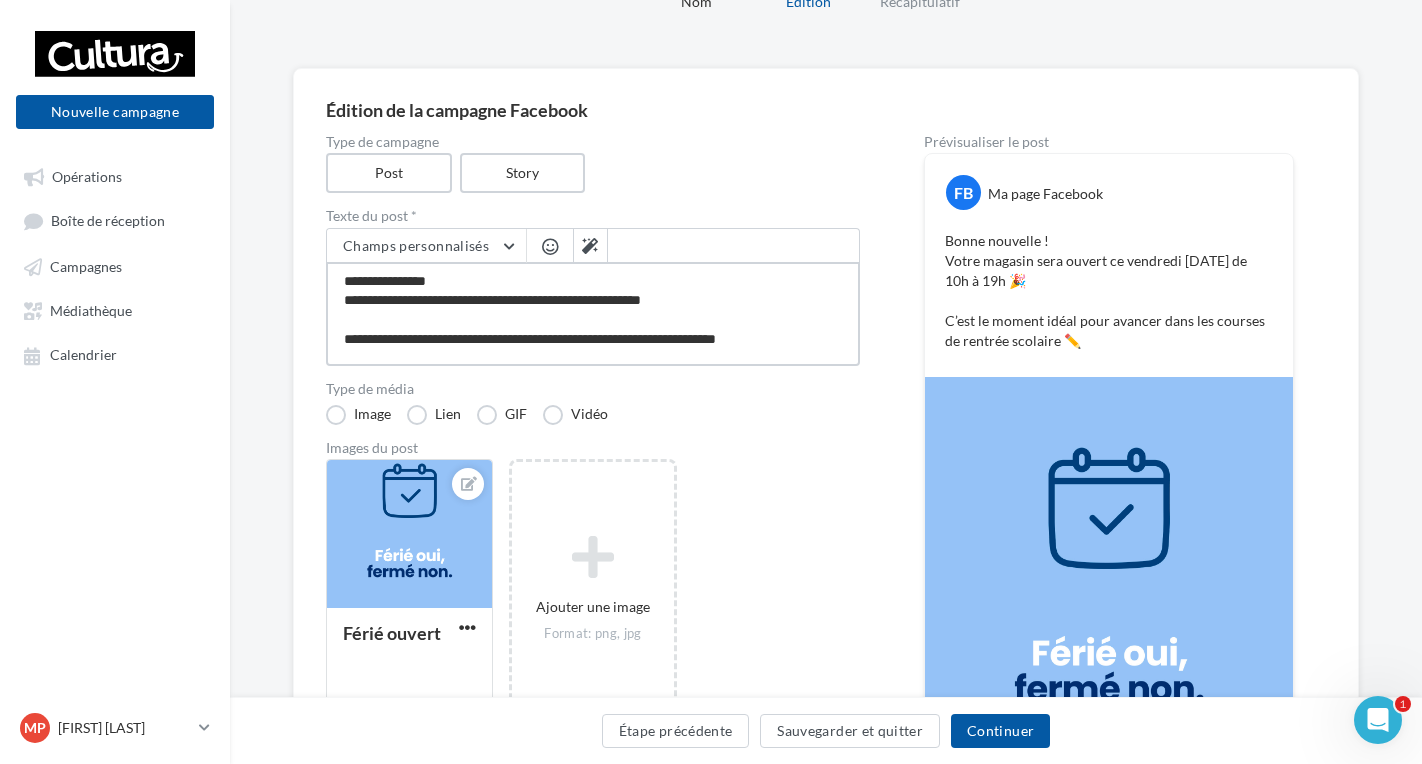 type on "**********" 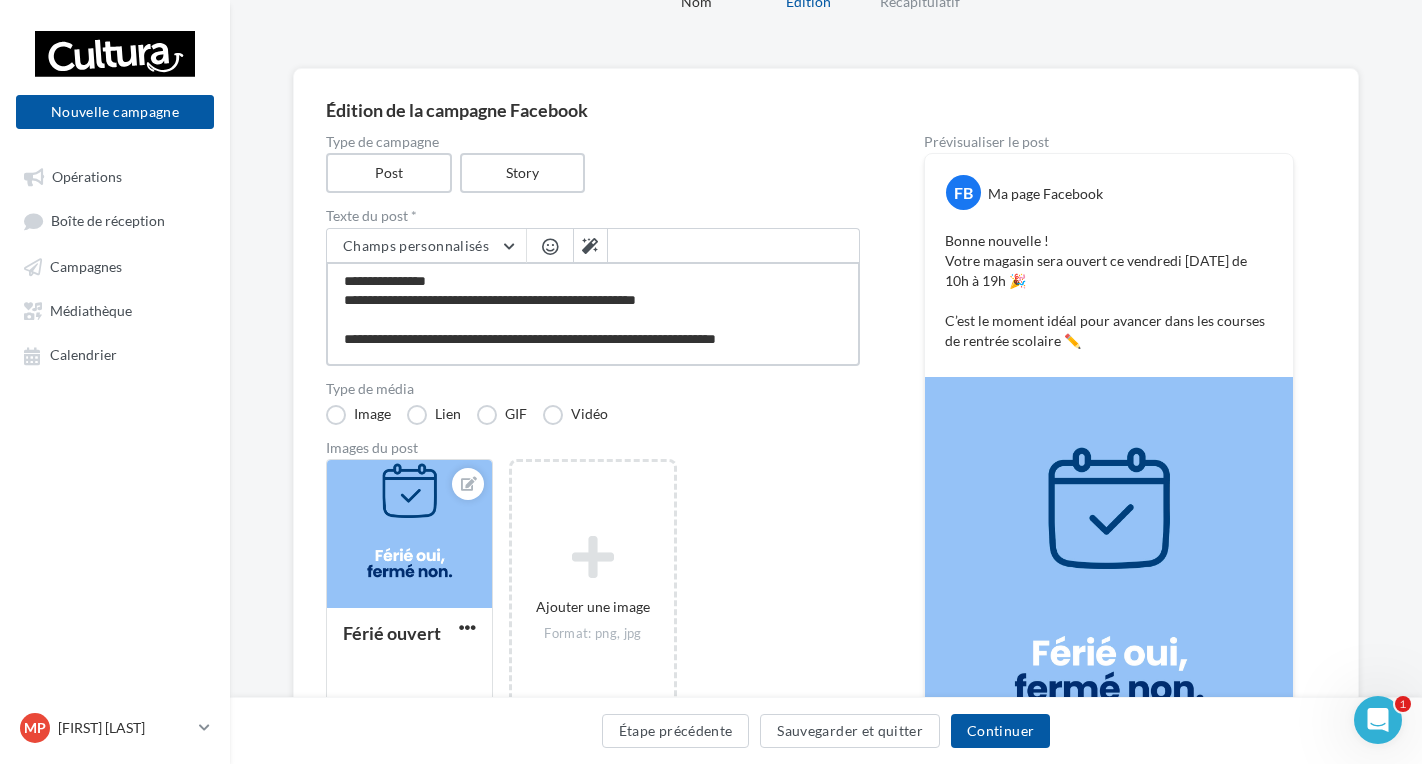 type on "**********" 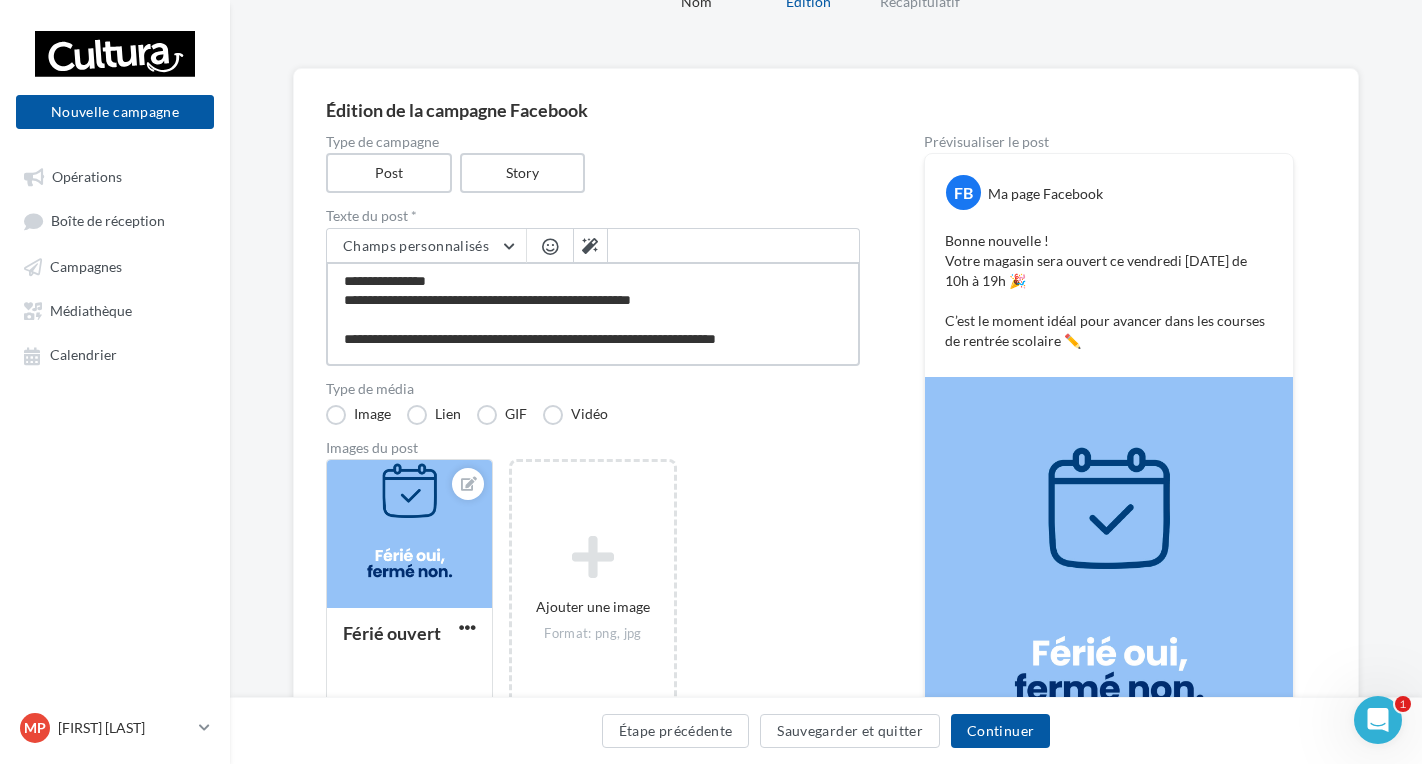 type on "**********" 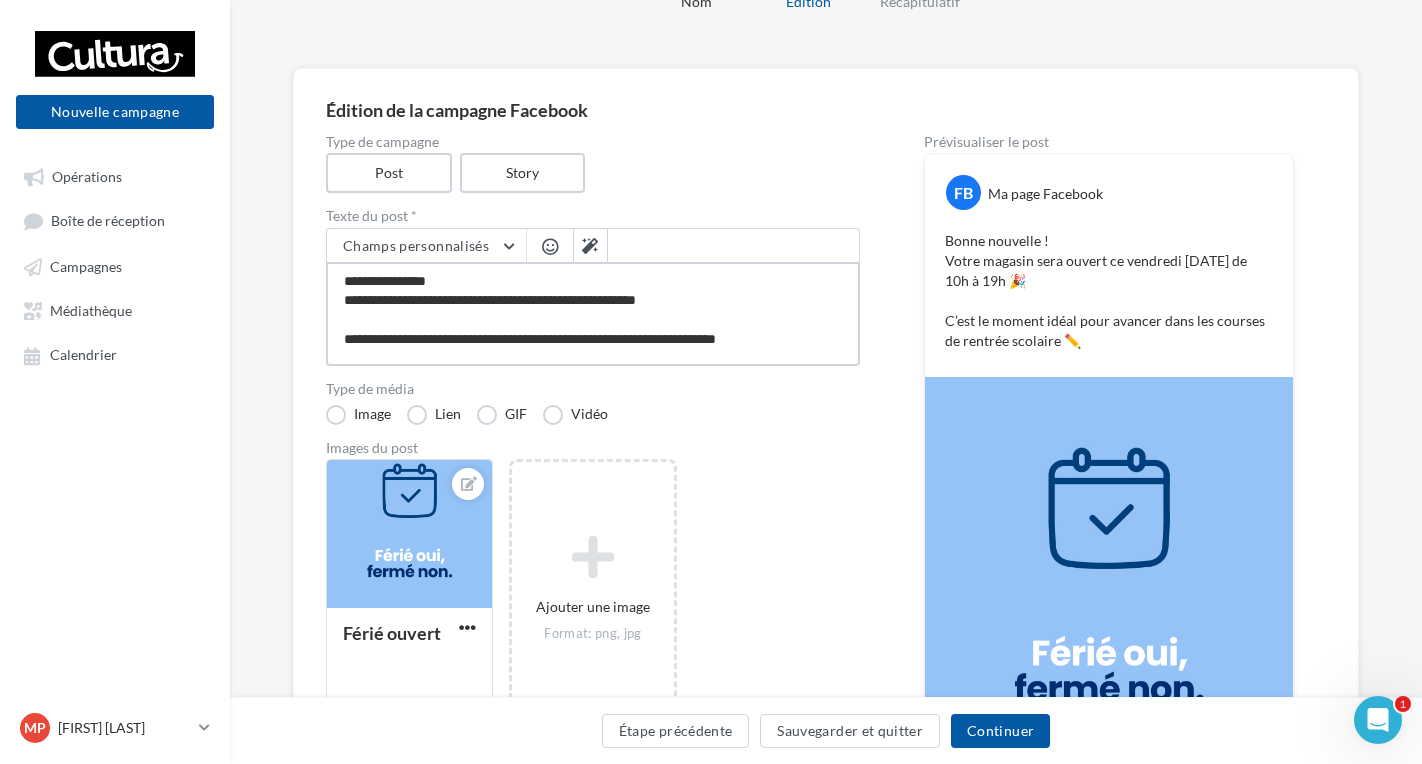 type on "**********" 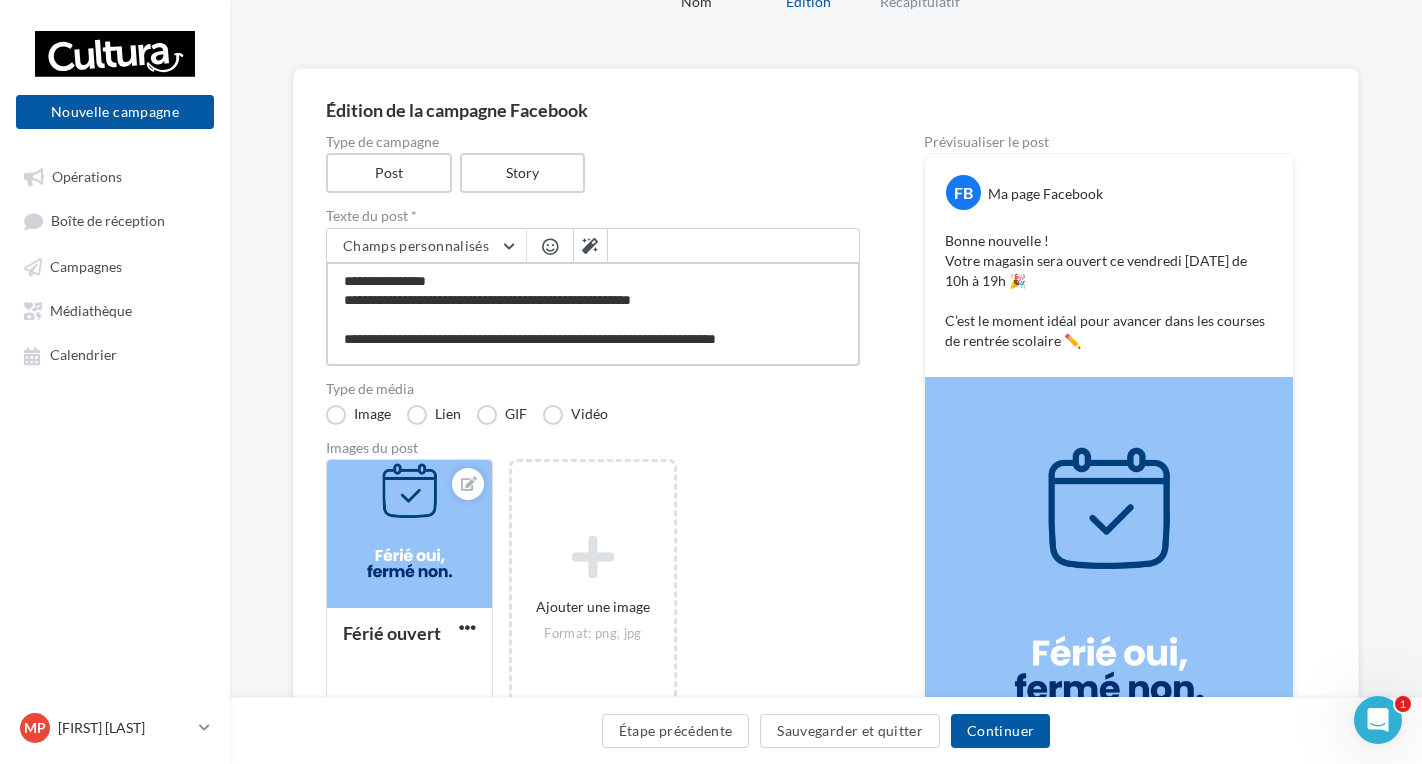 type on "**********" 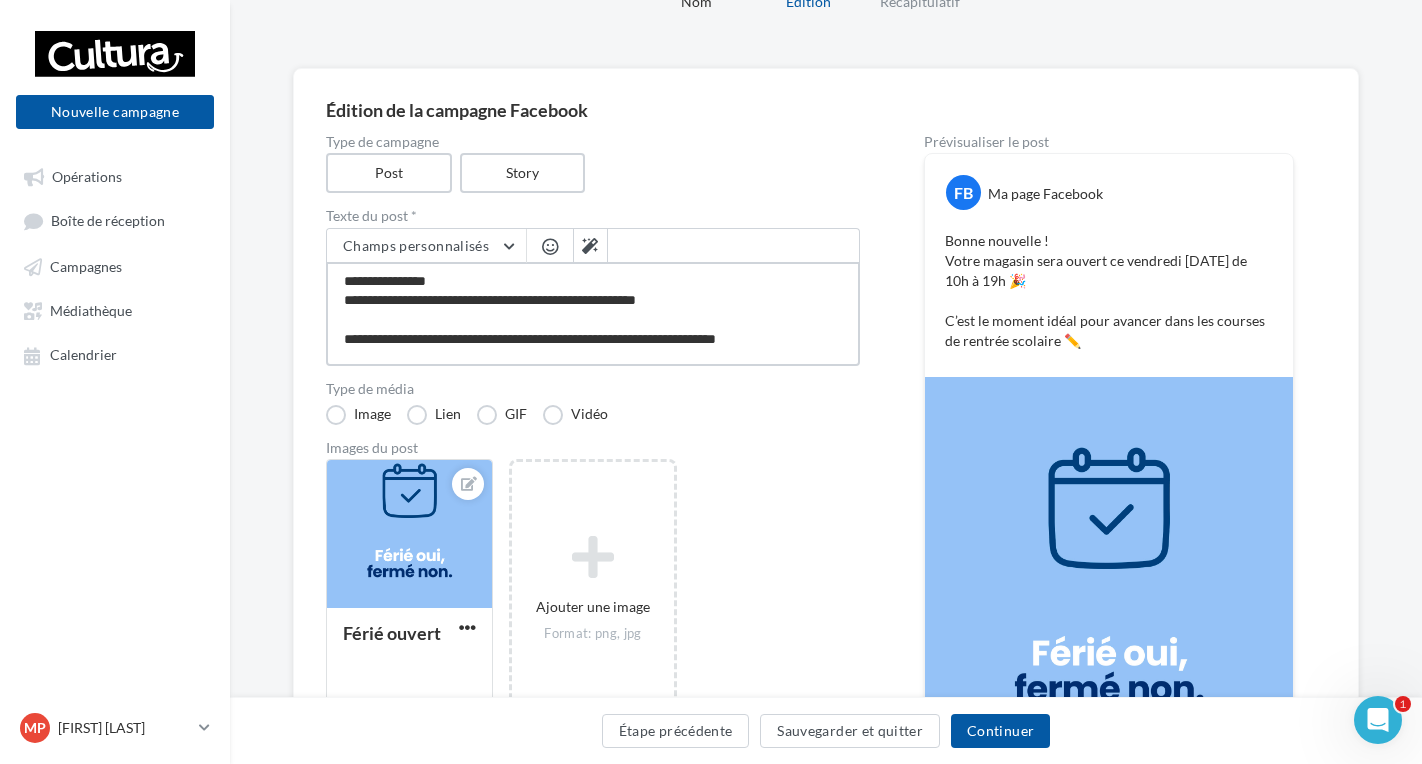 type on "**********" 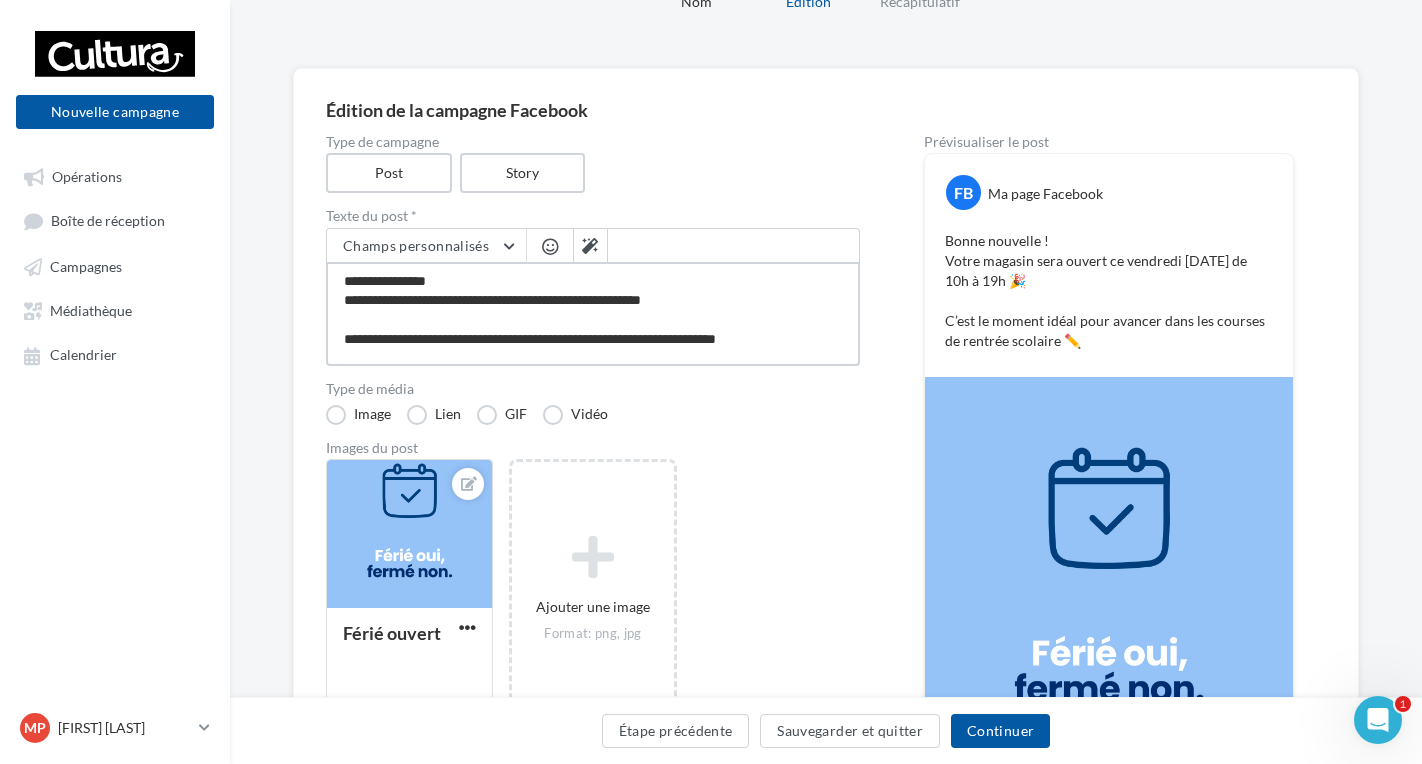 type on "**********" 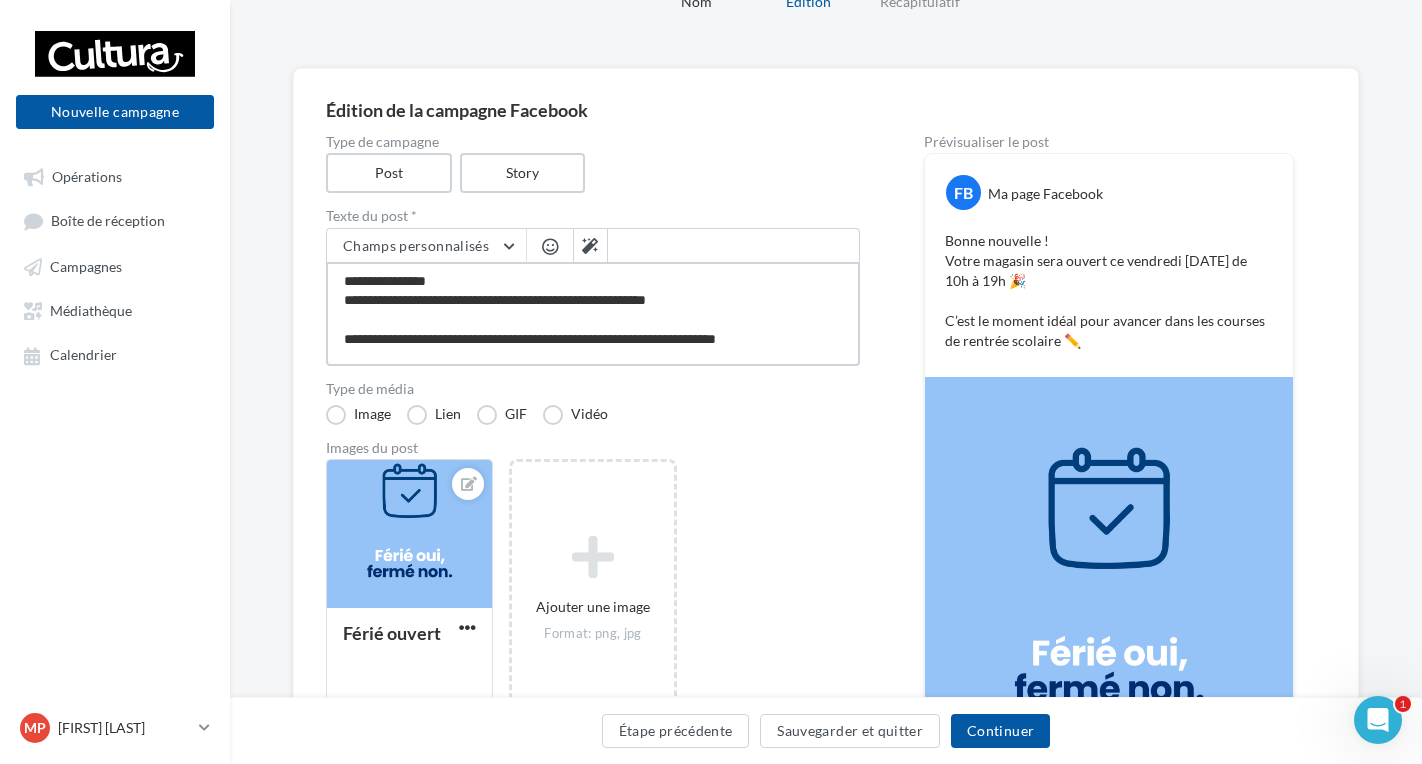 type on "**********" 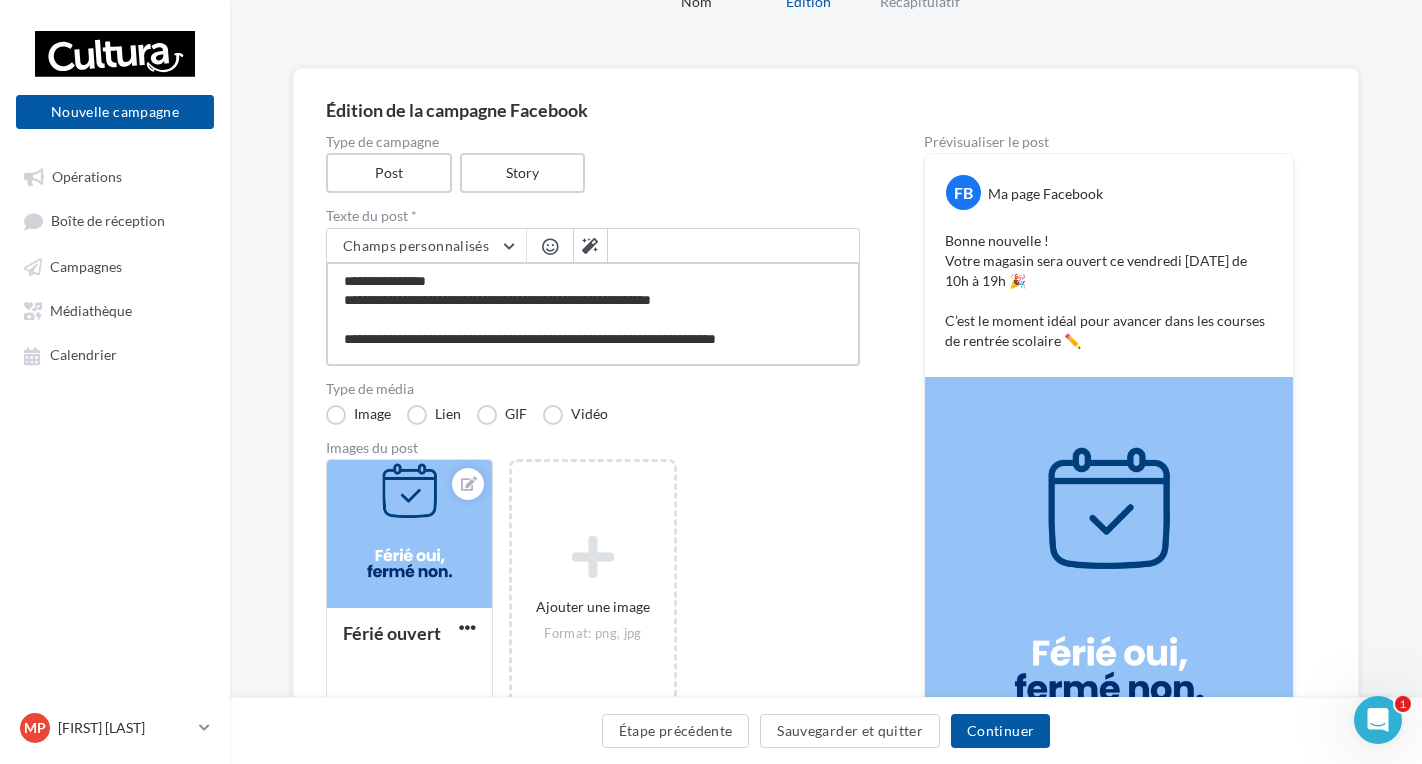type on "**********" 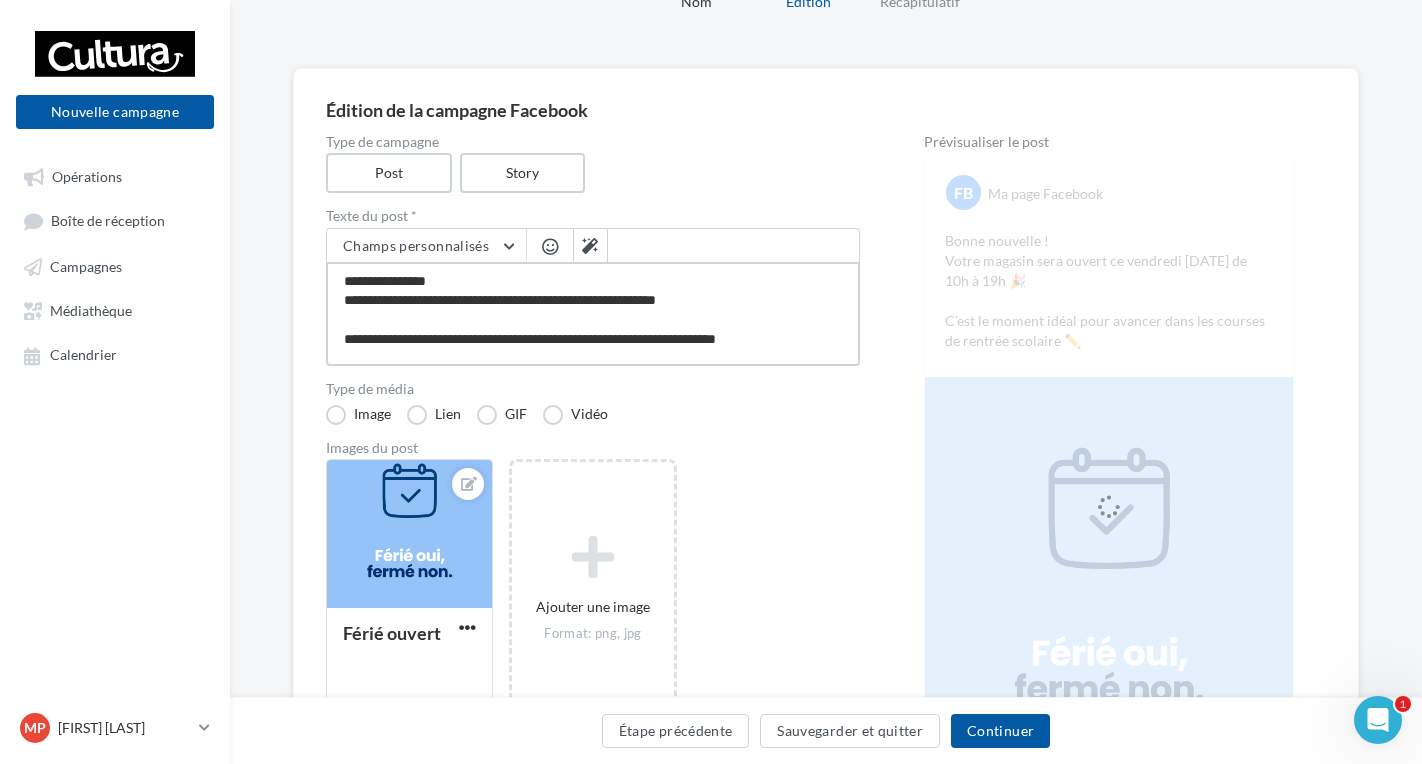 click on "**********" at bounding box center (593, 314) 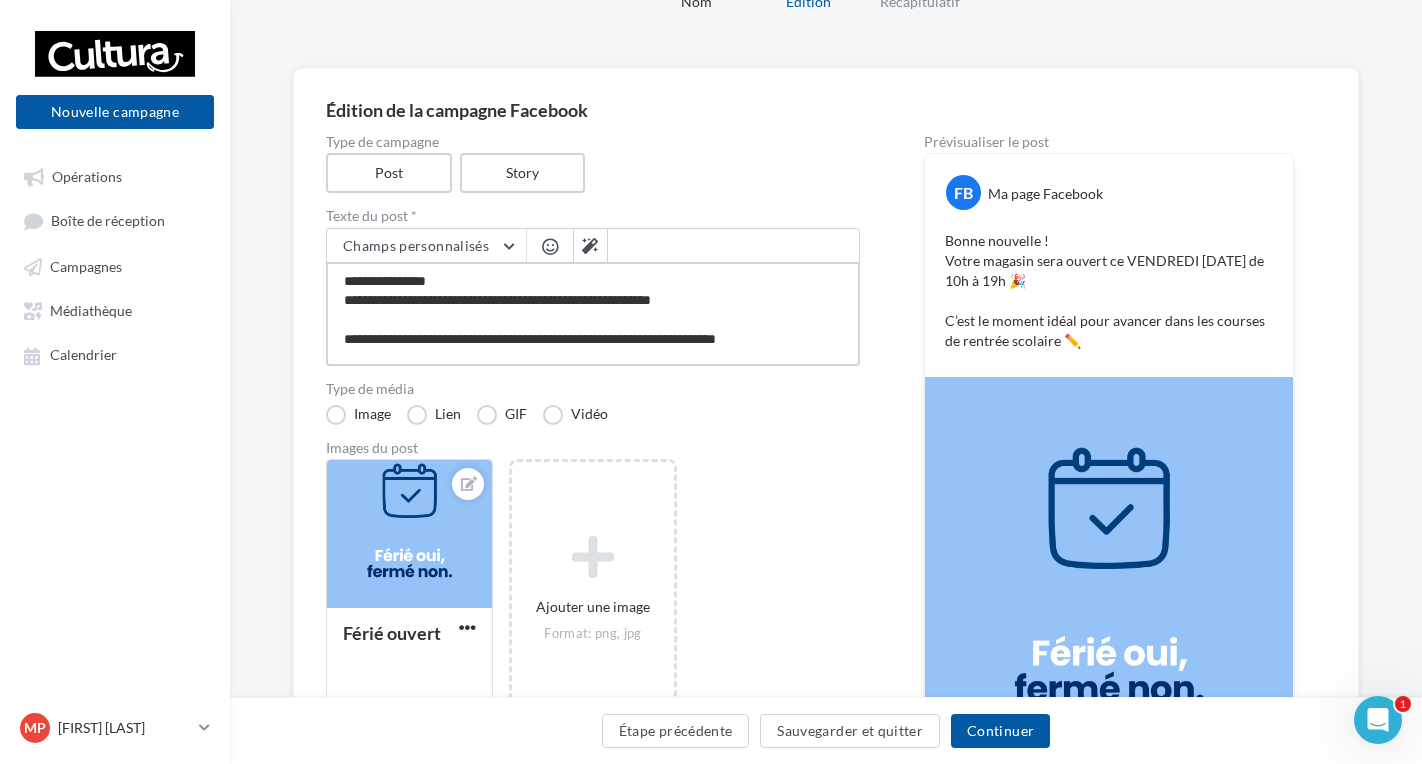 click on "**********" at bounding box center [593, 314] 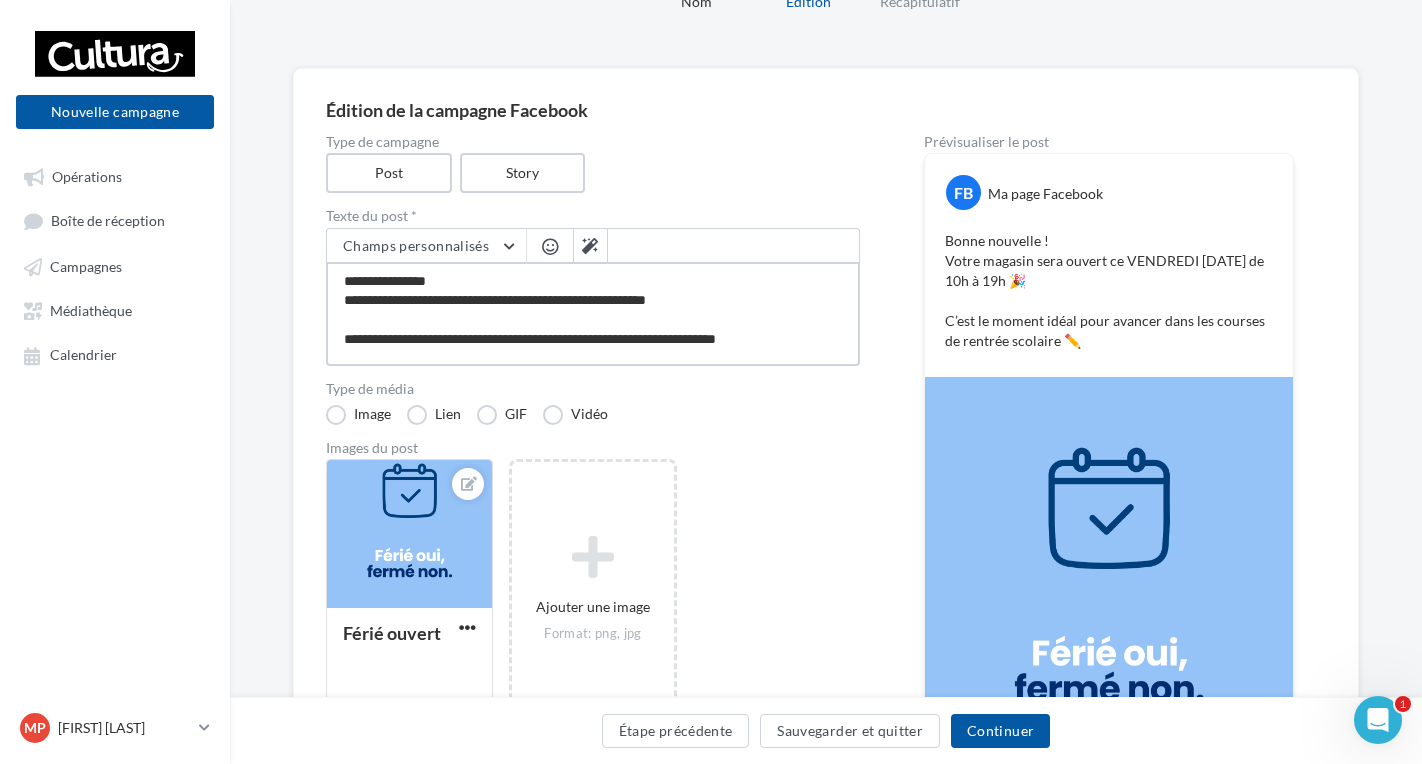 type on "**********" 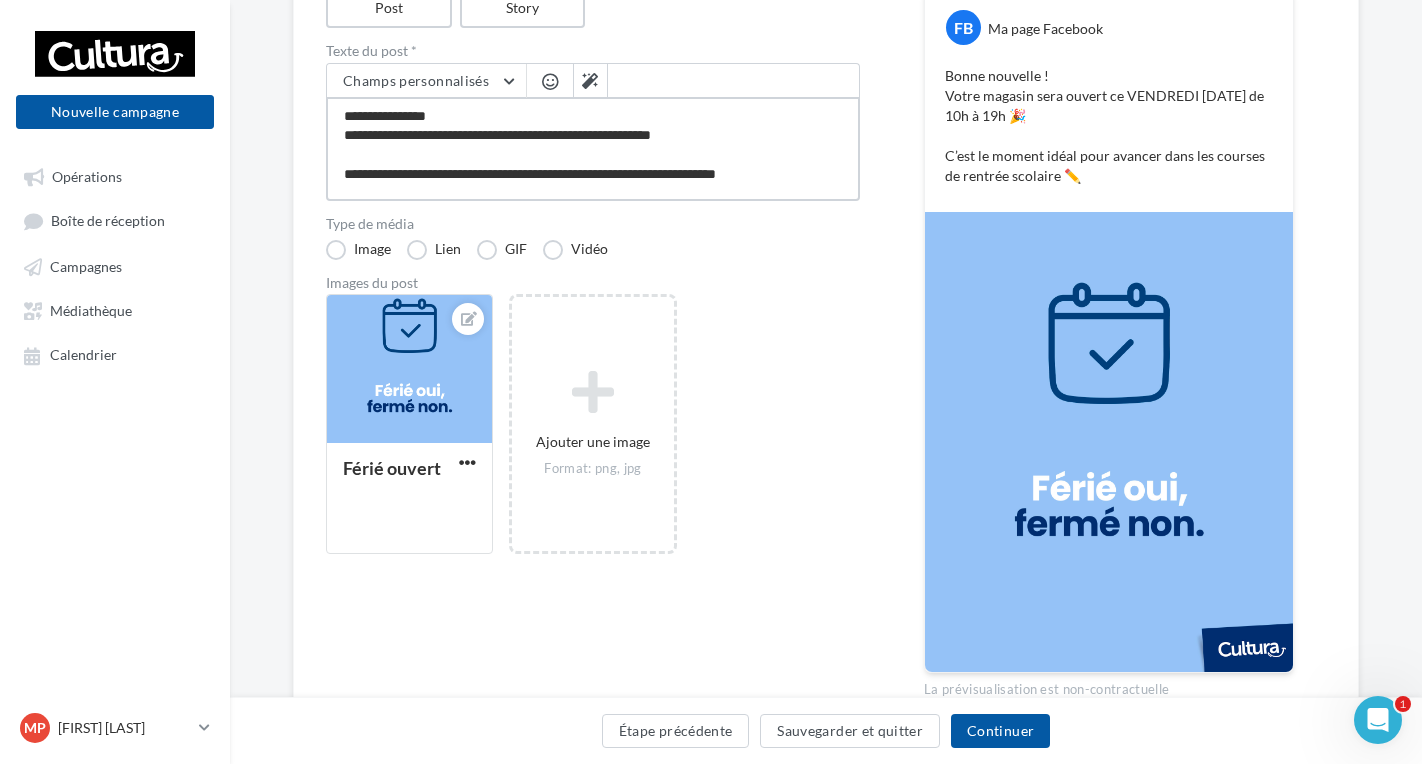 scroll, scrollTop: 300, scrollLeft: 0, axis: vertical 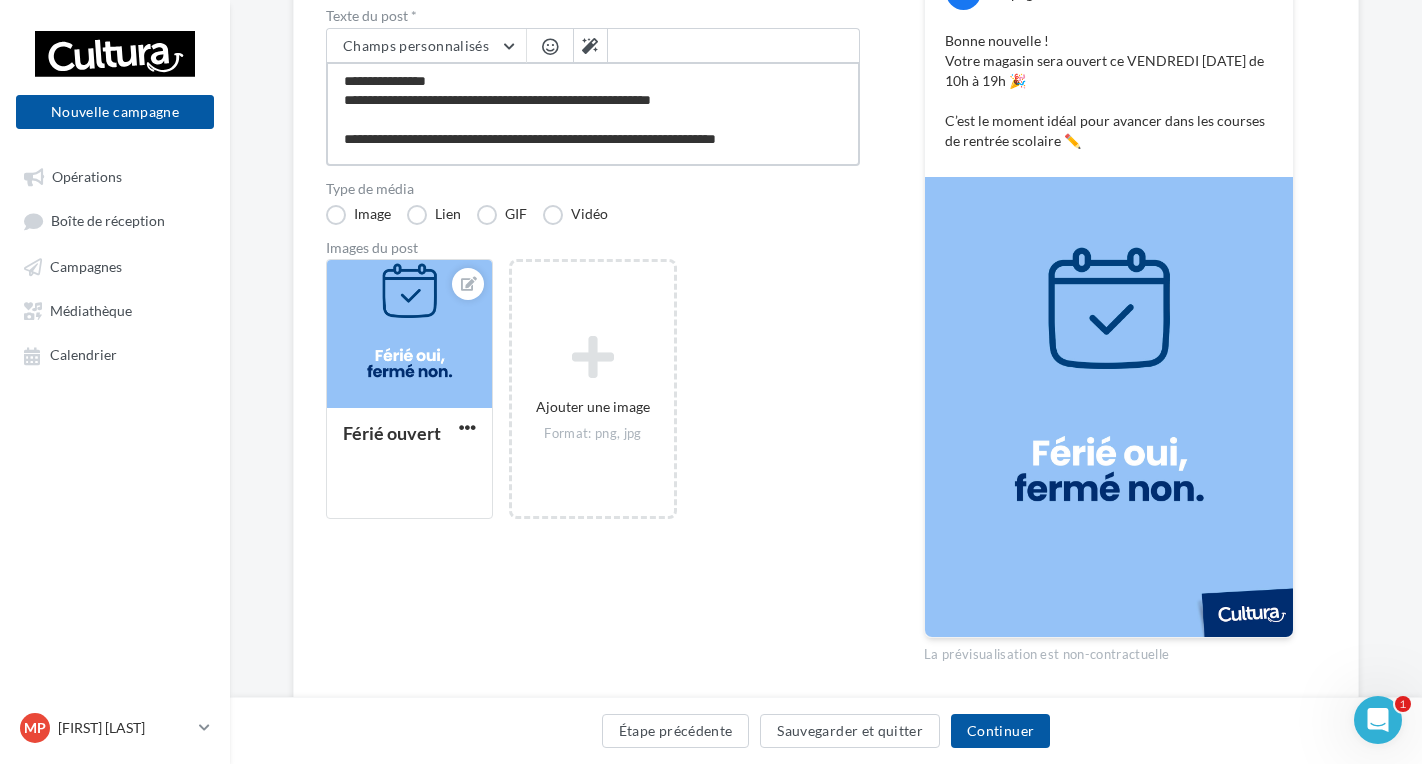 click on "**********" at bounding box center (593, 114) 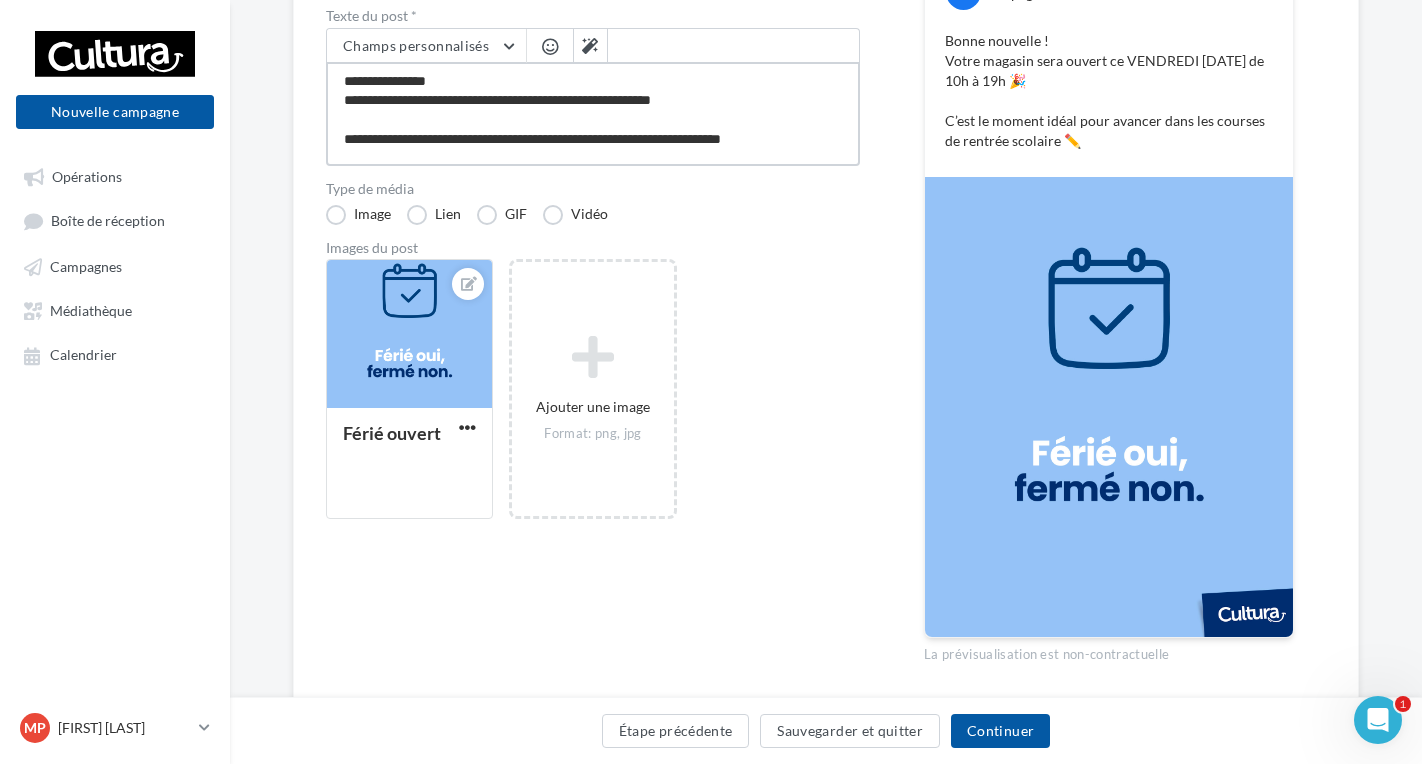 type on "**********" 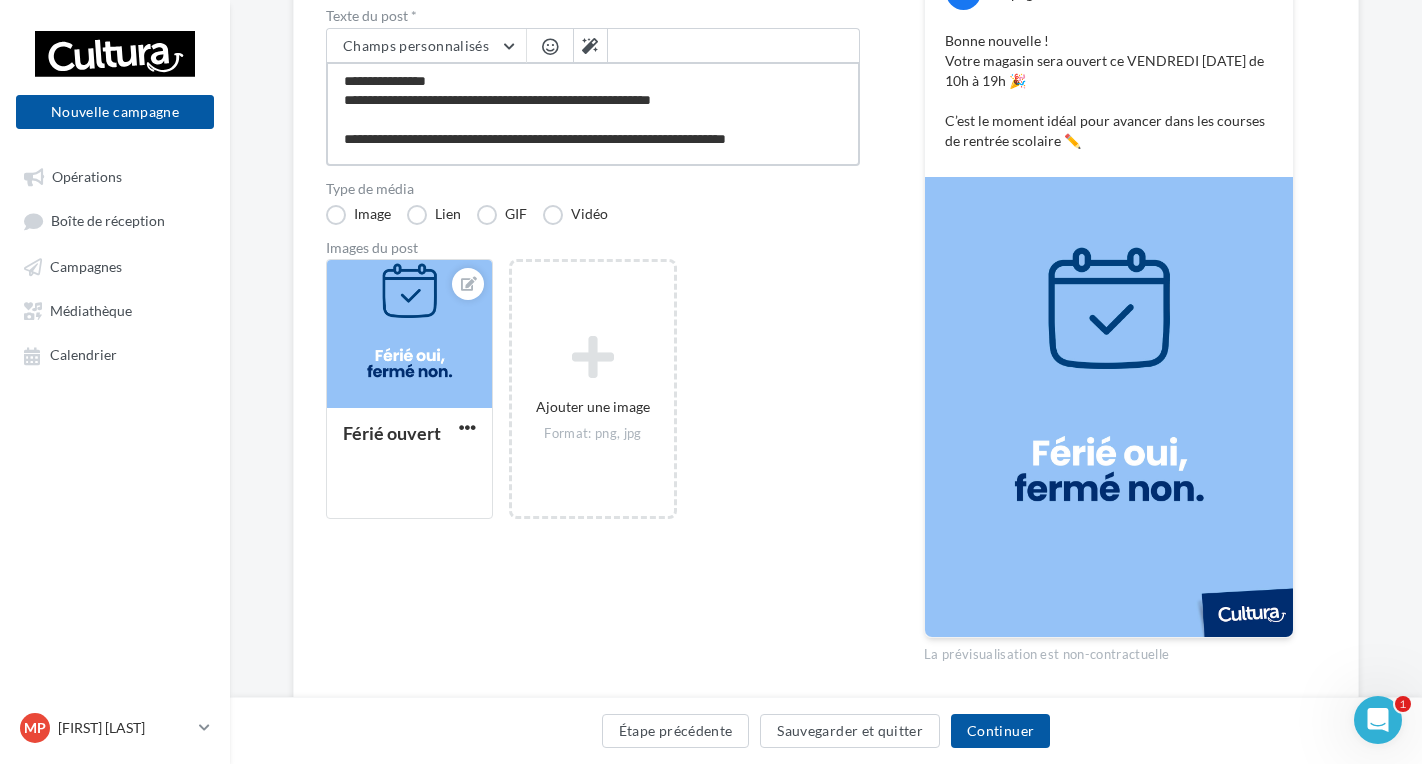 type on "**********" 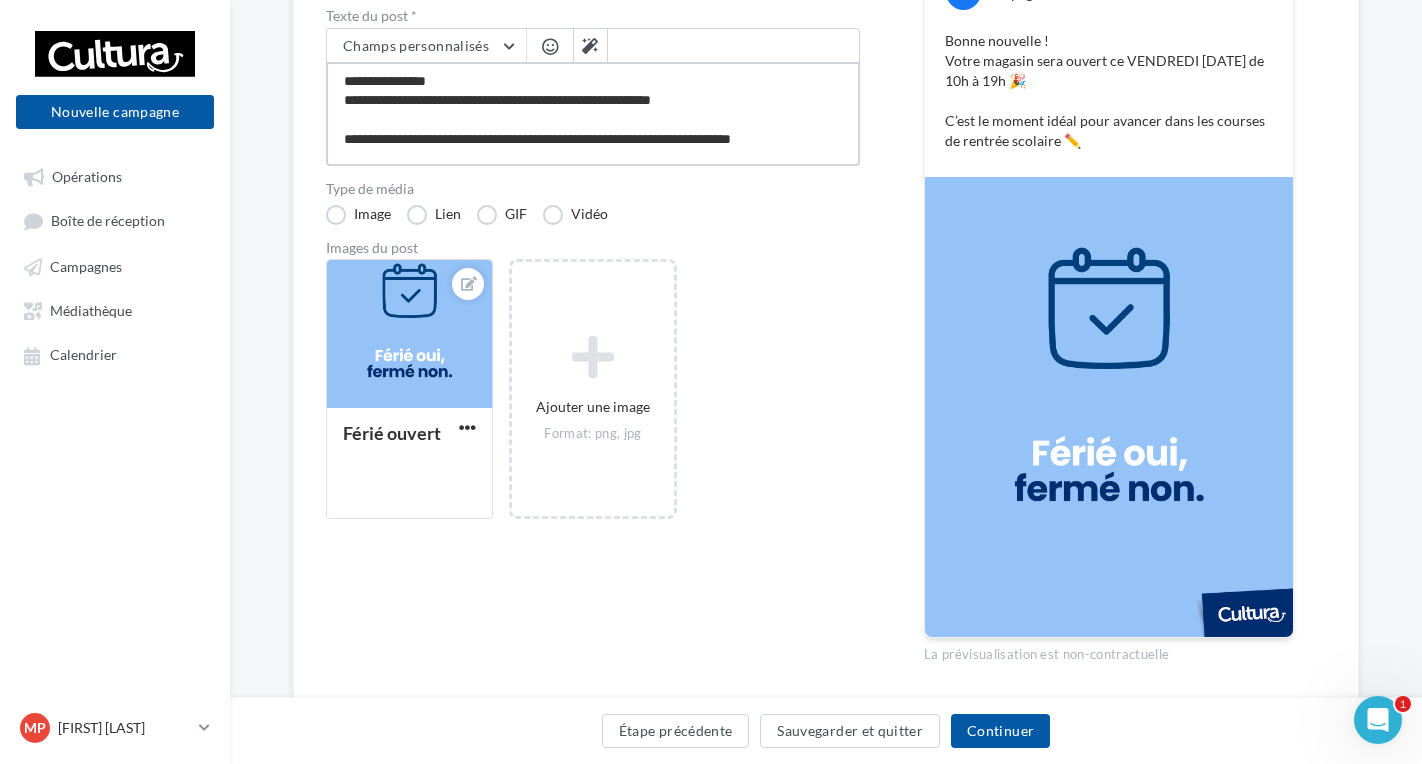 type on "**********" 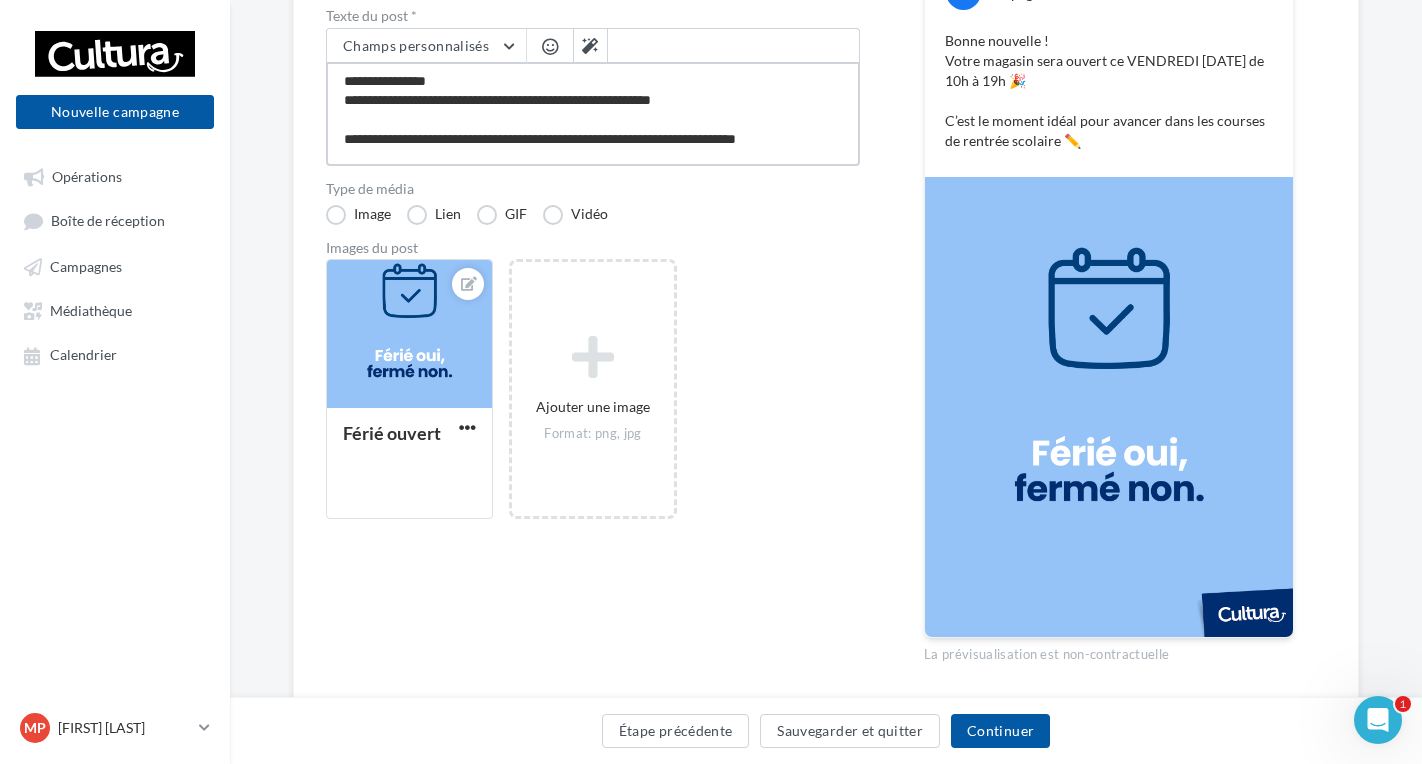 type on "**********" 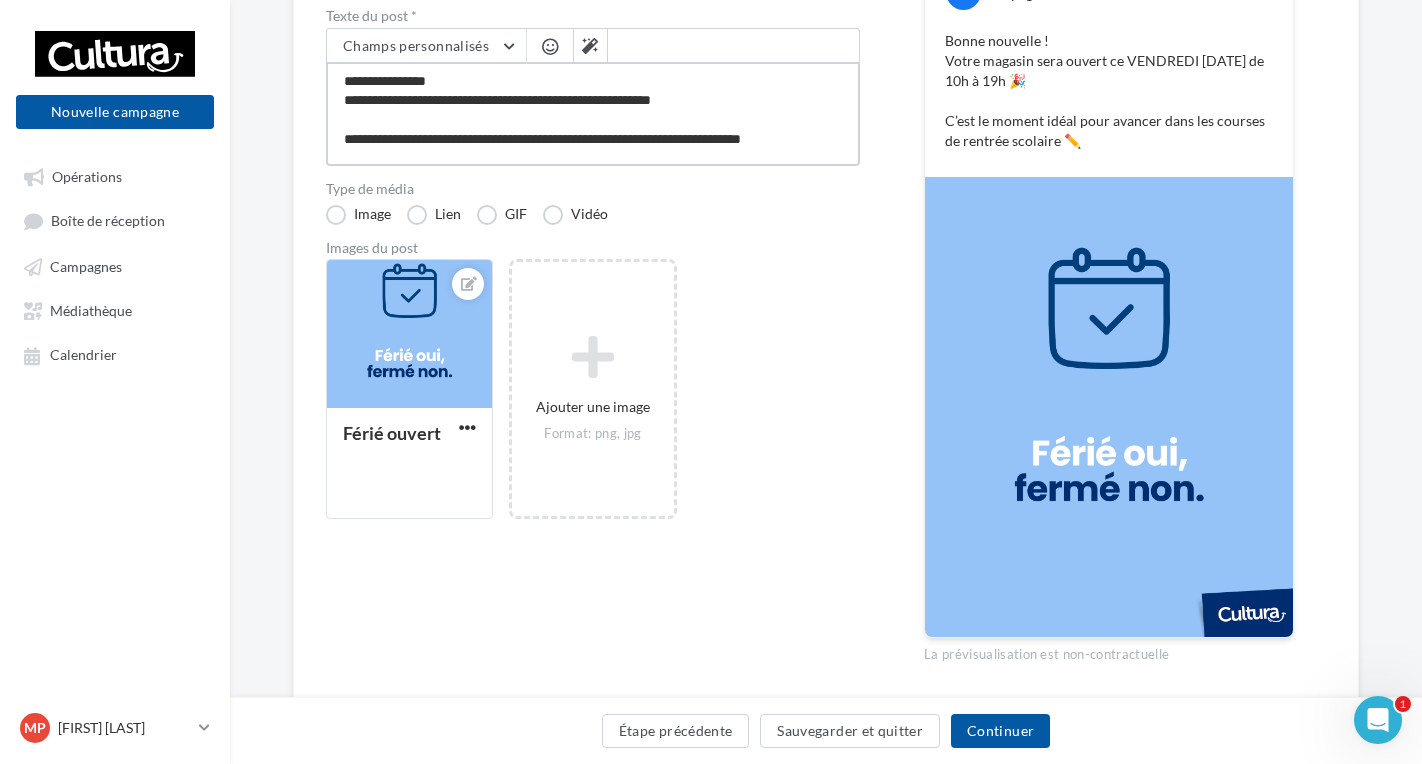 type on "**********" 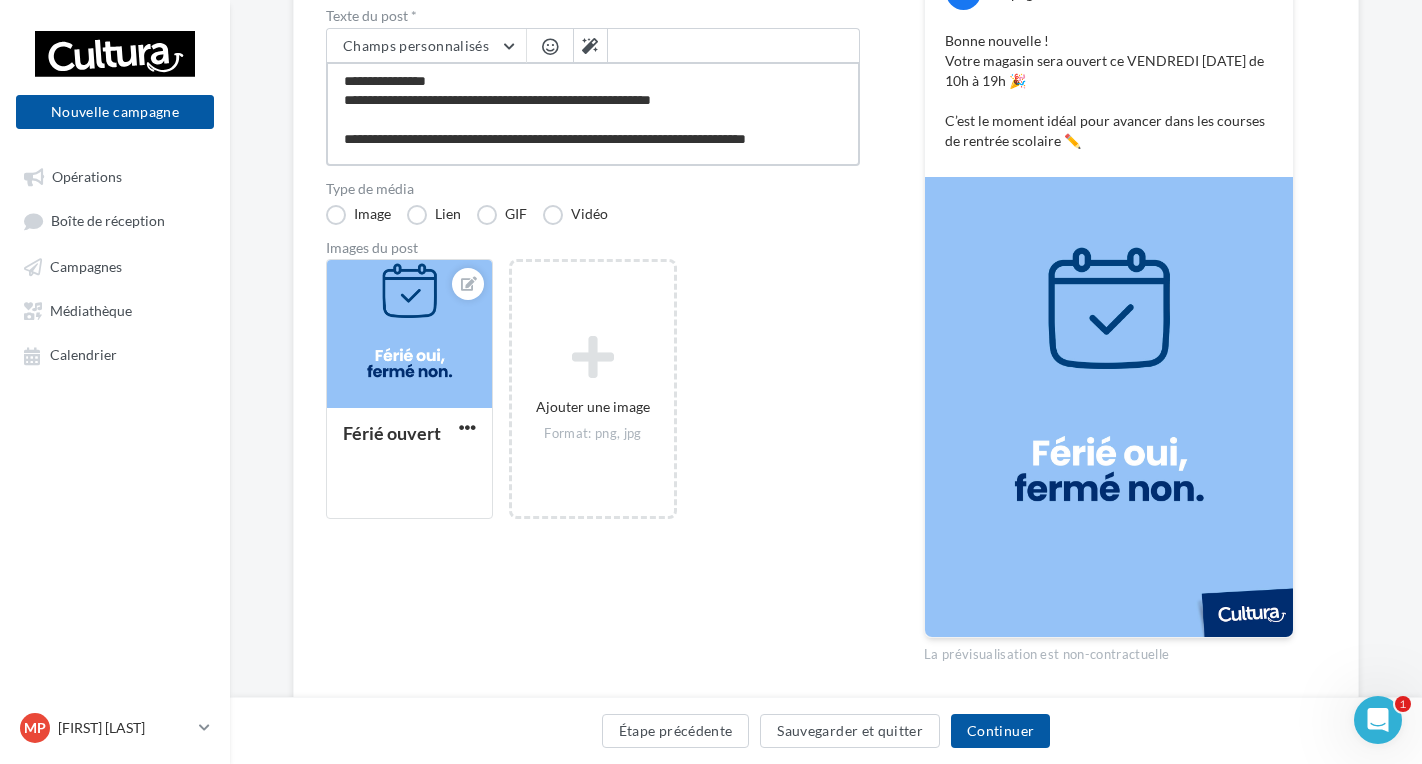 type on "**********" 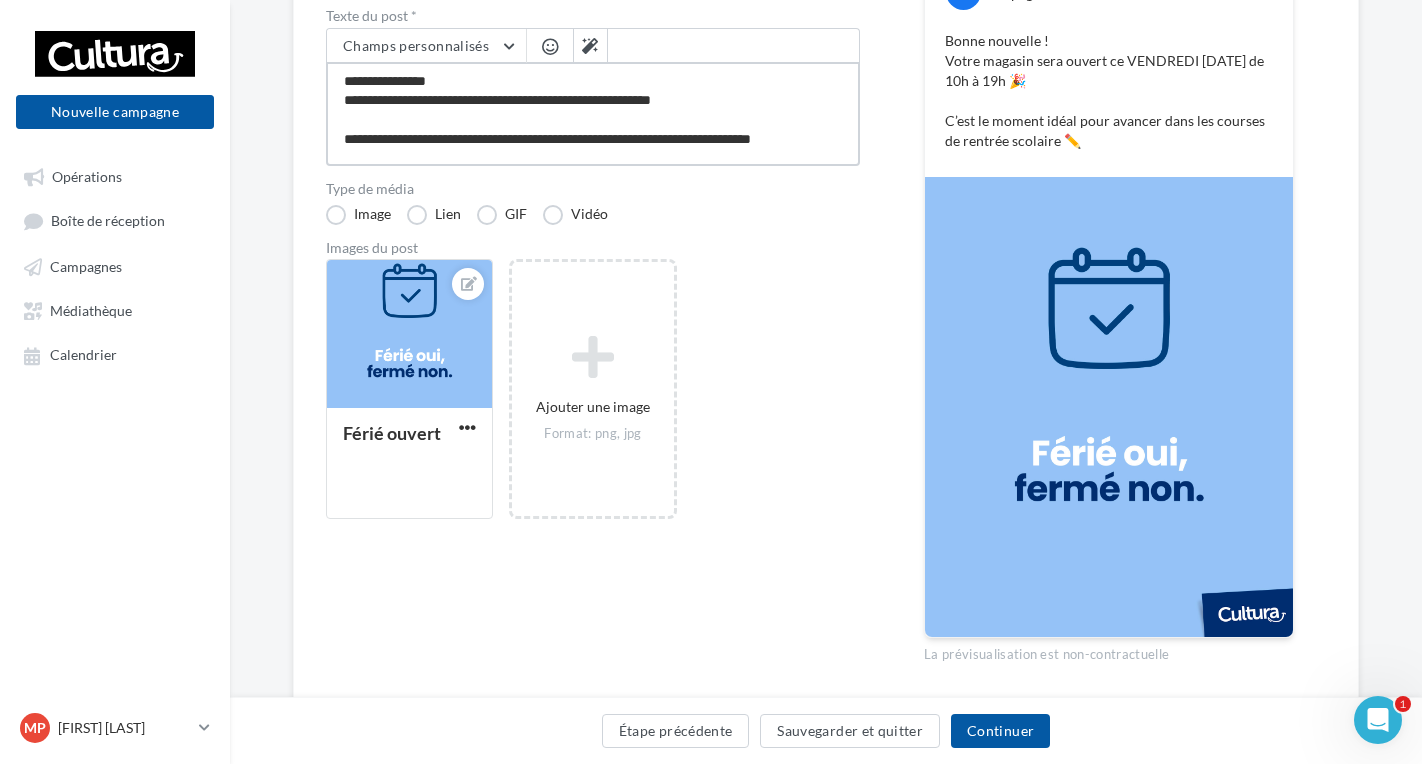 type on "**********" 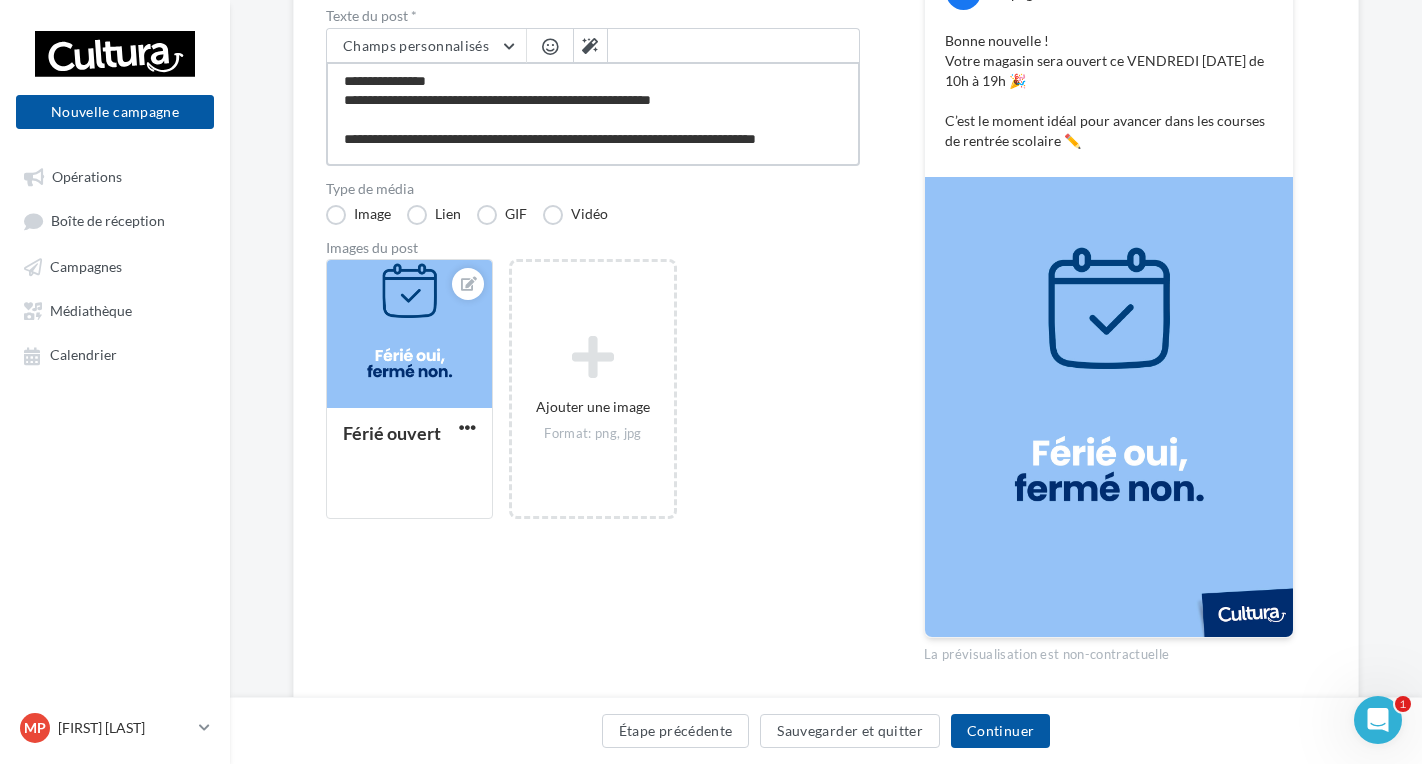 type on "**********" 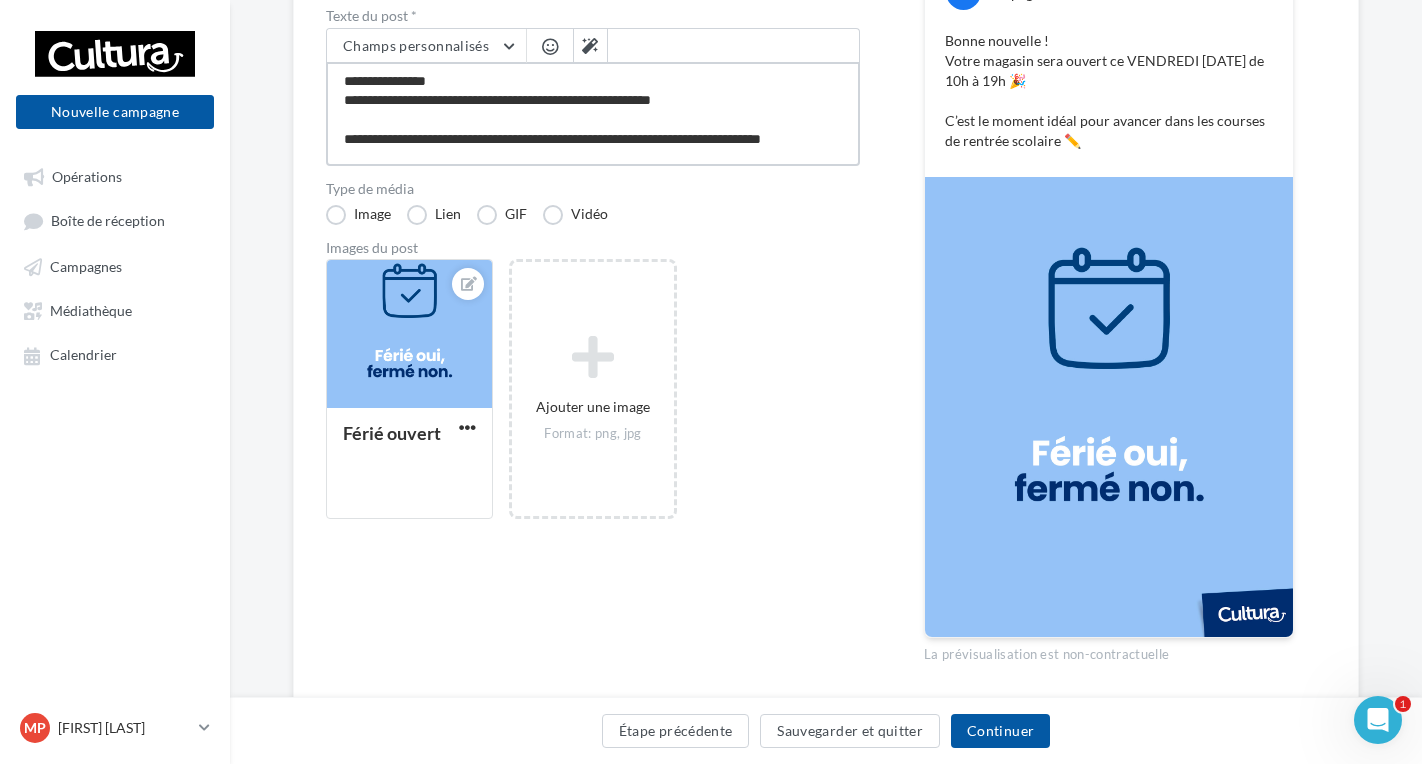 type on "**********" 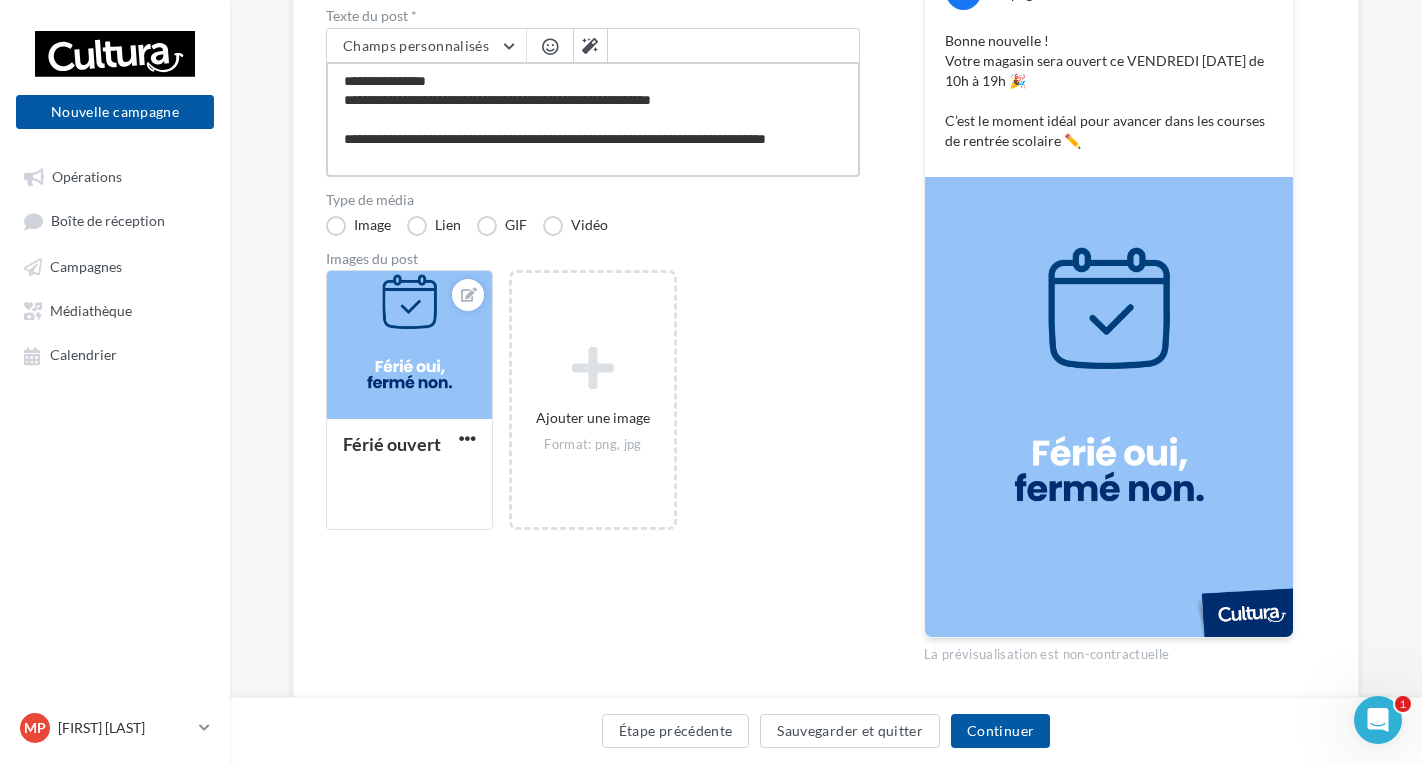 type on "**********" 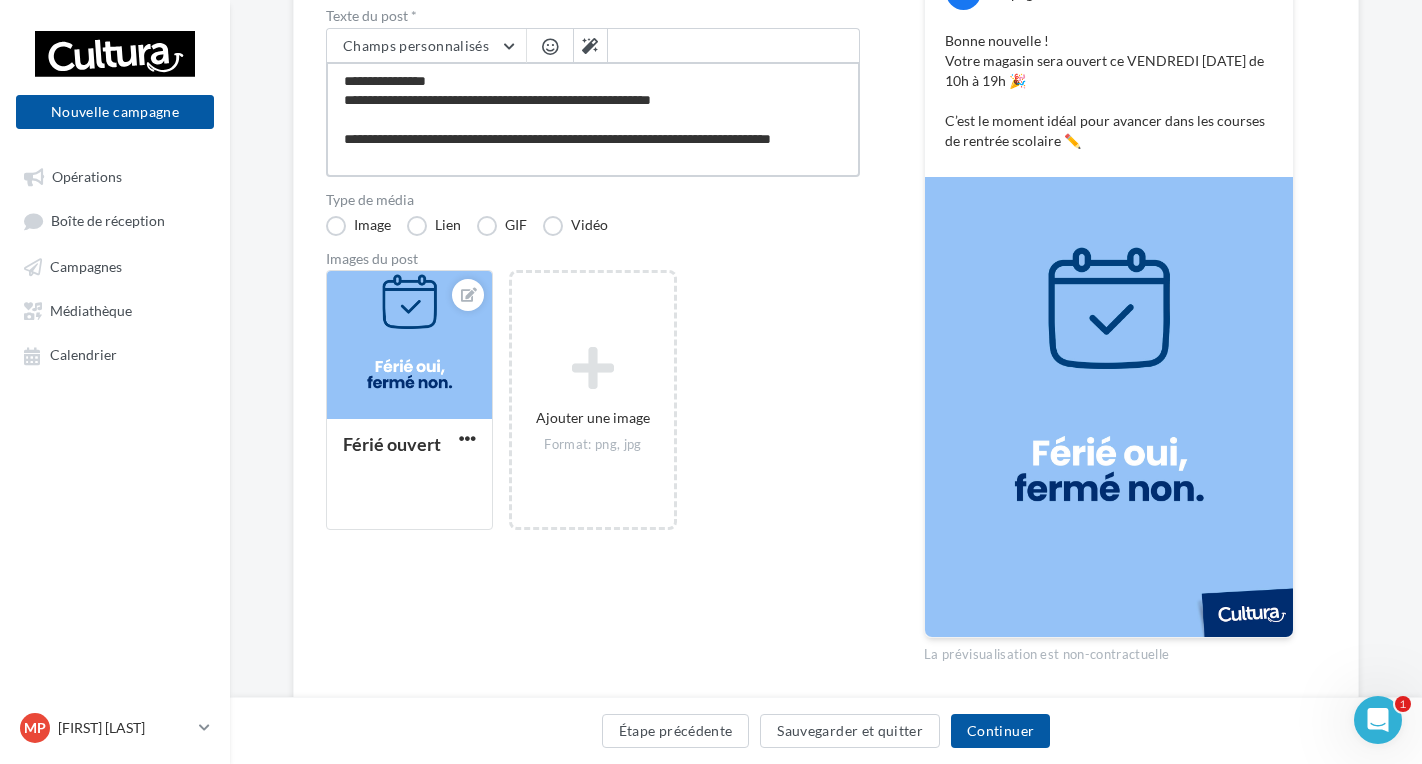 type on "**********" 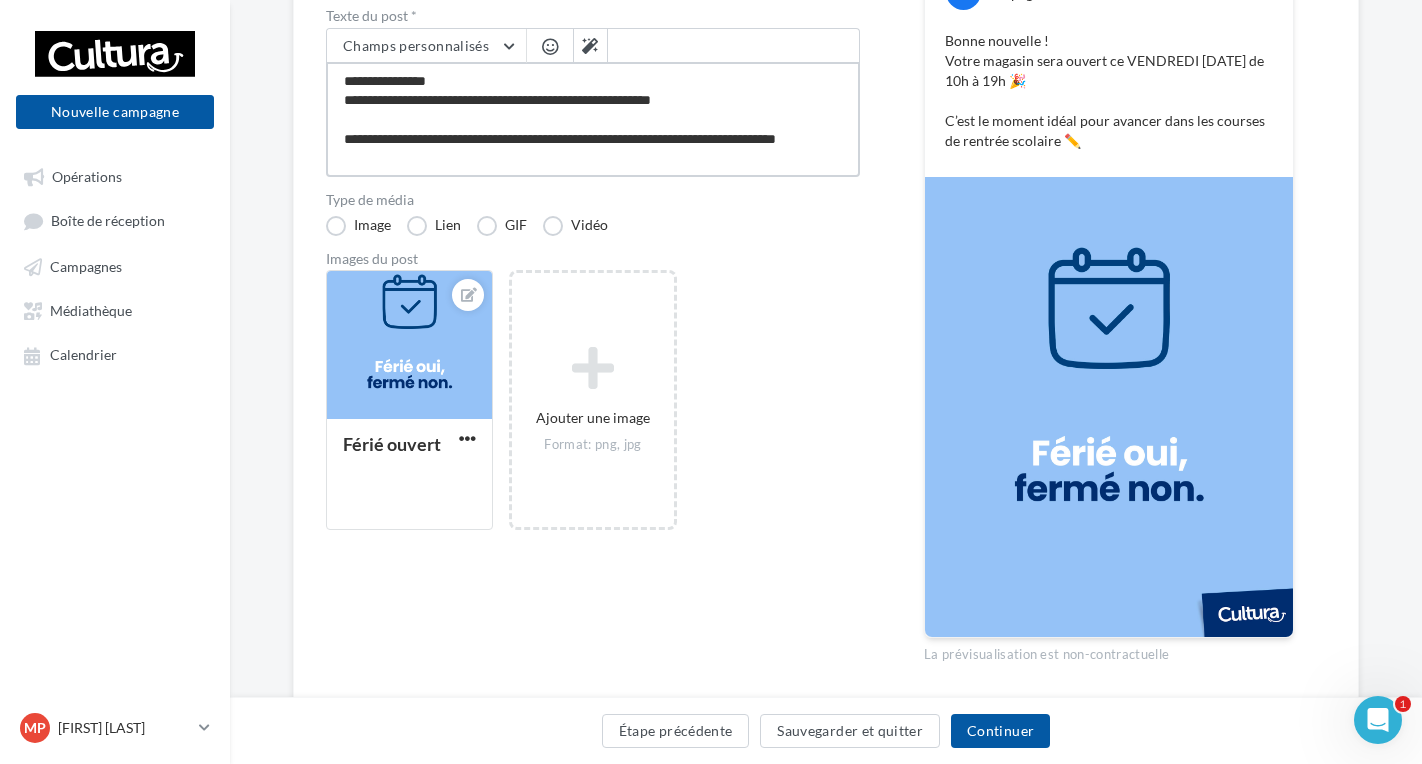 type on "**********" 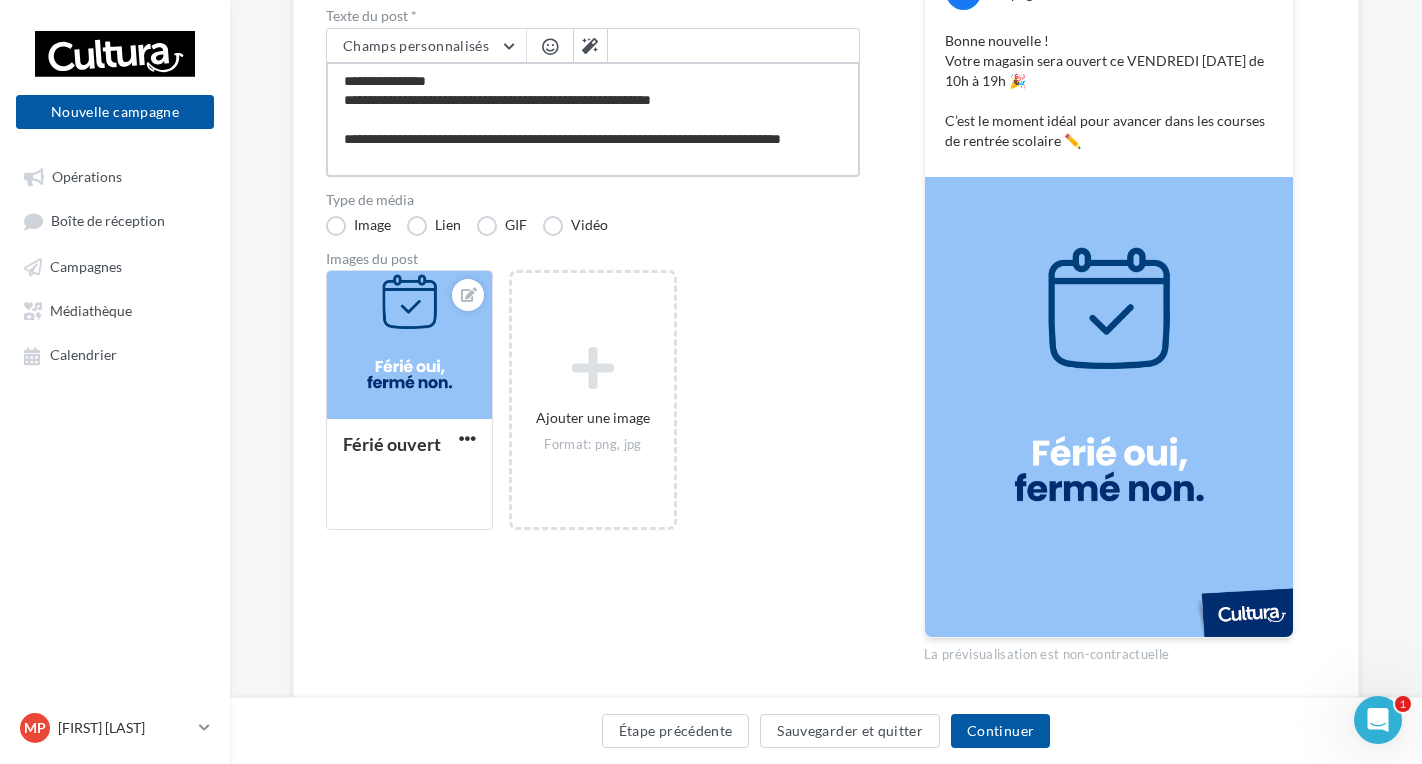 type on "**********" 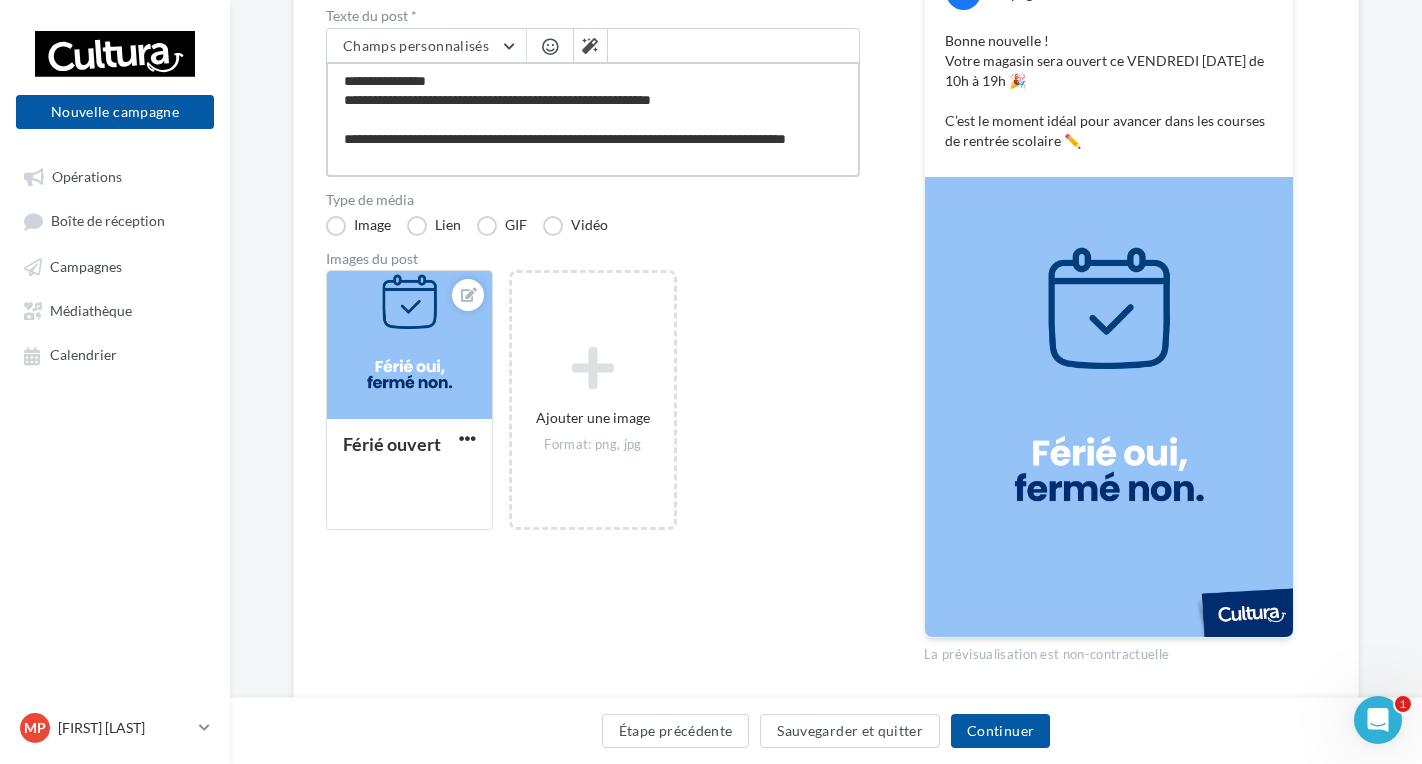 type on "**********" 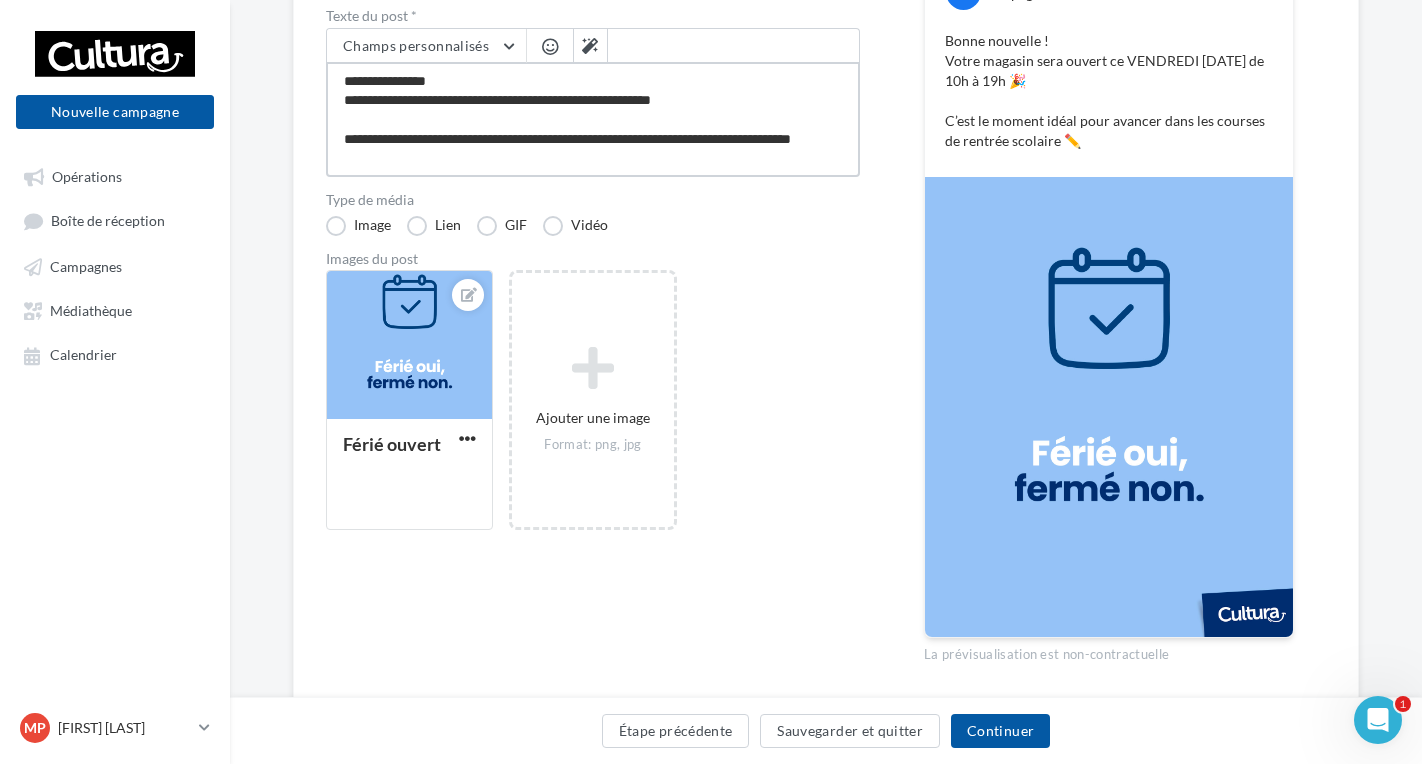 type on "**********" 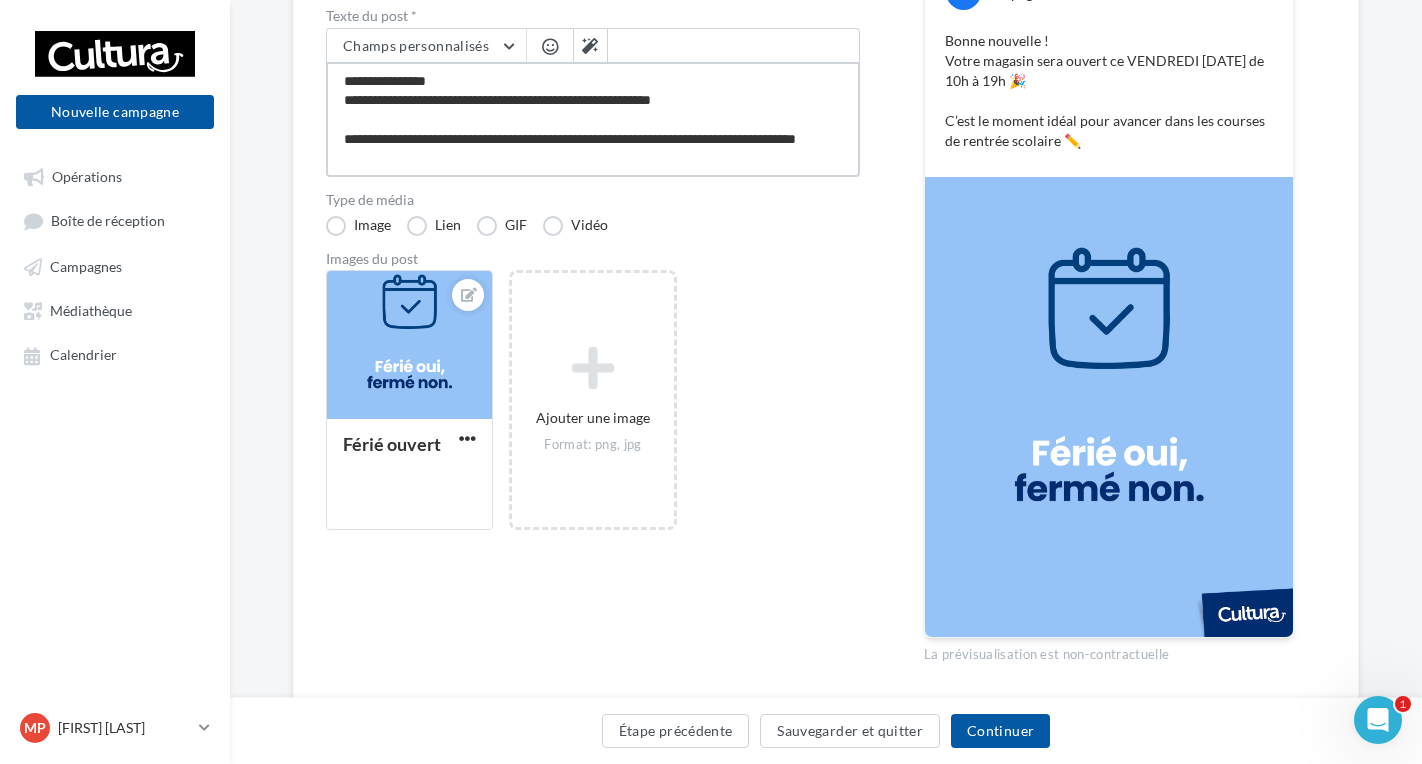 type on "**********" 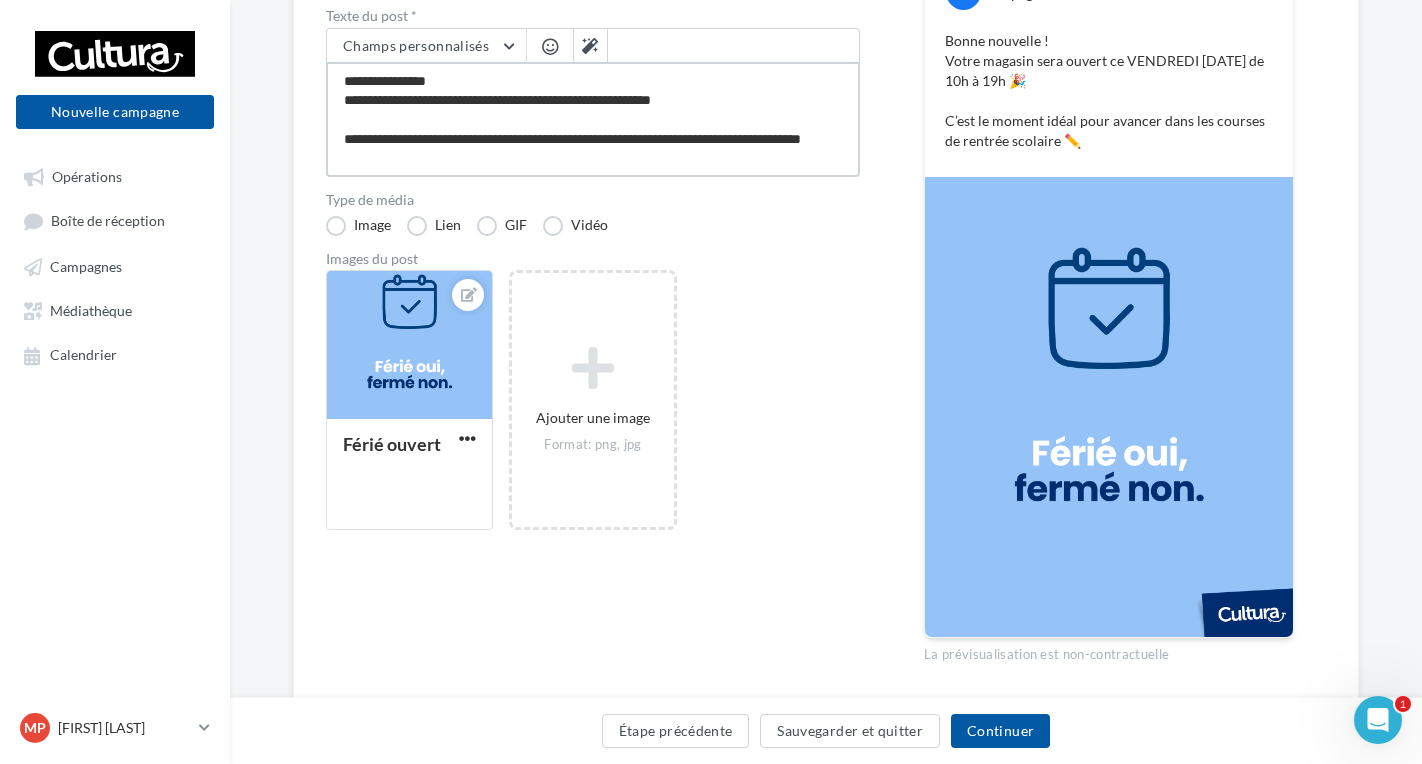 type on "**********" 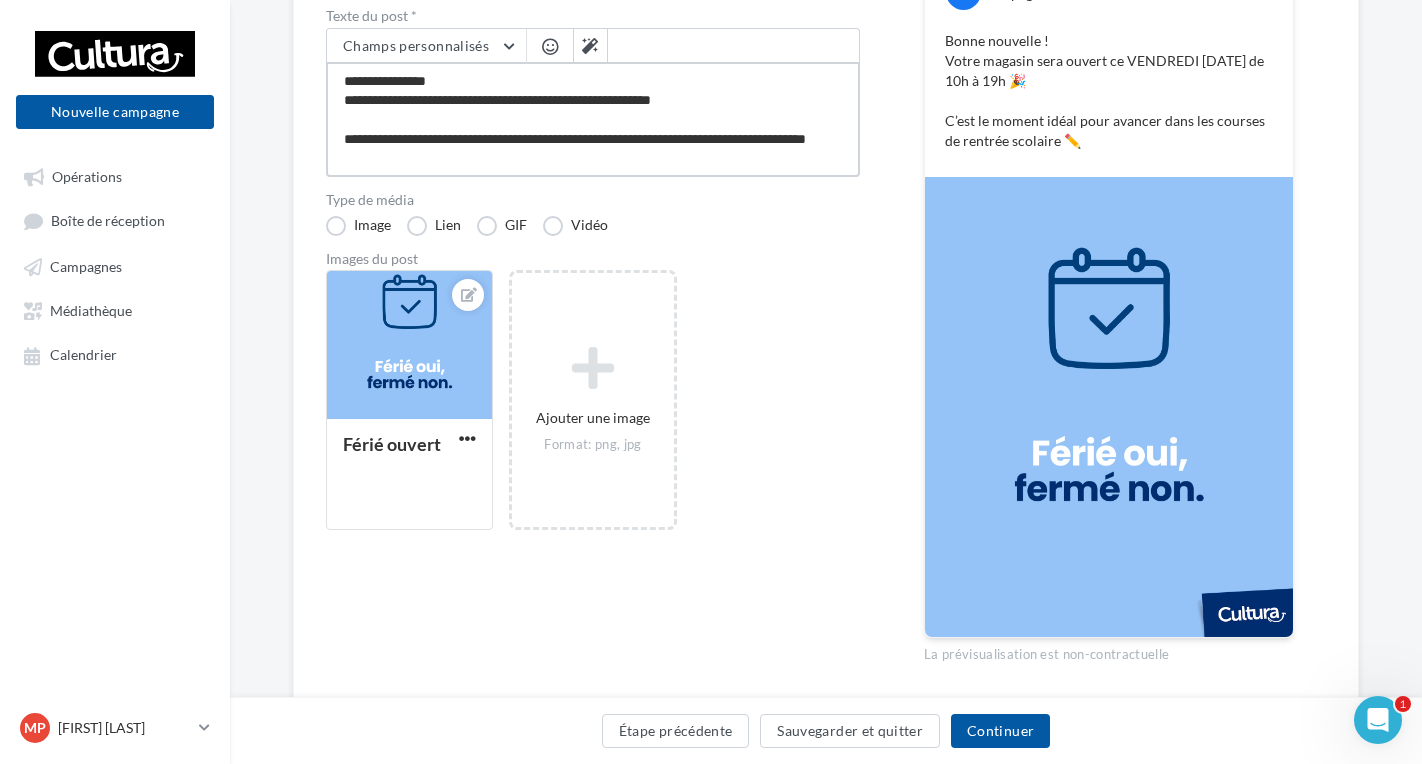 type on "**********" 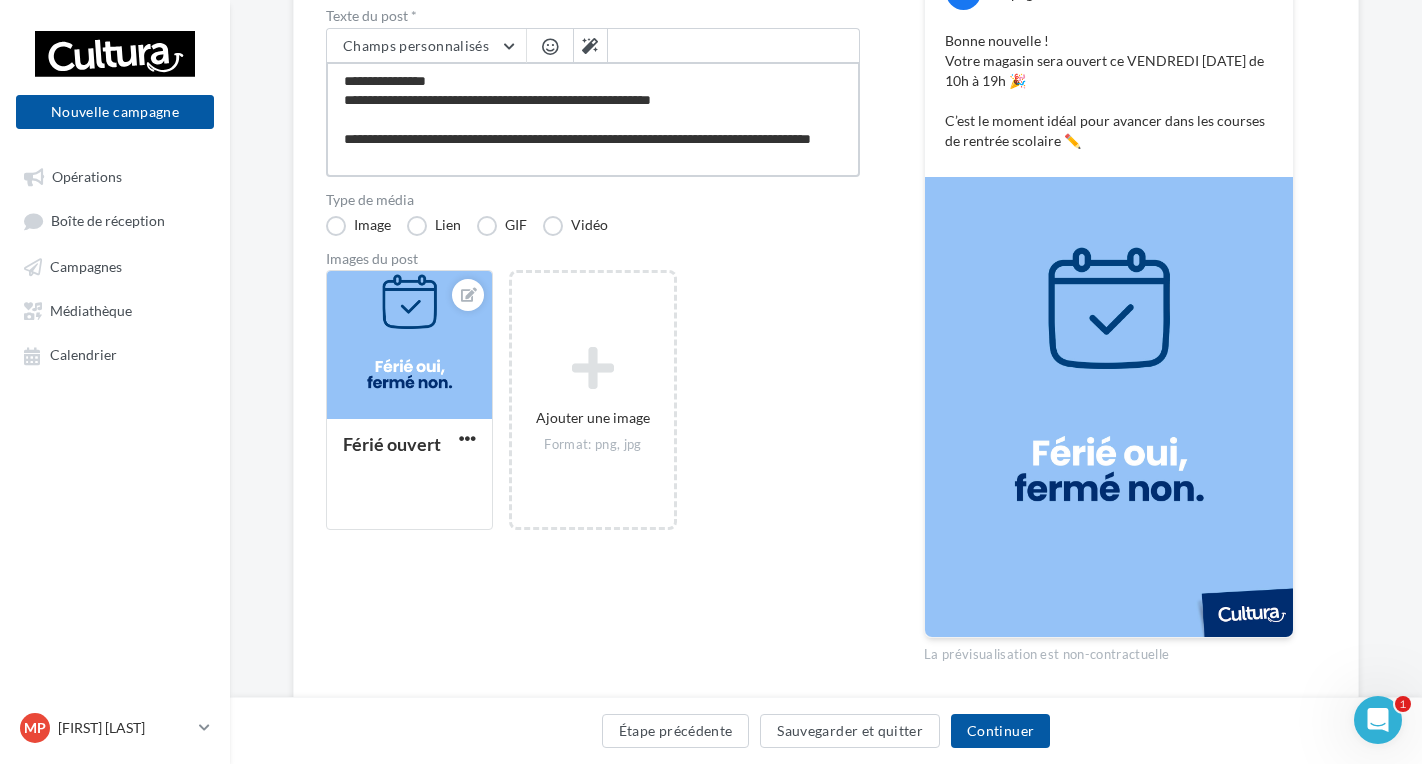 type on "**********" 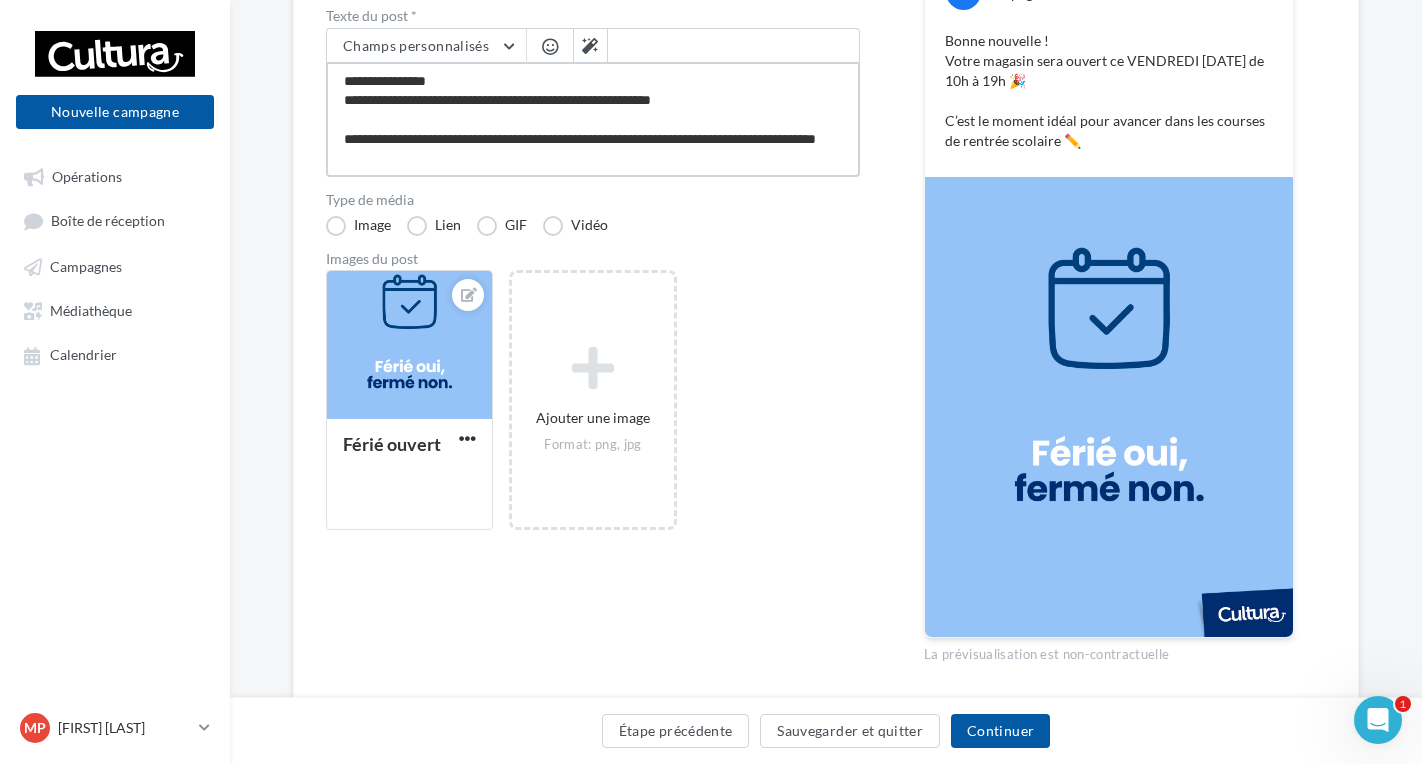 type on "**********" 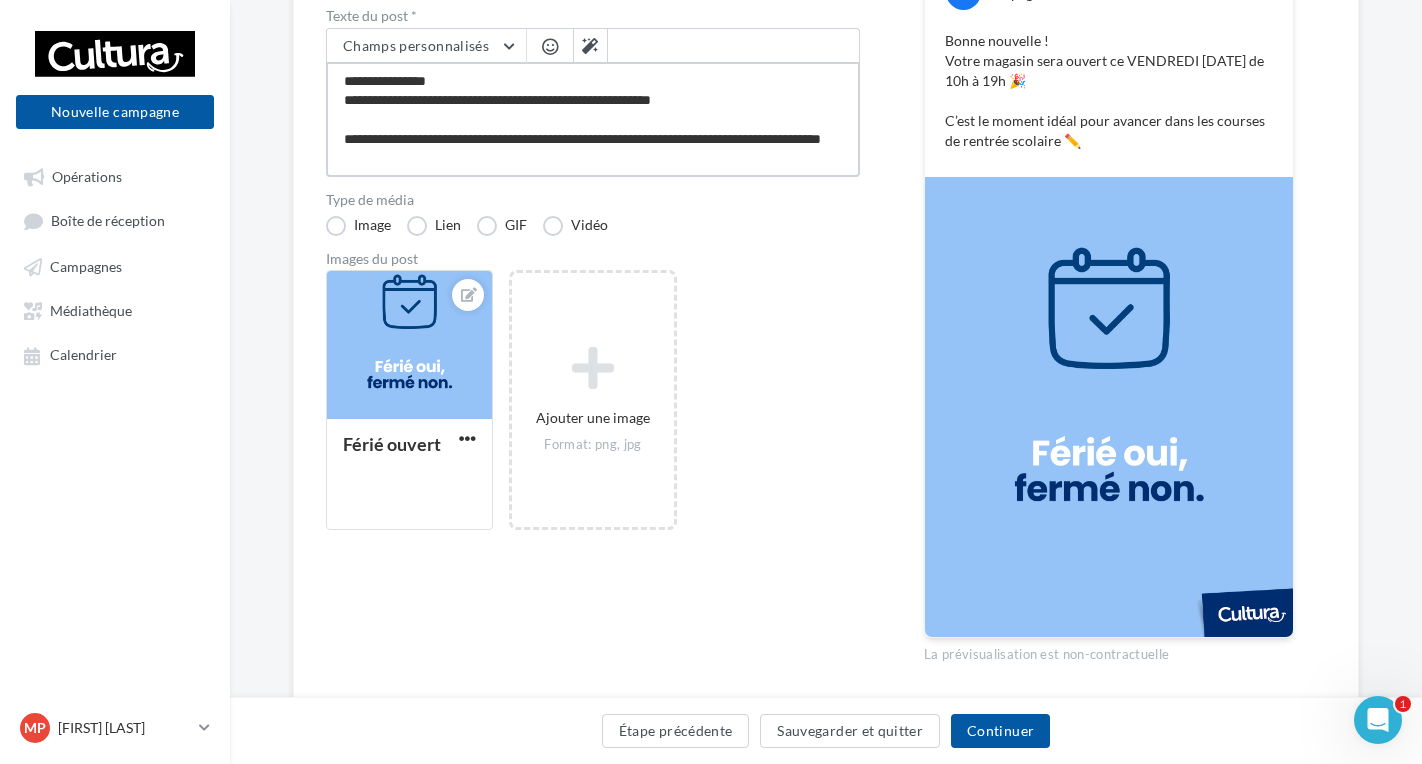type on "**********" 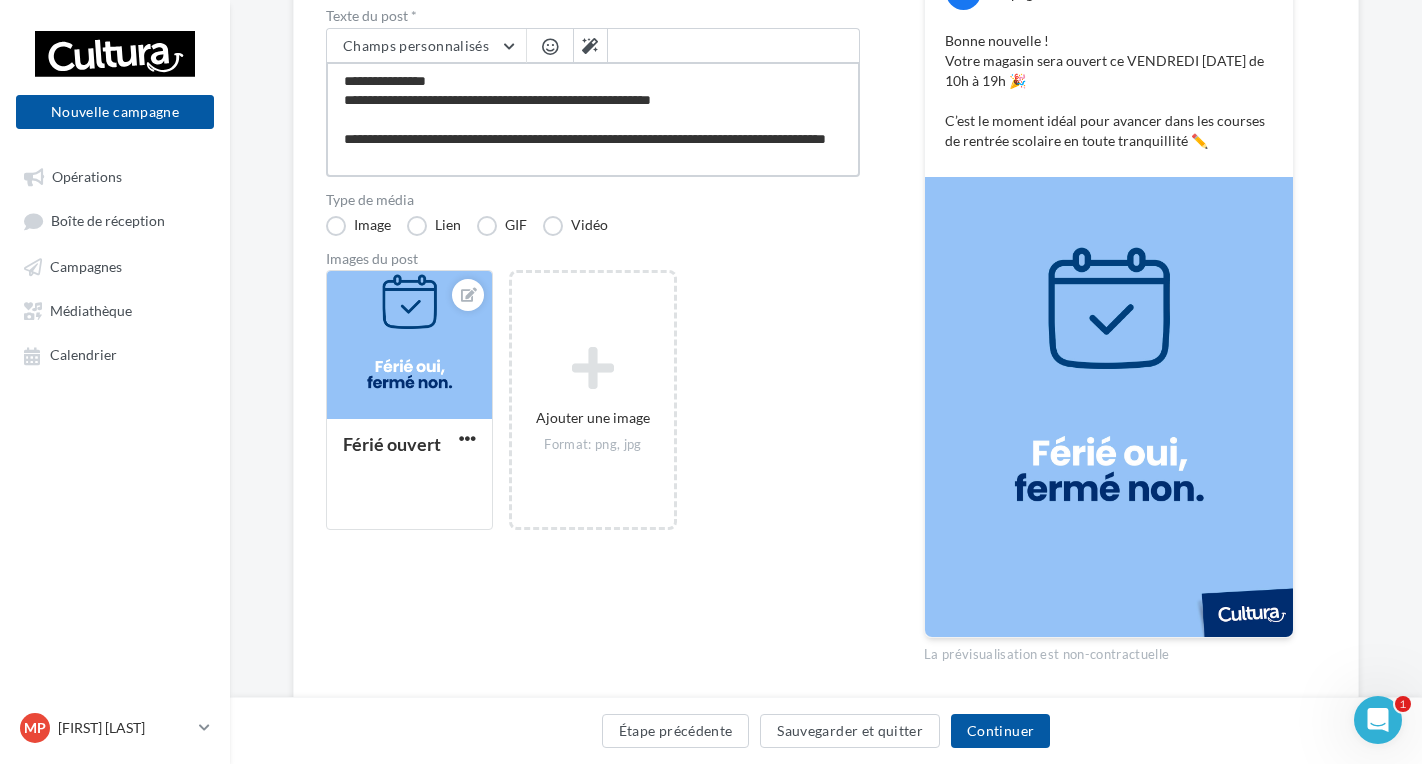 type on "**********" 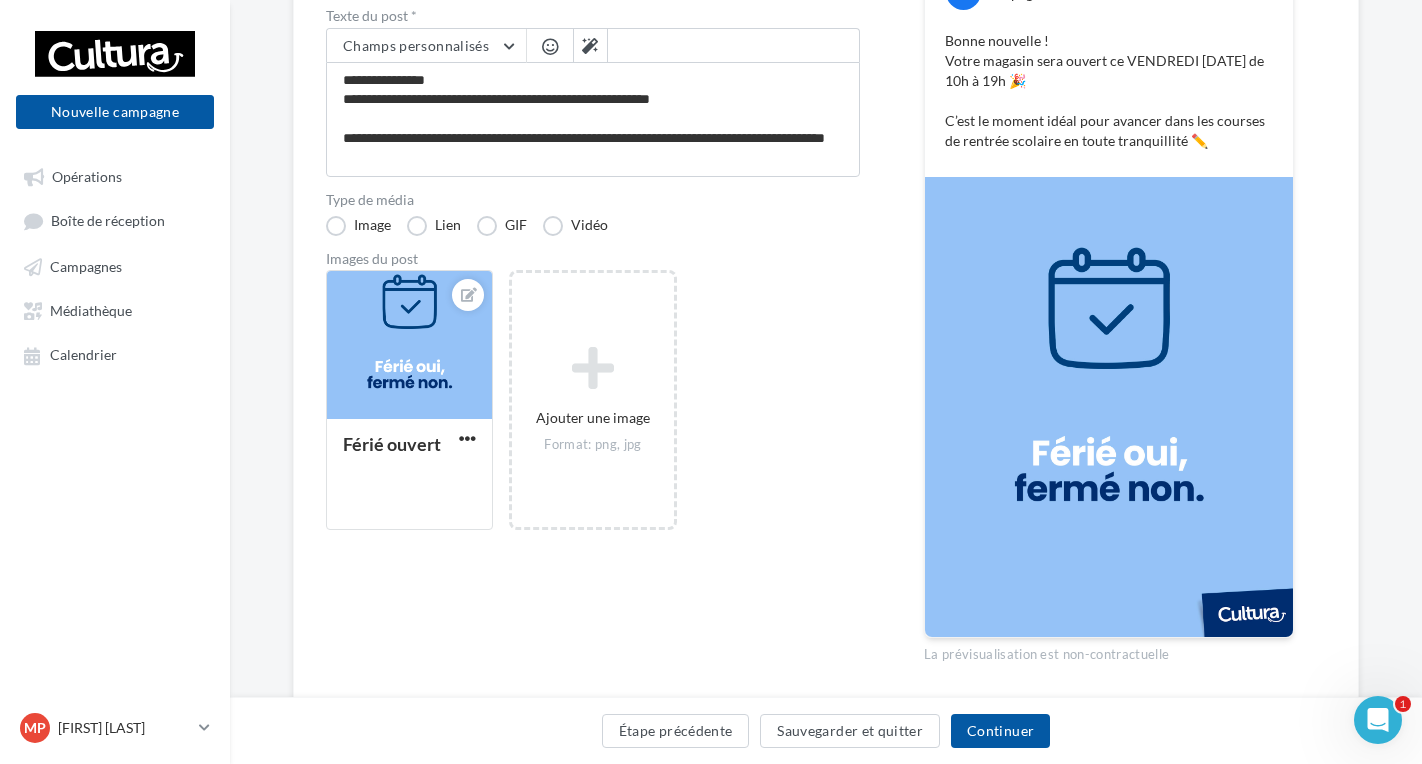 click on "Férié ouvert
Ajouter une image     Format: png, jpg" at bounding box center (601, 410) 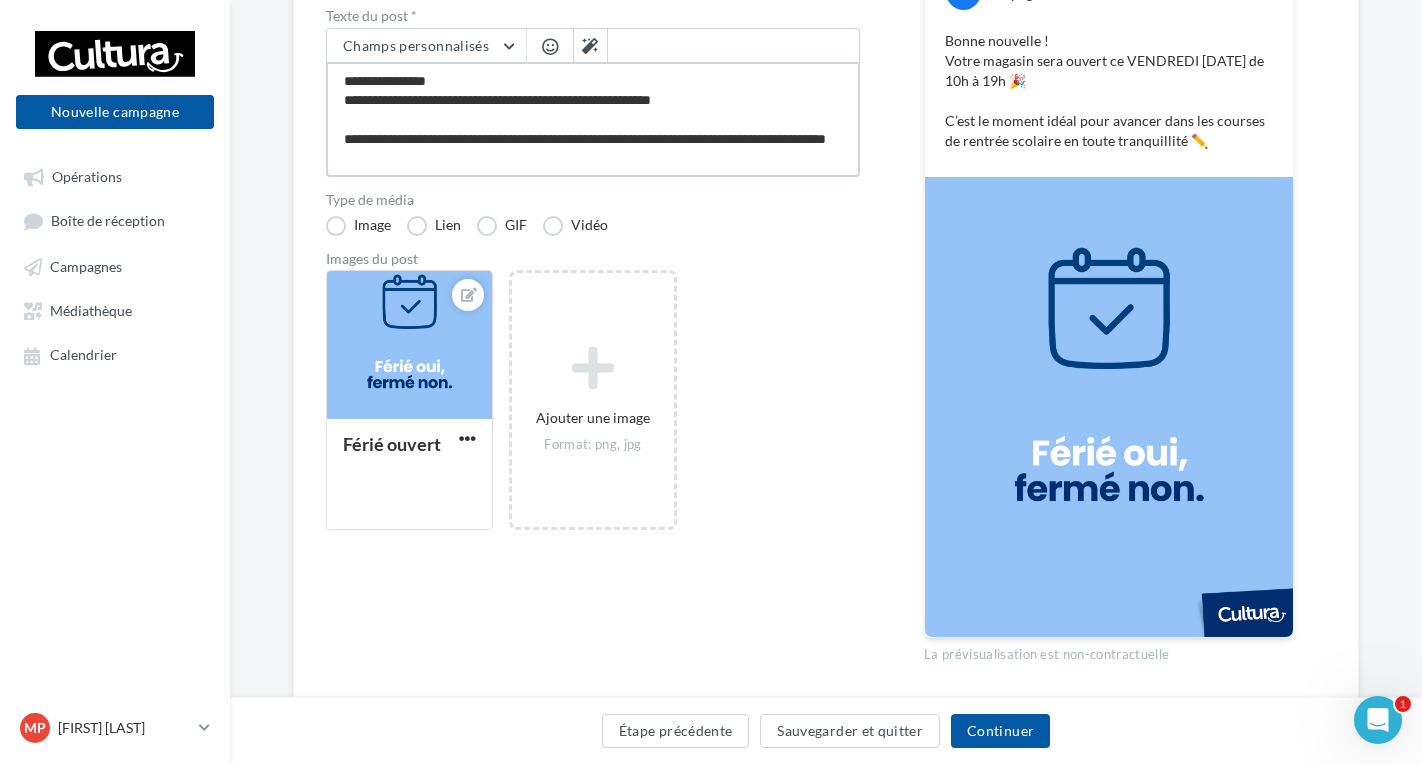scroll, scrollTop: 1, scrollLeft: 0, axis: vertical 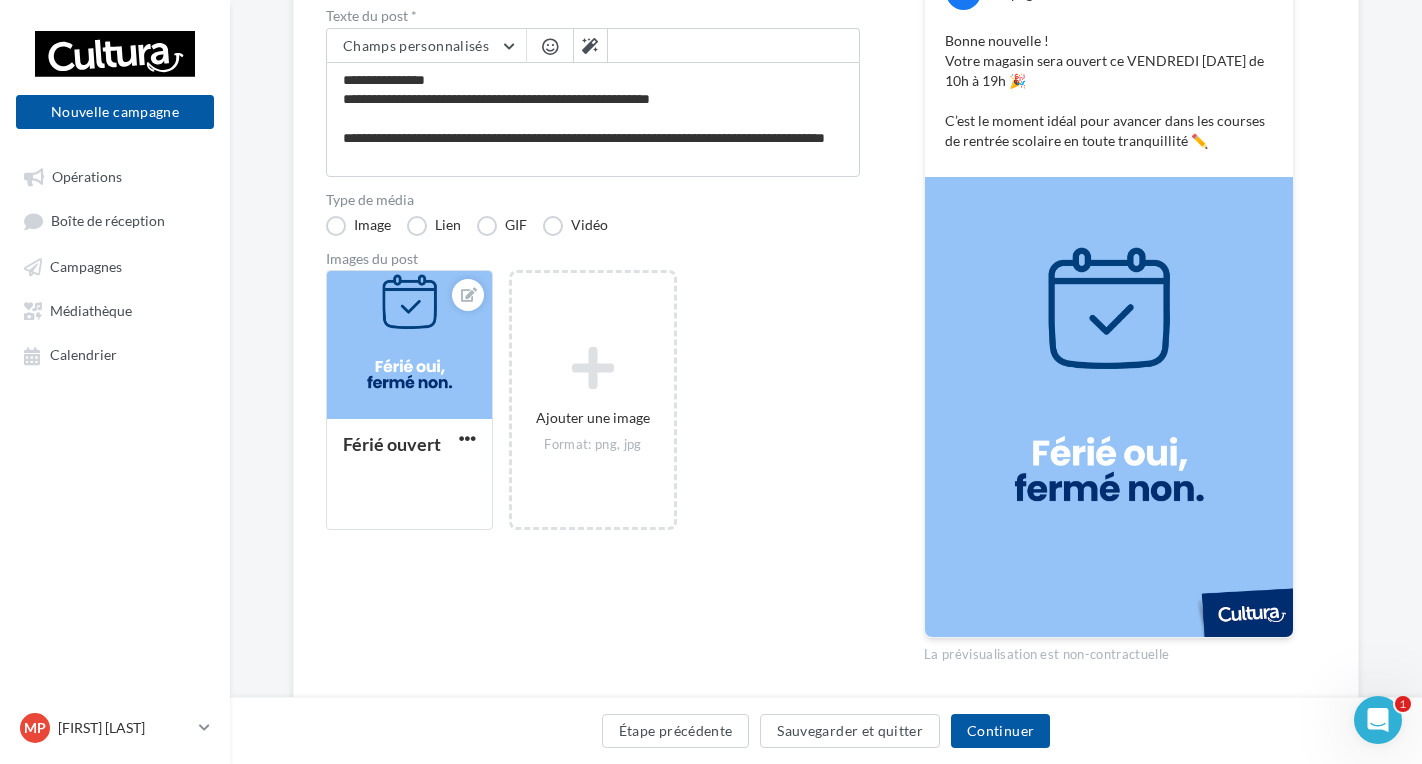 click on "Férié ouvert
Ajouter une image     Format: png, jpg" at bounding box center [601, 410] 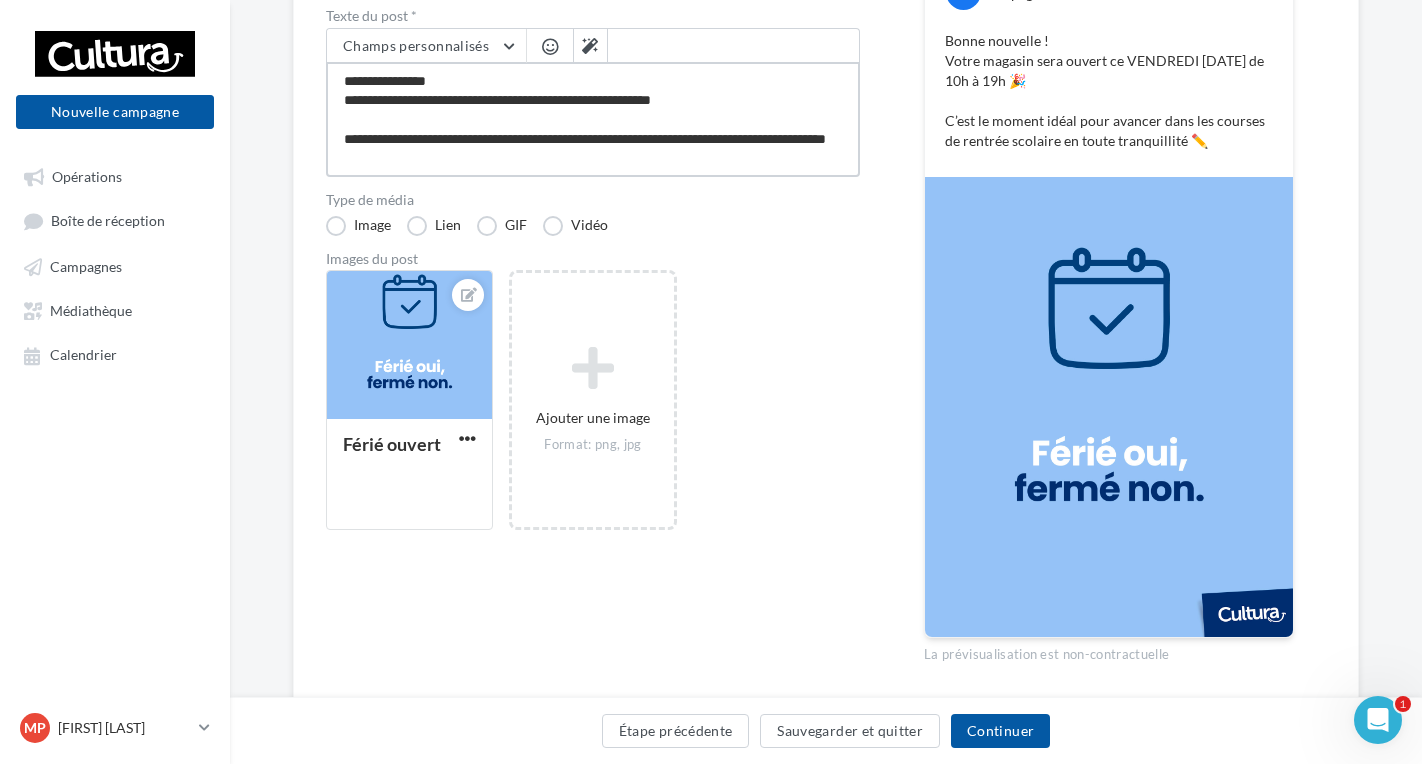click on "**********" at bounding box center (593, 119) 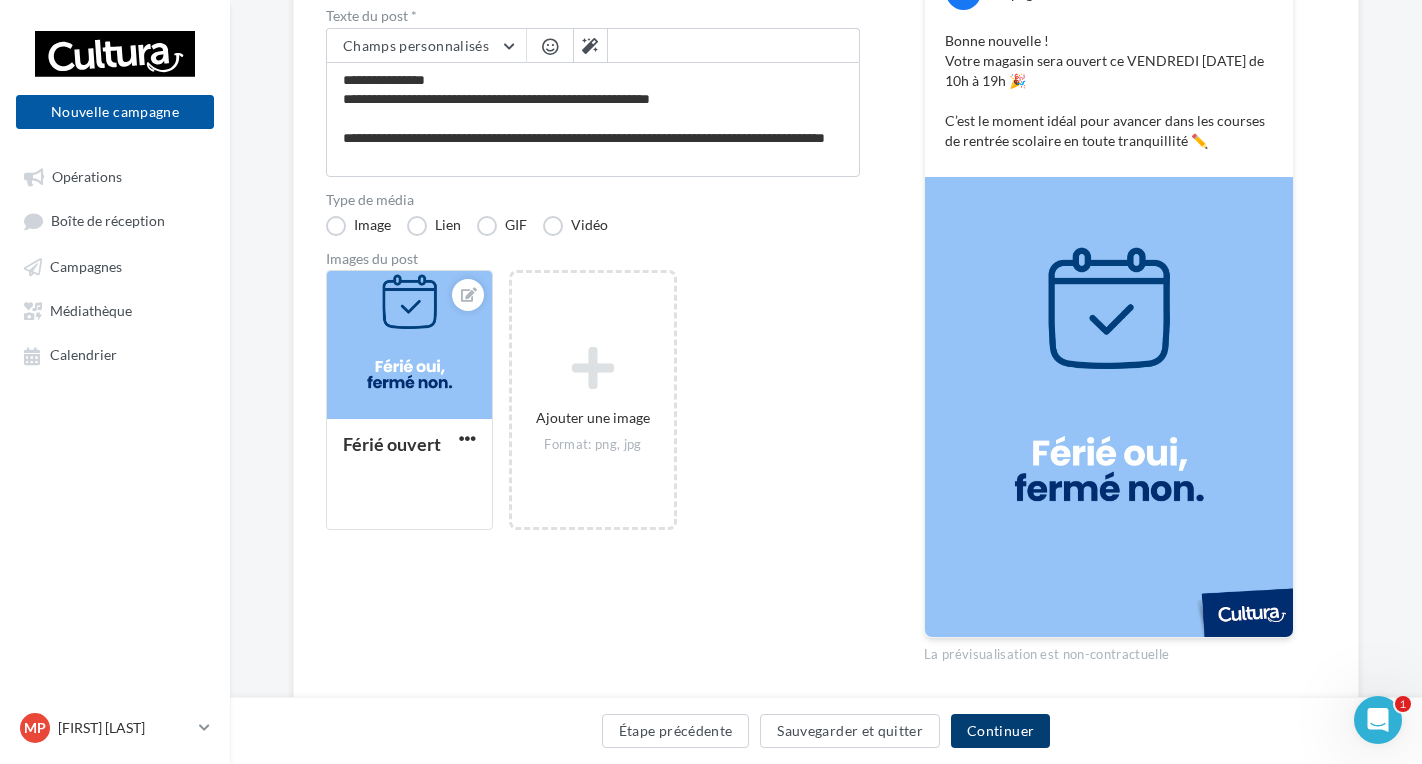 click on "Continuer" at bounding box center [1000, 731] 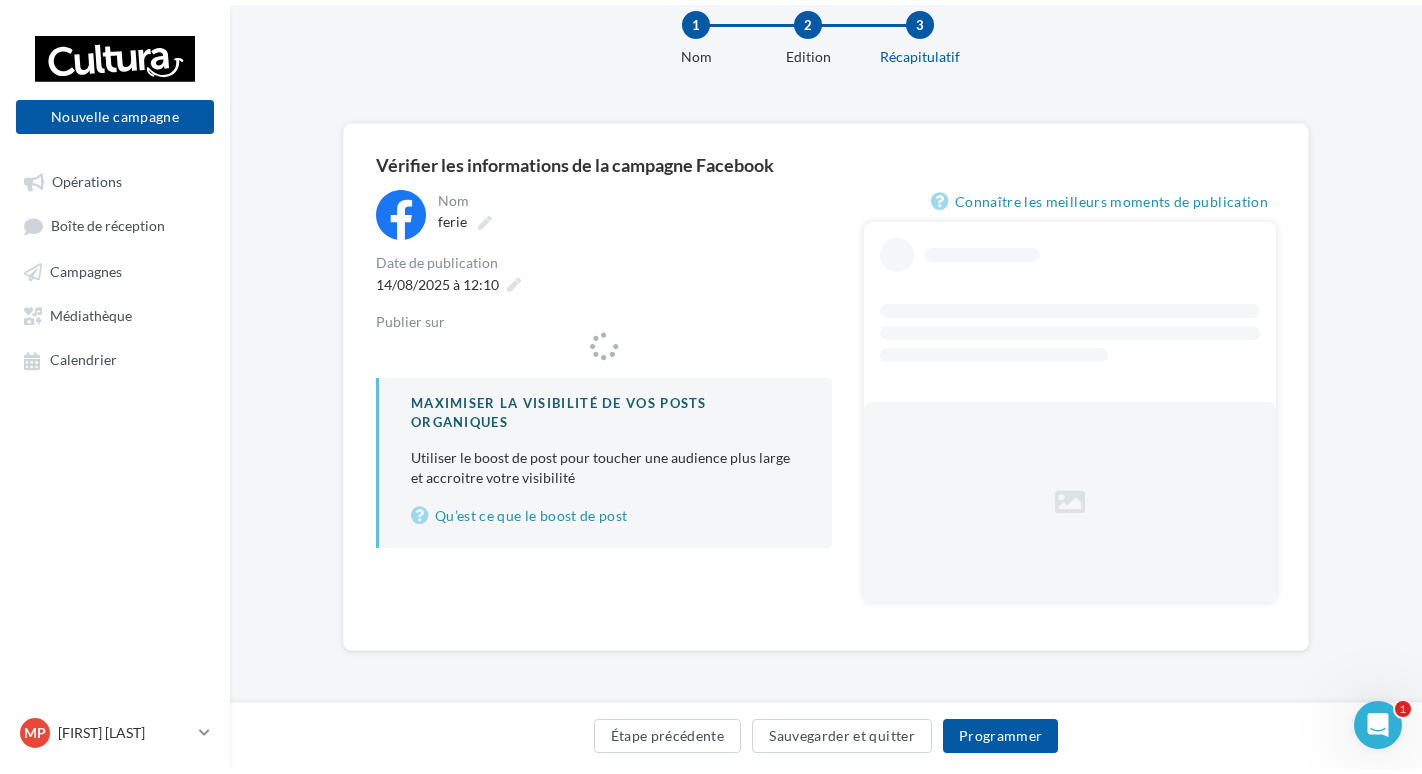 scroll, scrollTop: 0, scrollLeft: 0, axis: both 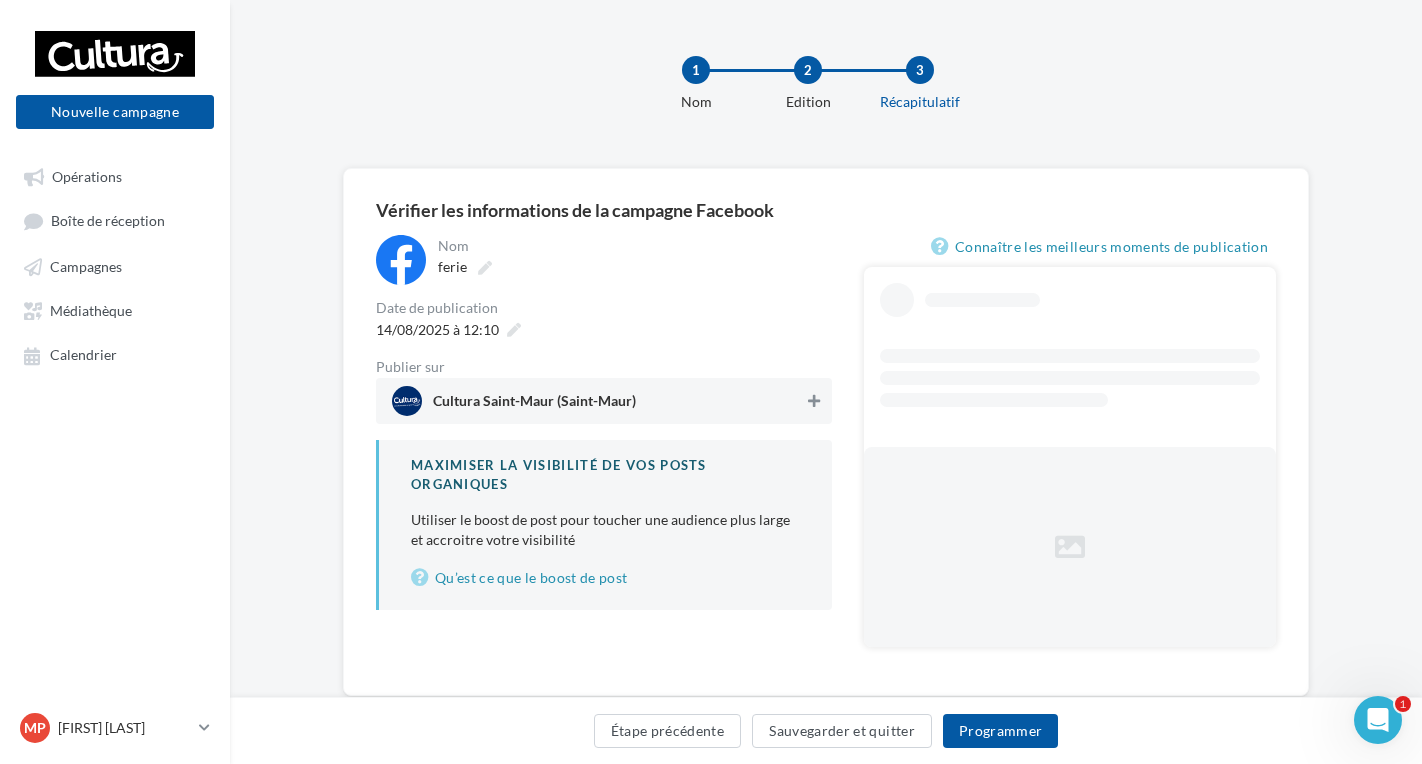 click at bounding box center [814, 401] 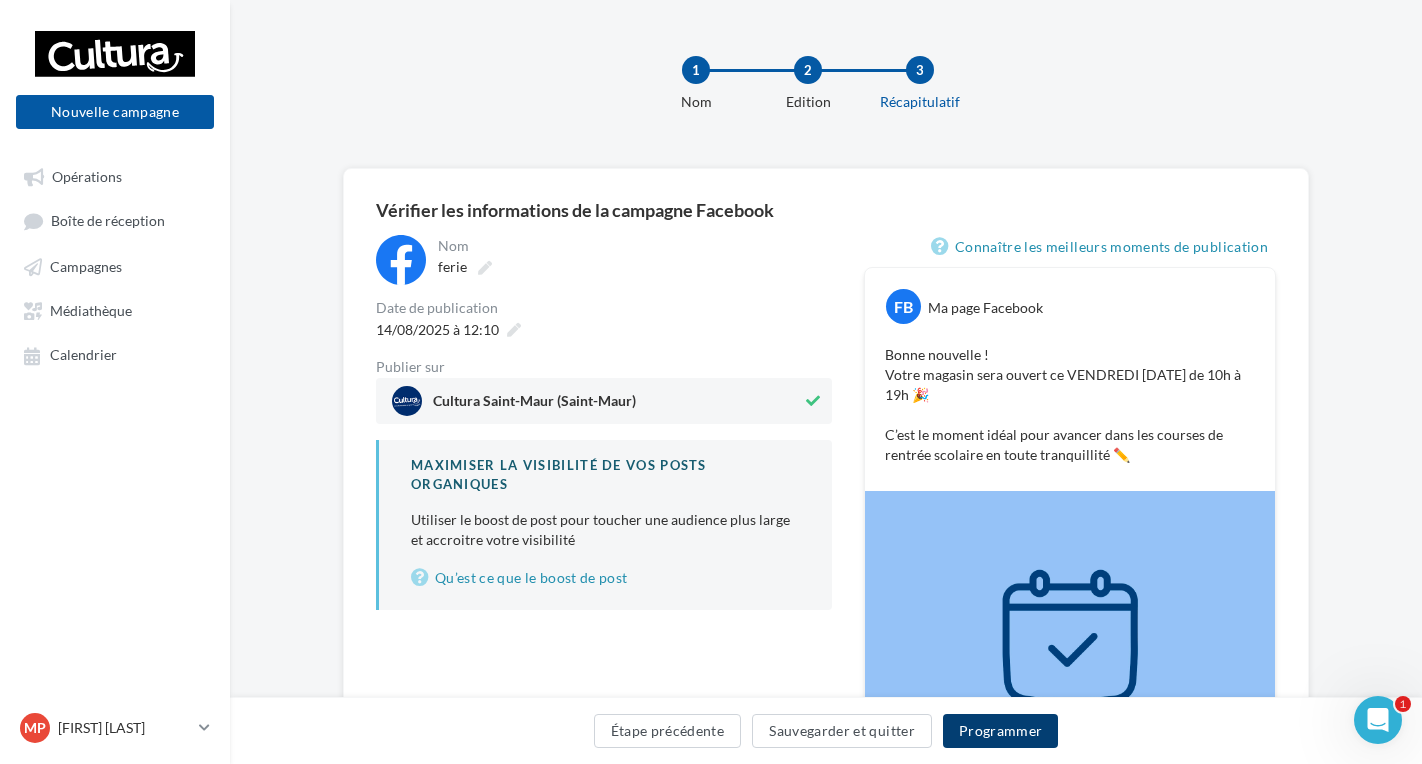 click on "Programmer" at bounding box center (1001, 731) 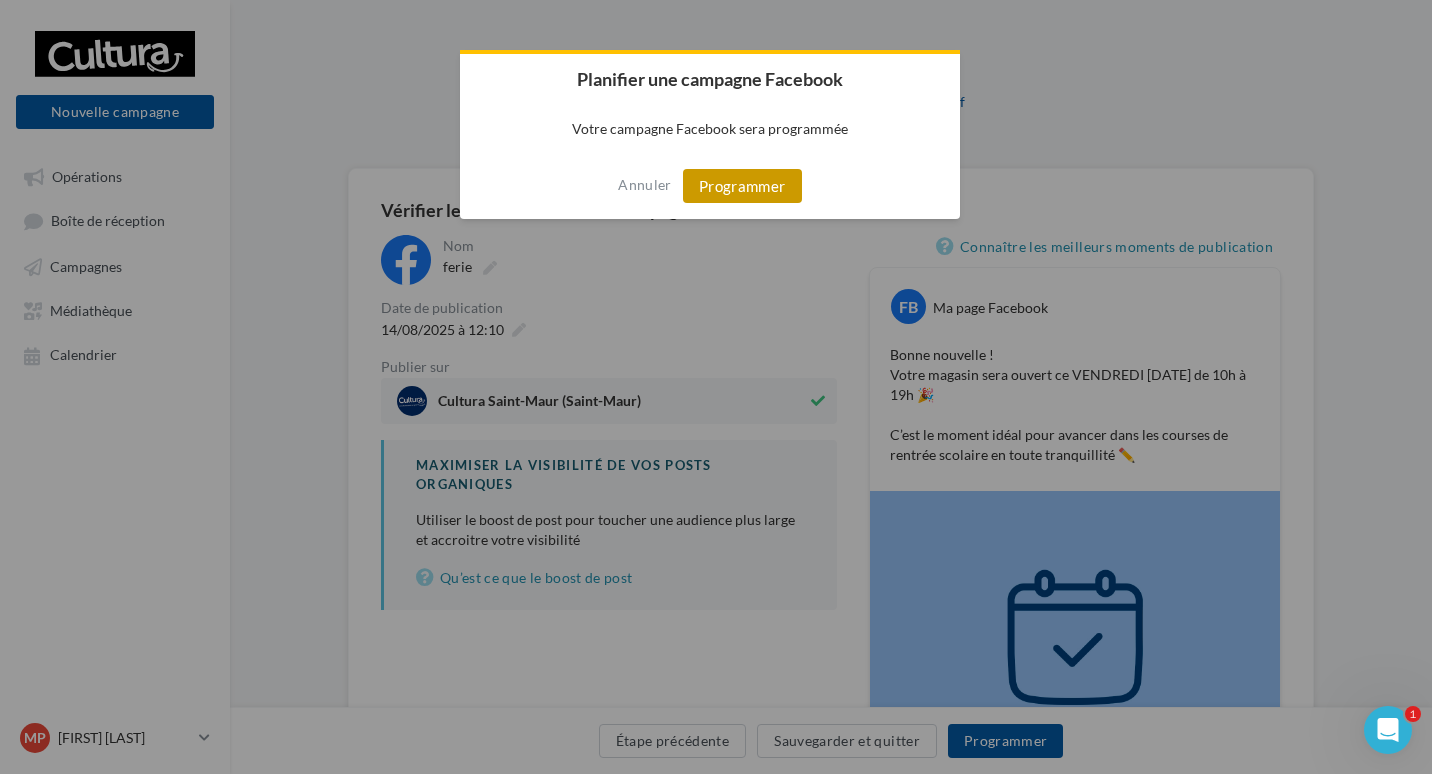 click on "Programmer" at bounding box center (742, 186) 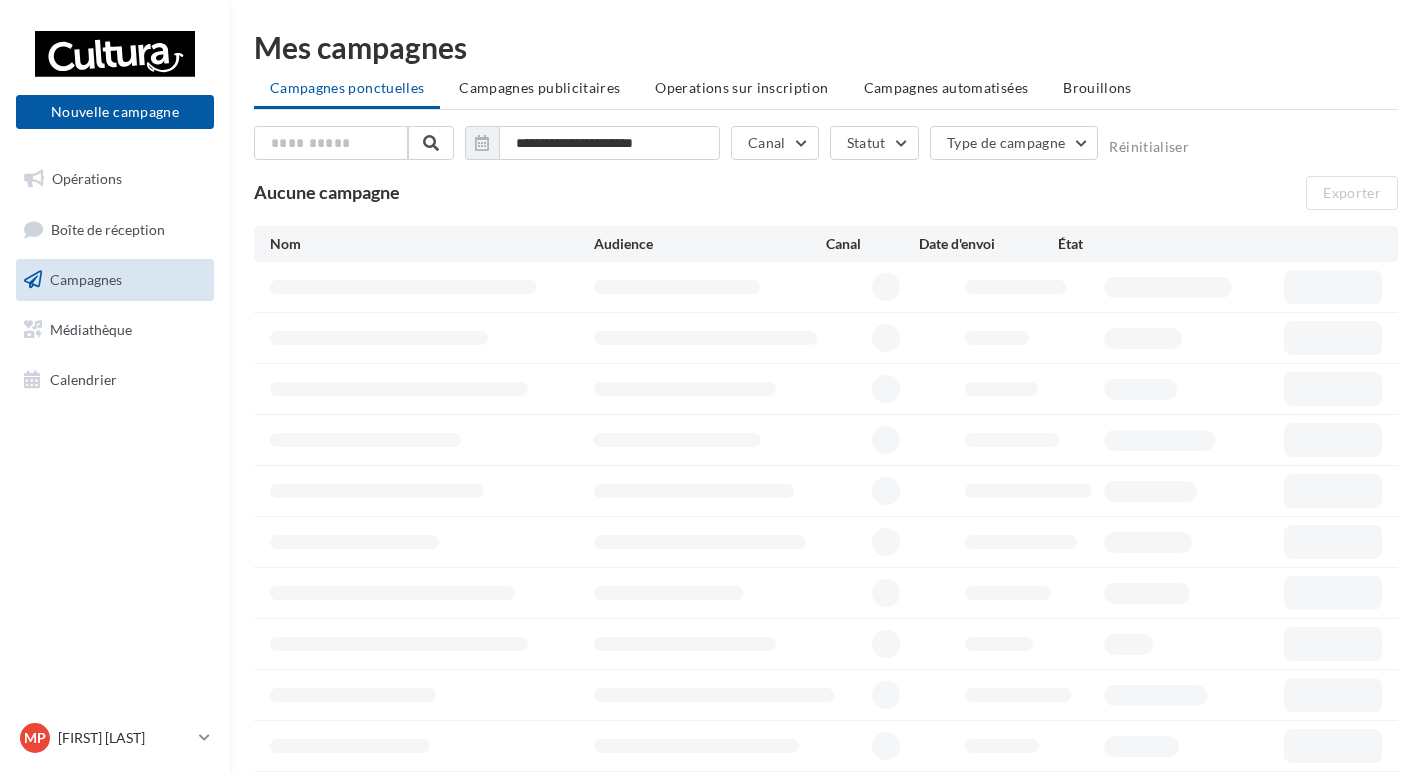 scroll, scrollTop: 0, scrollLeft: 0, axis: both 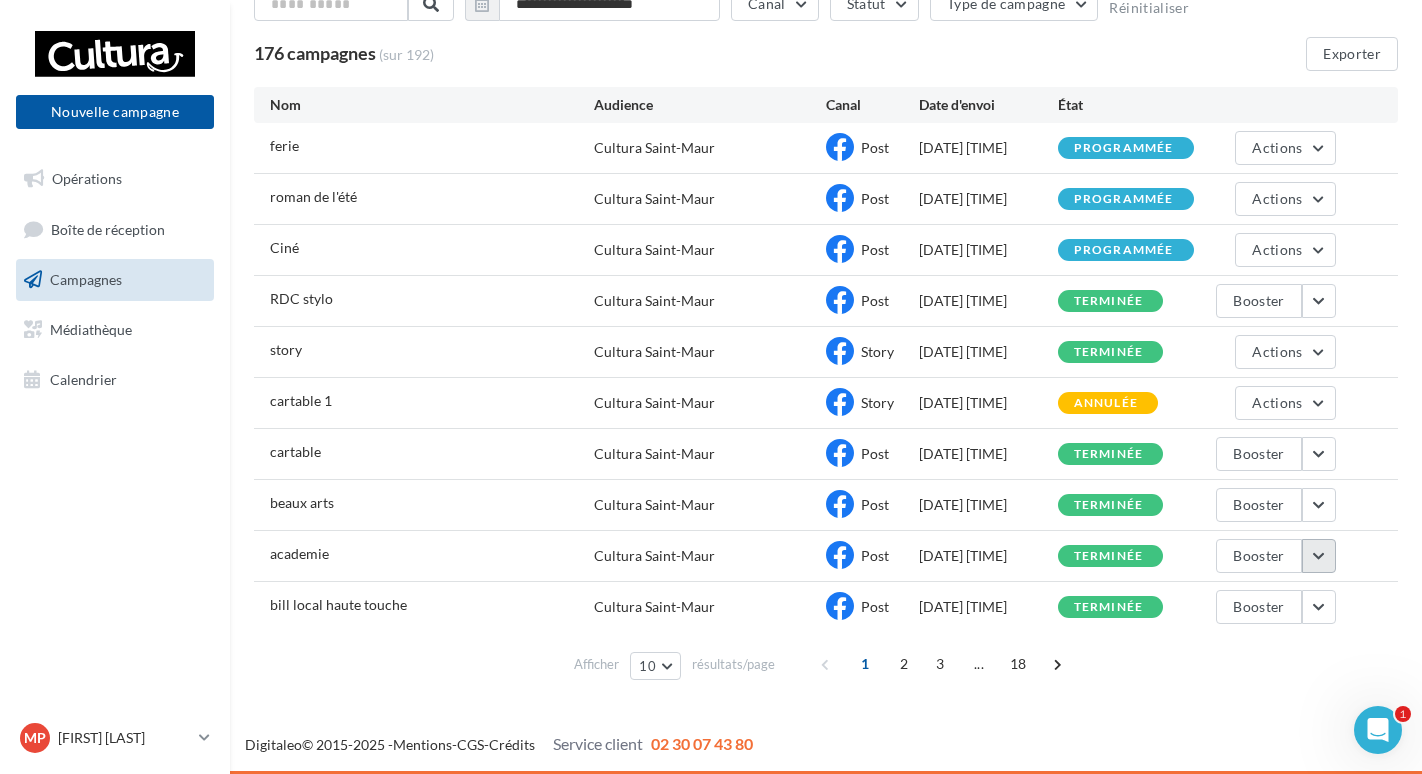 click at bounding box center (1319, 556) 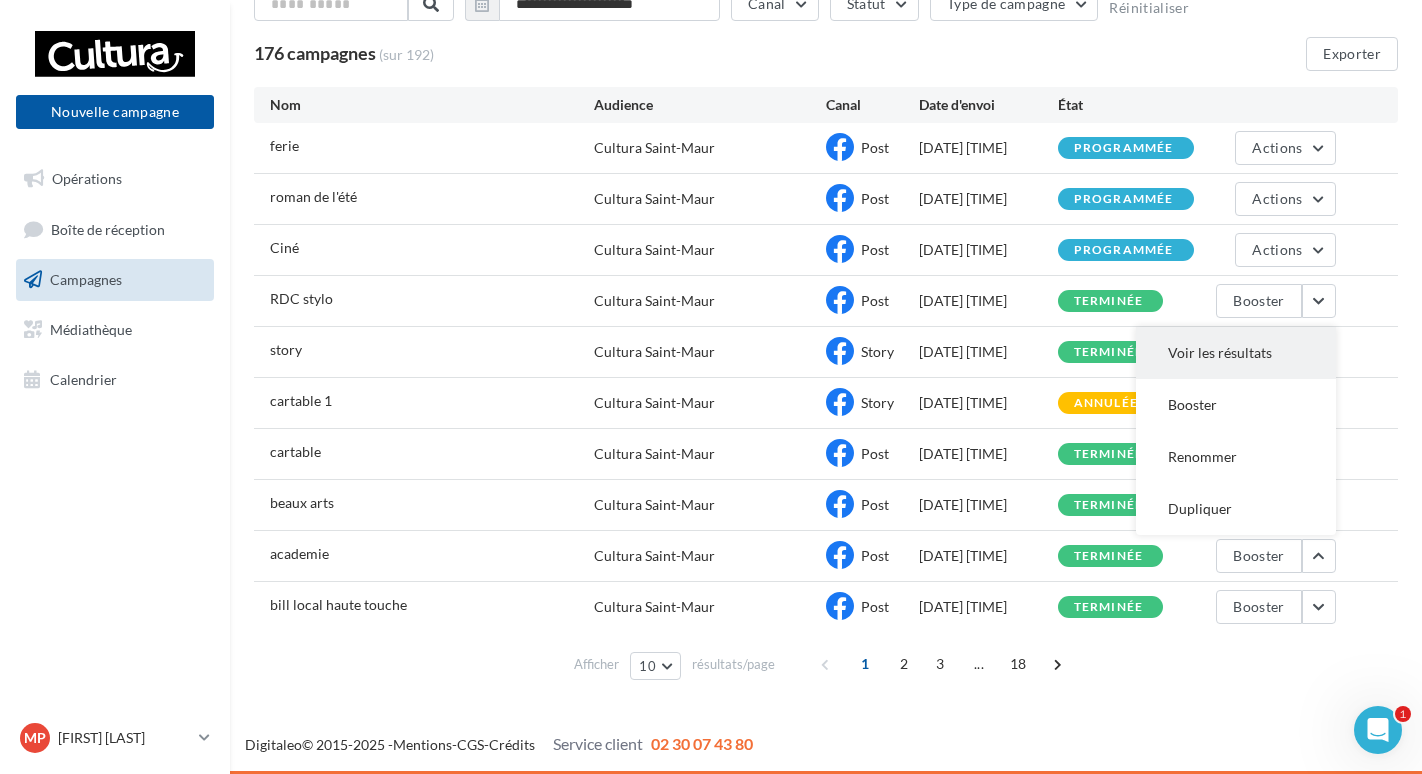 click on "Voir les résultats" at bounding box center [1236, 353] 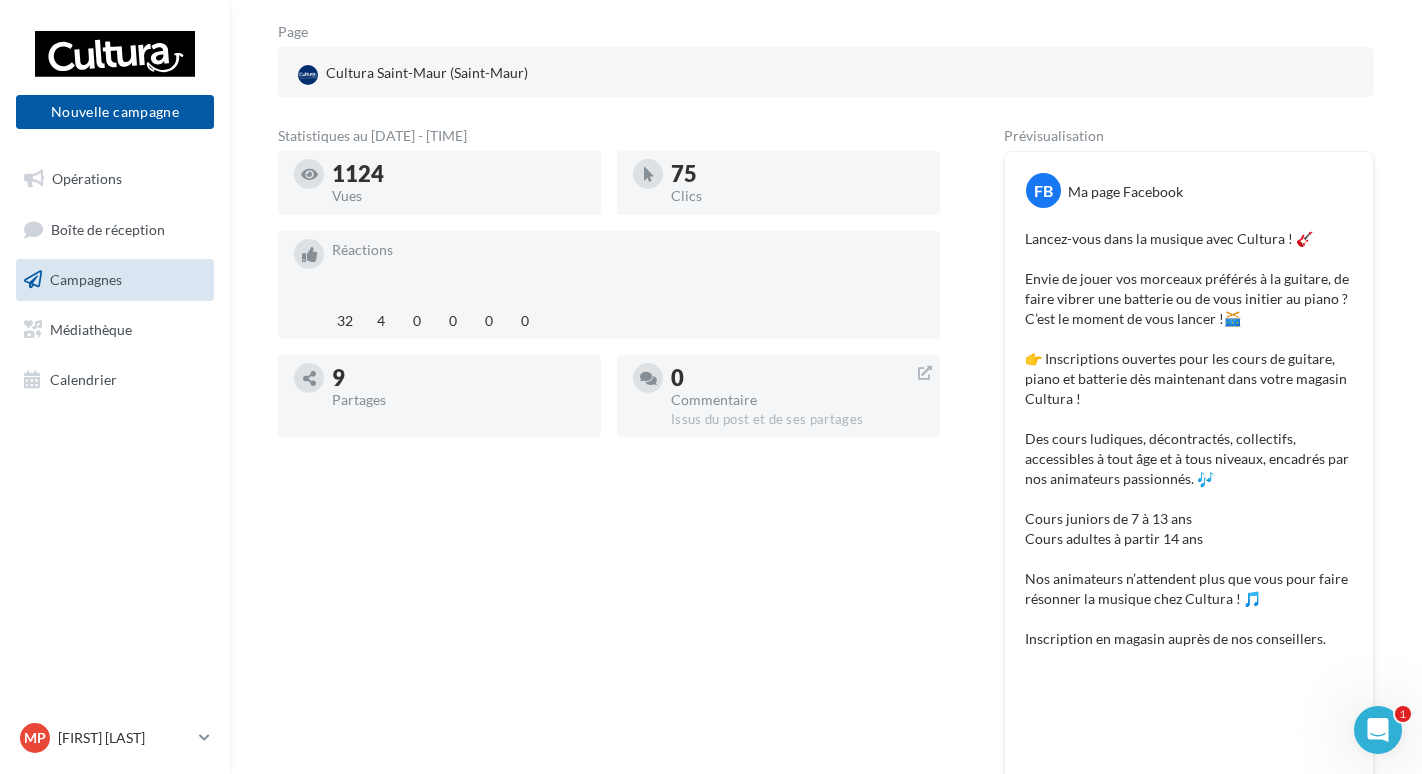 scroll, scrollTop: 300, scrollLeft: 0, axis: vertical 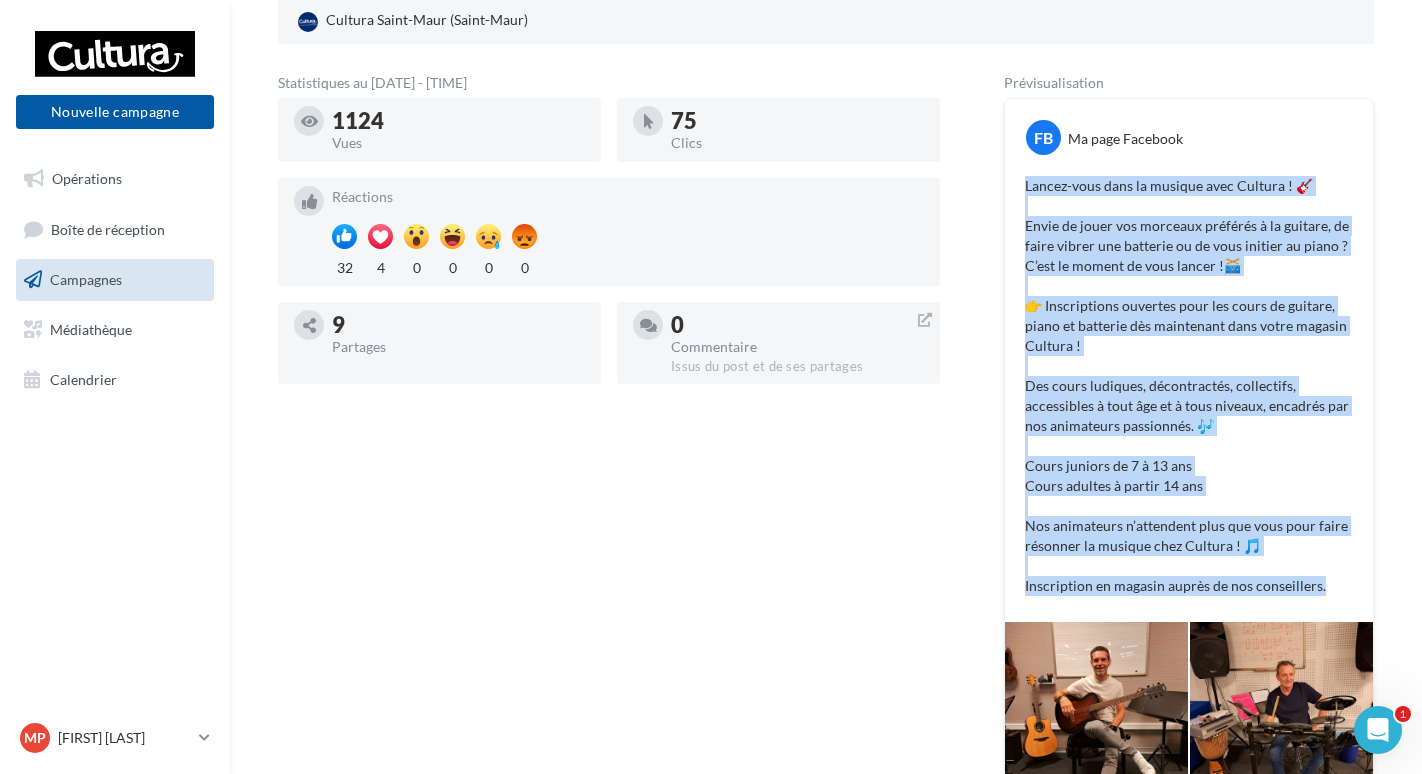drag, startPoint x: 1017, startPoint y: 192, endPoint x: 1349, endPoint y: 602, distance: 527.5642 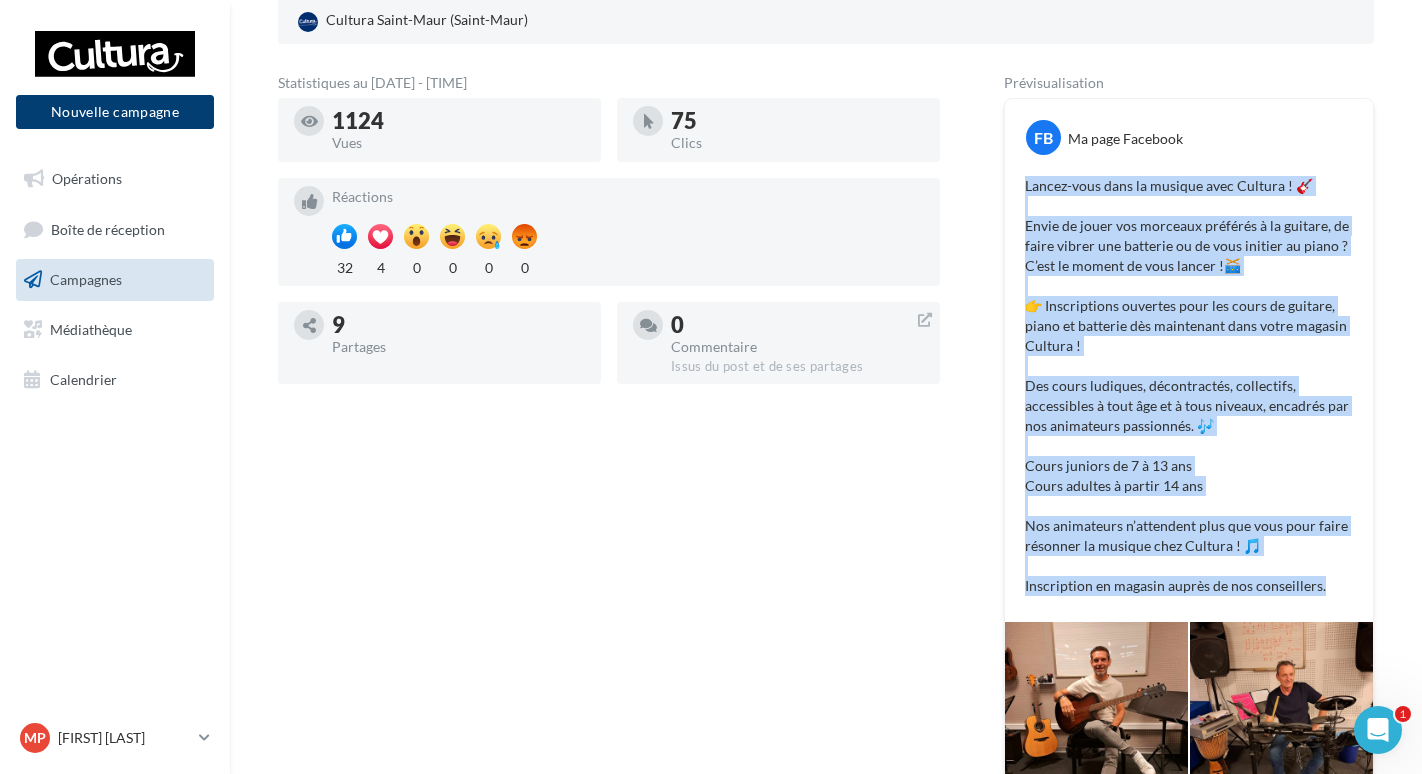 click on "Nouvelle campagne" at bounding box center [115, 112] 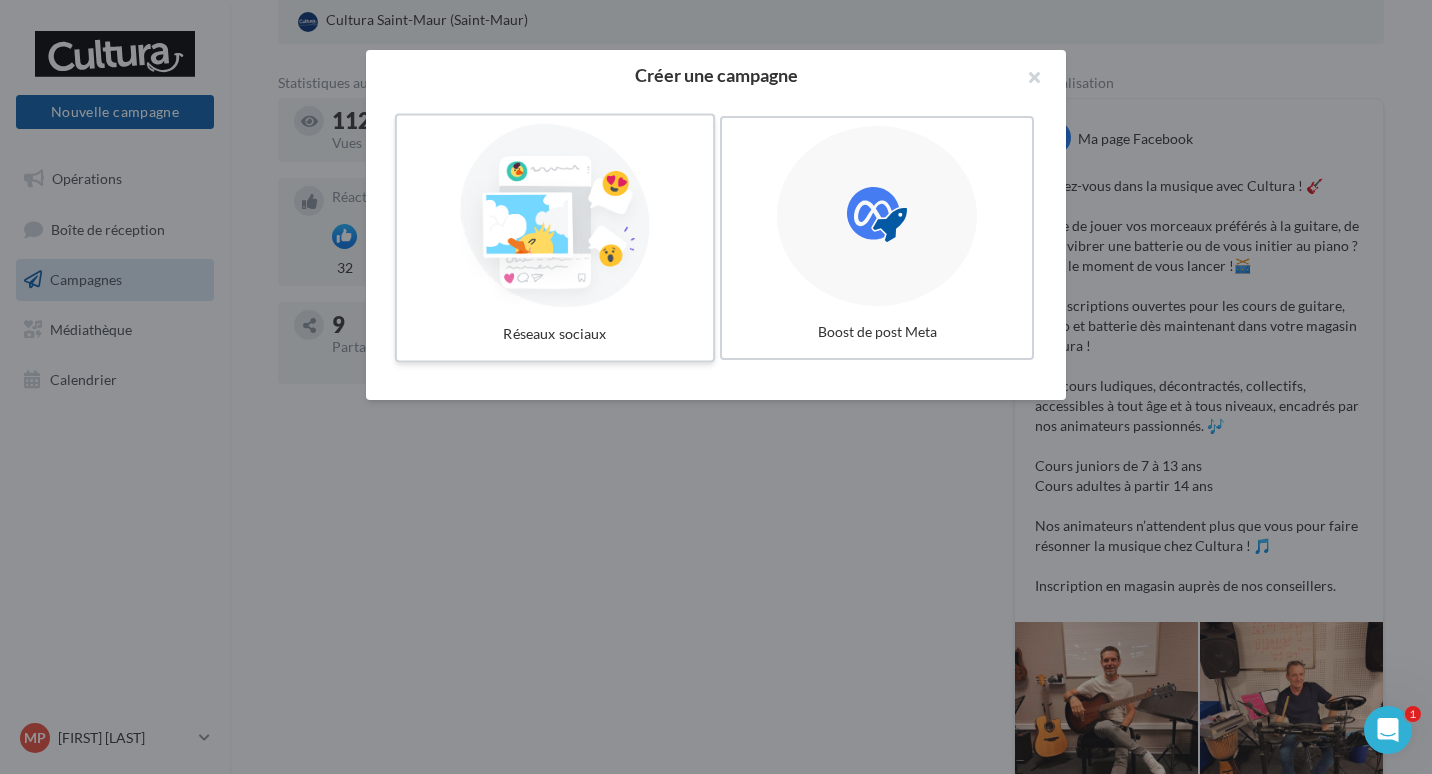 click at bounding box center (555, 216) 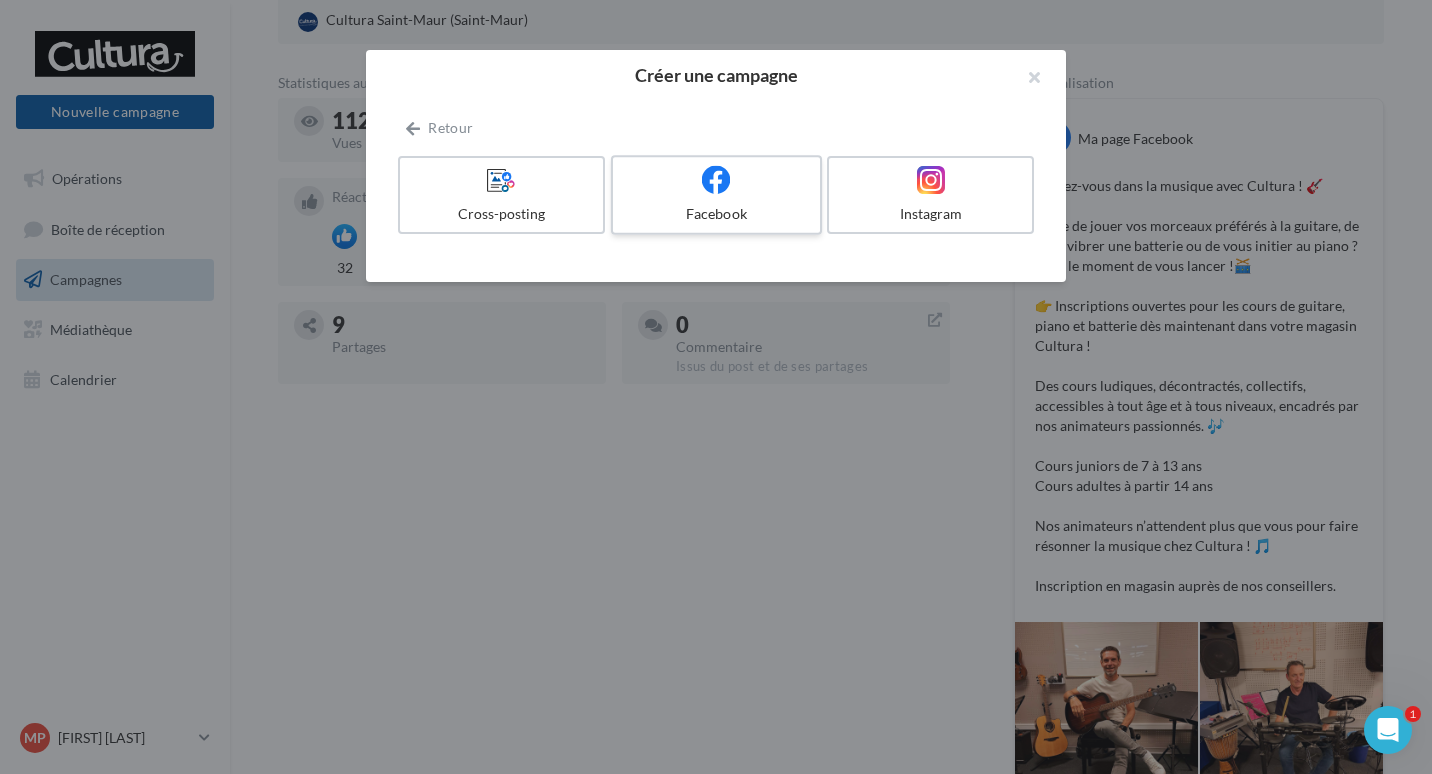 click at bounding box center [716, 180] 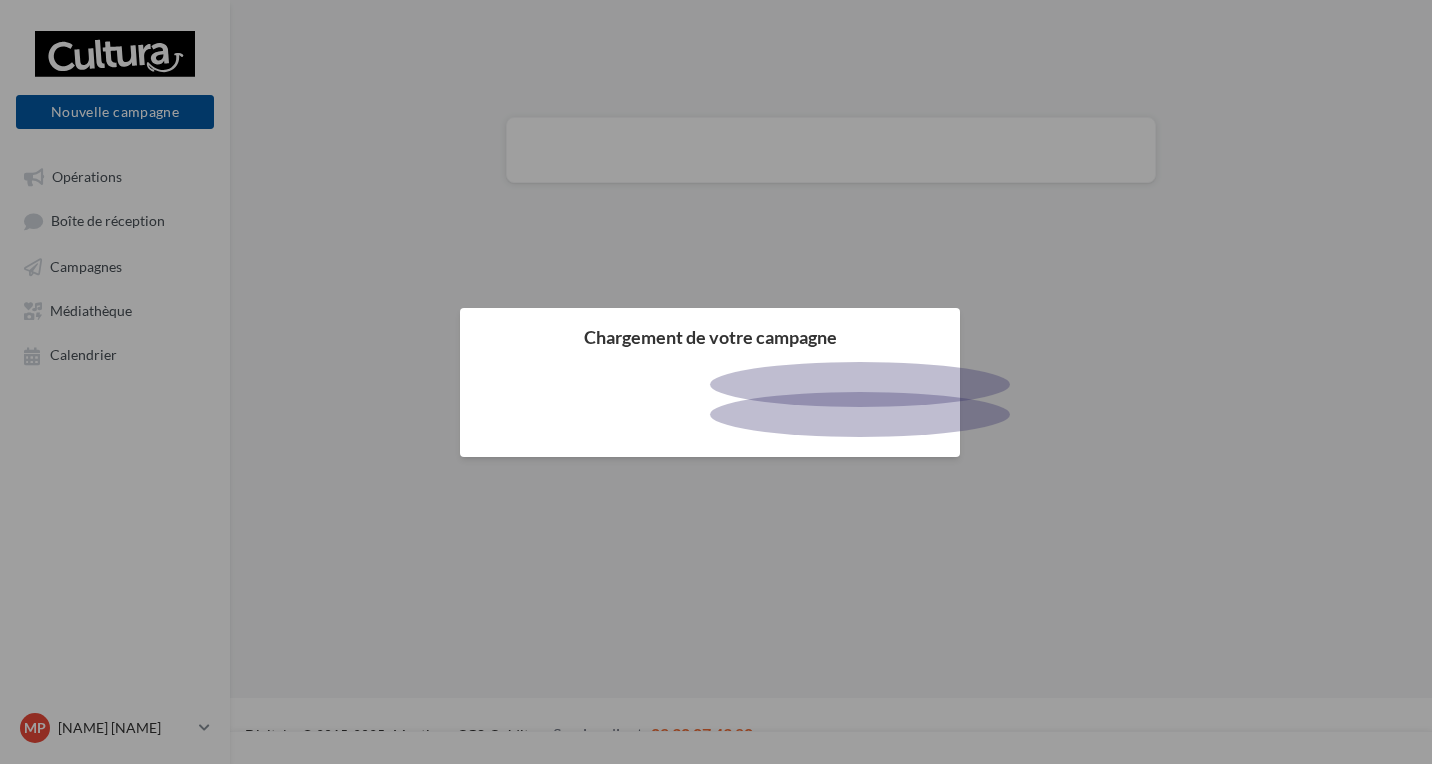 scroll, scrollTop: 0, scrollLeft: 0, axis: both 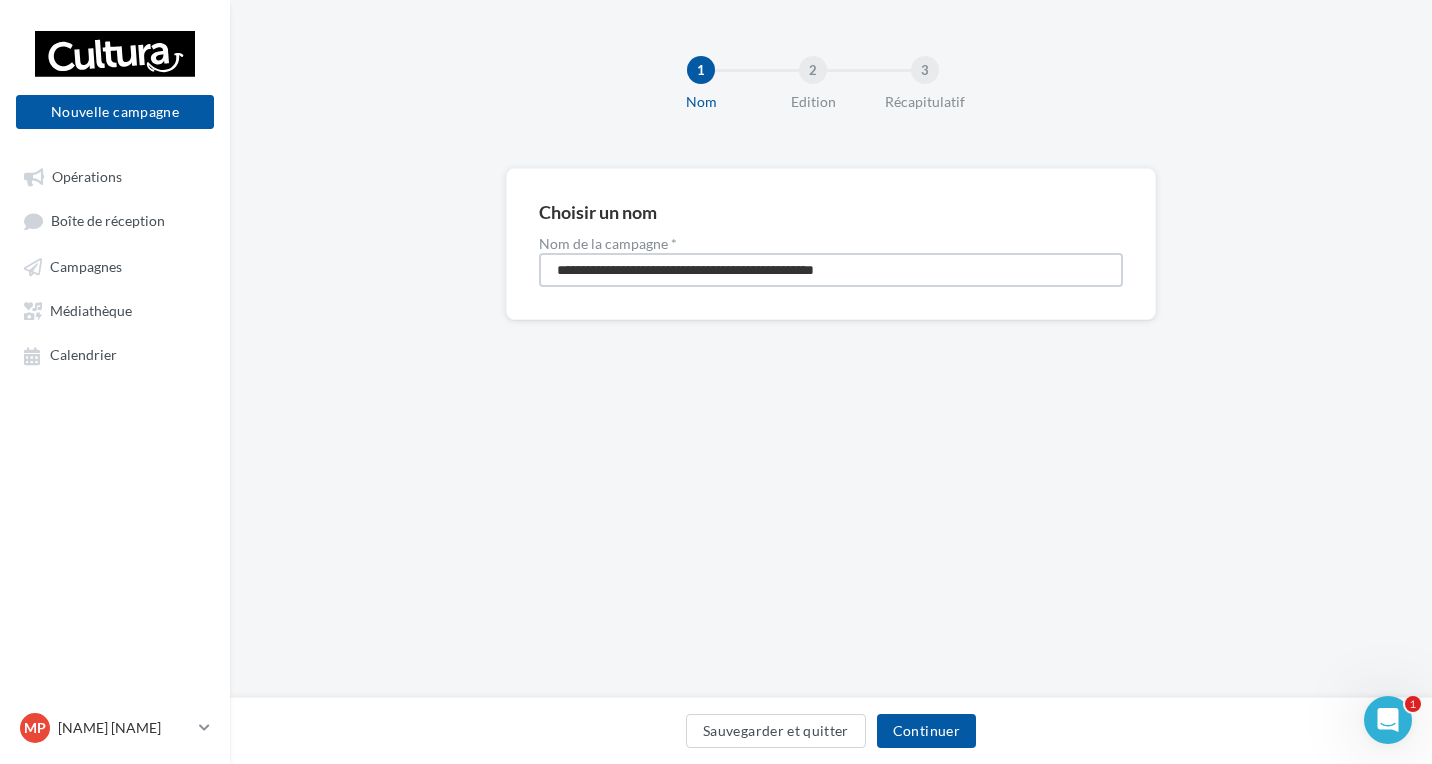 drag, startPoint x: 920, startPoint y: 275, endPoint x: 446, endPoint y: 271, distance: 474.01688 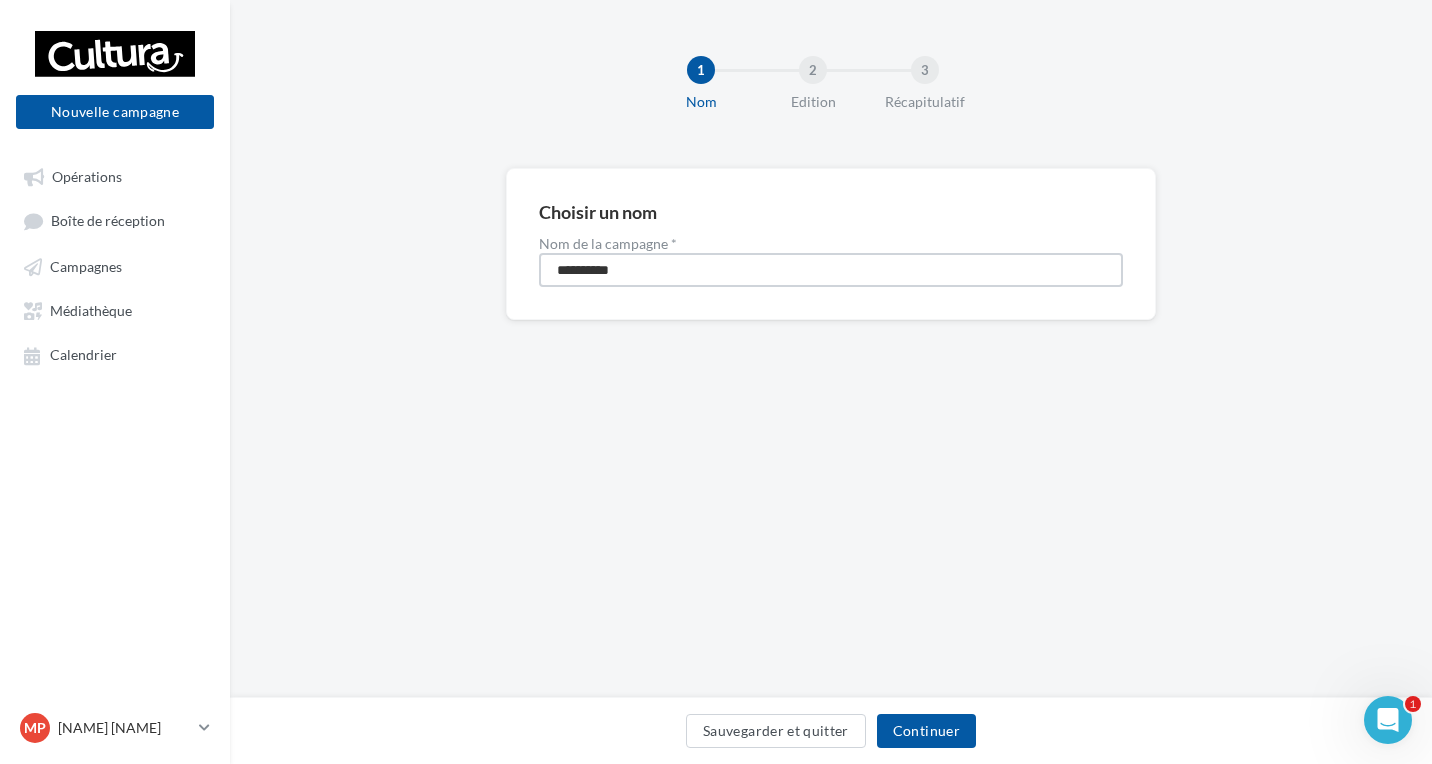 type on "**********" 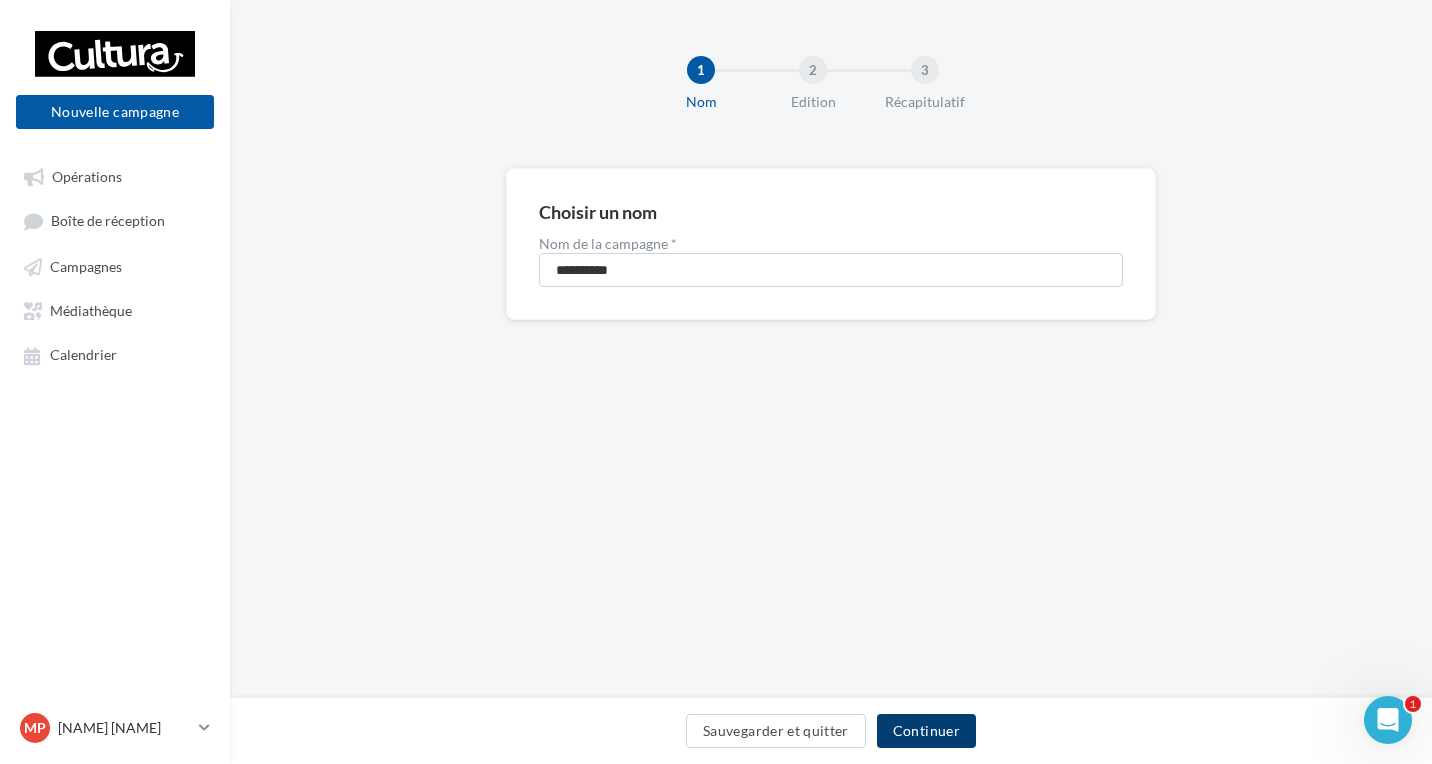 click on "Continuer" at bounding box center (926, 731) 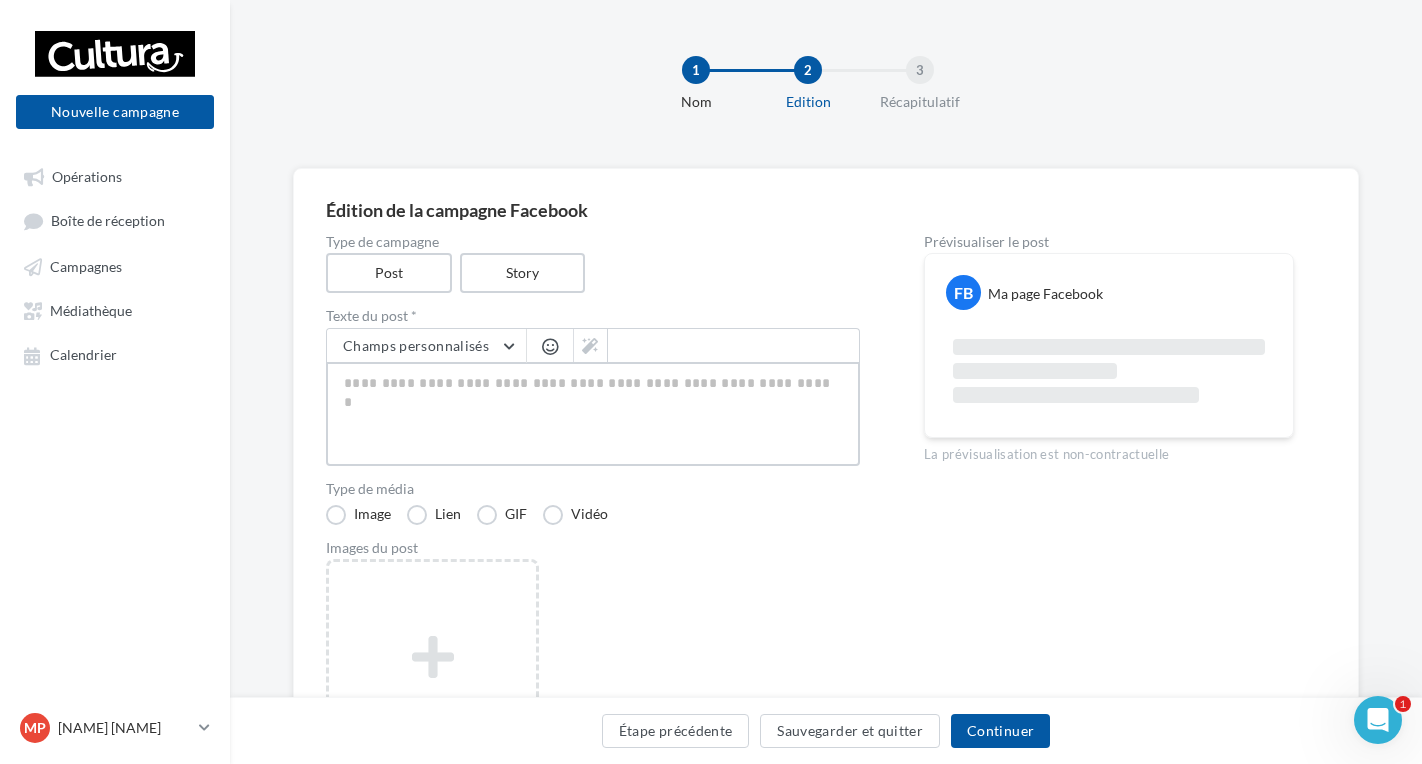 paste on "**********" 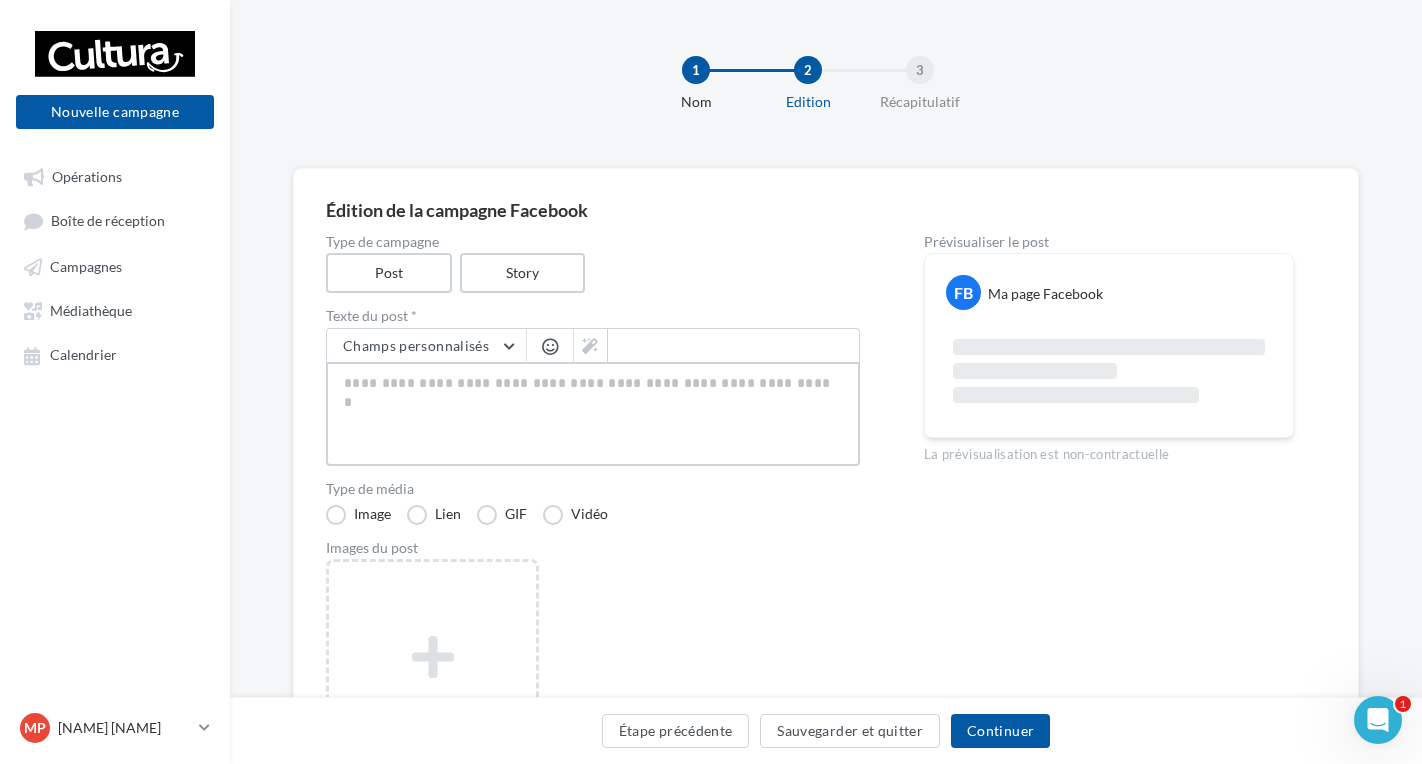 type on "**********" 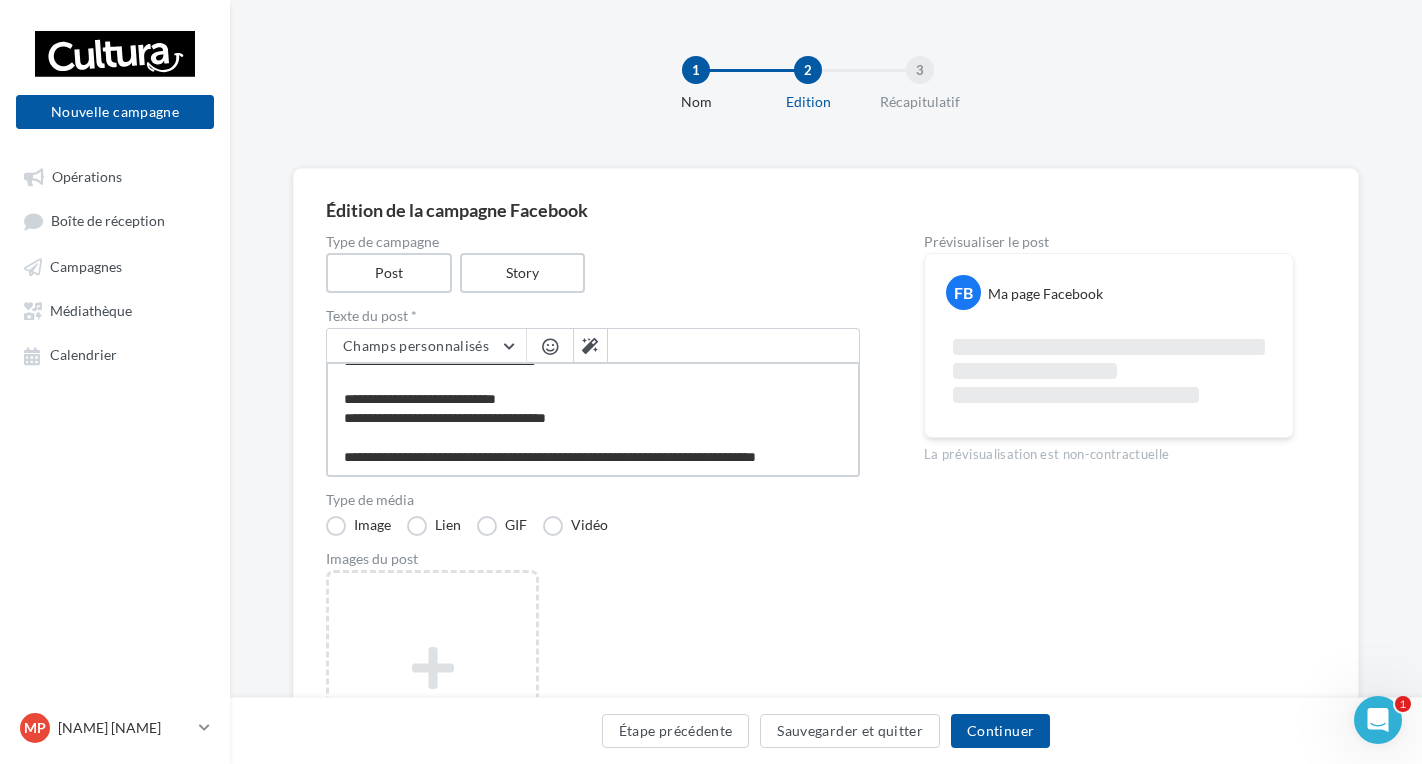 scroll, scrollTop: 232, scrollLeft: 0, axis: vertical 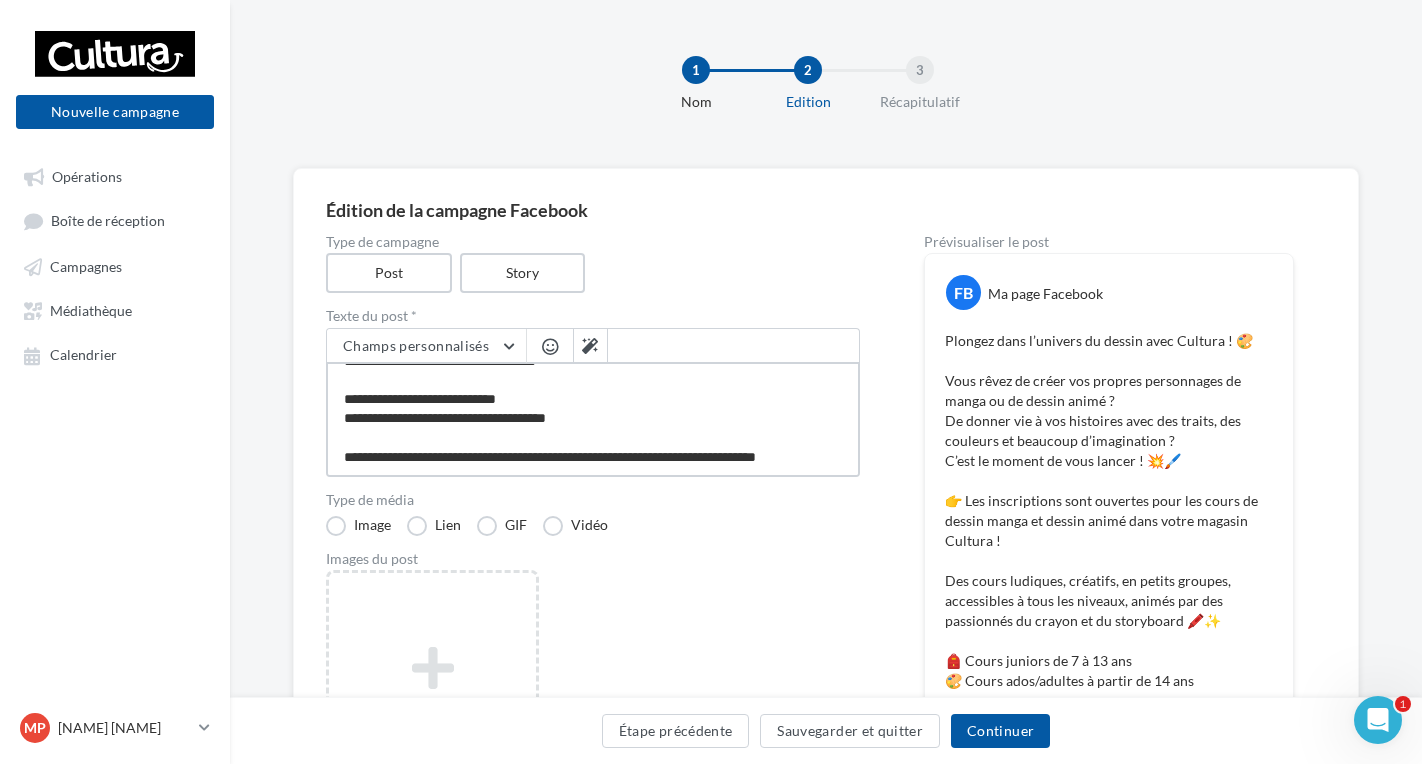click on "**********" at bounding box center (593, 419) 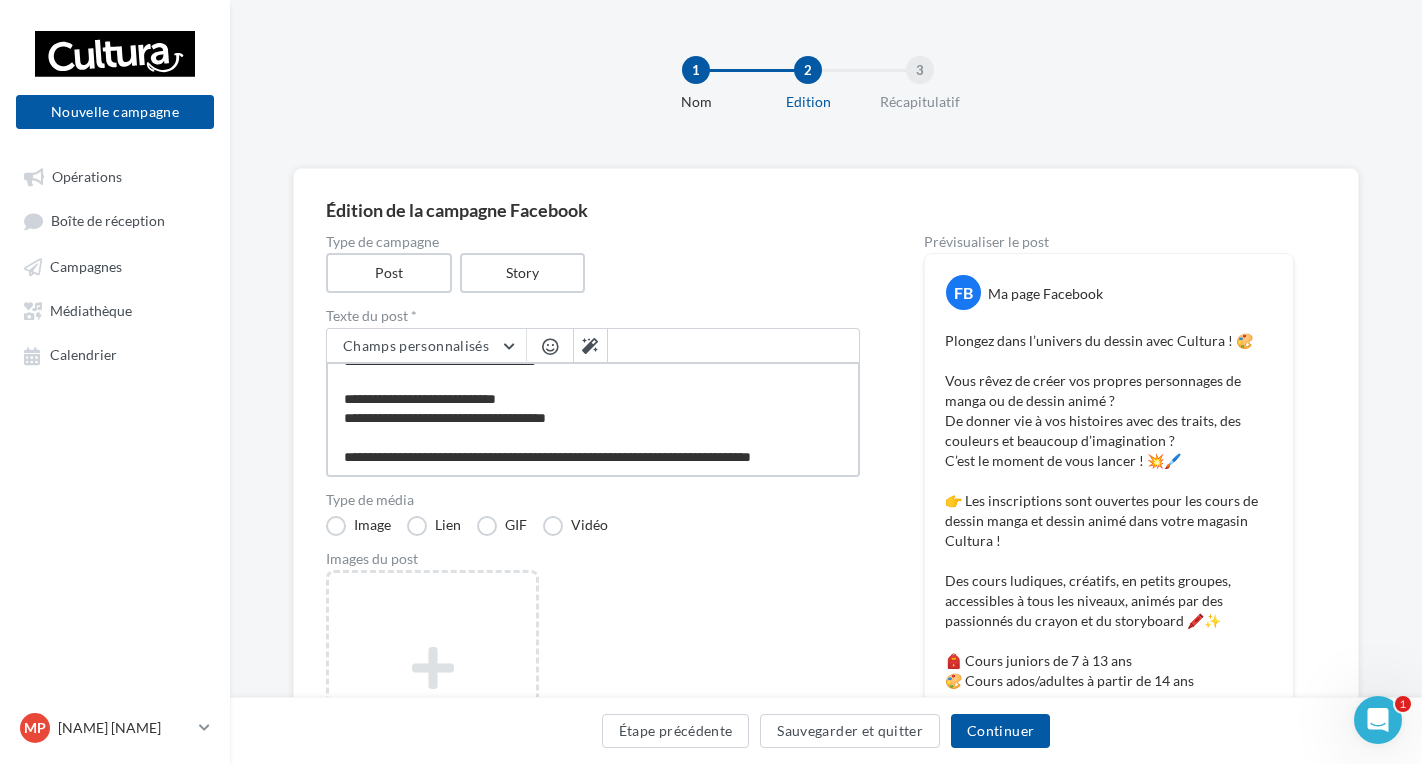 type on "**********" 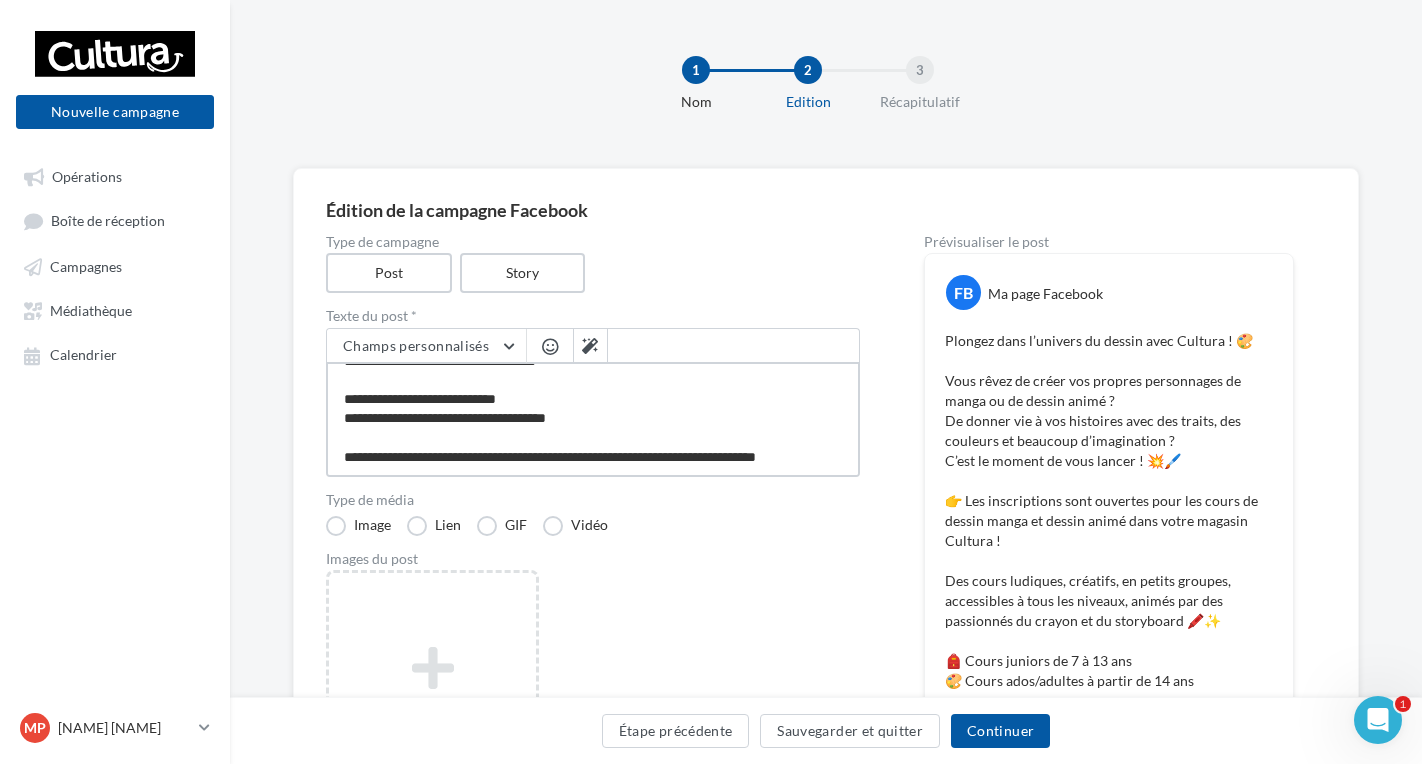 type on "**********" 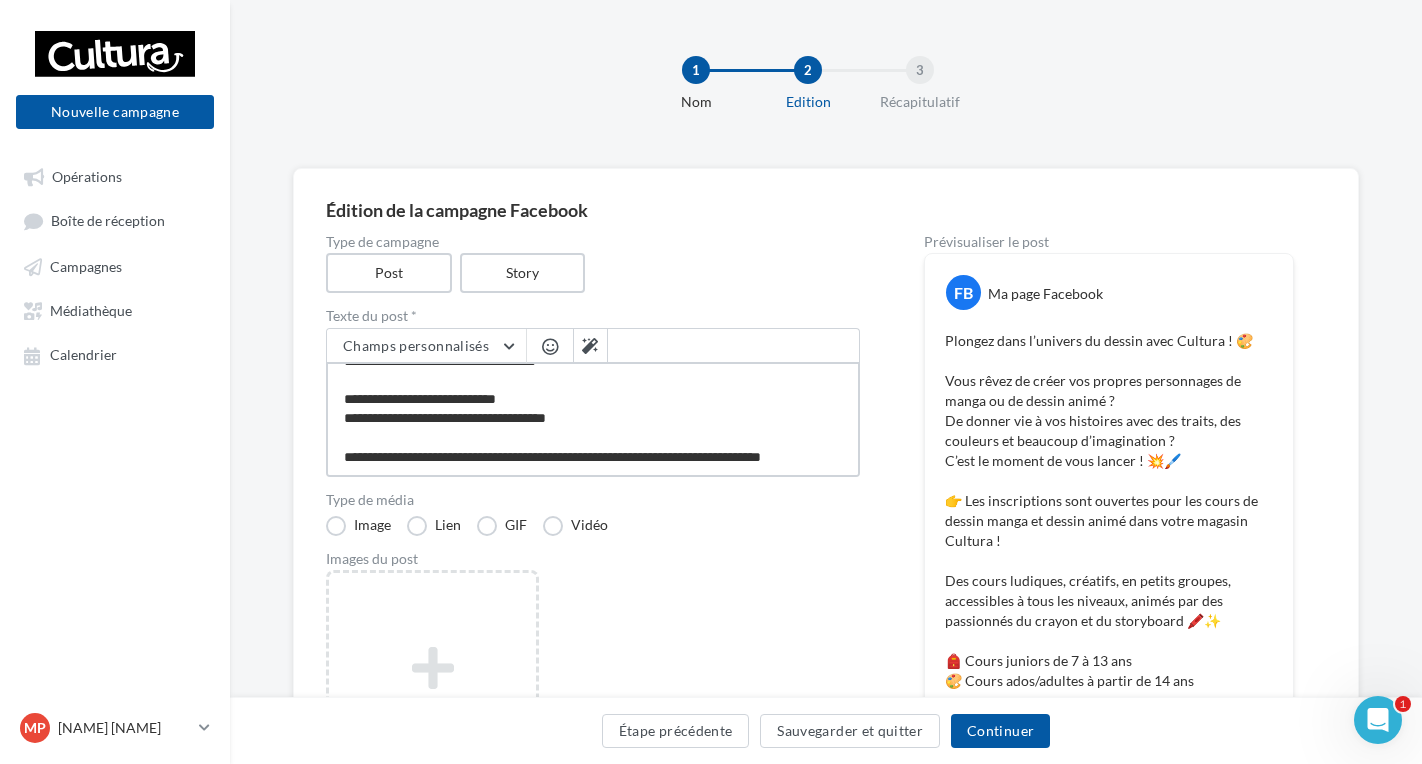 type on "**********" 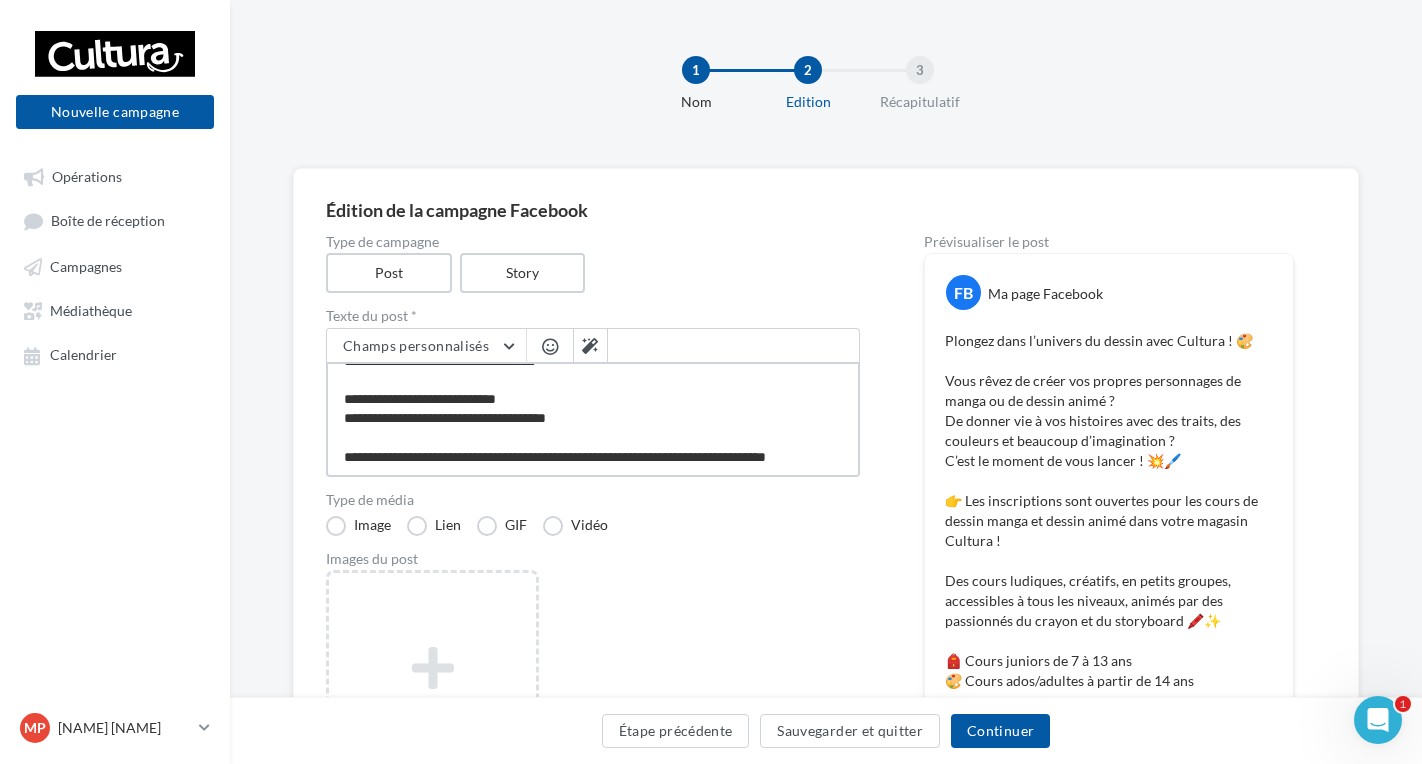 click on "**********" at bounding box center (593, 419) 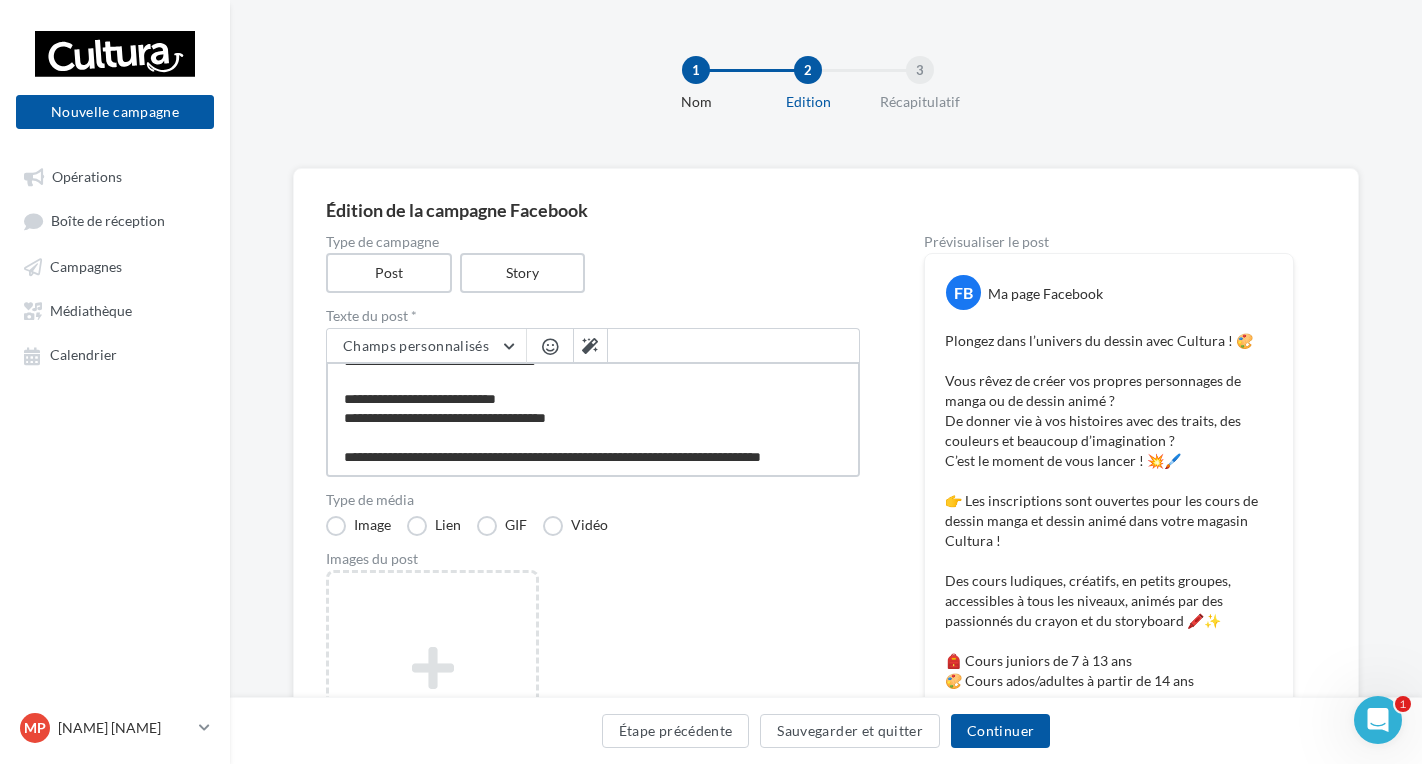 click on "**********" at bounding box center (593, 419) 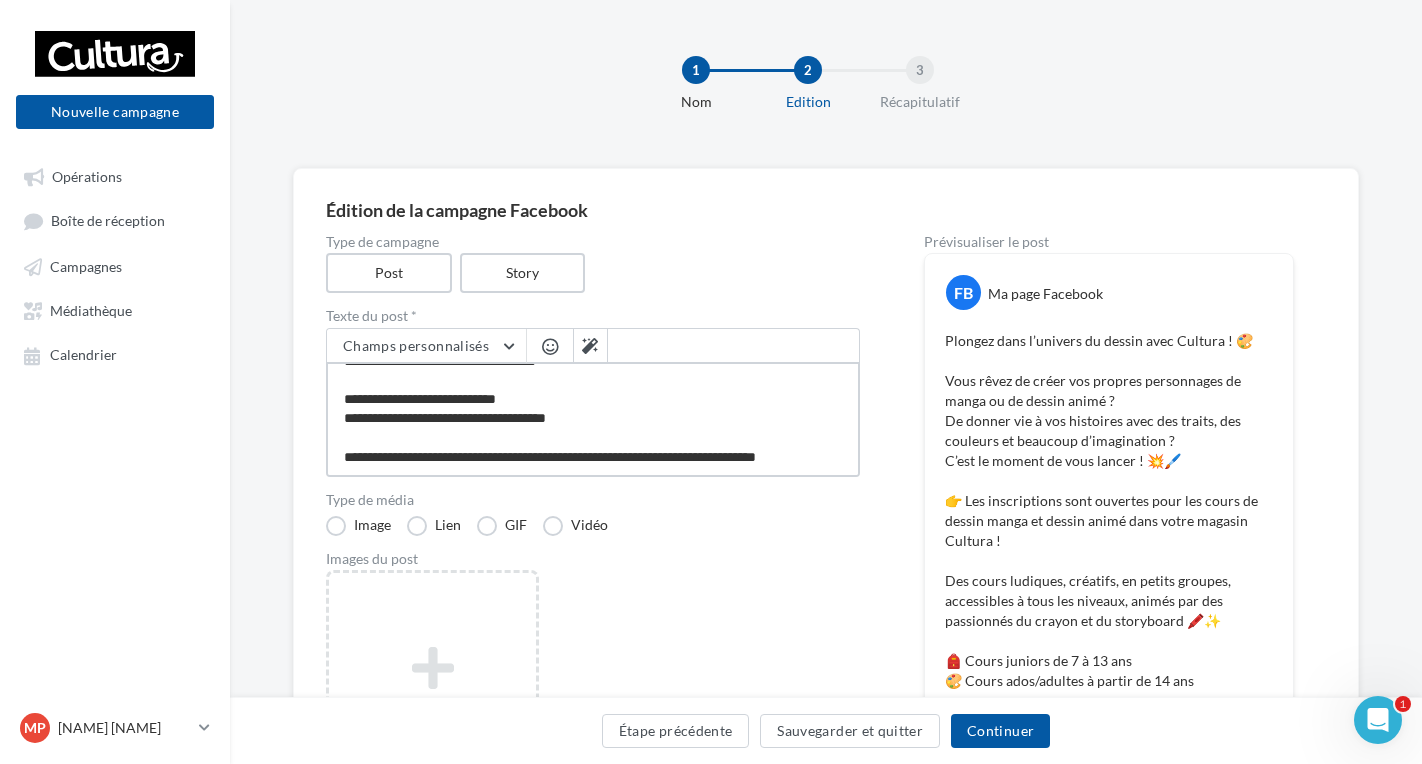 type on "**********" 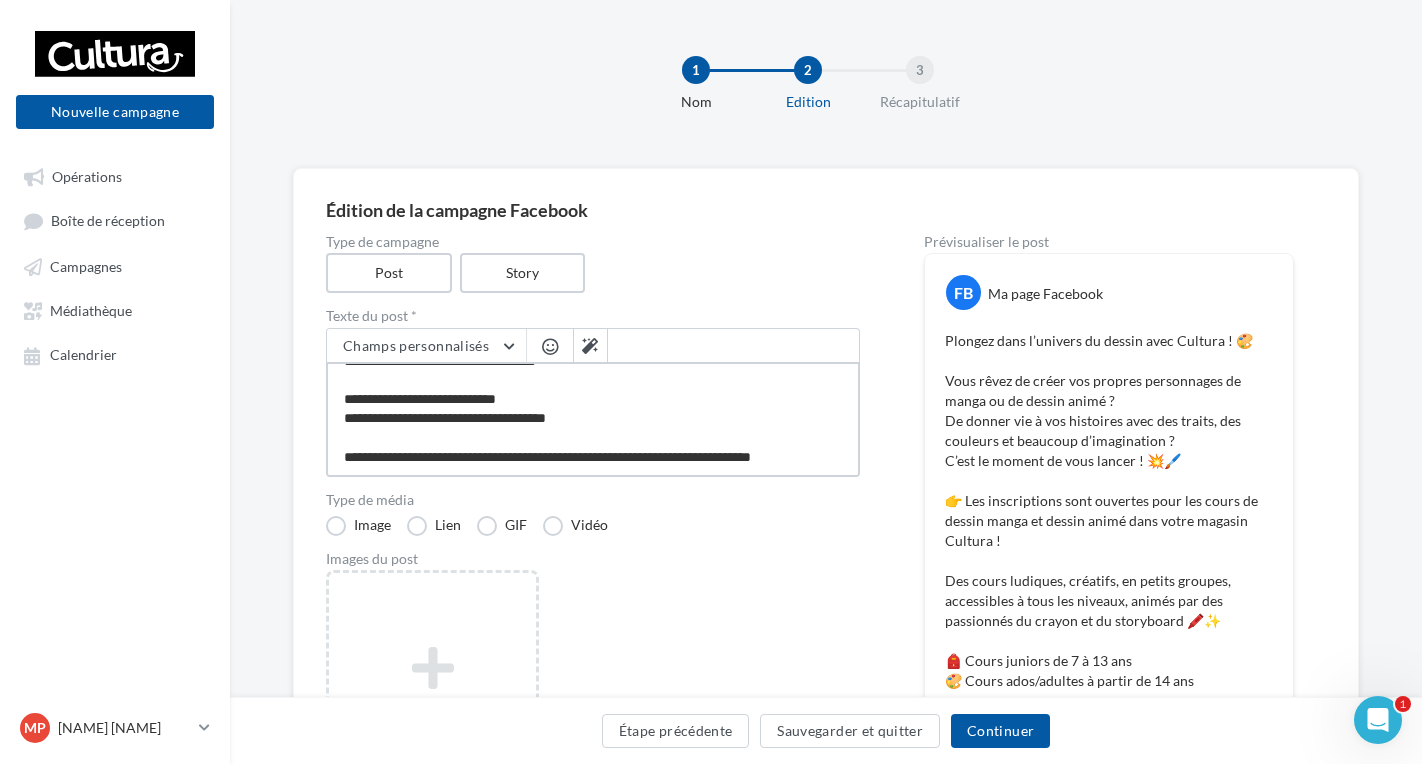 type on "**********" 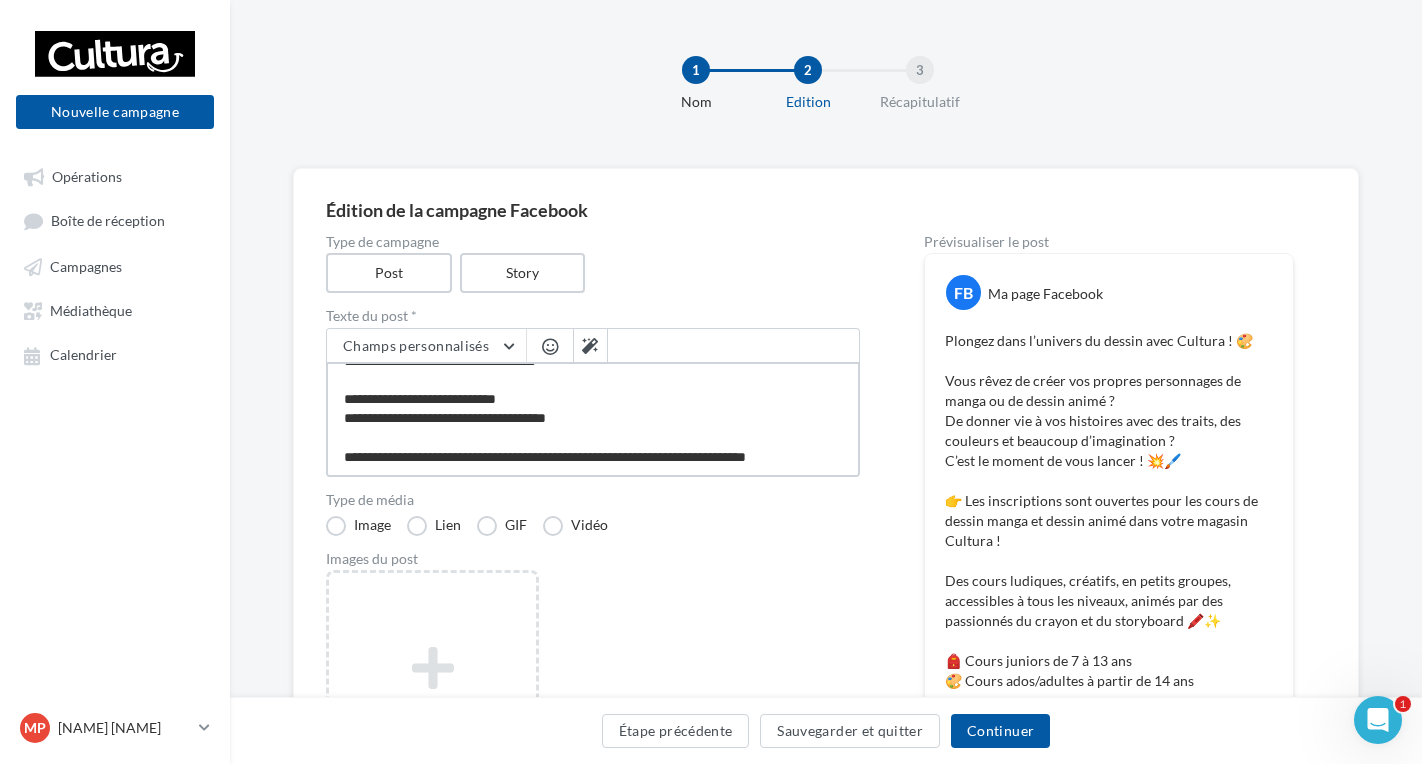 type on "**********" 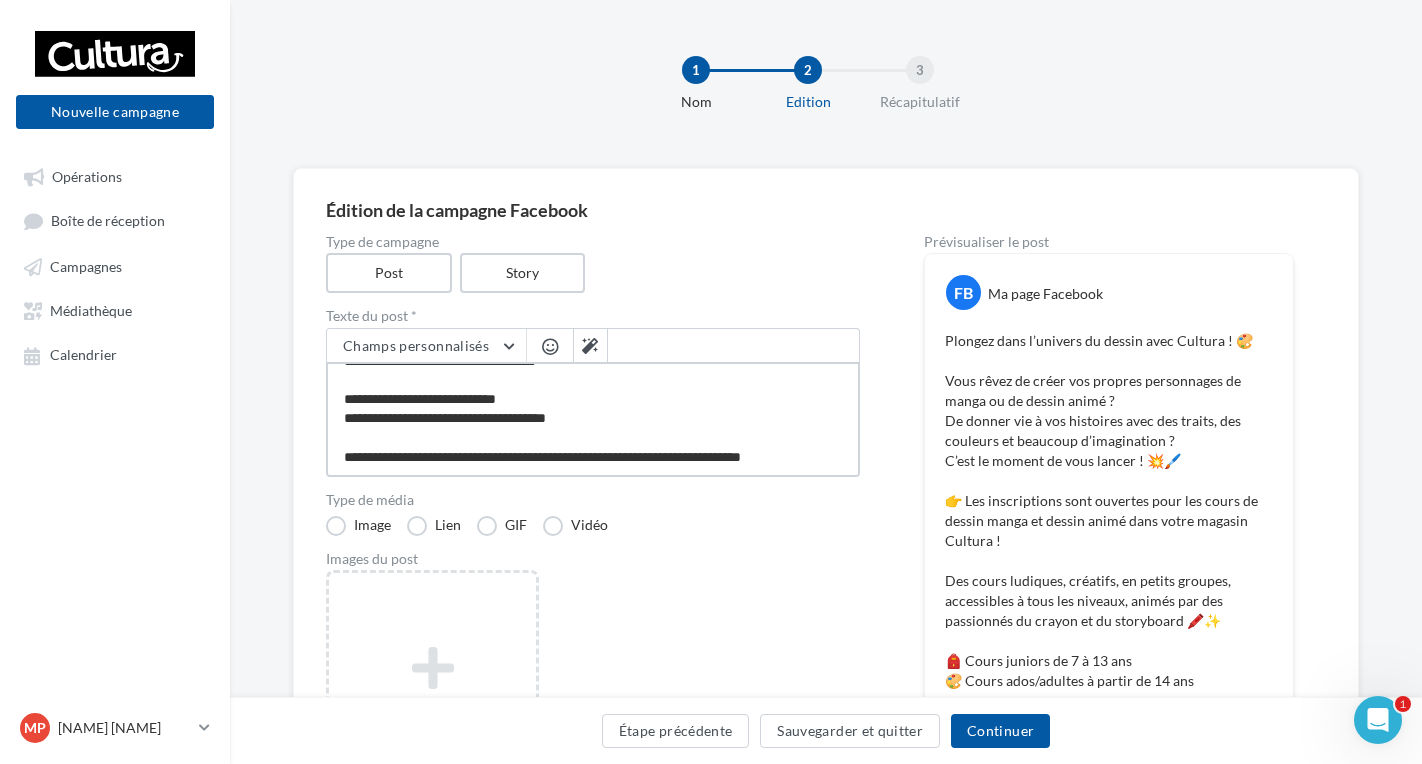 type on "**********" 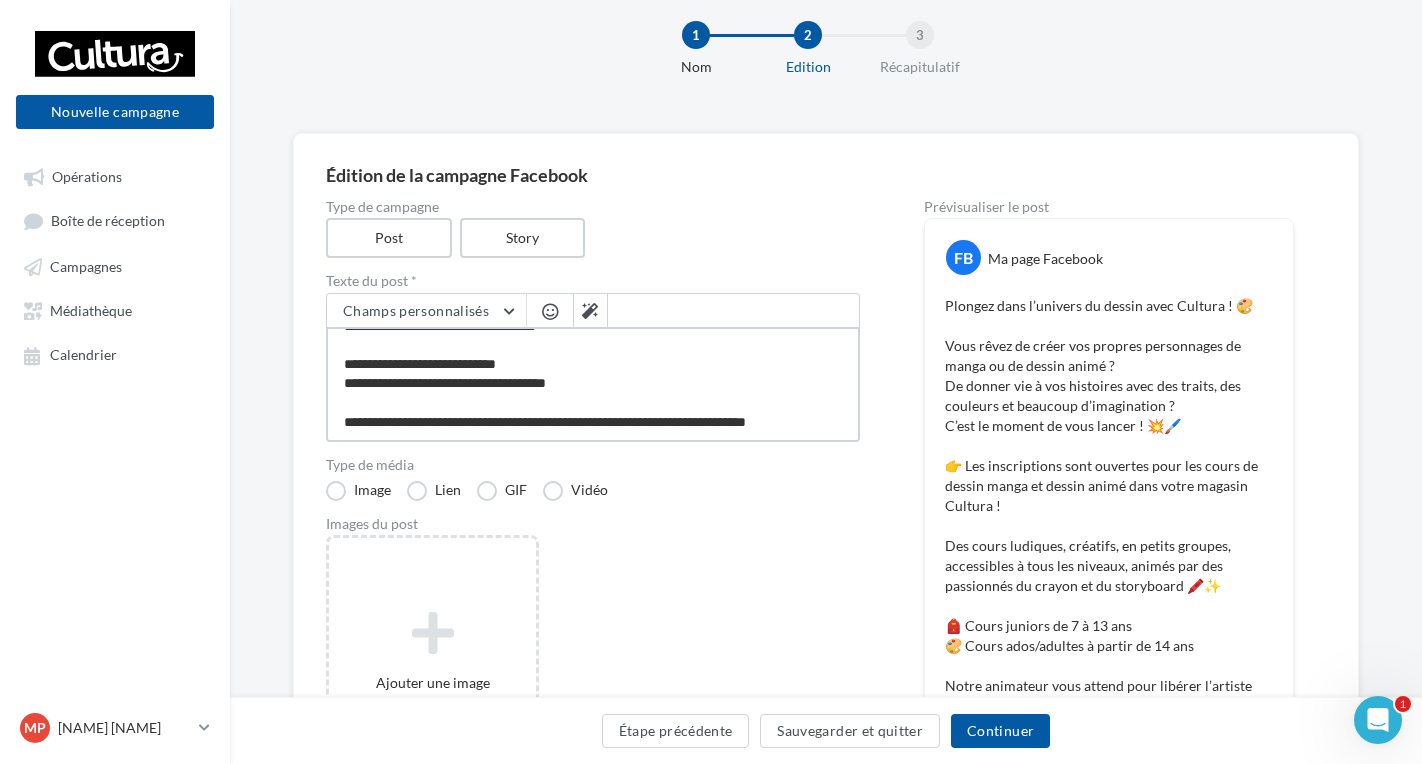 scroll, scrollTop: 0, scrollLeft: 0, axis: both 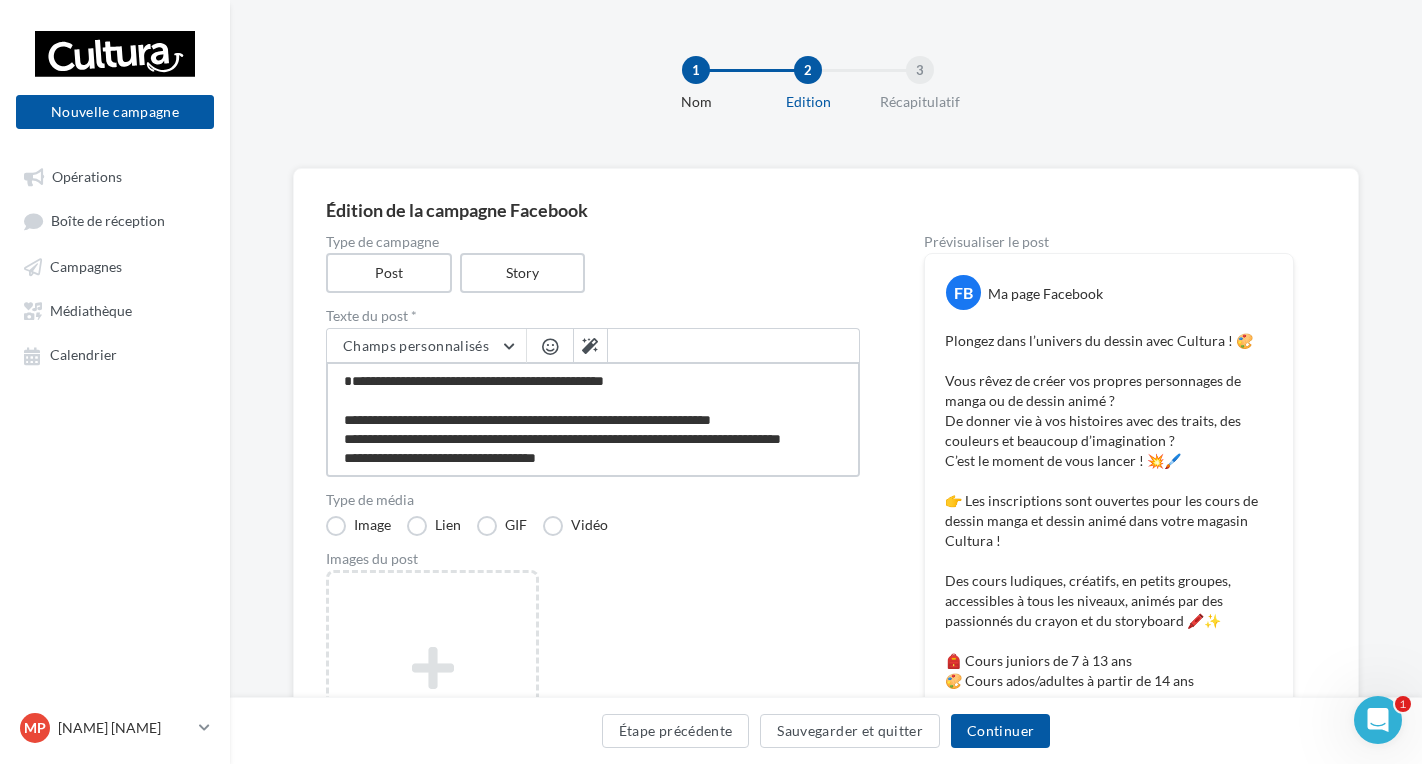 click on "**********" at bounding box center (593, 419) 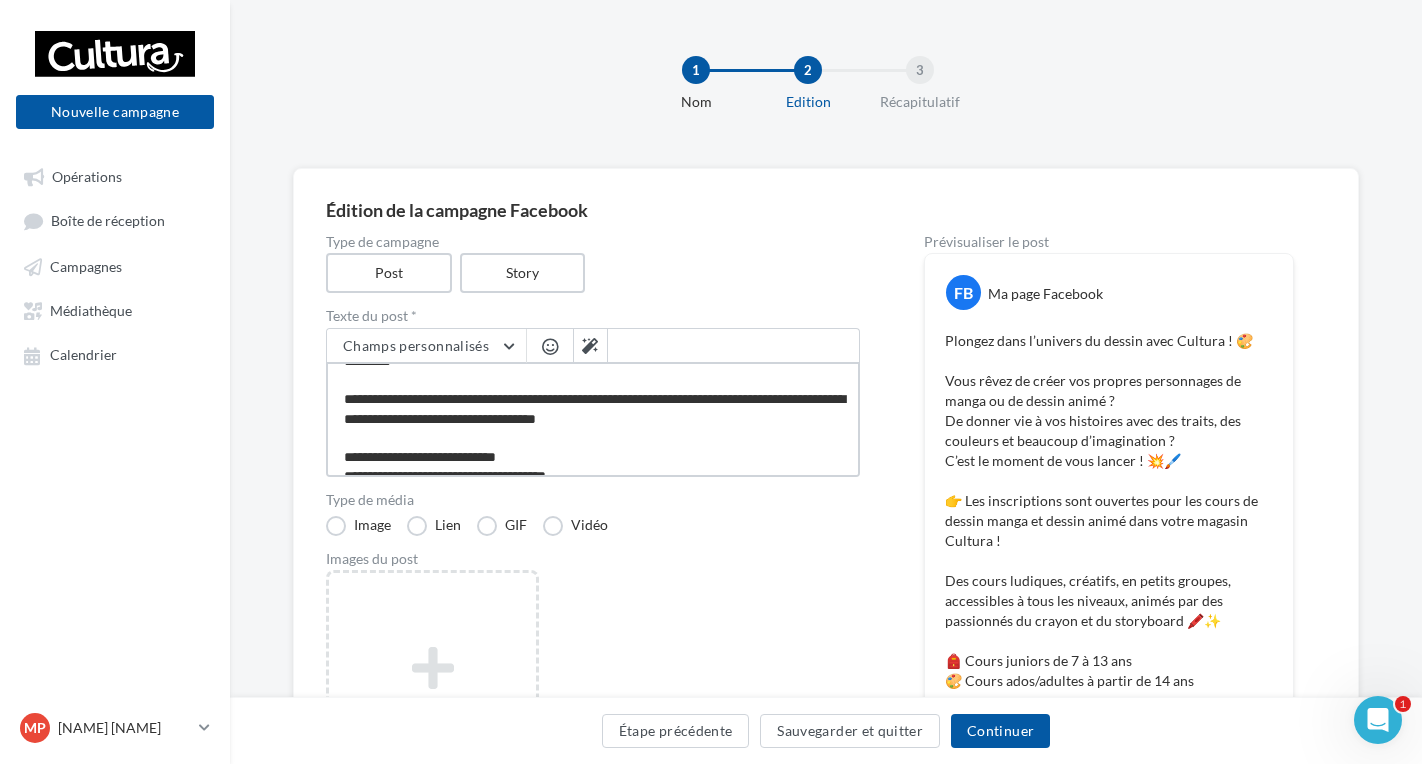 scroll, scrollTop: 200, scrollLeft: 0, axis: vertical 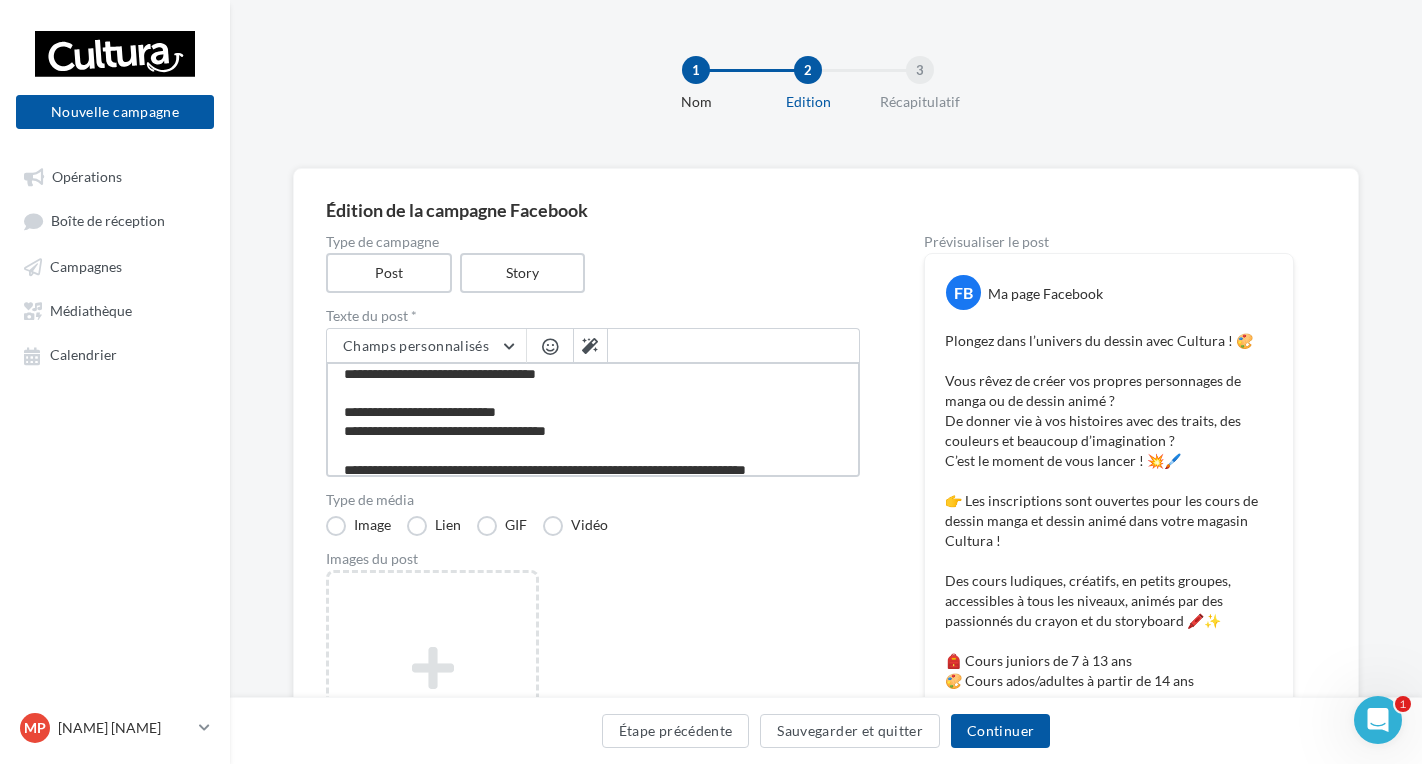 click on "**********" at bounding box center (593, 419) 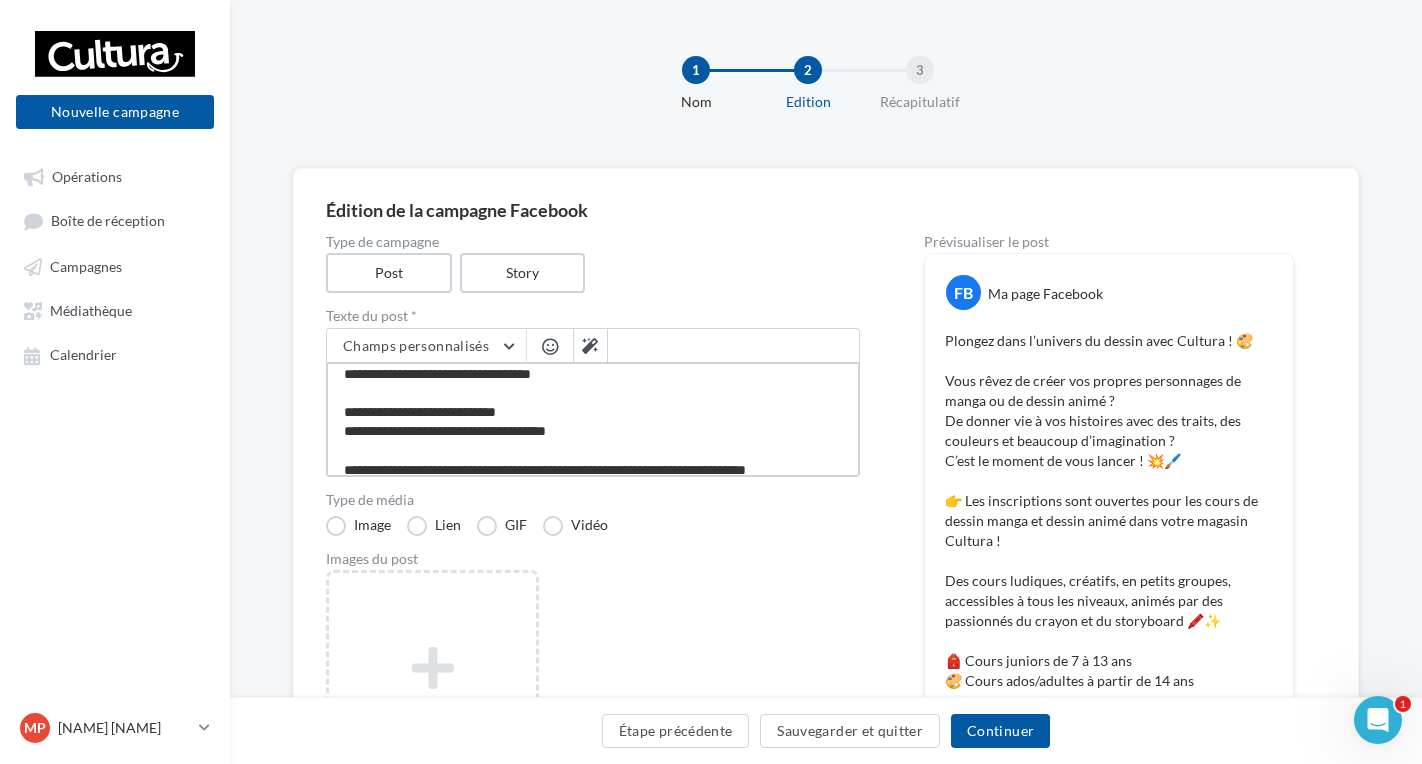 type on "**********" 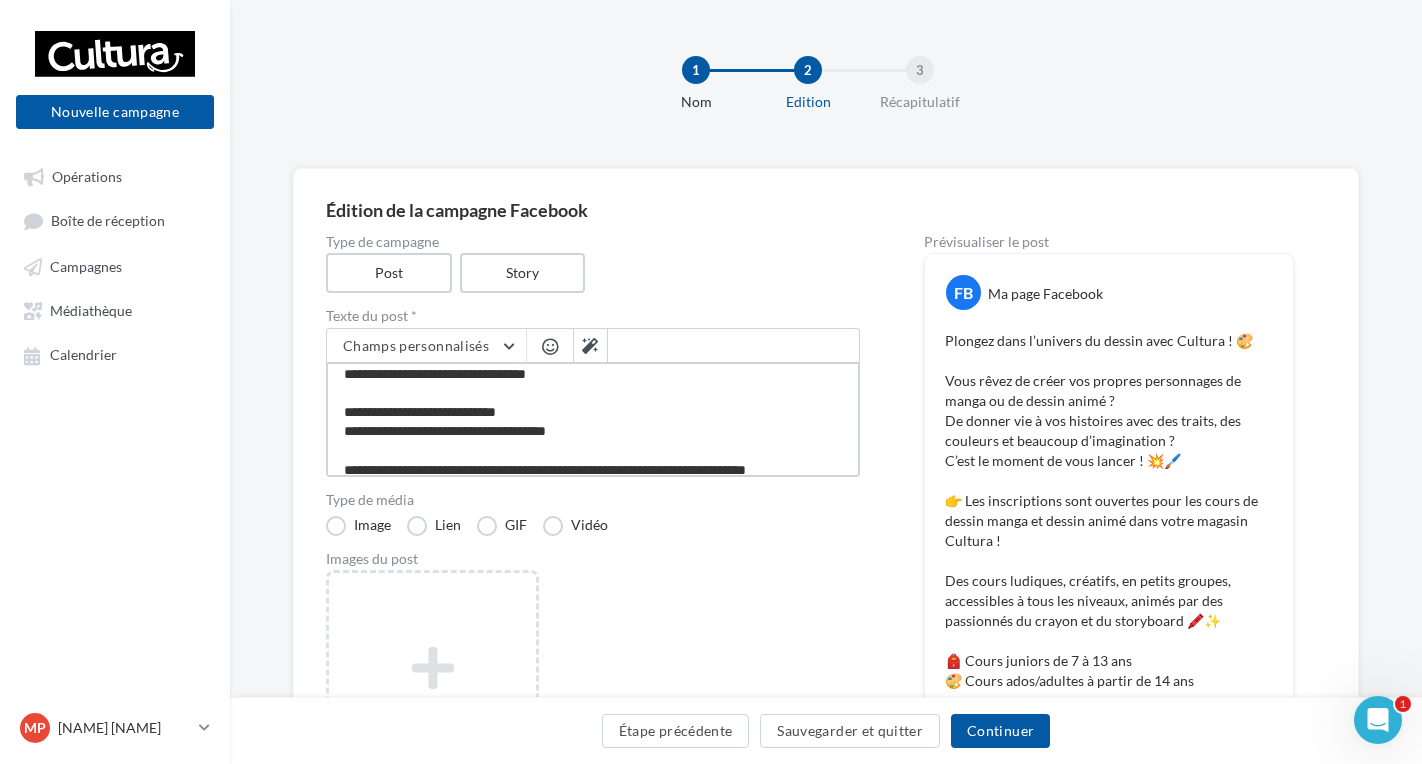 type on "**********" 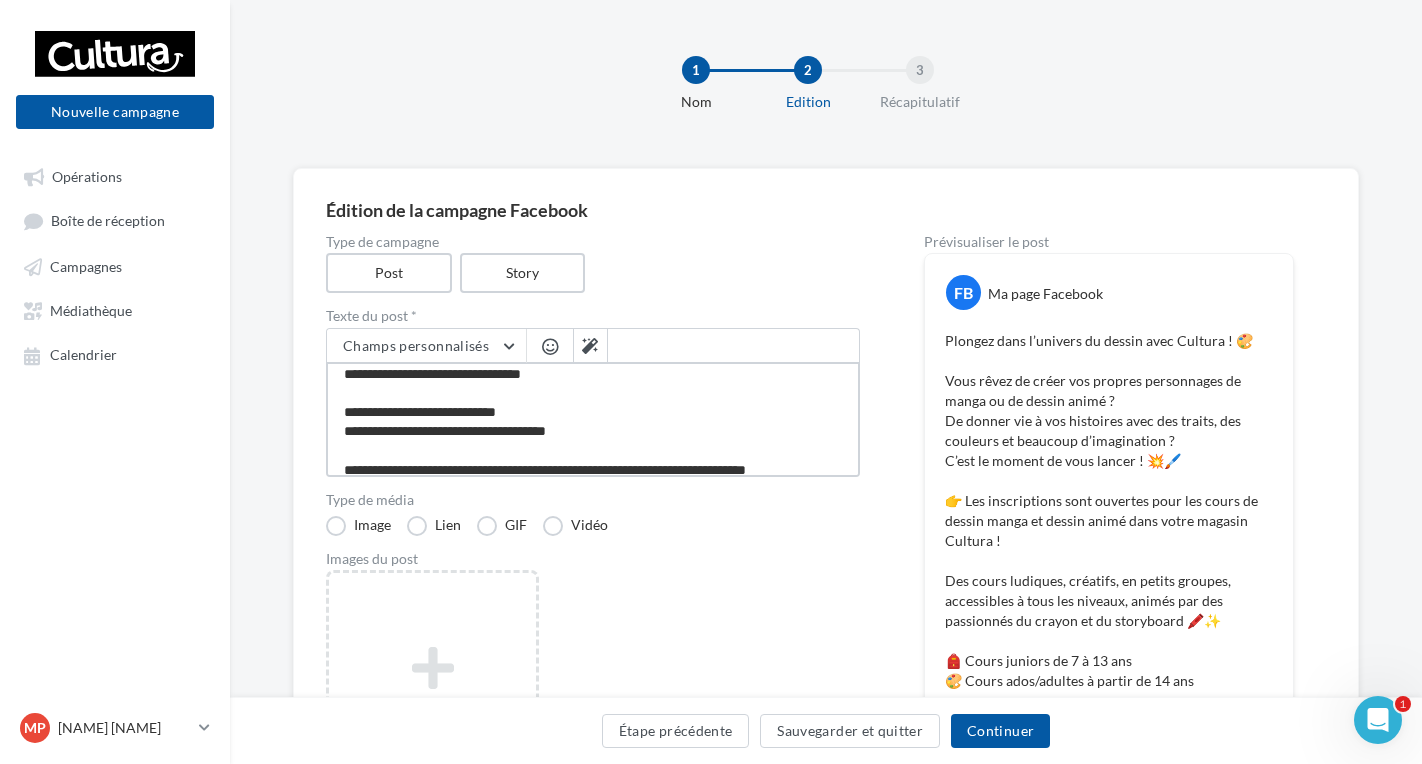 type on "**********" 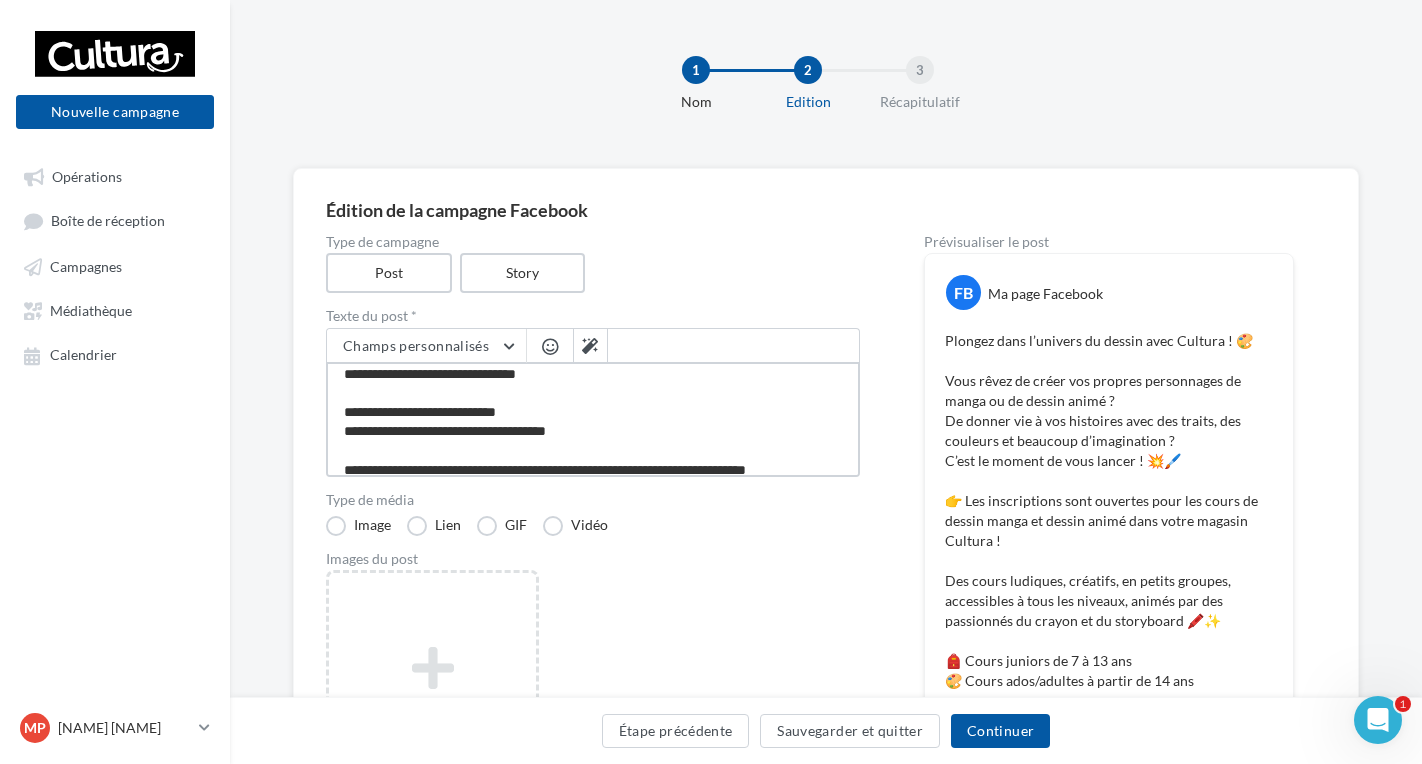 type on "**********" 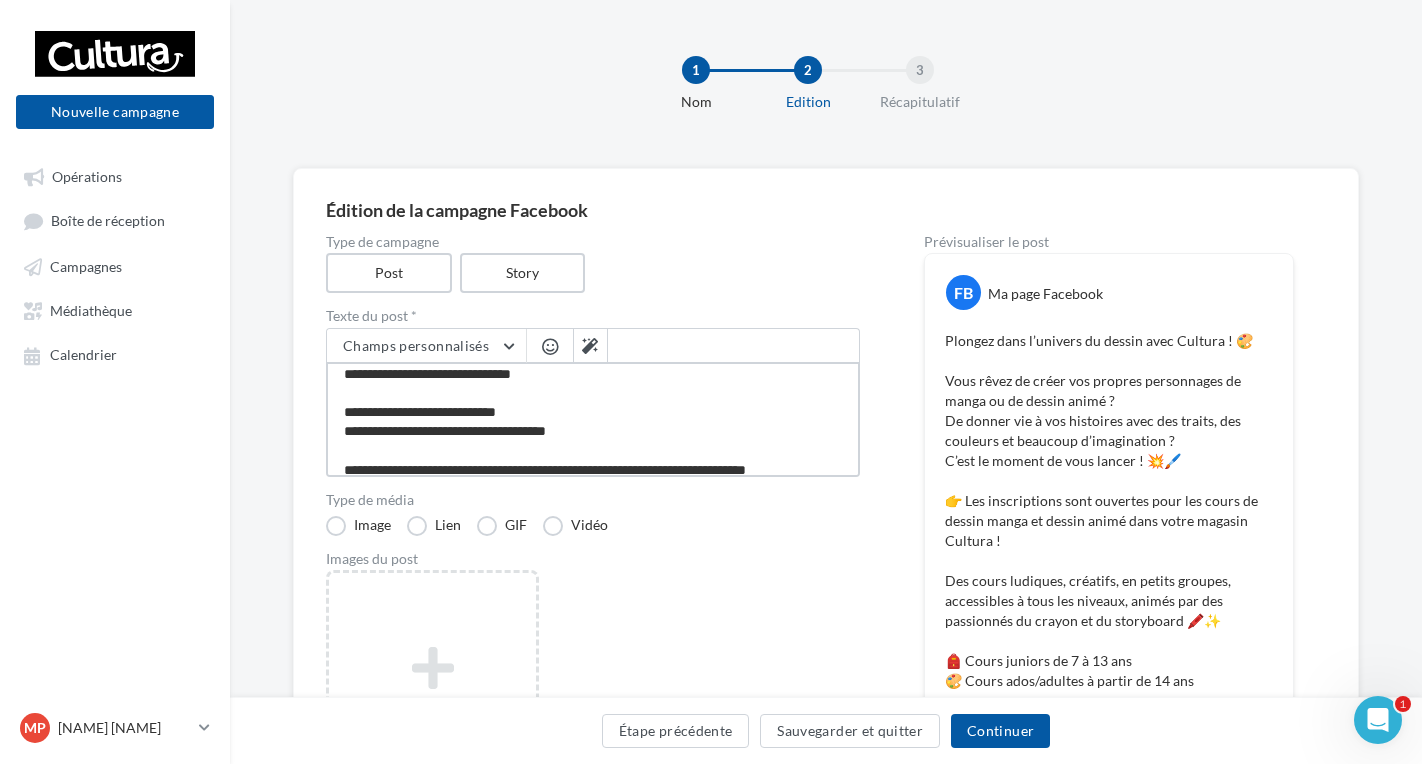 type on "**********" 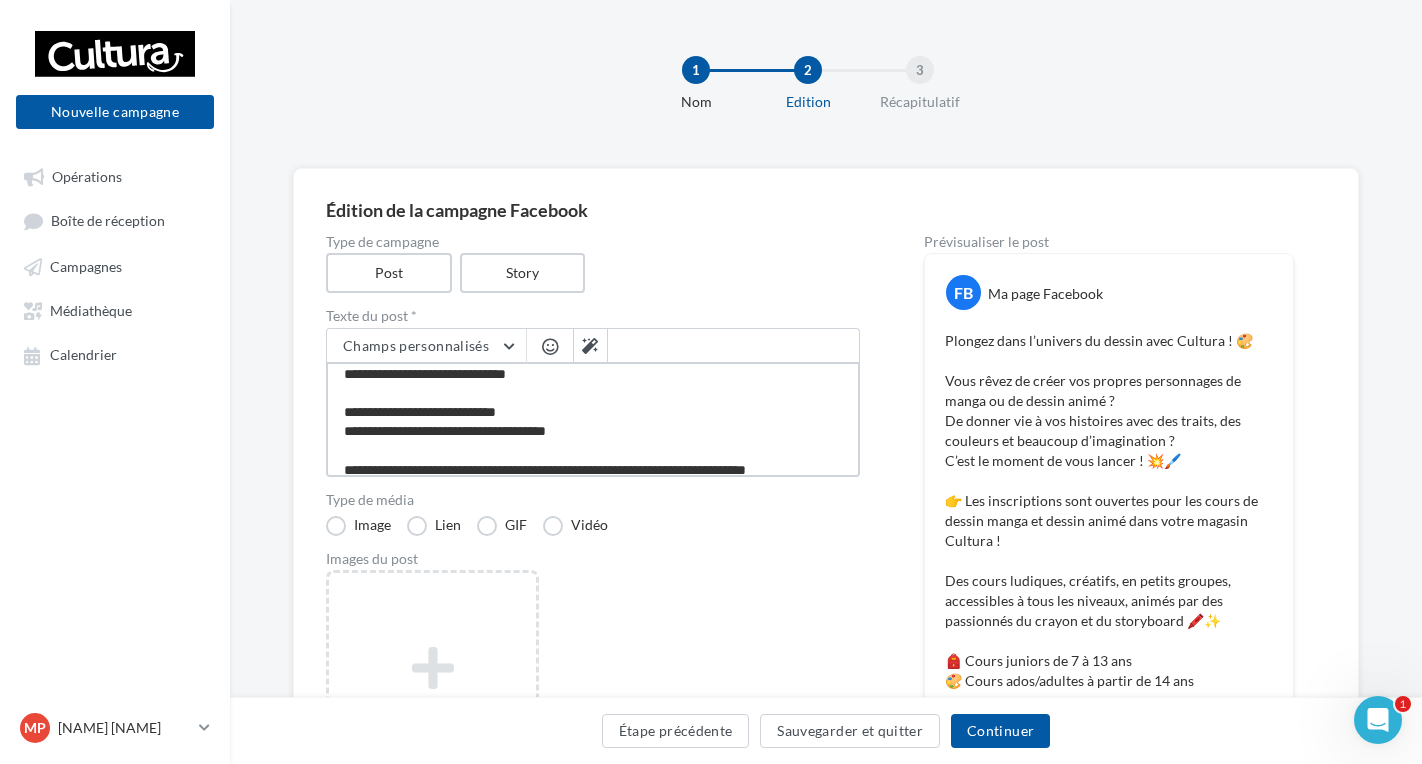 type on "**********" 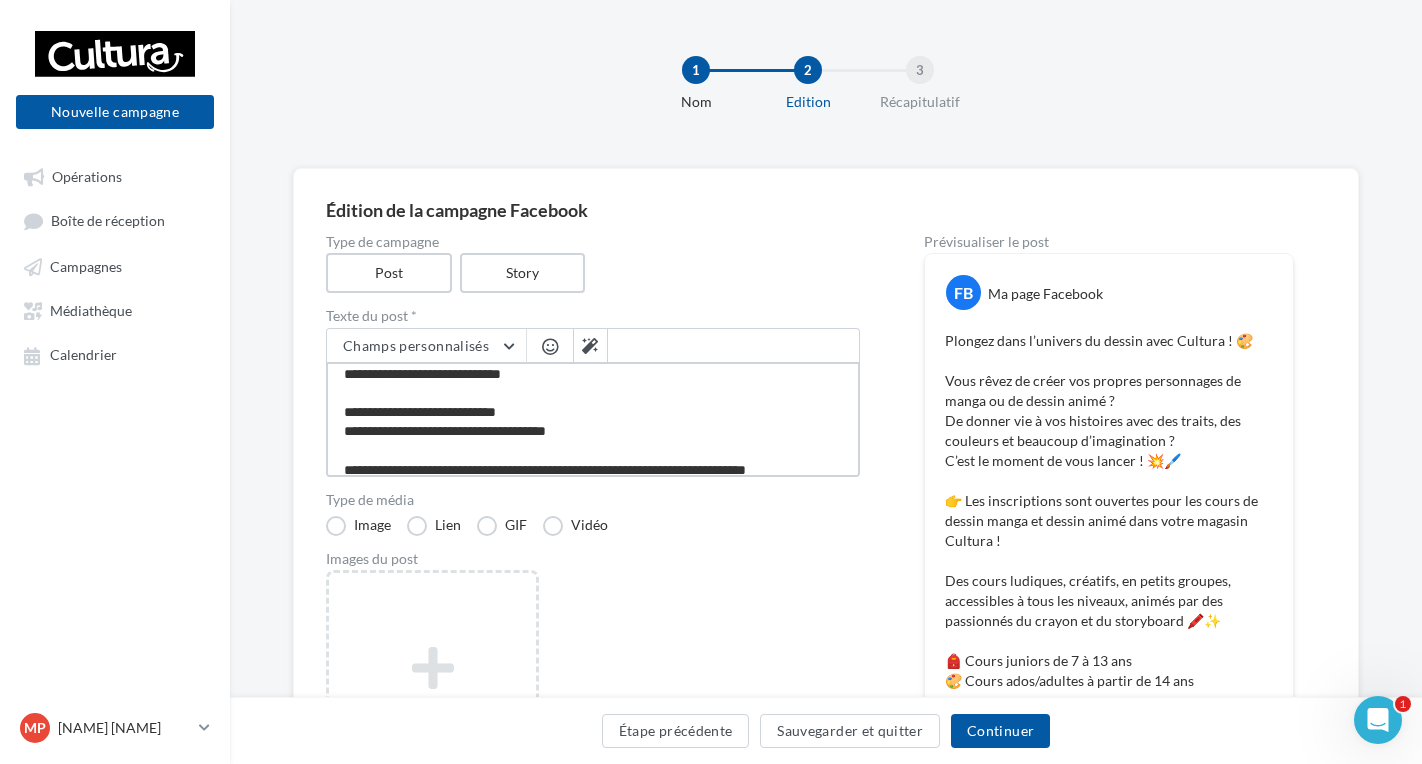 type on "**********" 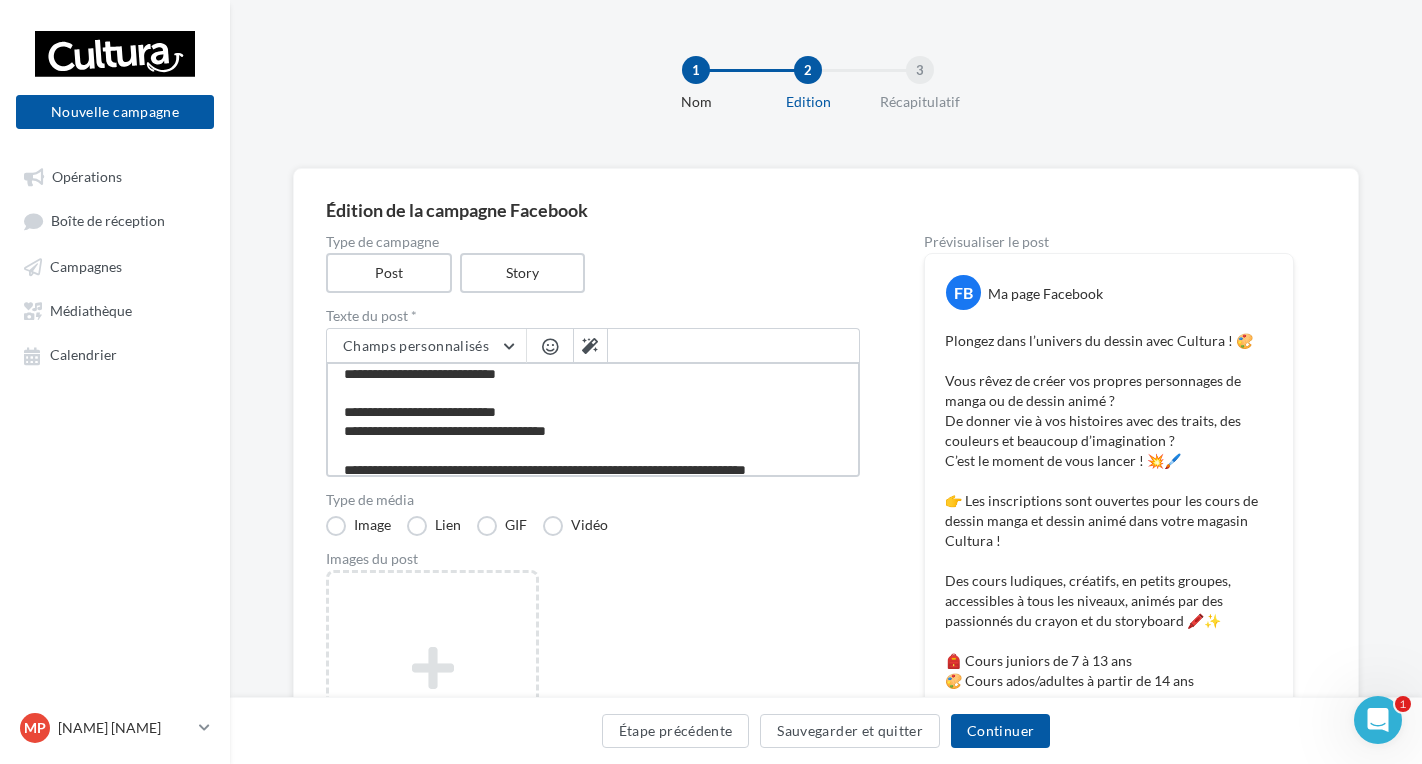 type on "**********" 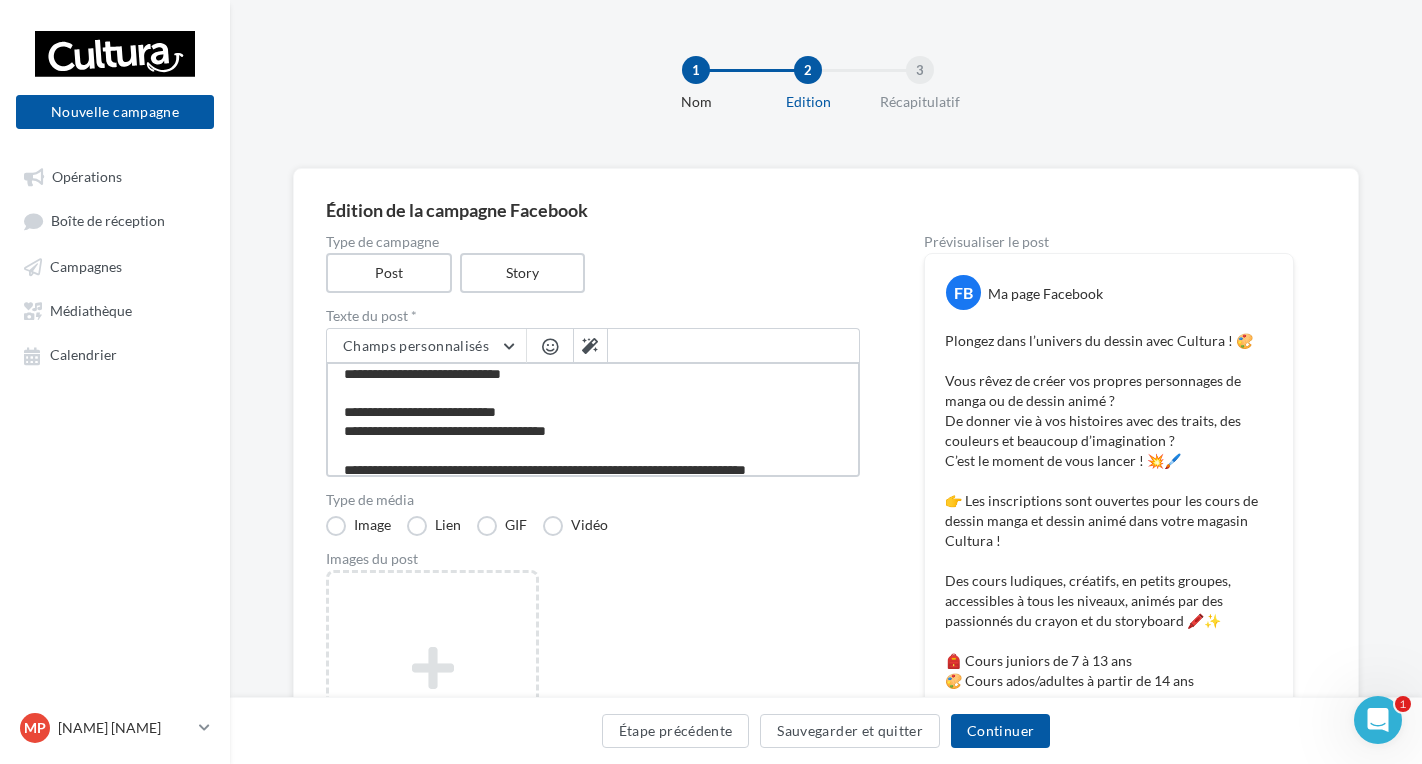 type on "**********" 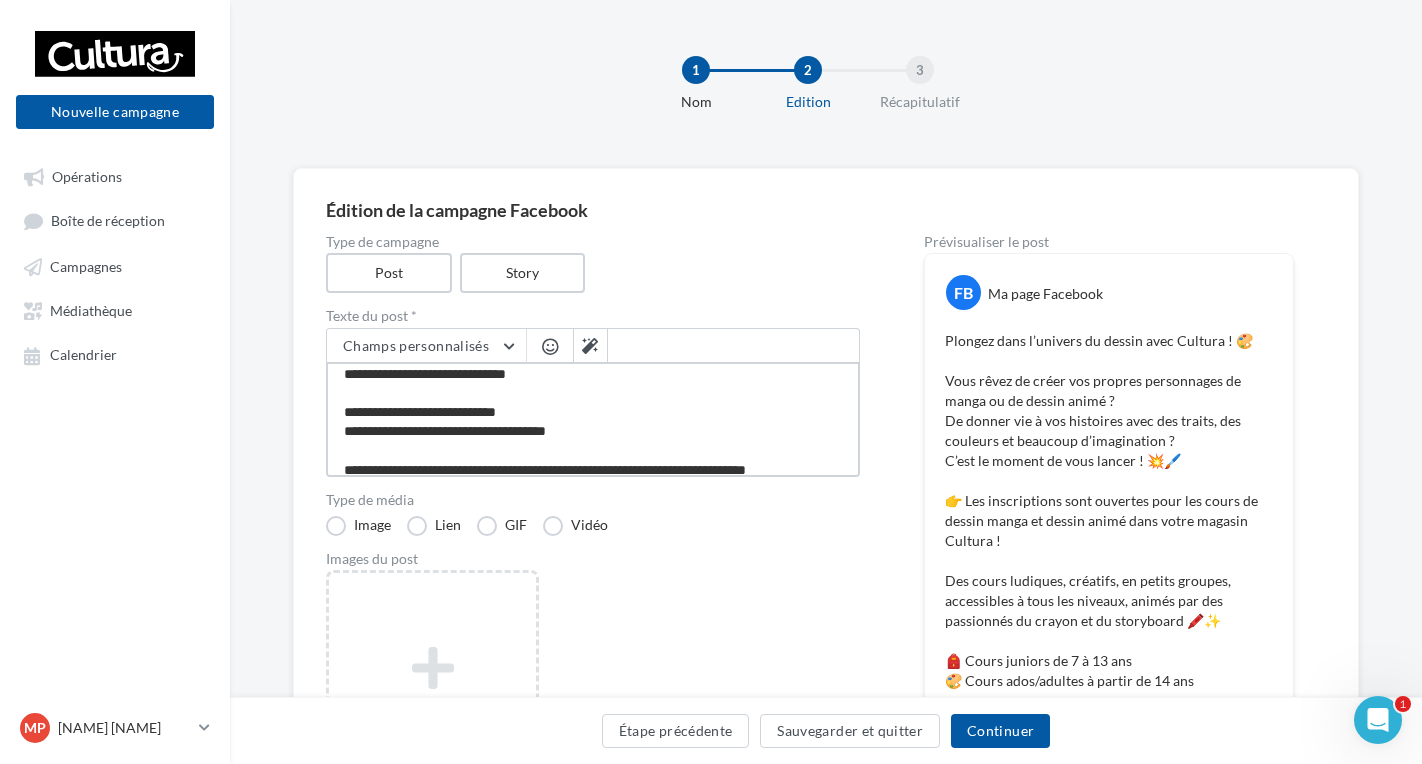type on "**********" 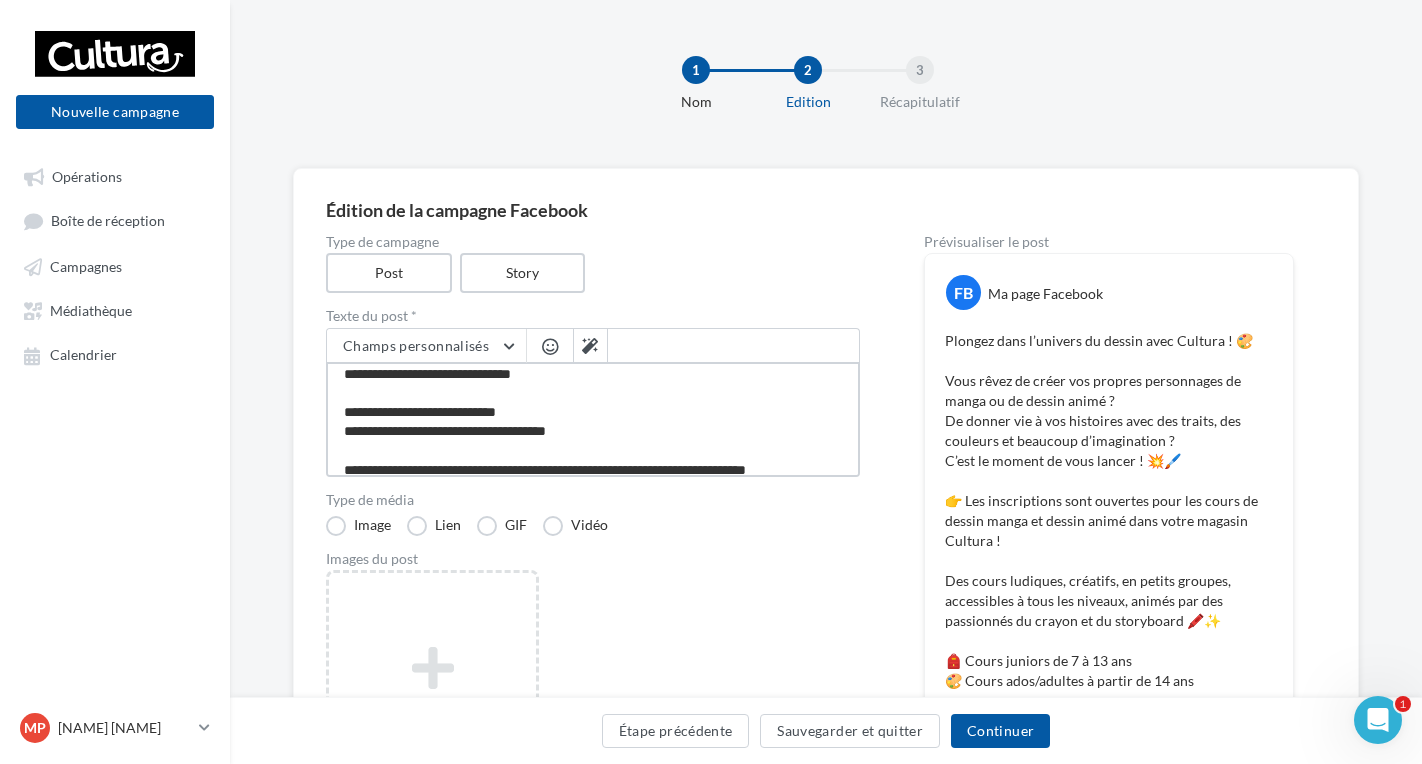 type on "**********" 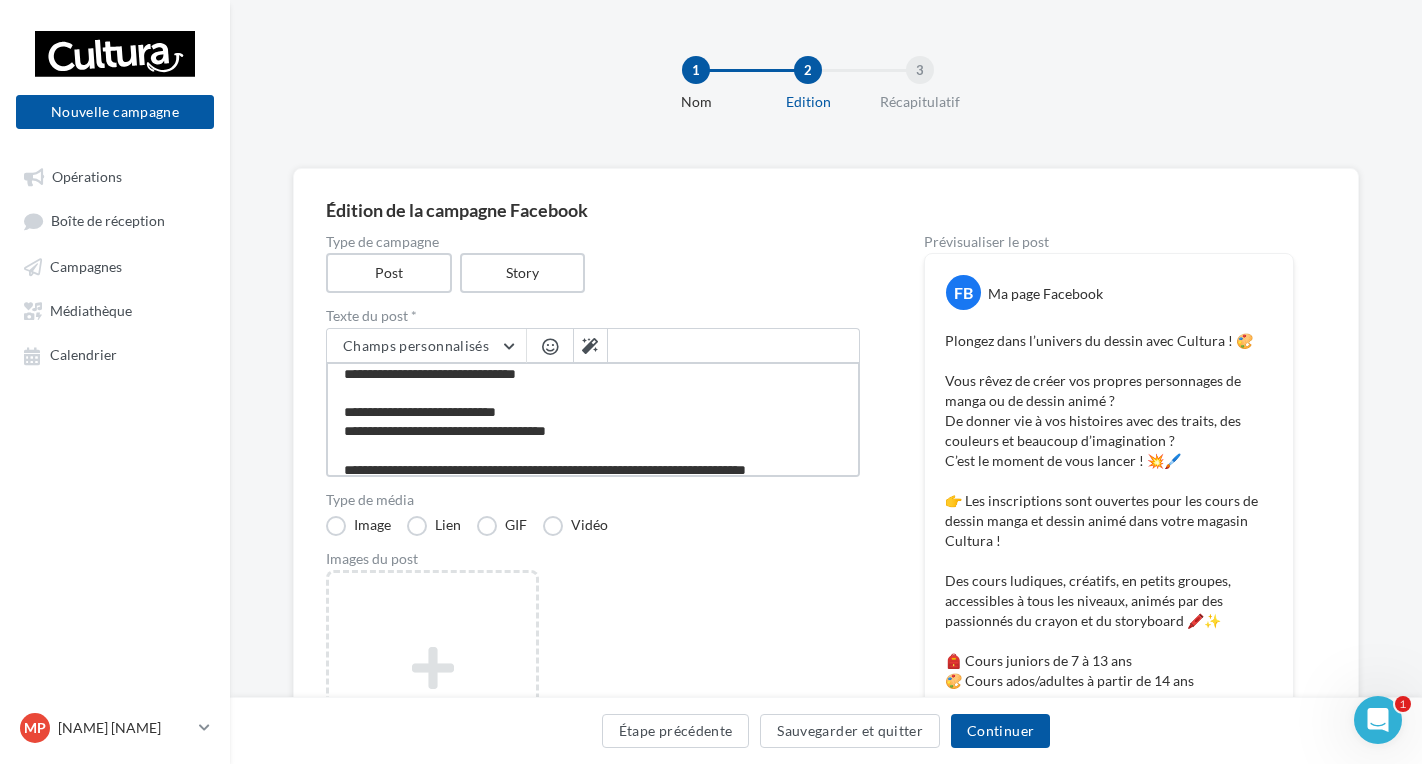 type on "**********" 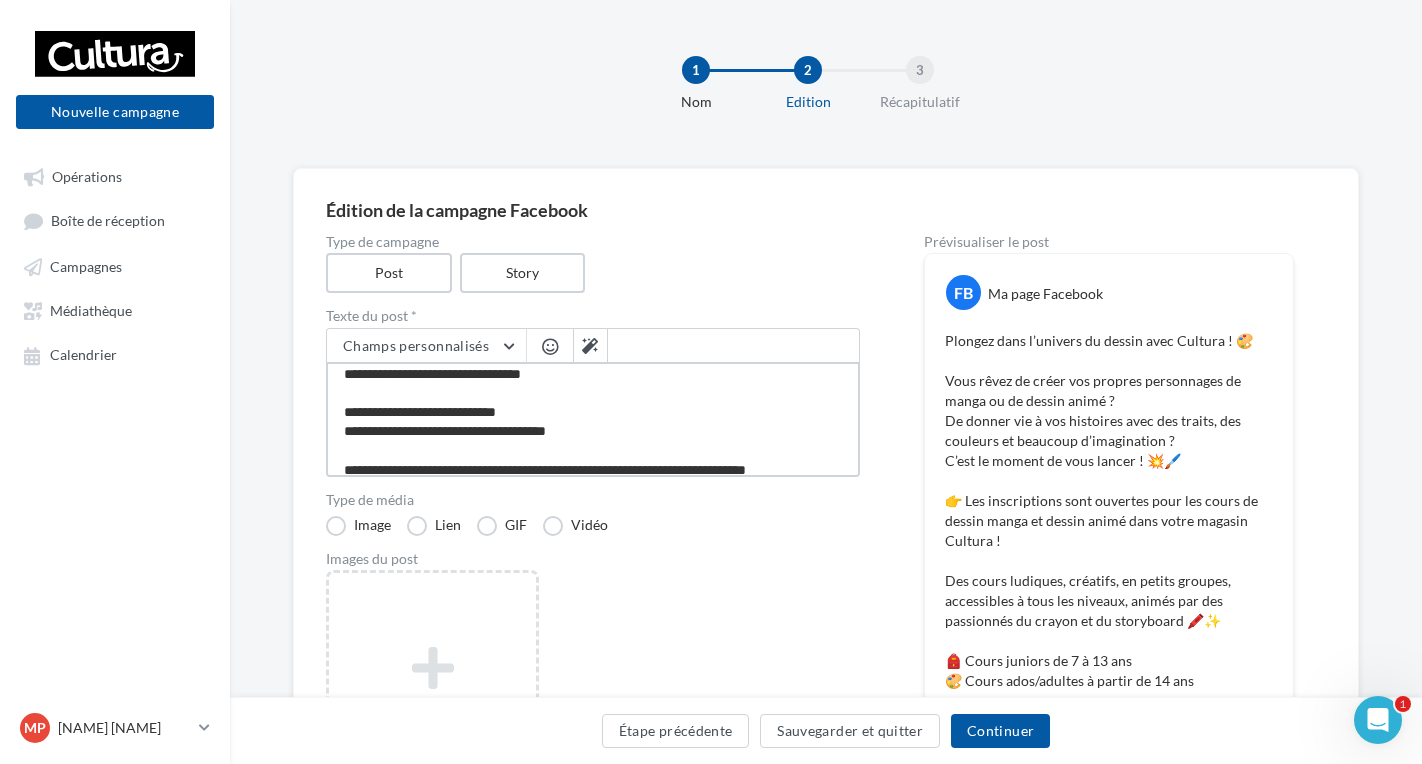 type on "**********" 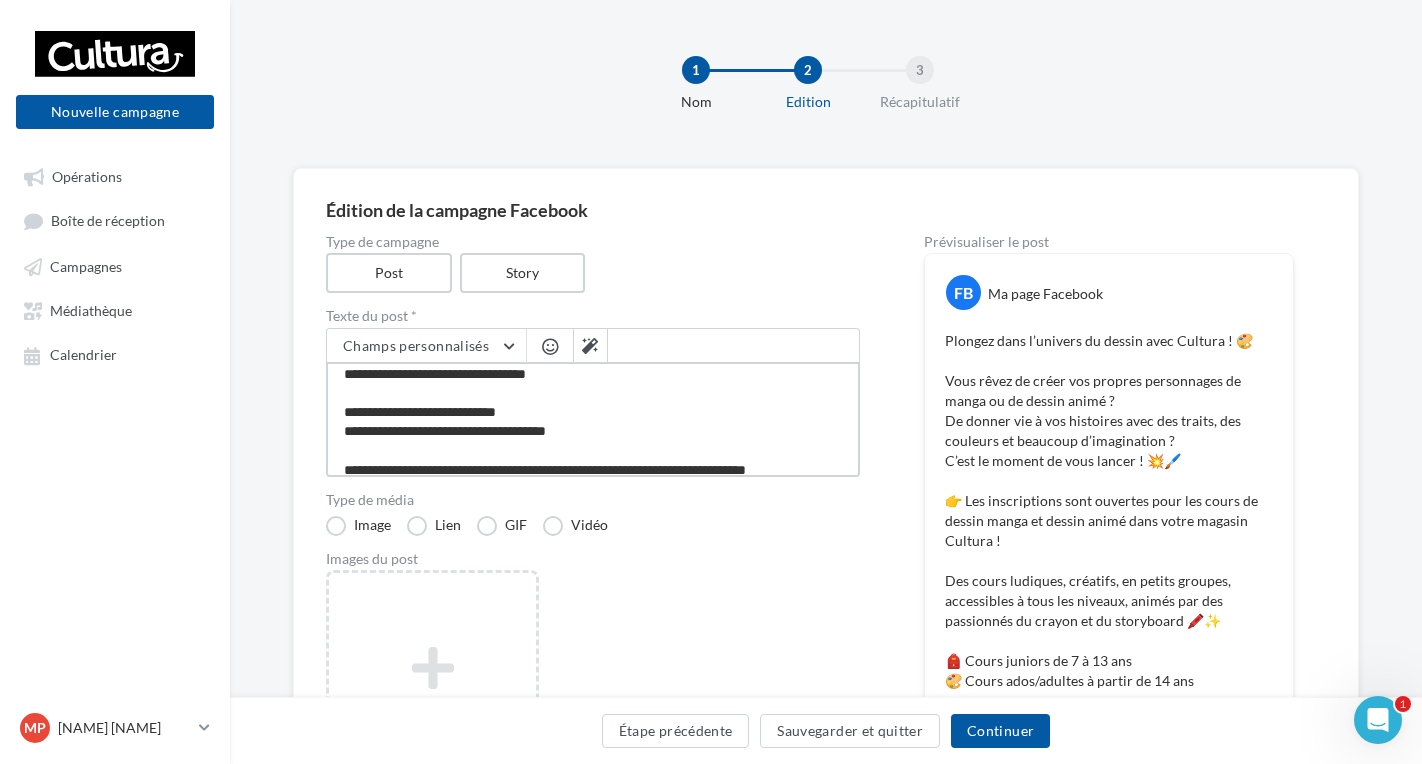 type on "**********" 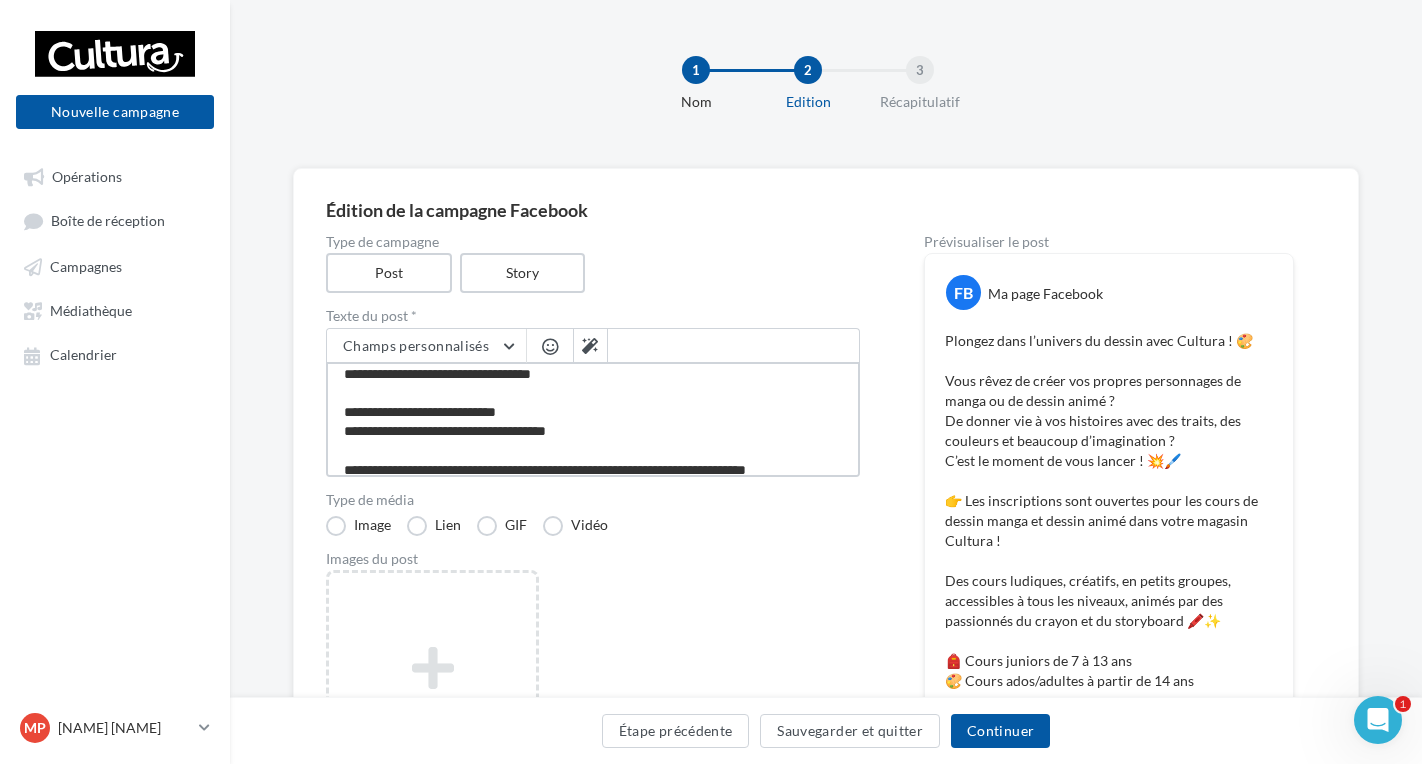 type on "**********" 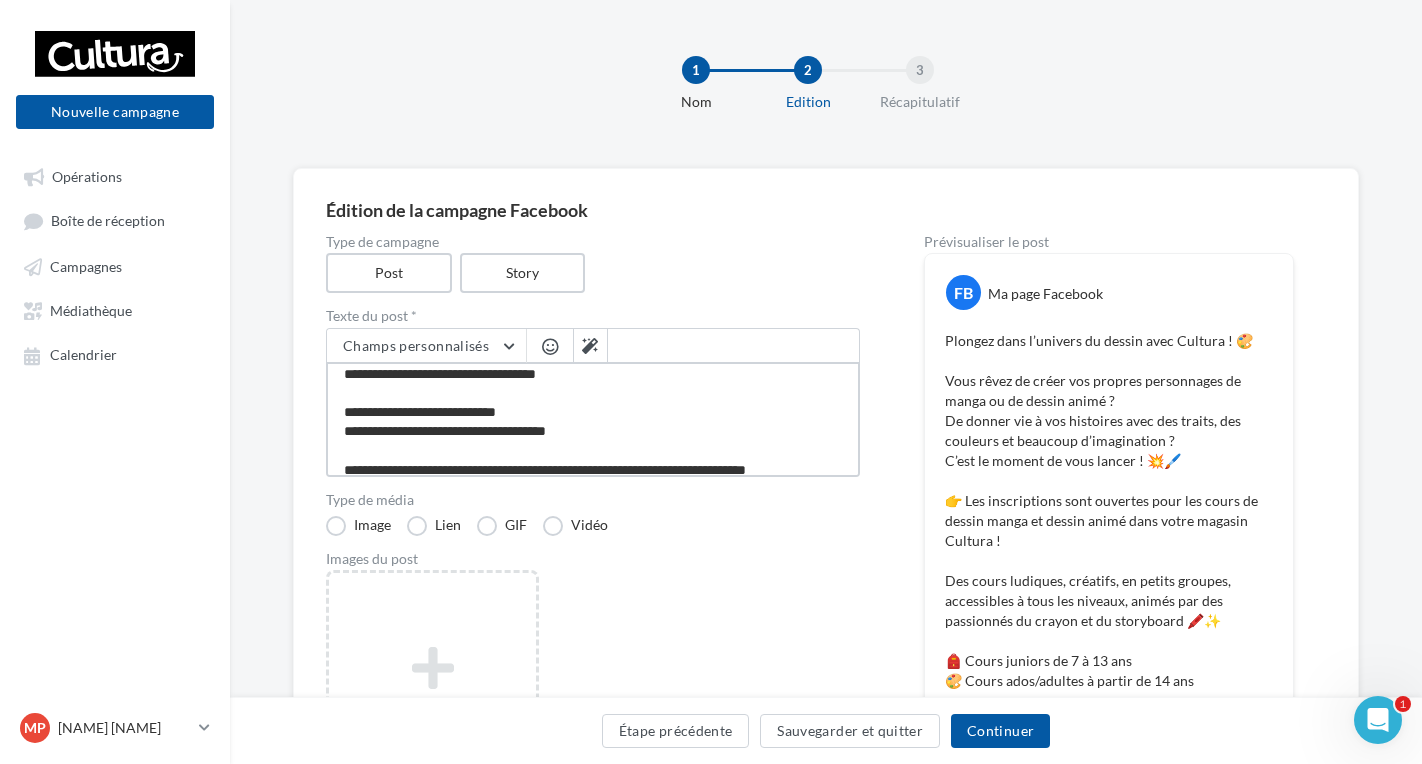type on "**********" 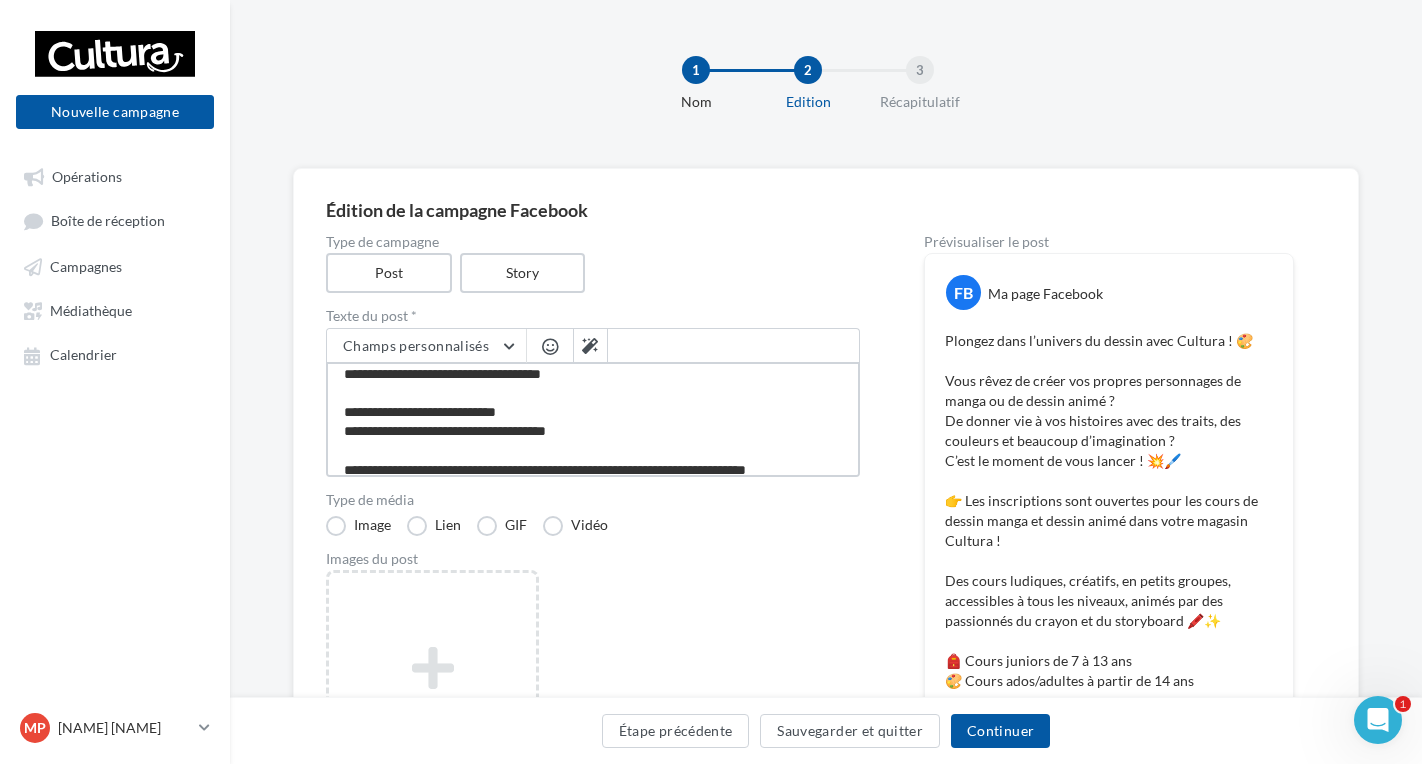 type on "**********" 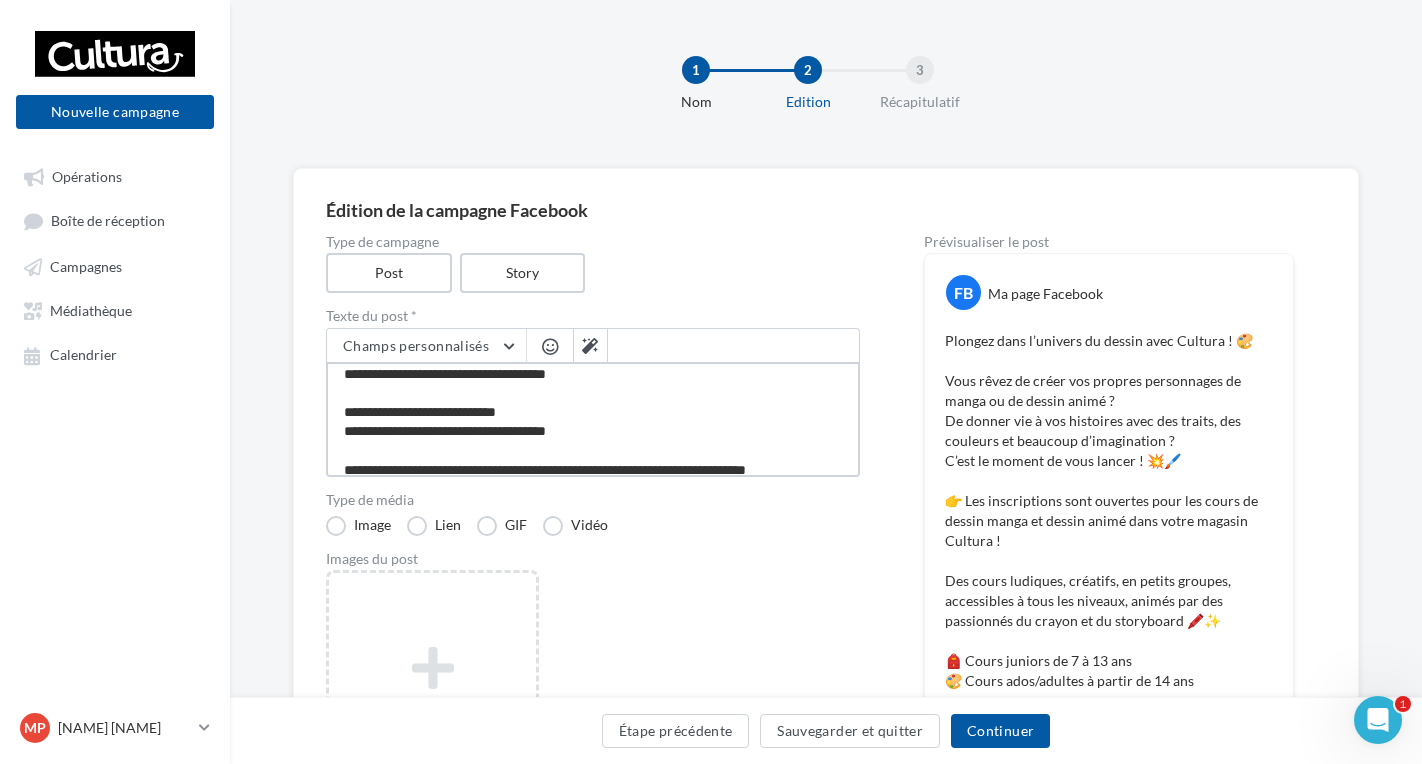 type on "**********" 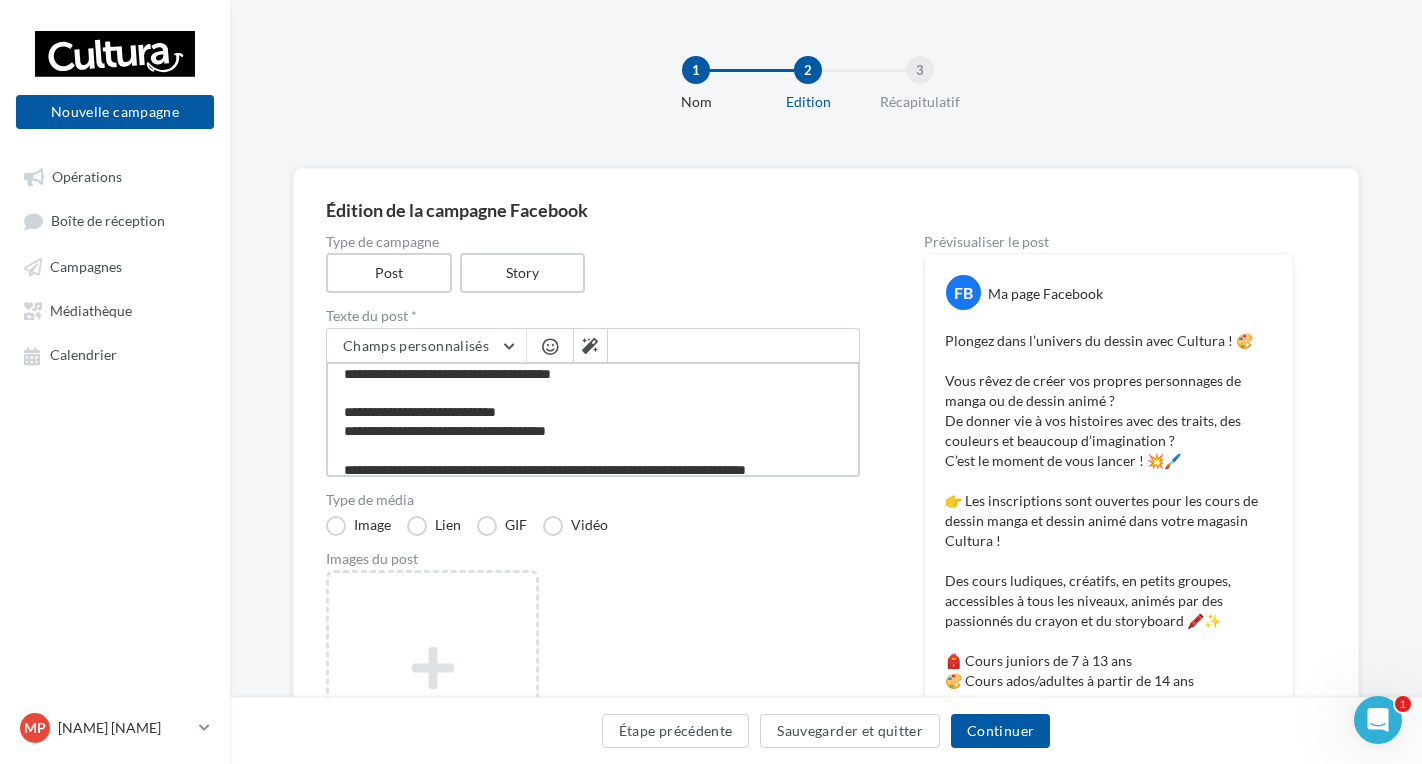 type on "**********" 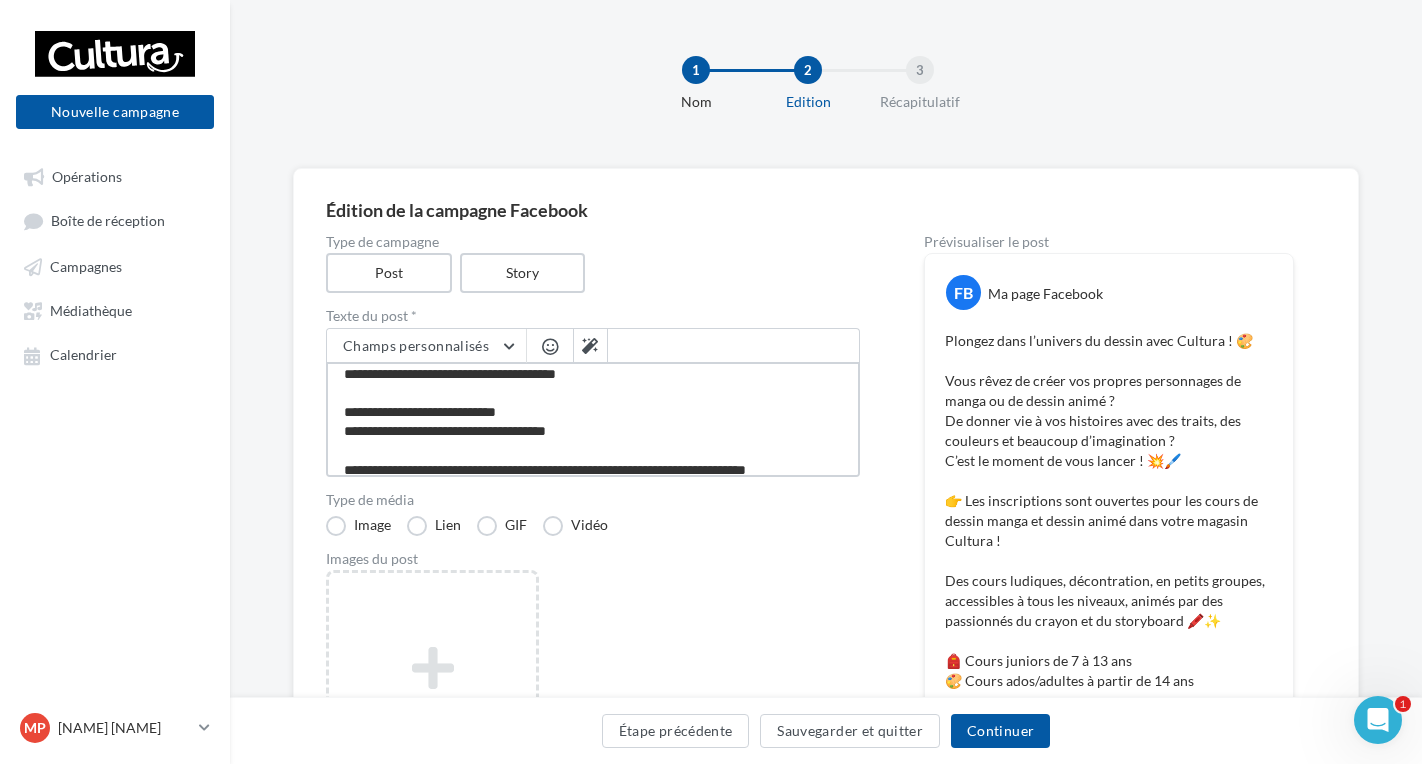 type on "**********" 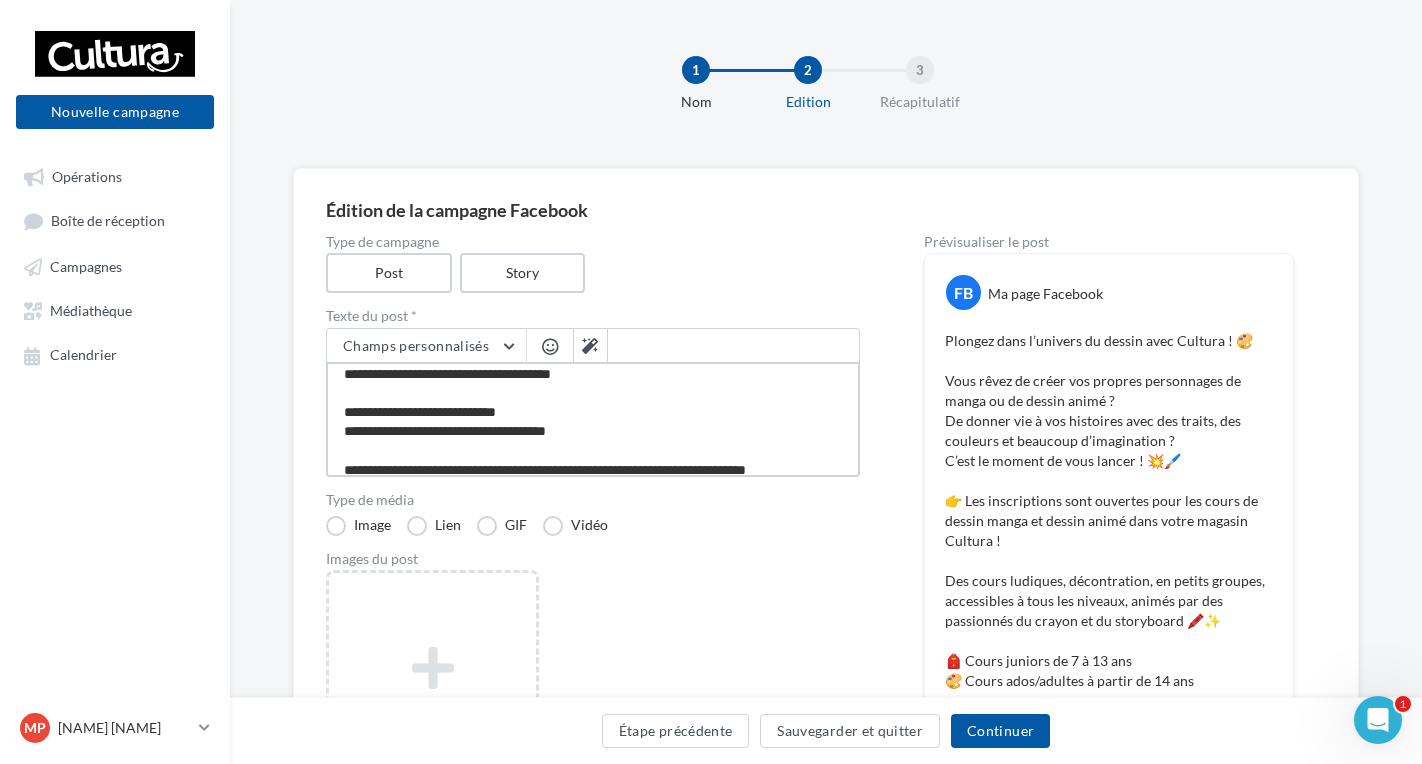 type on "**********" 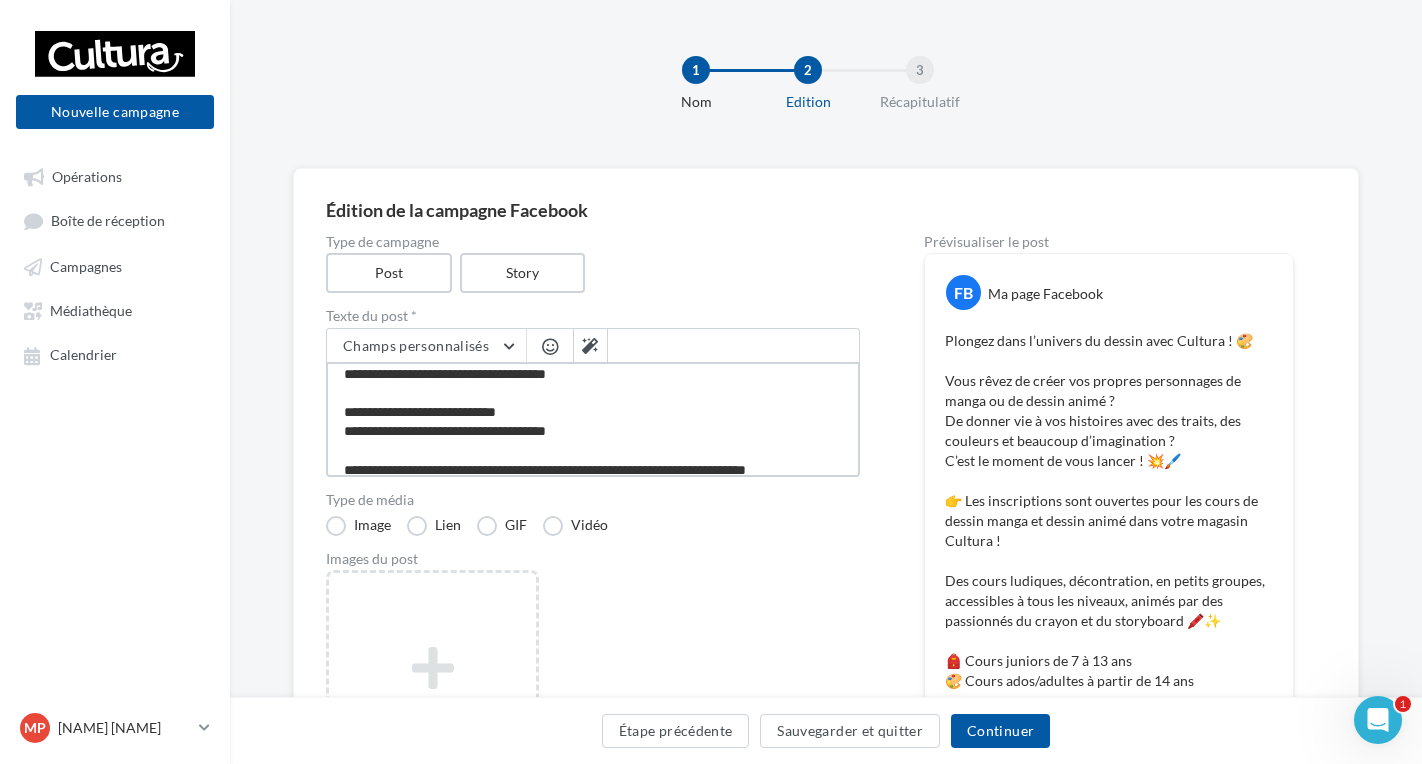 type on "**********" 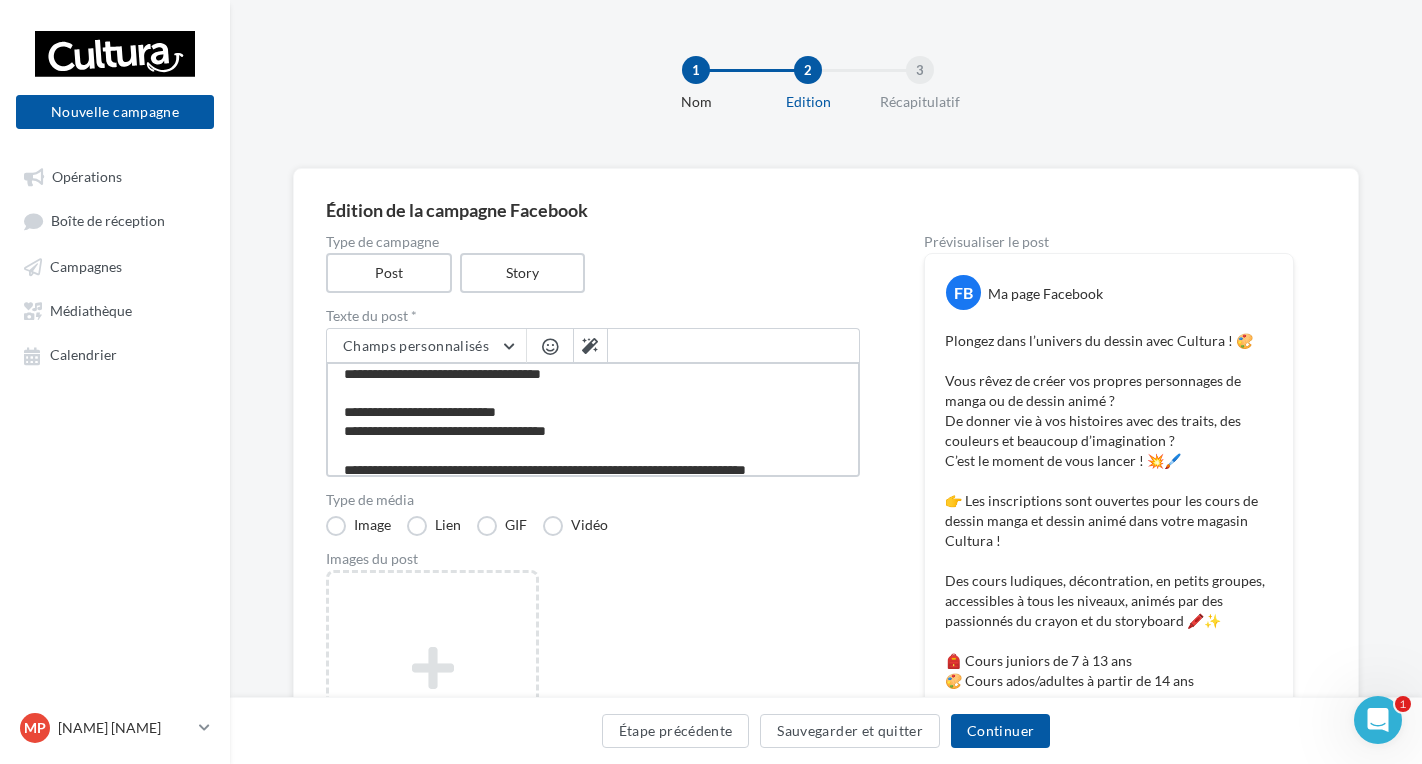 type on "**********" 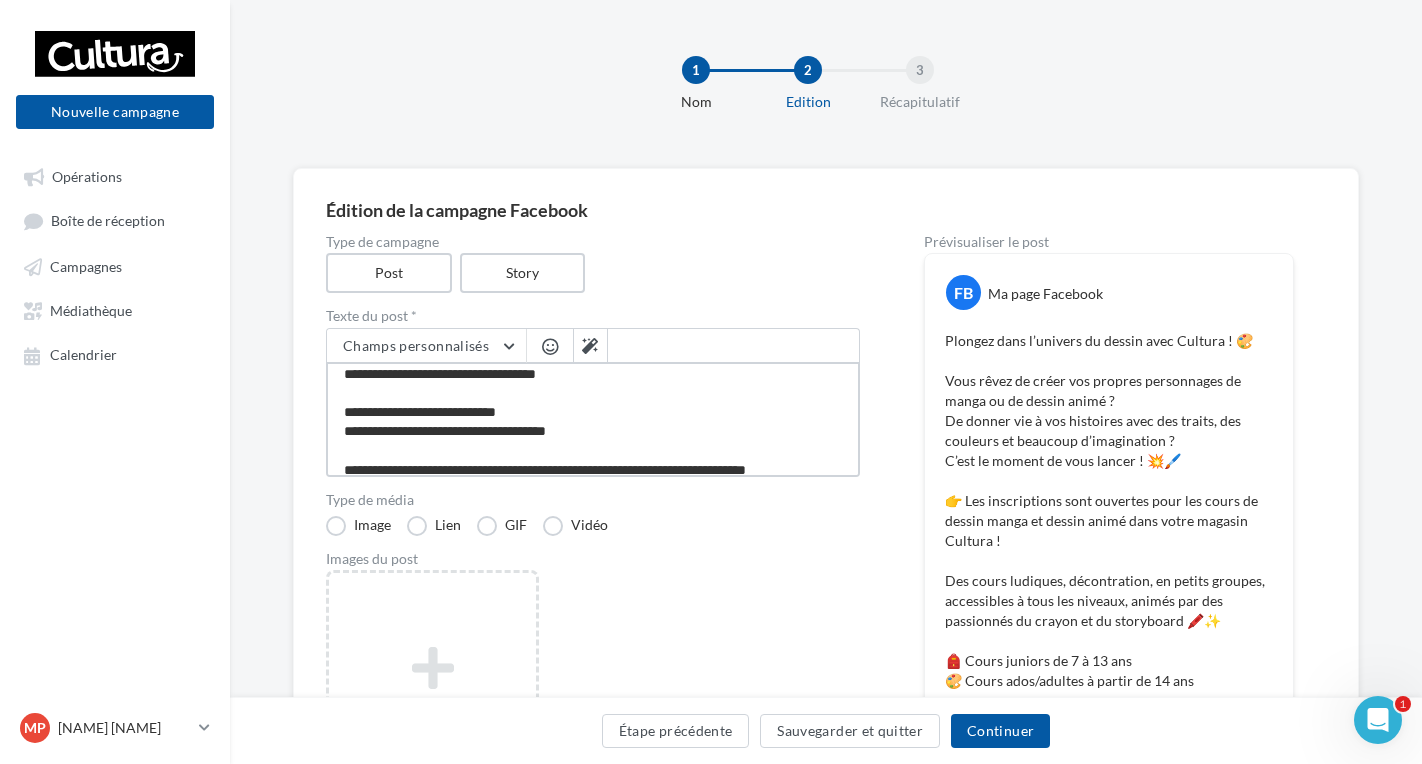 type on "**********" 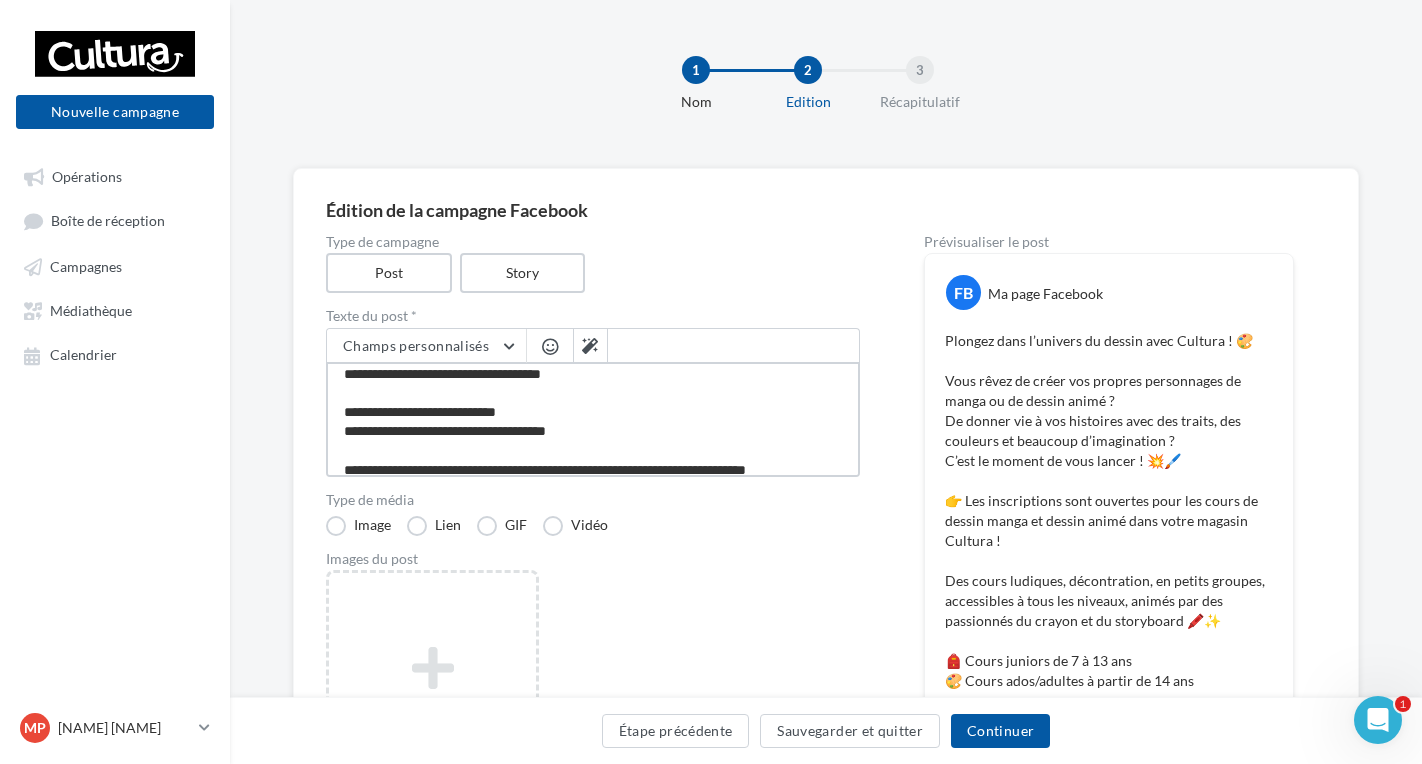 type on "**********" 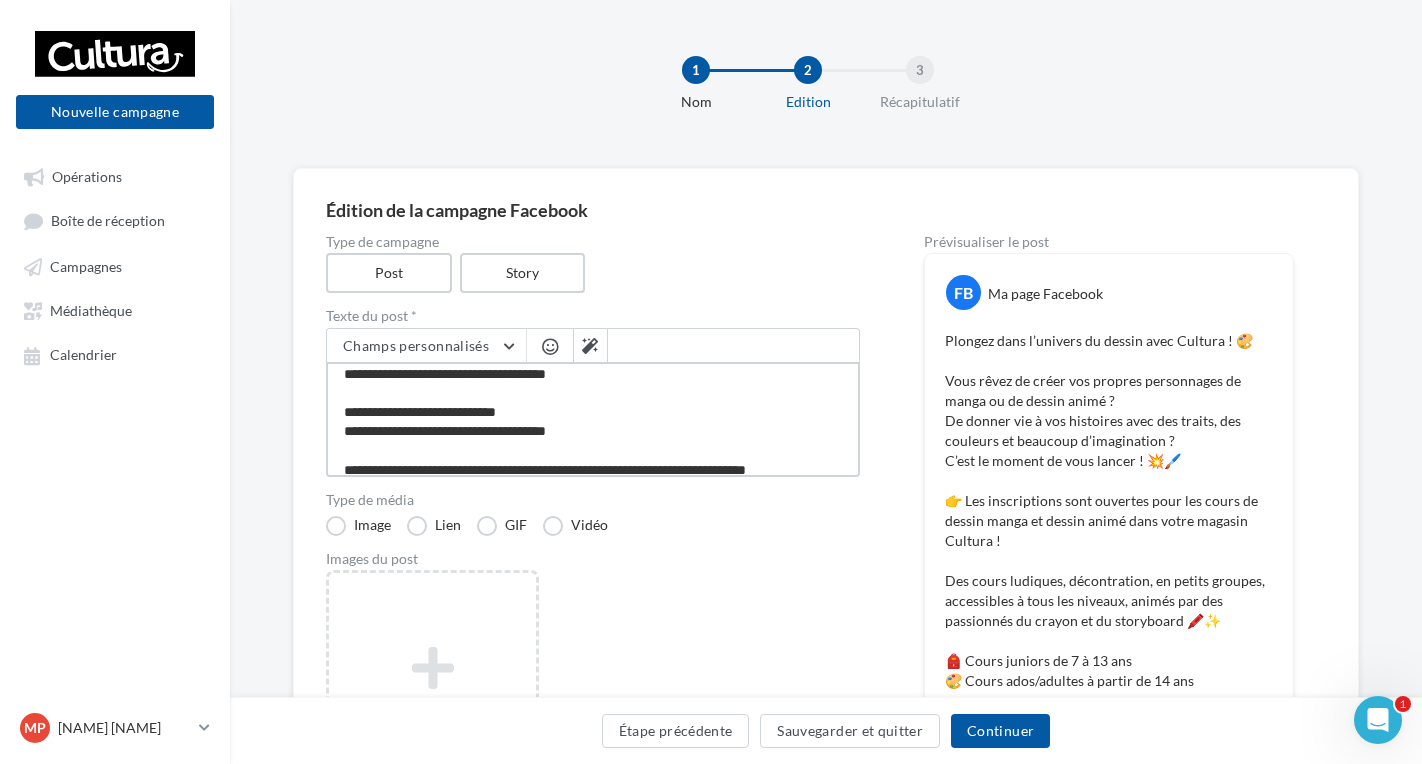 type on "**********" 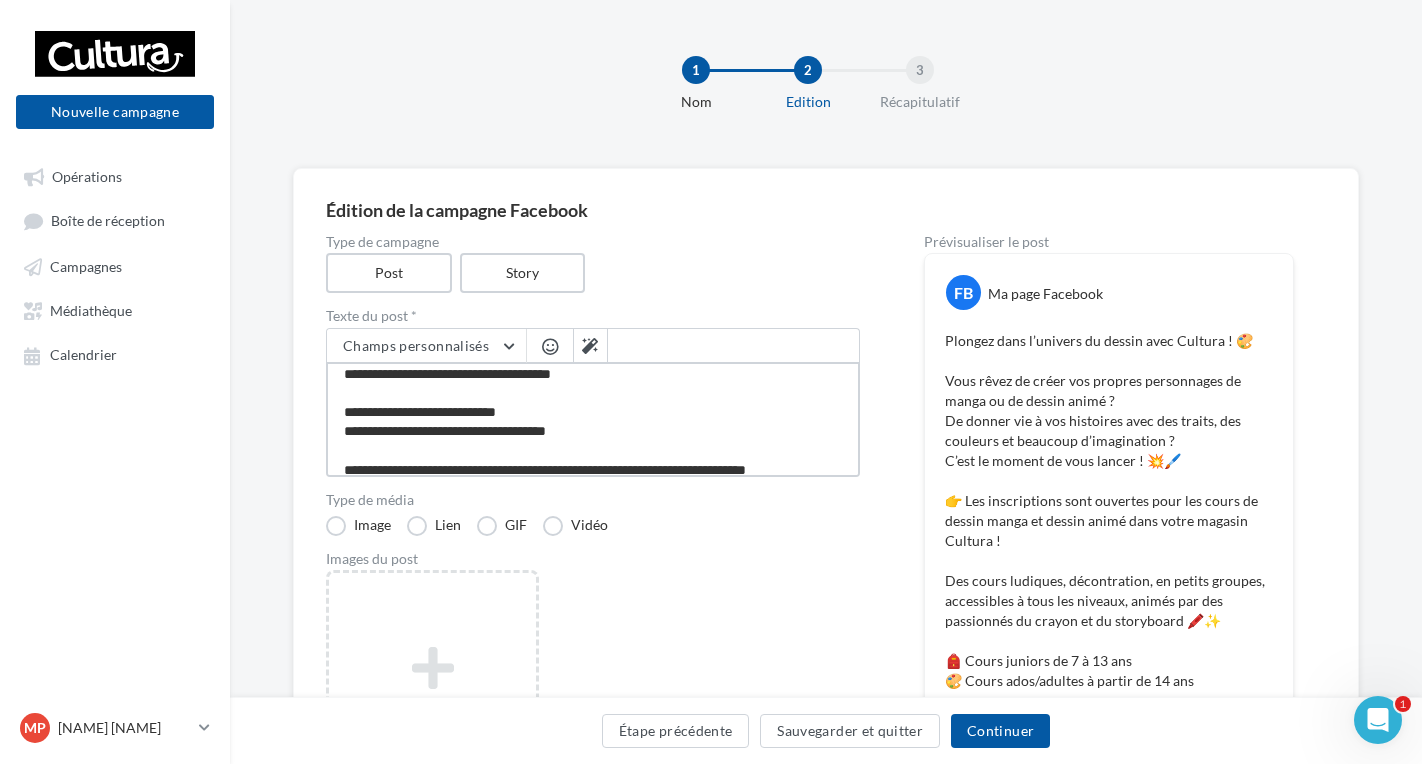 type on "**********" 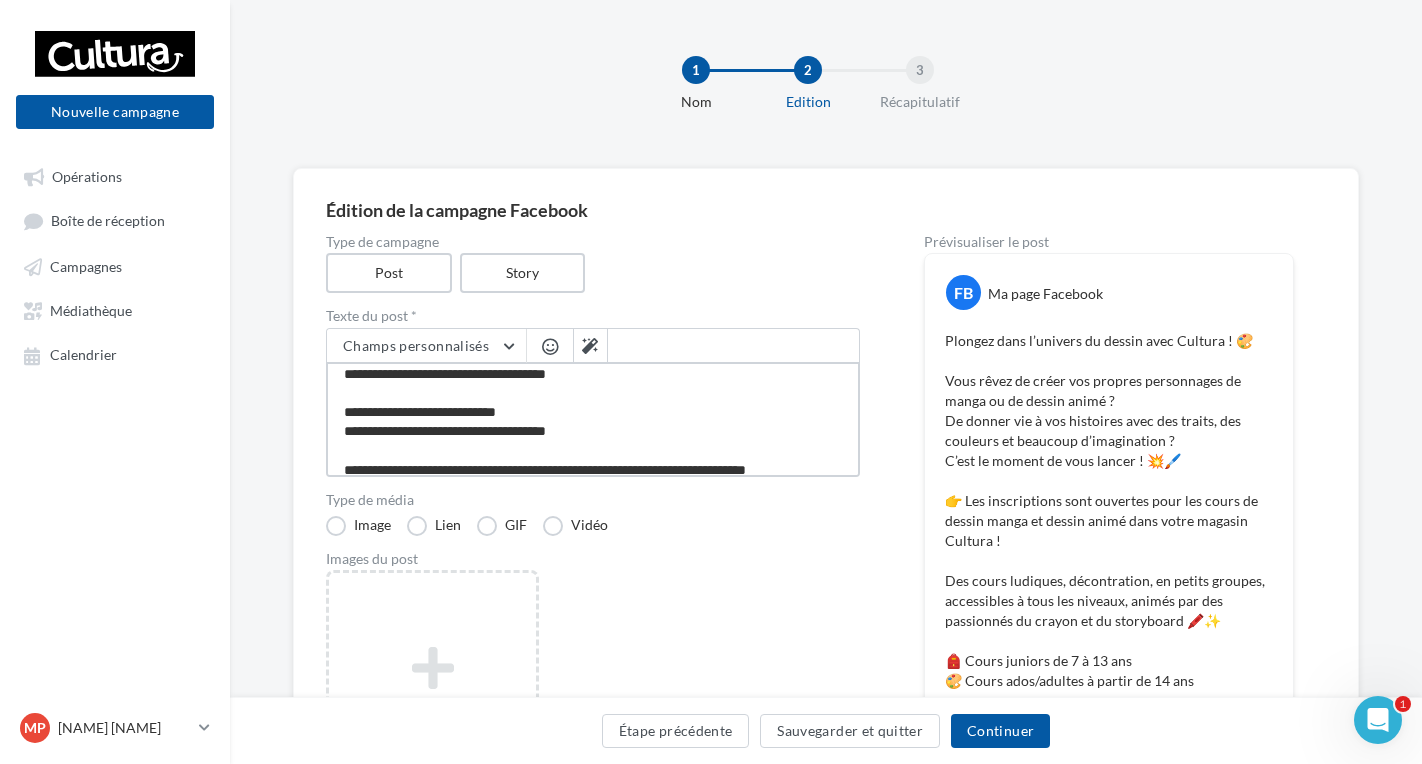 type on "**********" 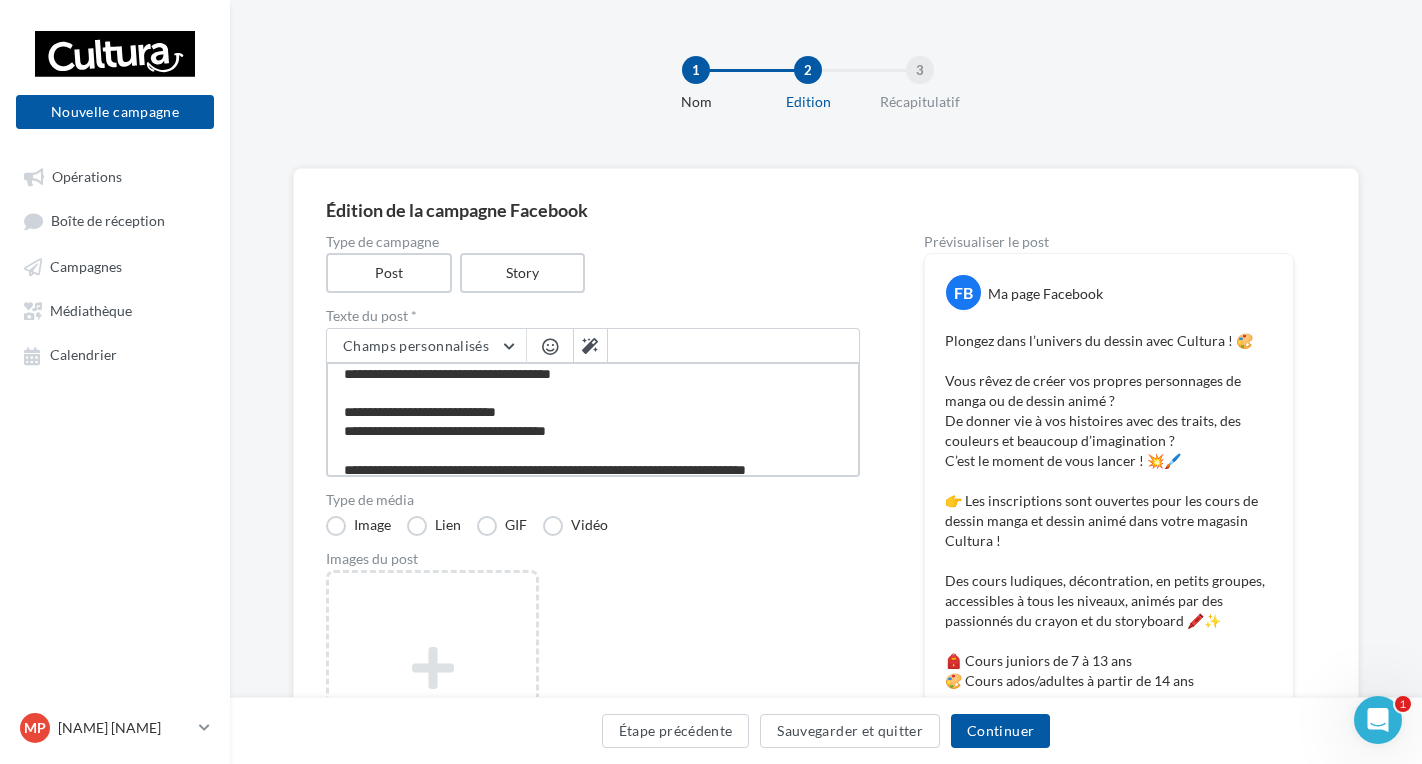 type on "**********" 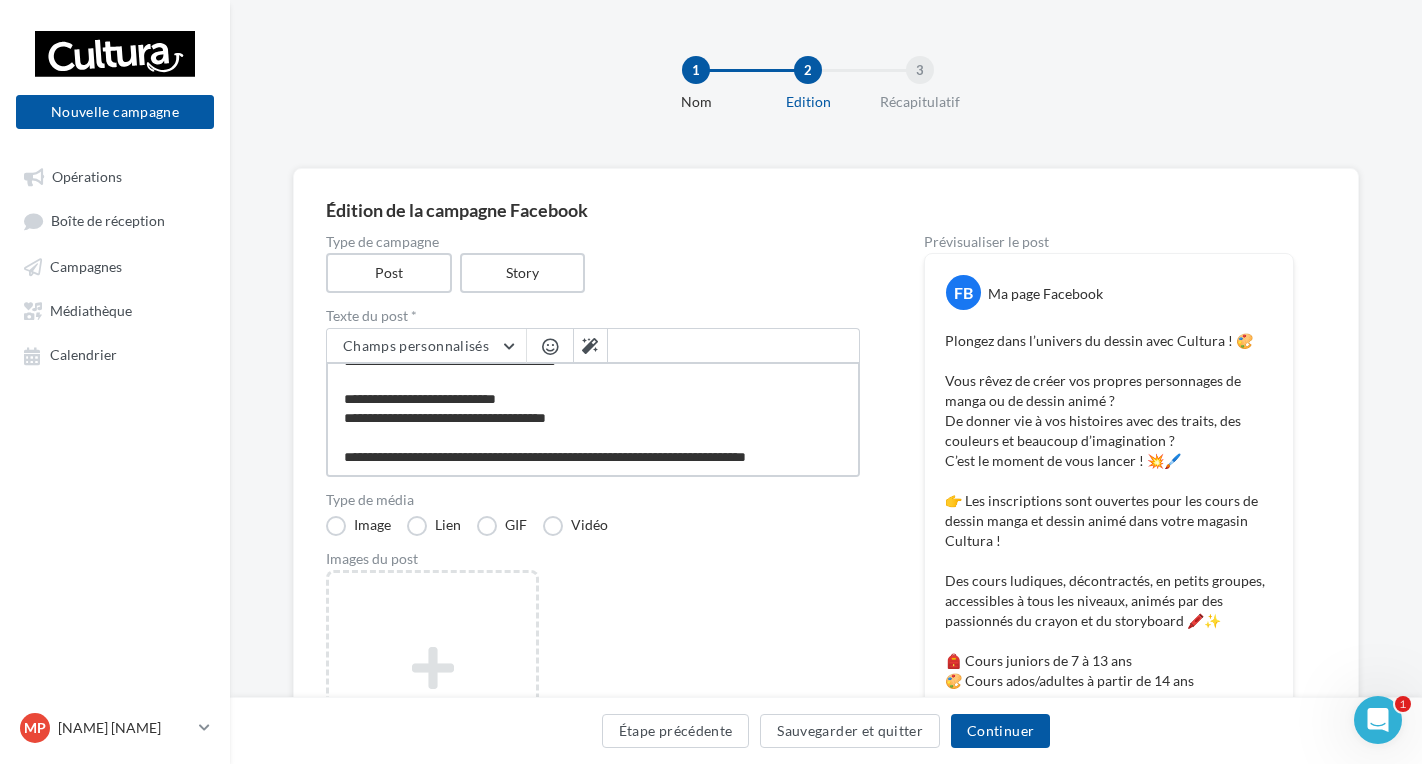 scroll, scrollTop: 132, scrollLeft: 0, axis: vertical 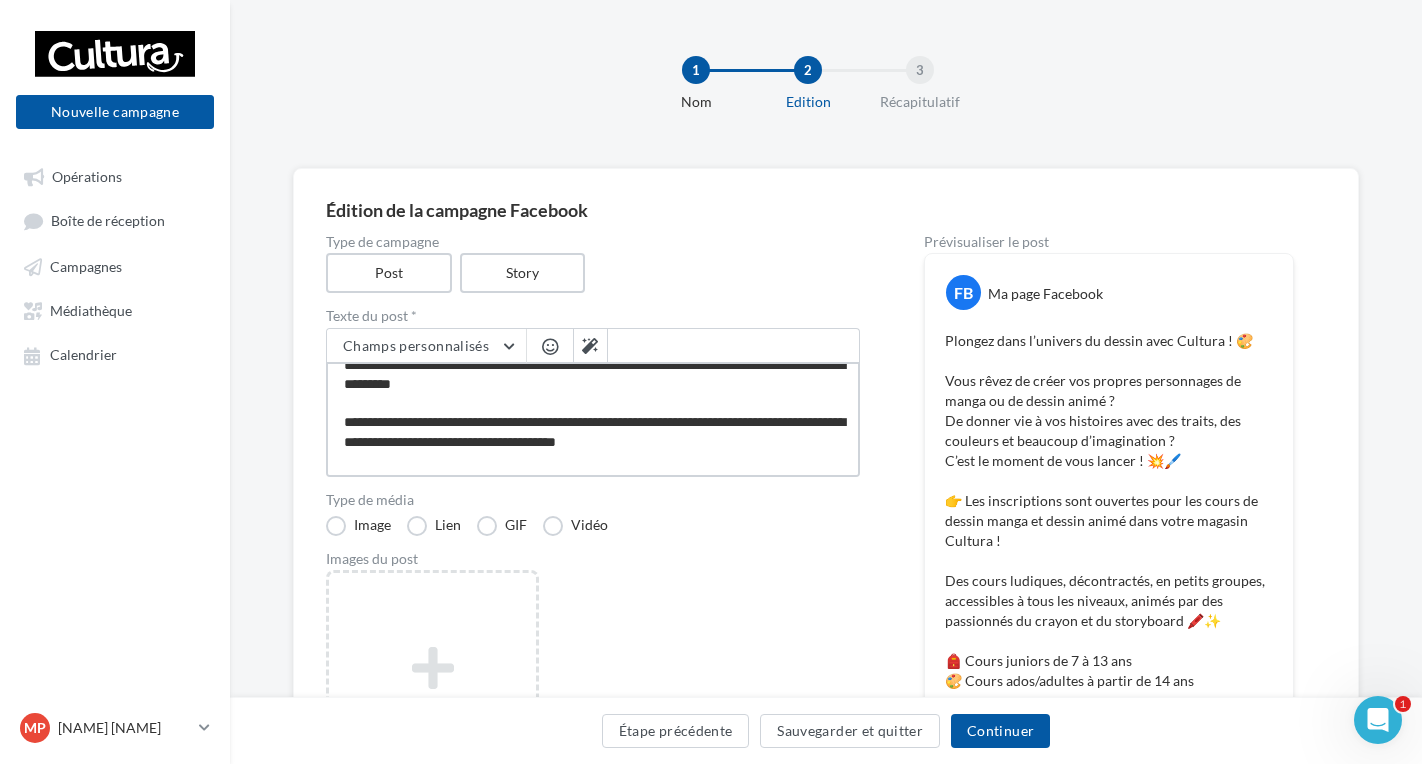 drag, startPoint x: 655, startPoint y: 372, endPoint x: 553, endPoint y: 440, distance: 122.588745 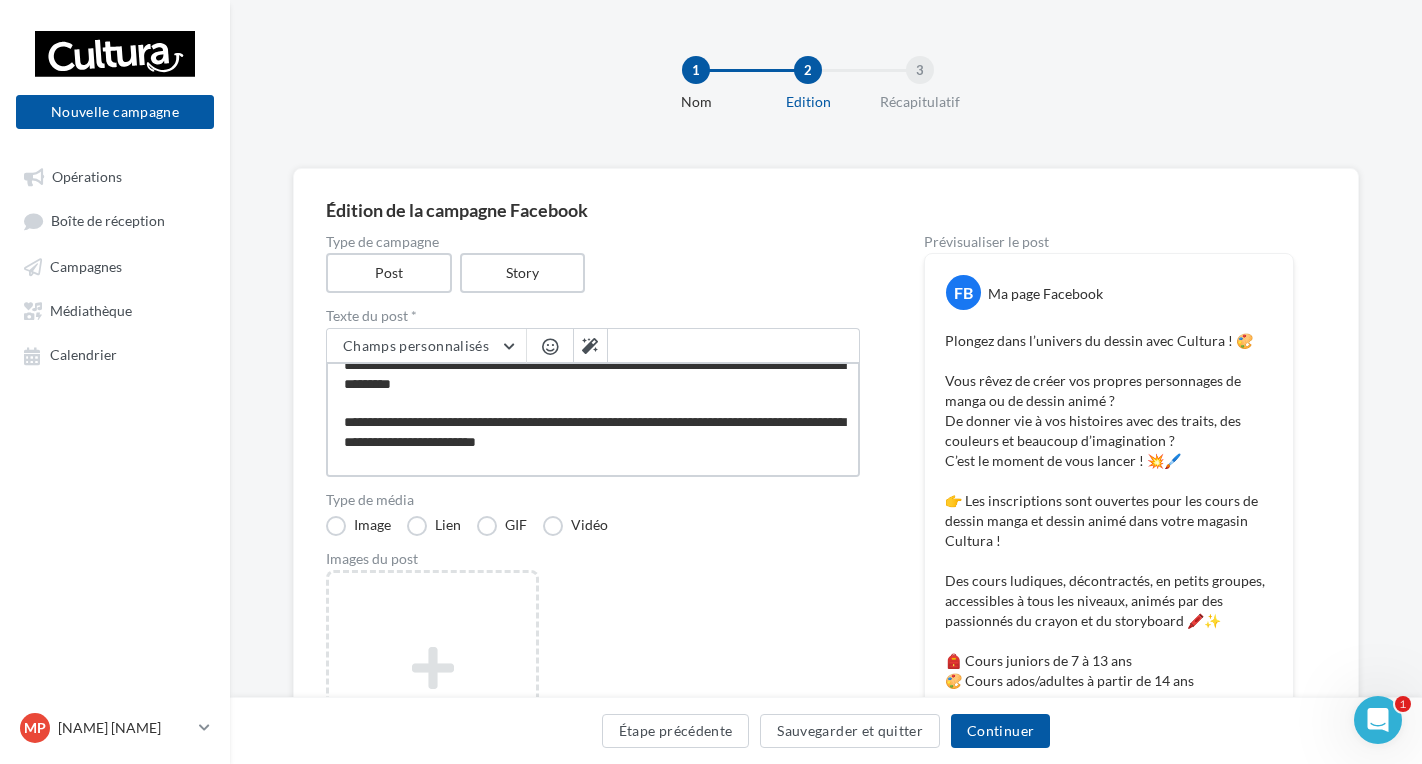 type on "**********" 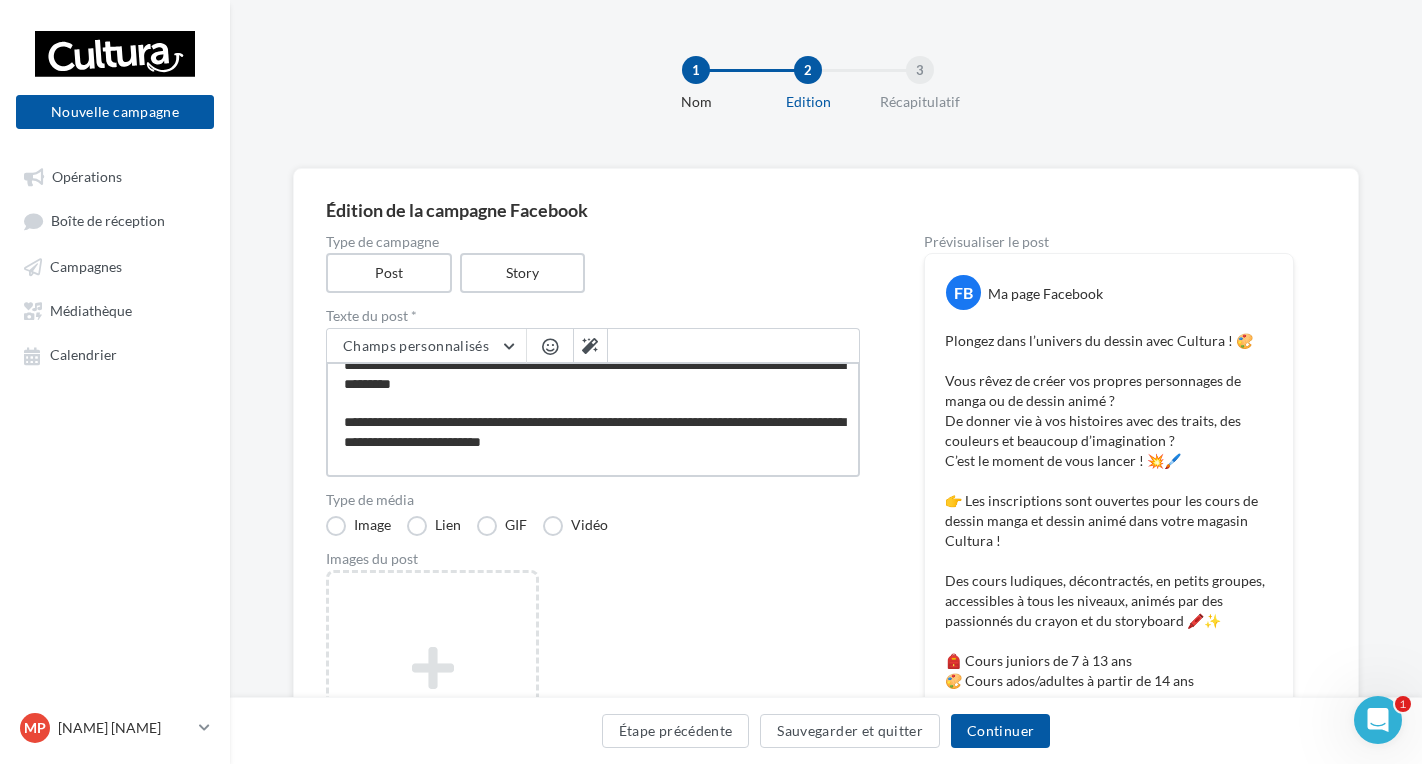 type on "**********" 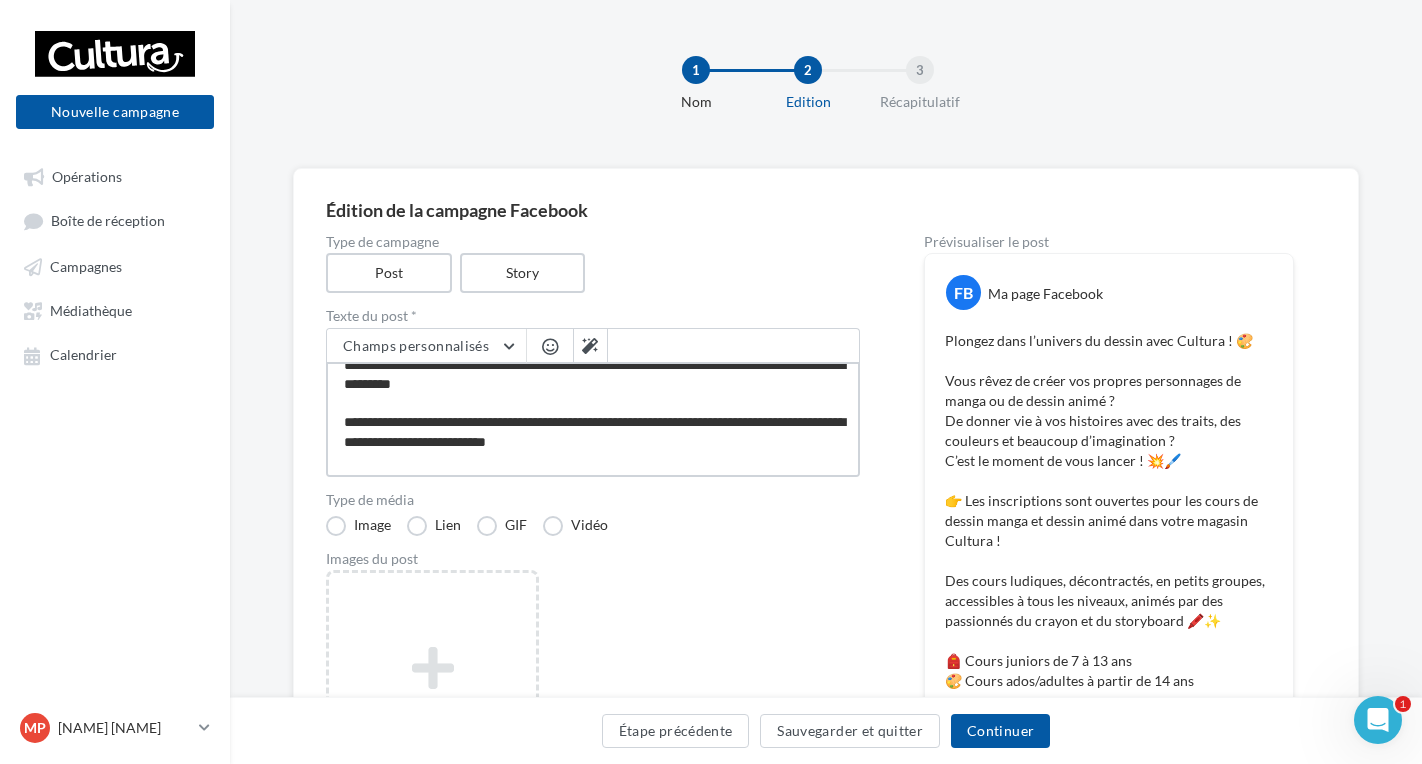 type on "**********" 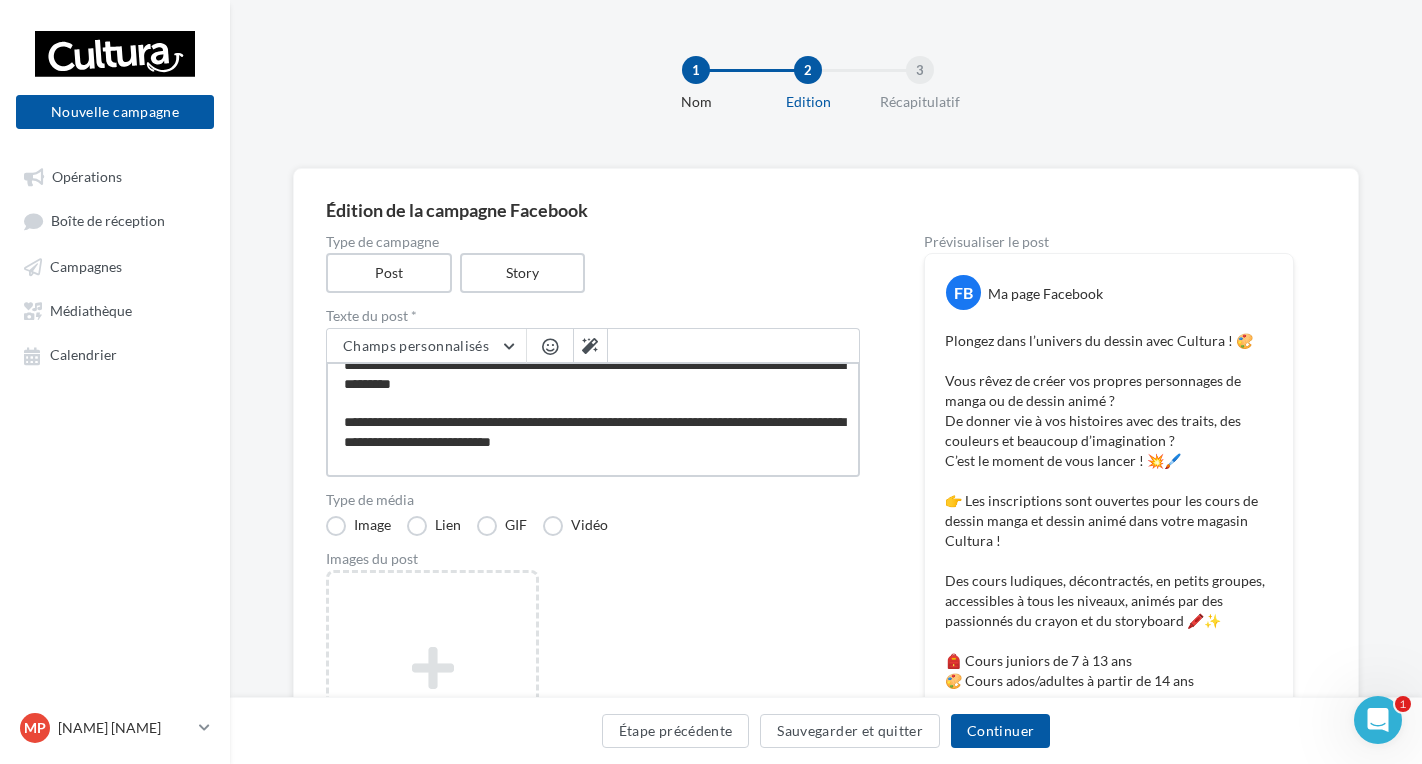 type on "**********" 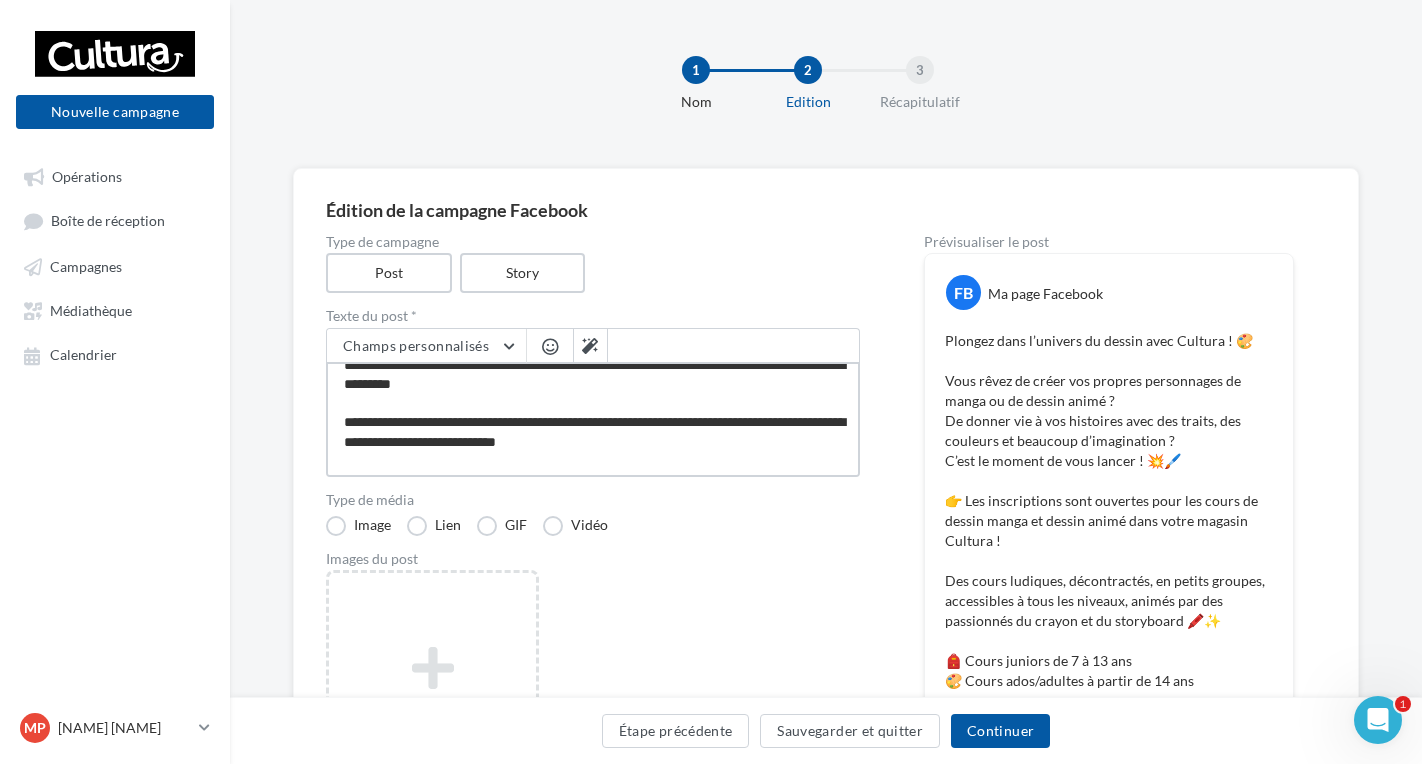 type on "**********" 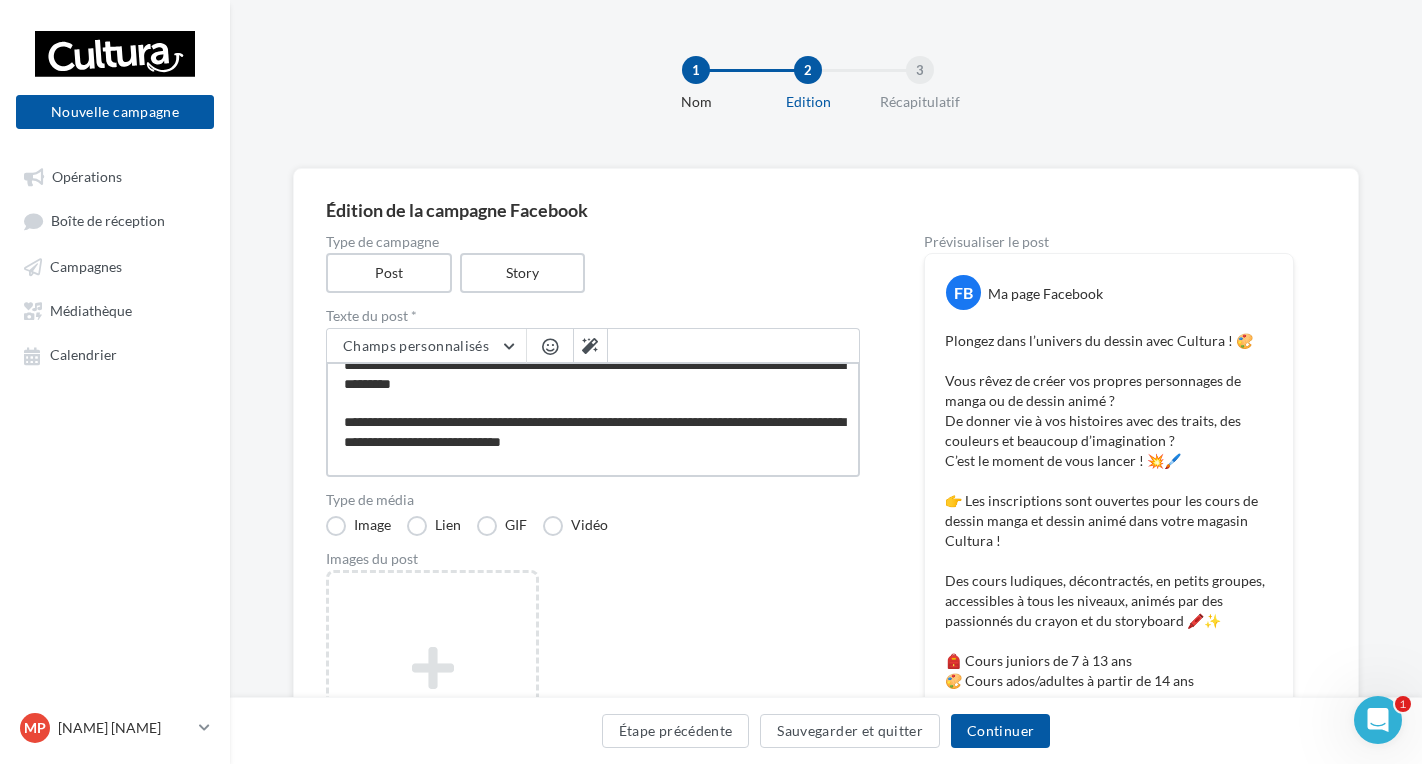 type on "**********" 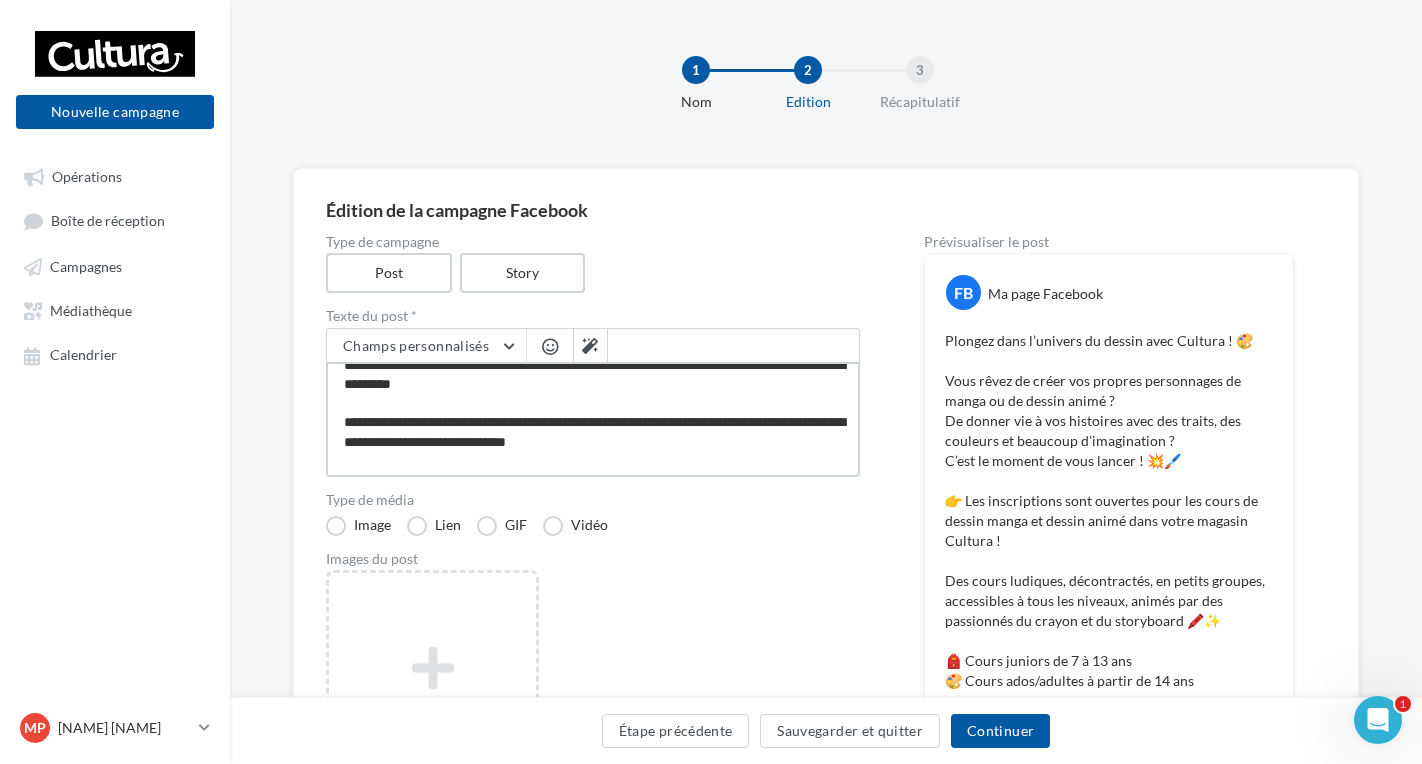type on "**********" 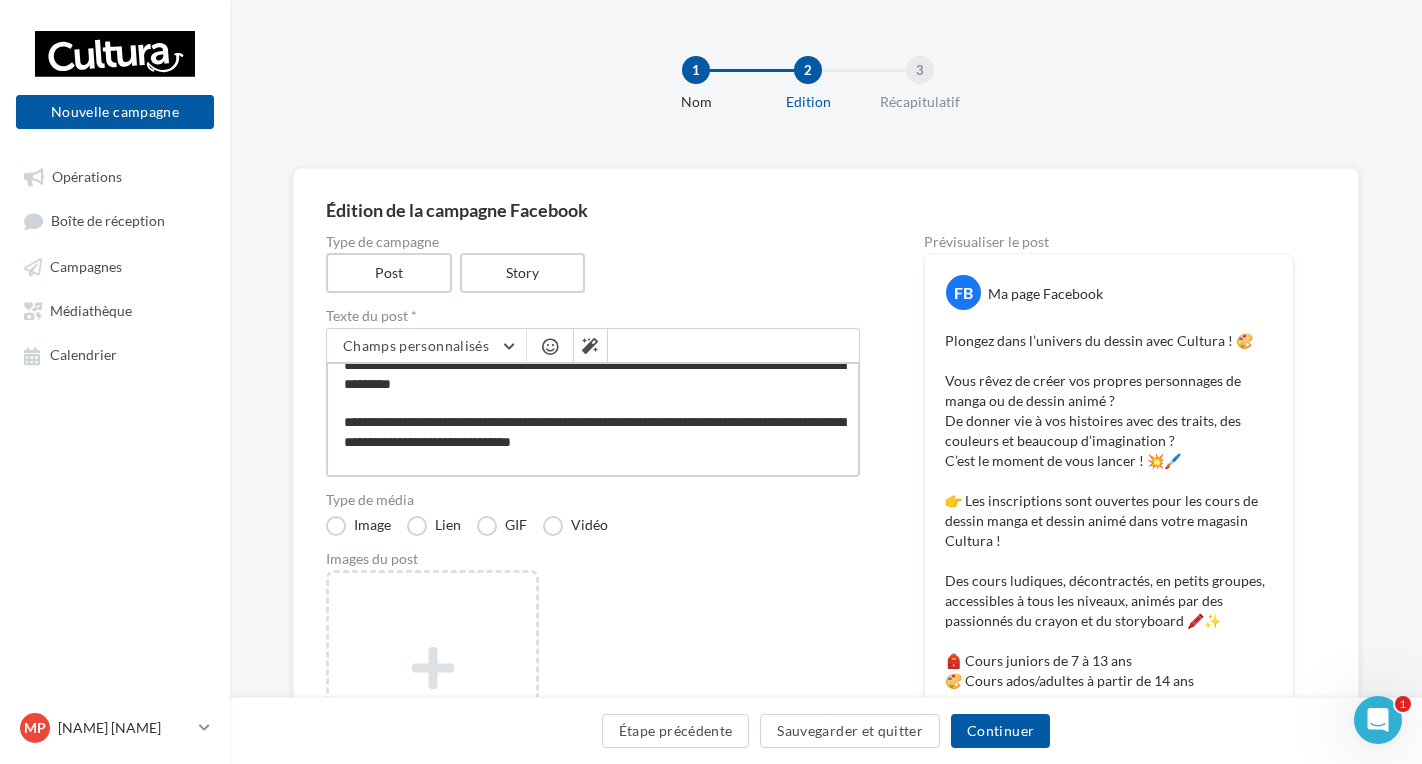 type on "**********" 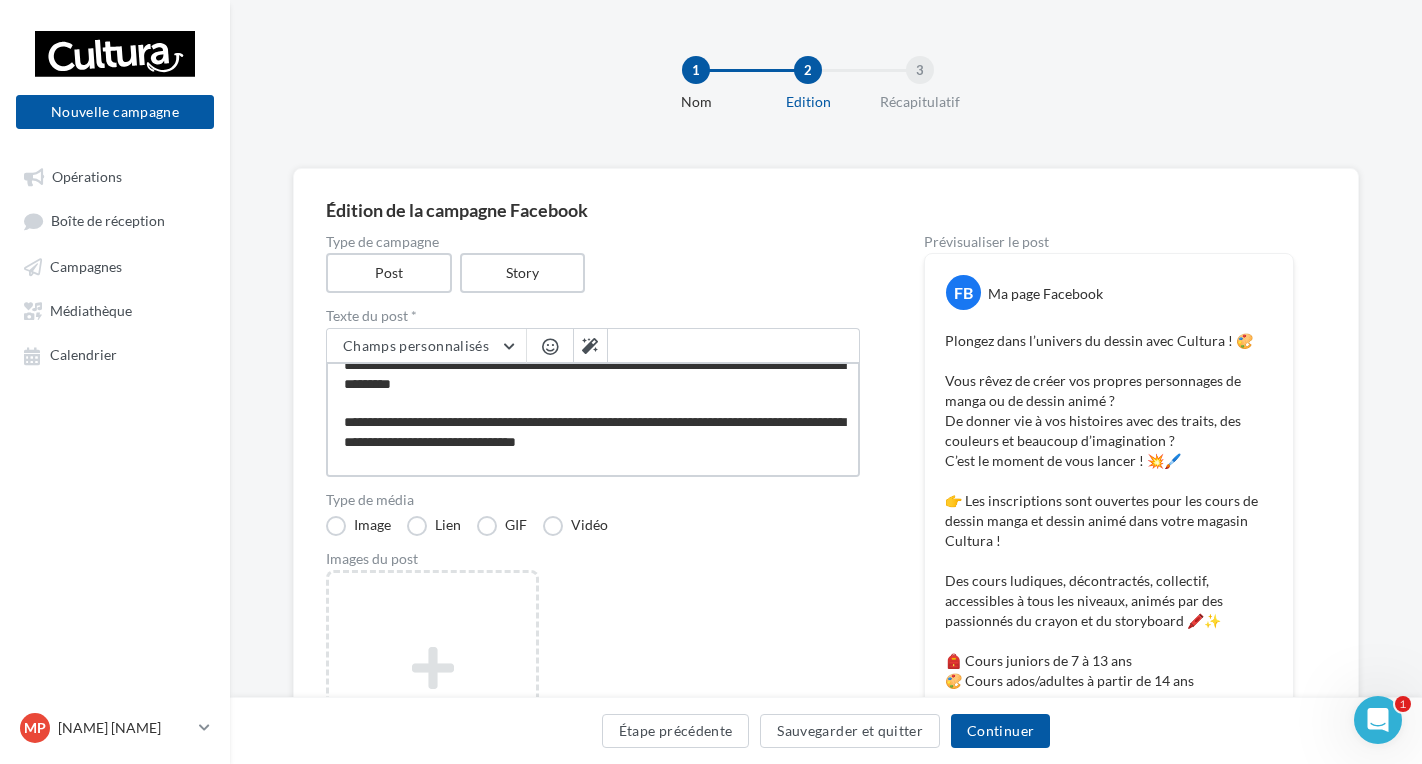 type on "**********" 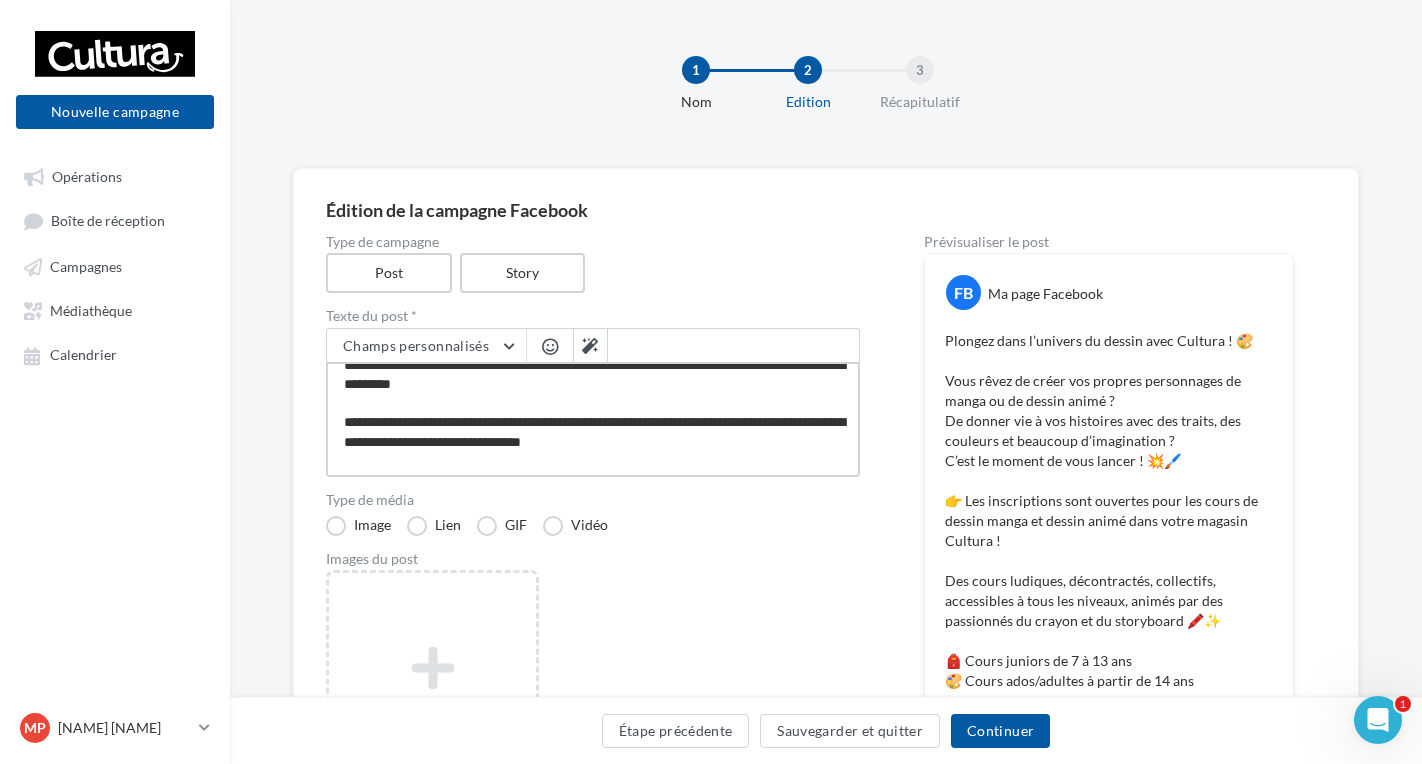 click on "**********" at bounding box center (593, 419) 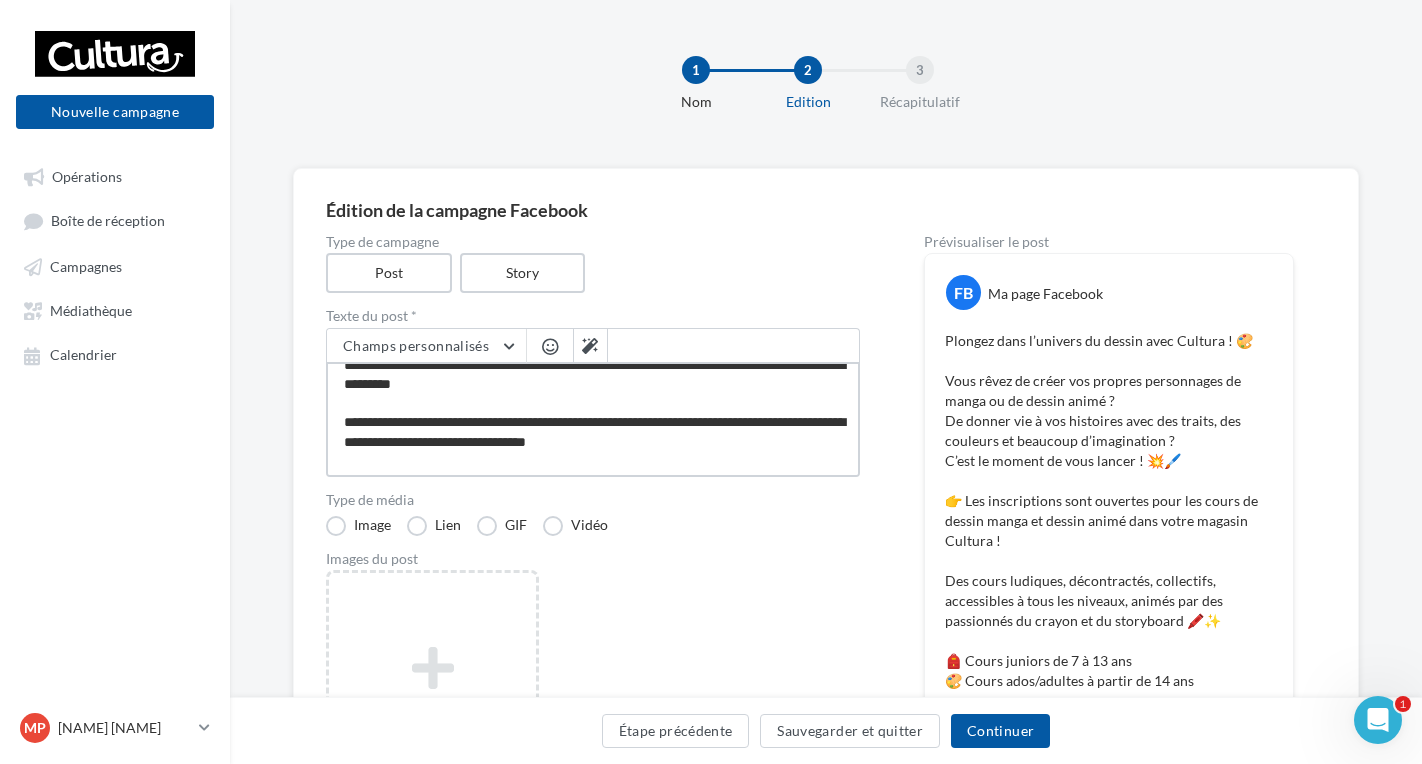 type on "**********" 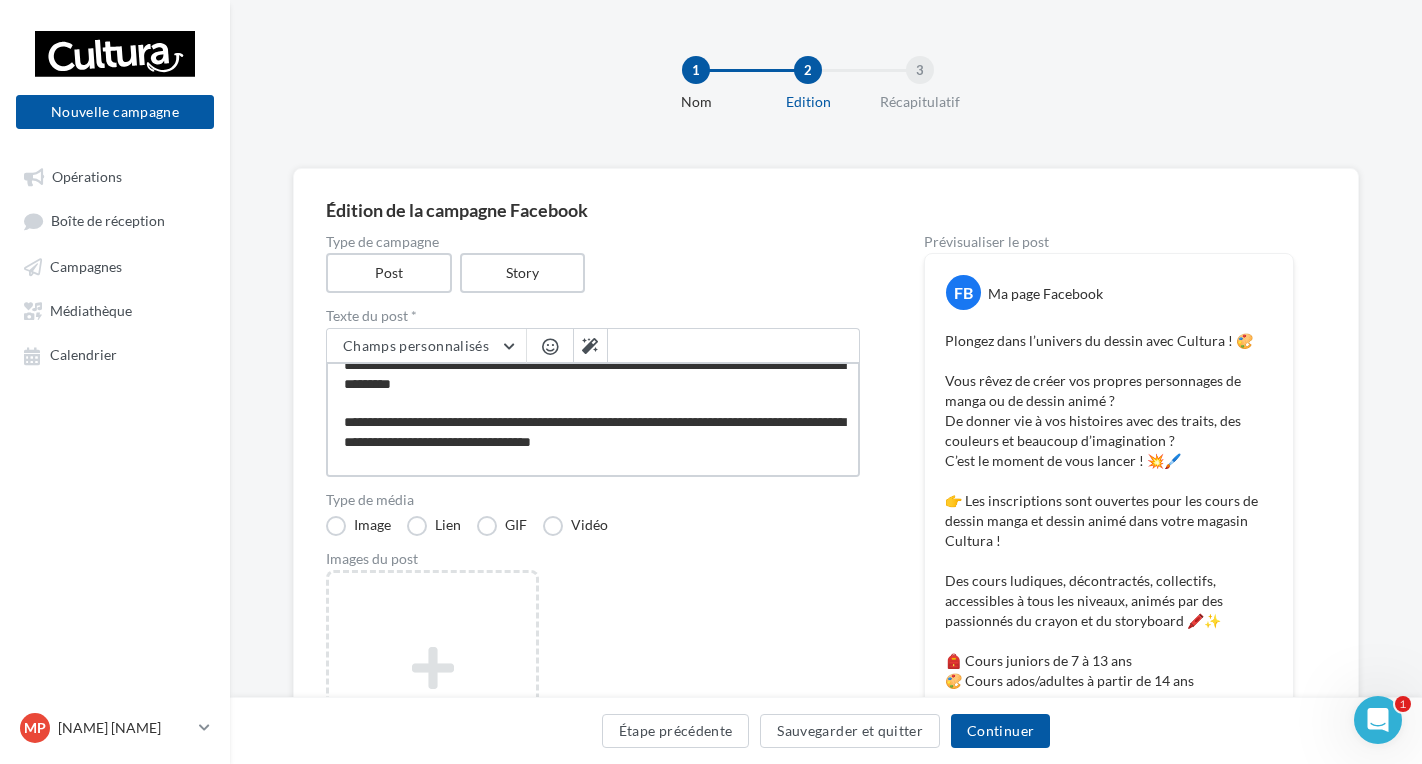 type on "**********" 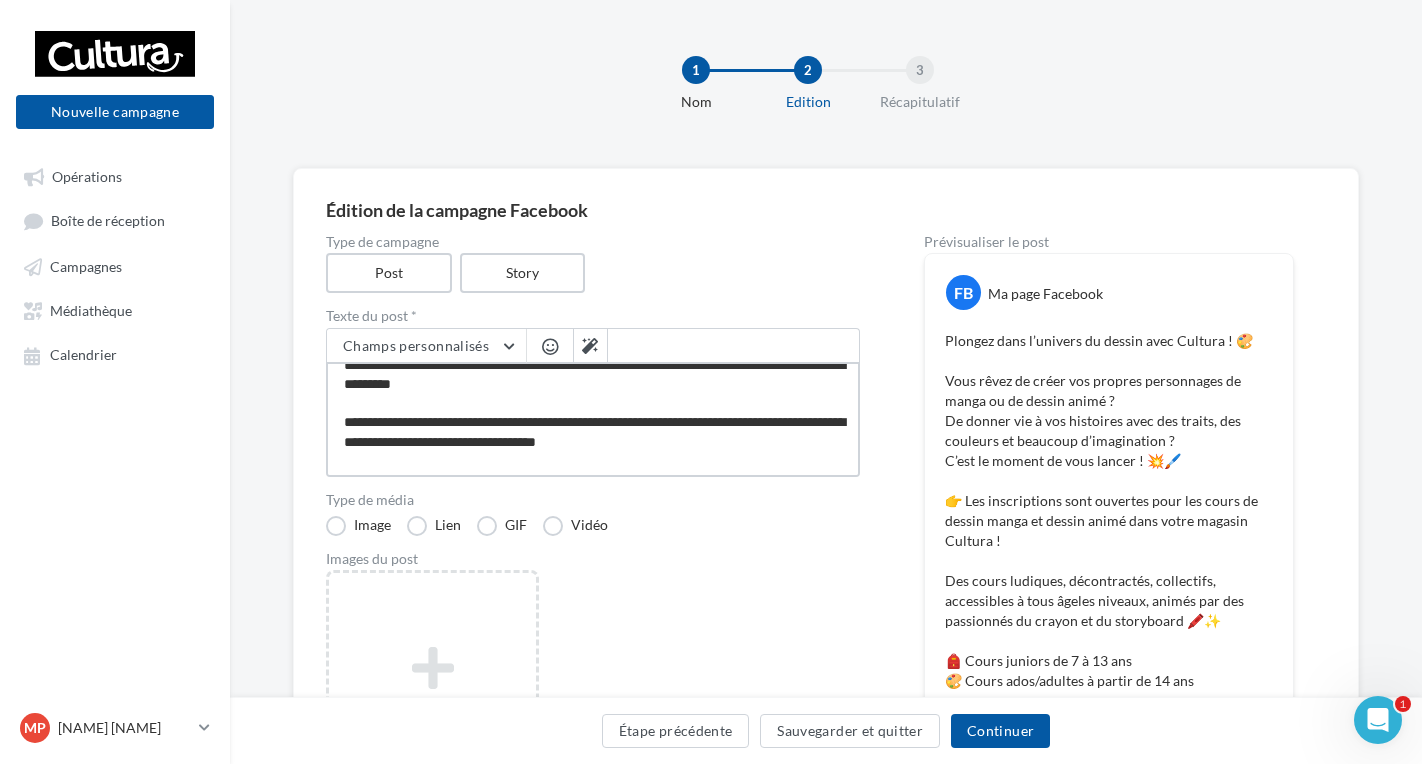 type on "**********" 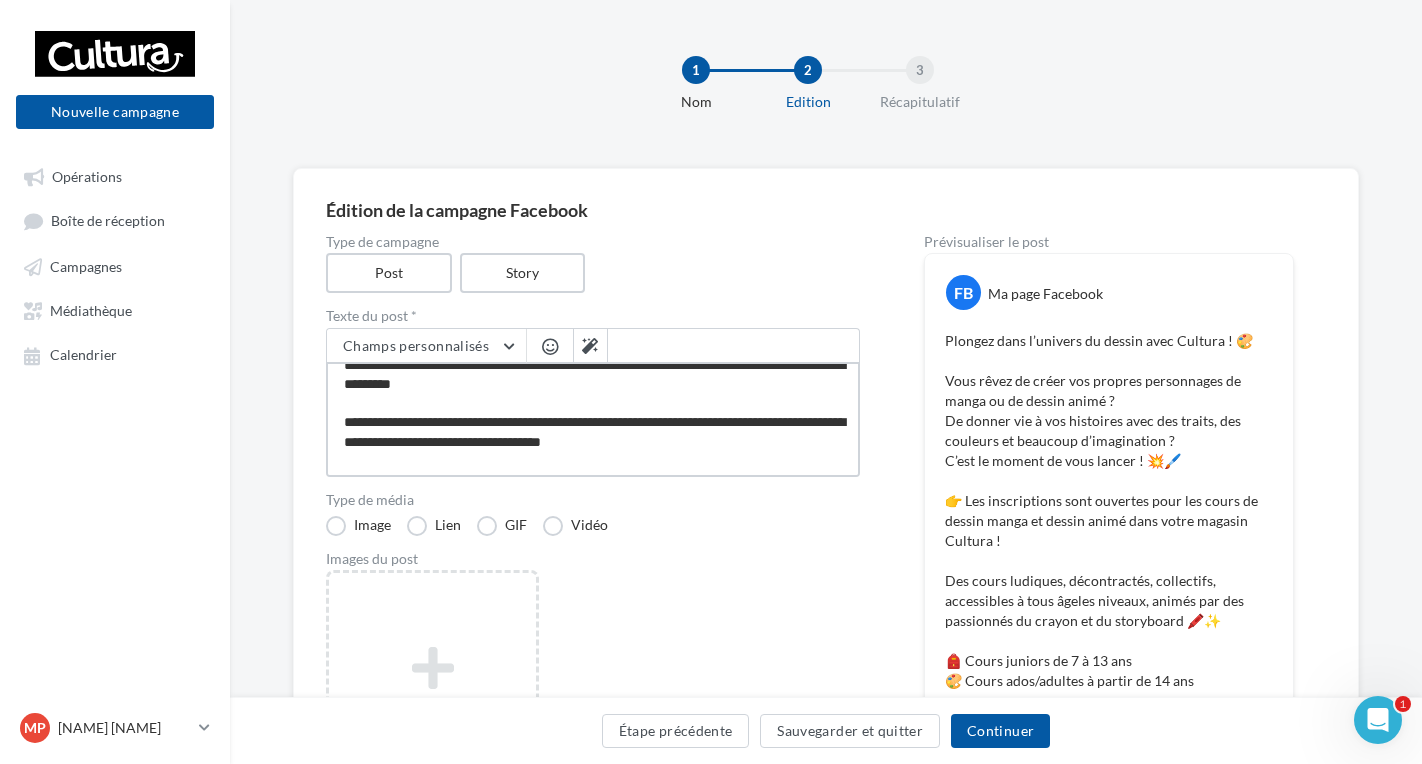 type on "**********" 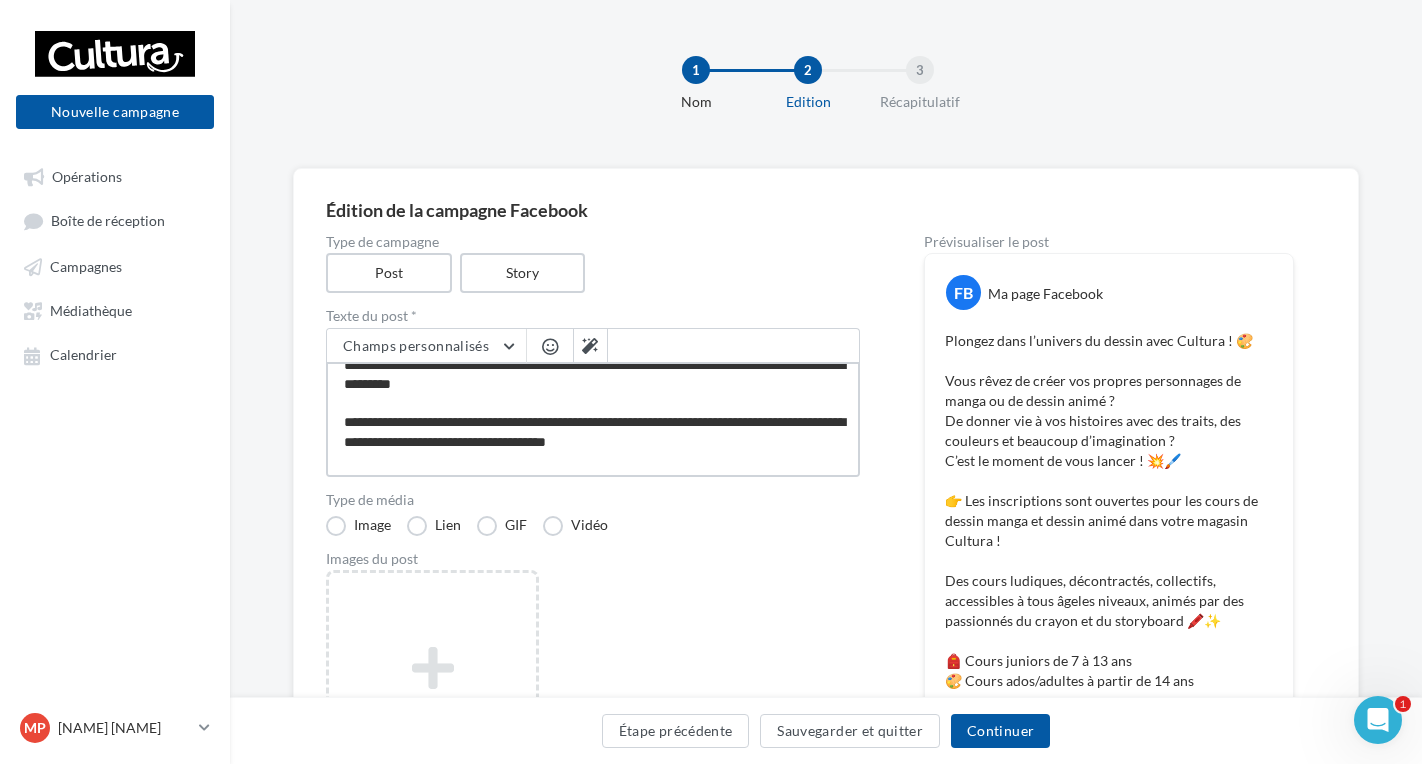 type on "**********" 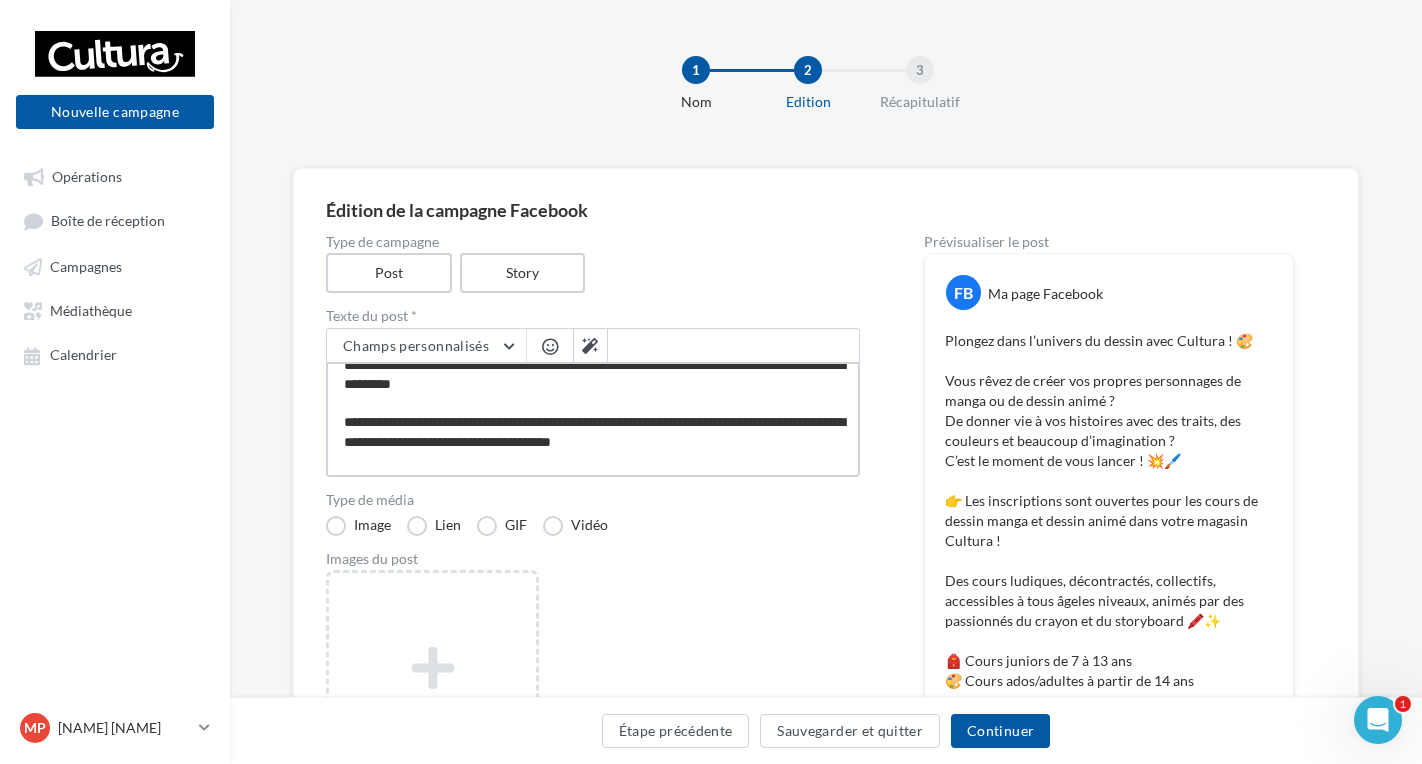 type on "**********" 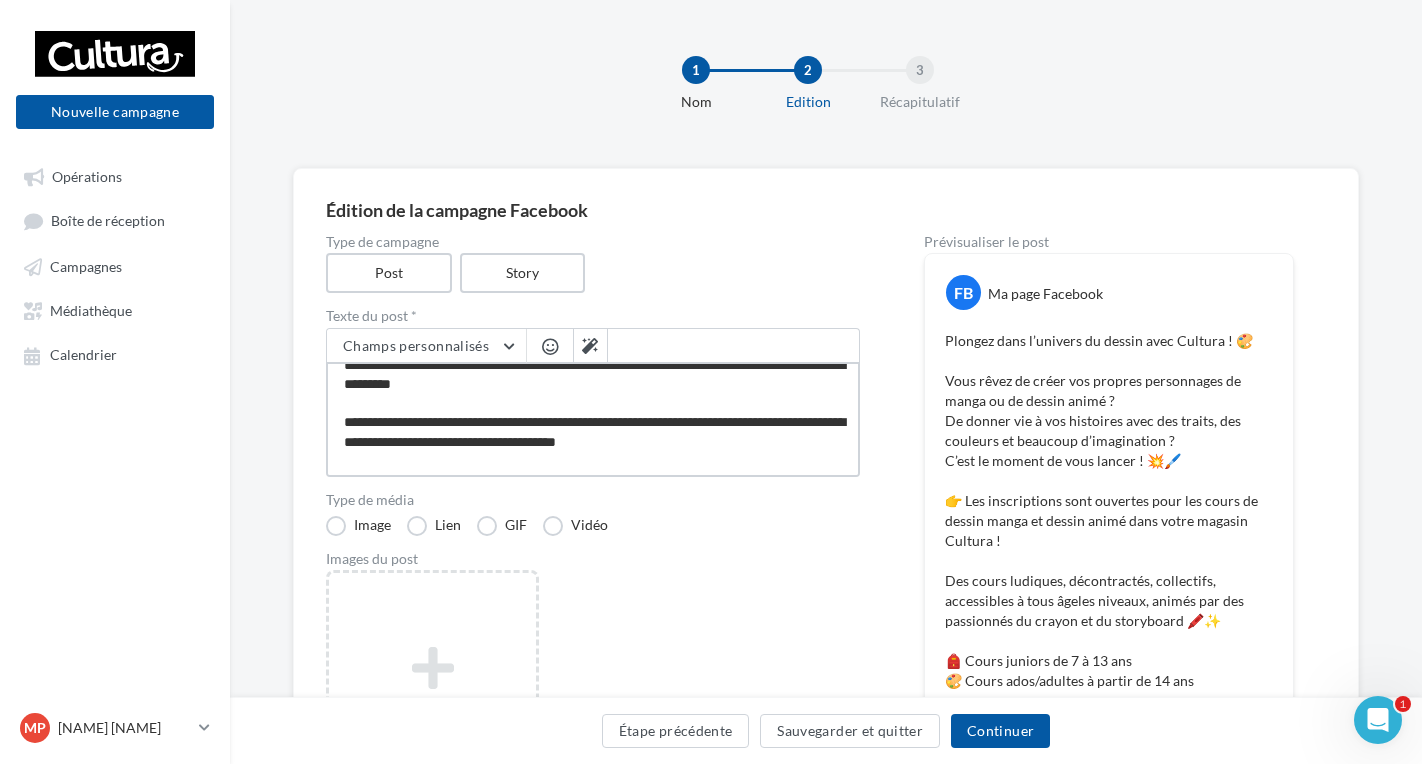 type on "**********" 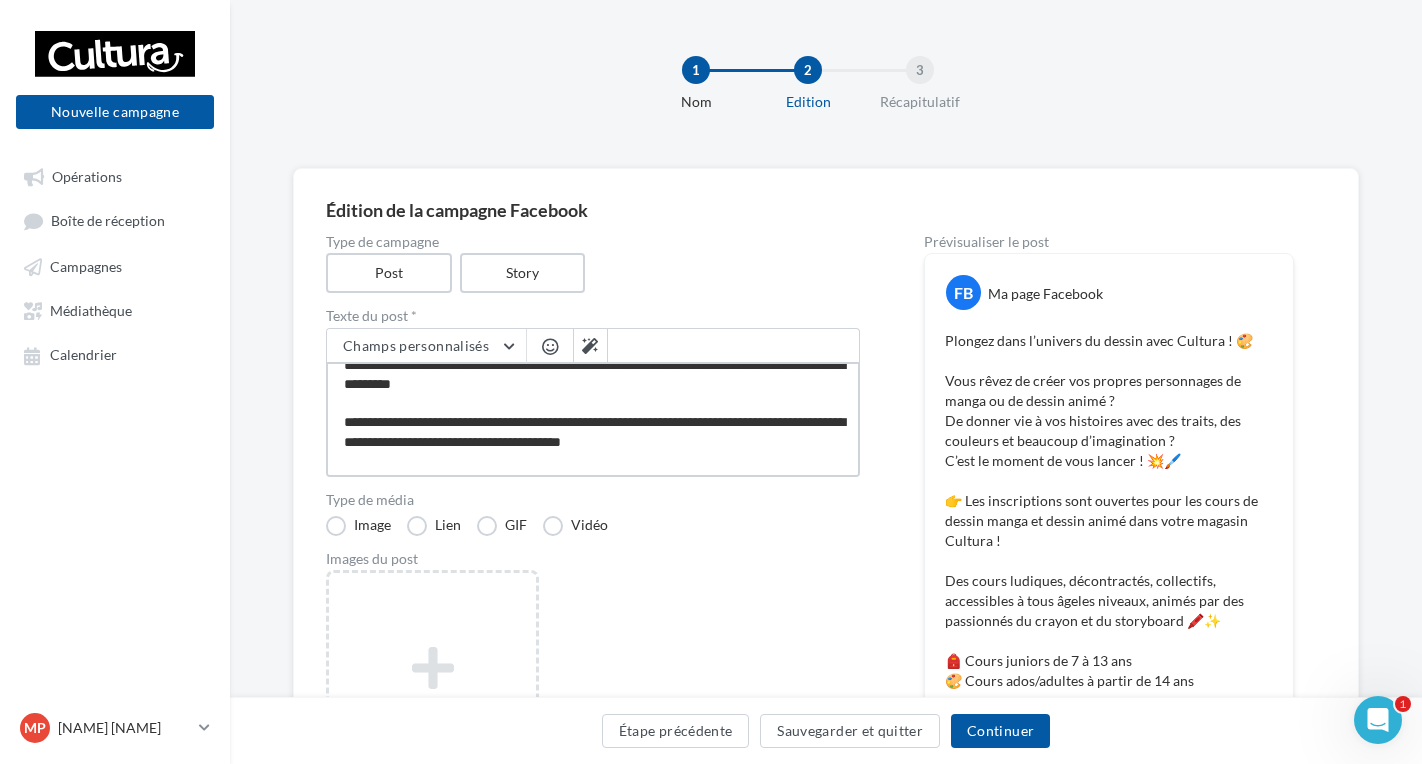 type on "**********" 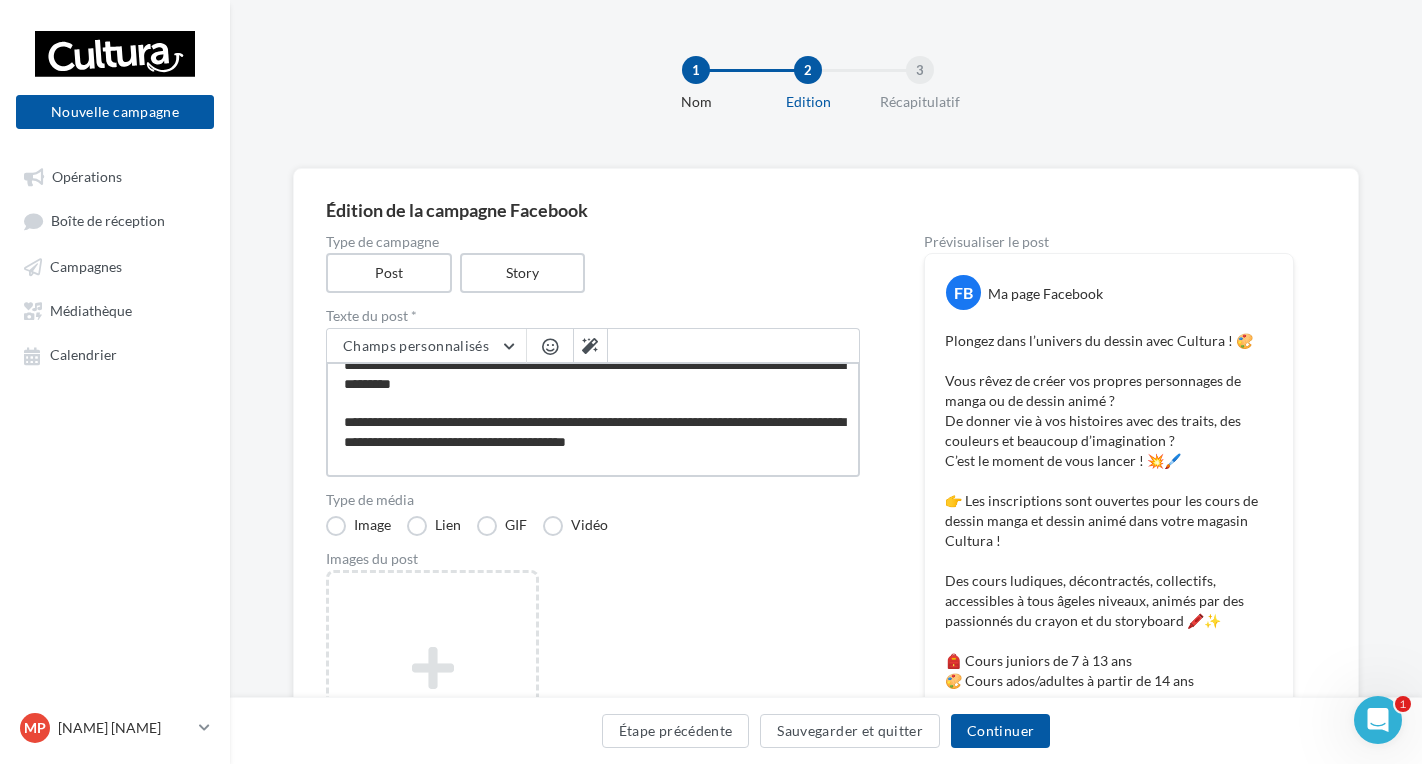 type on "**********" 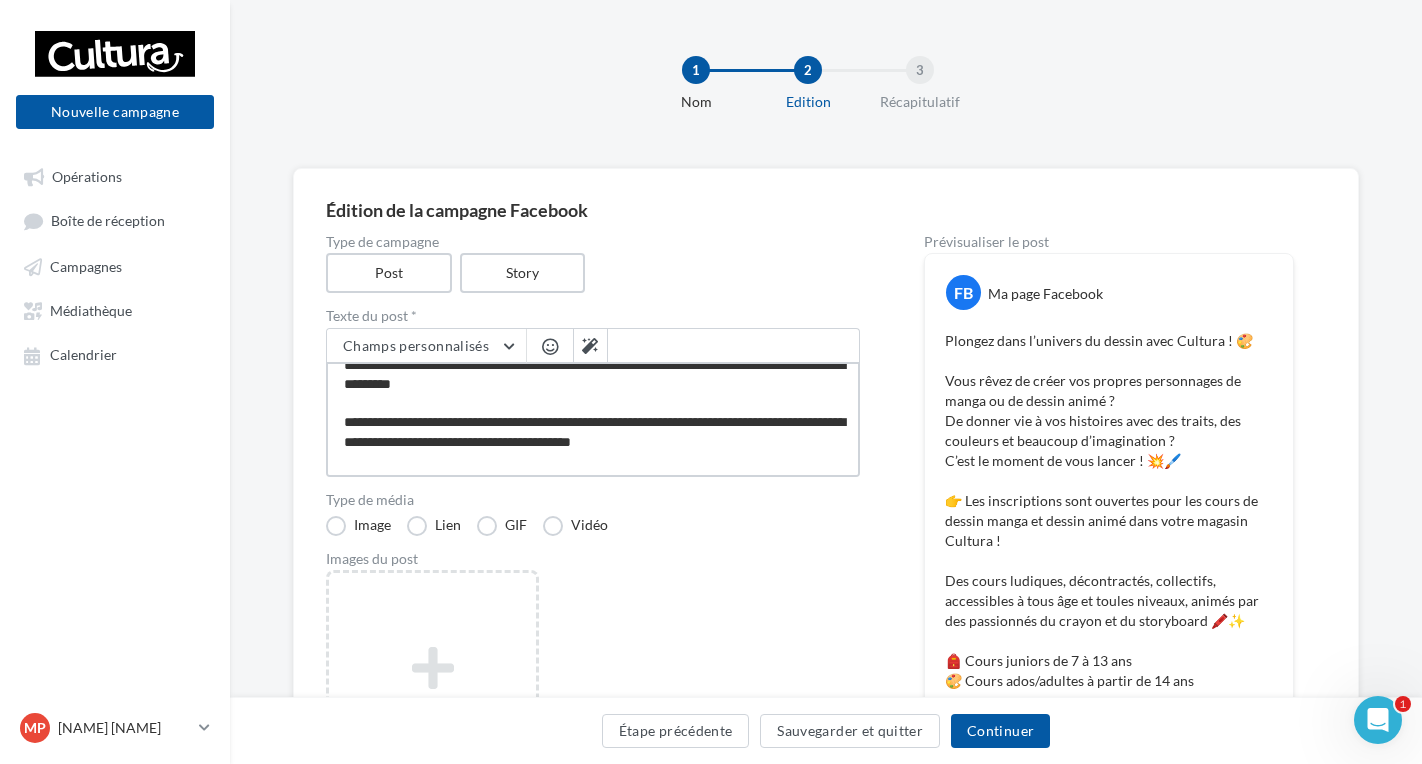 type on "**********" 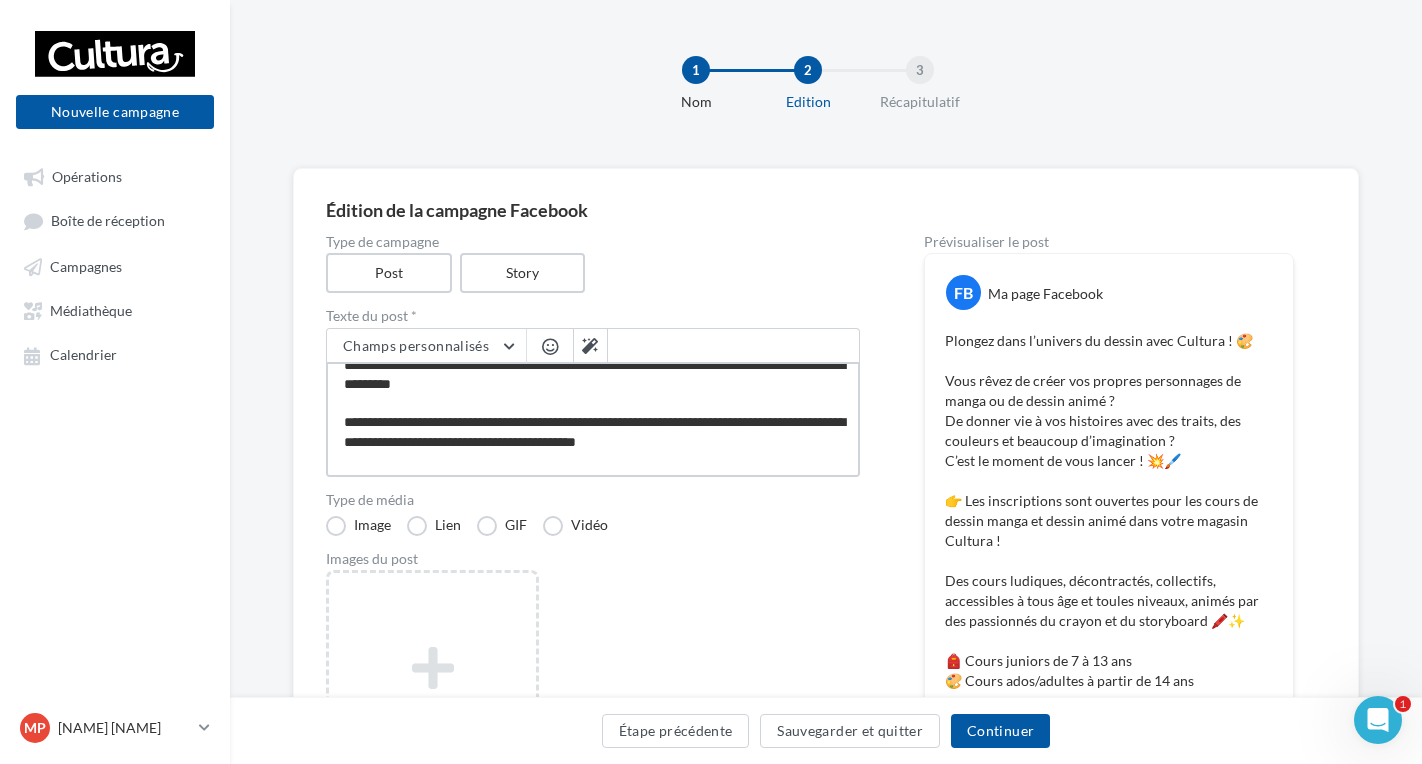 type on "**********" 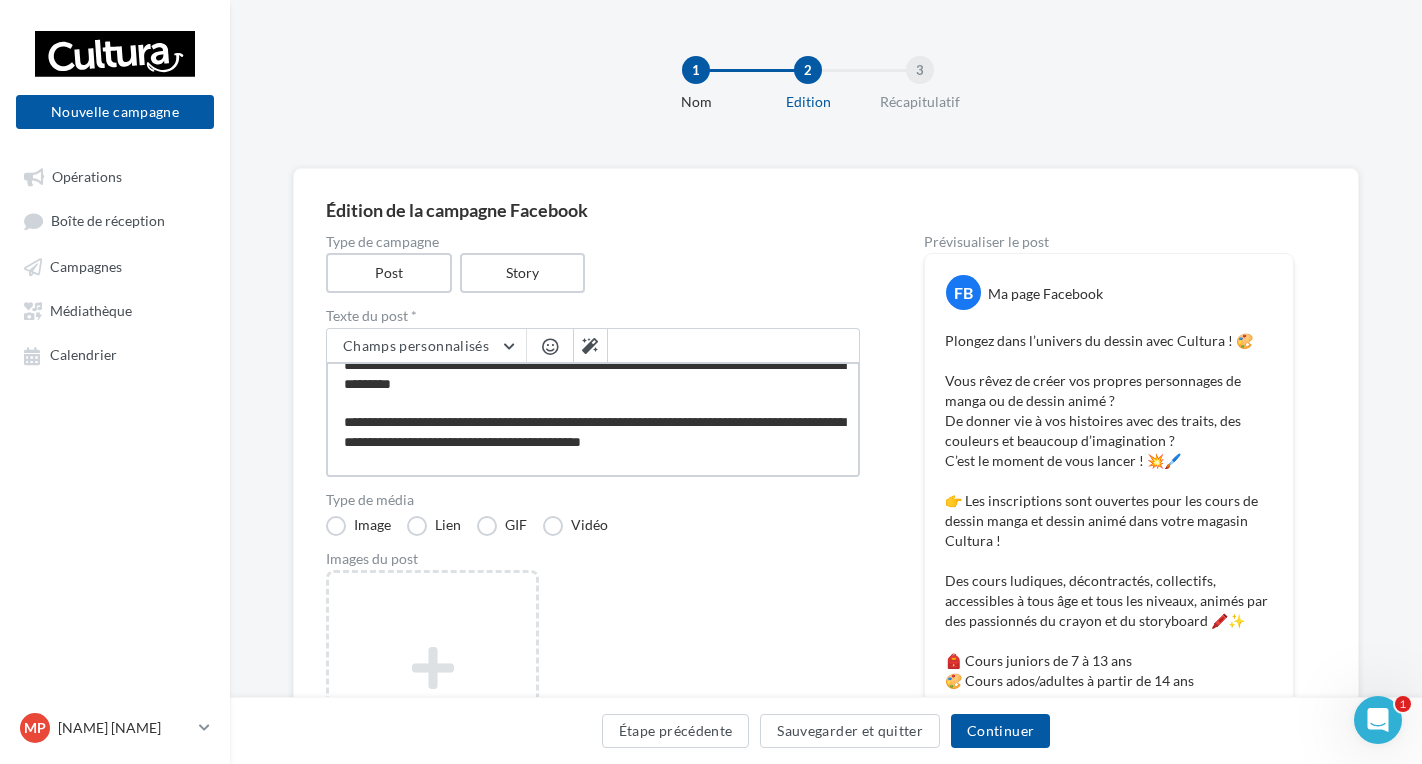 type on "**********" 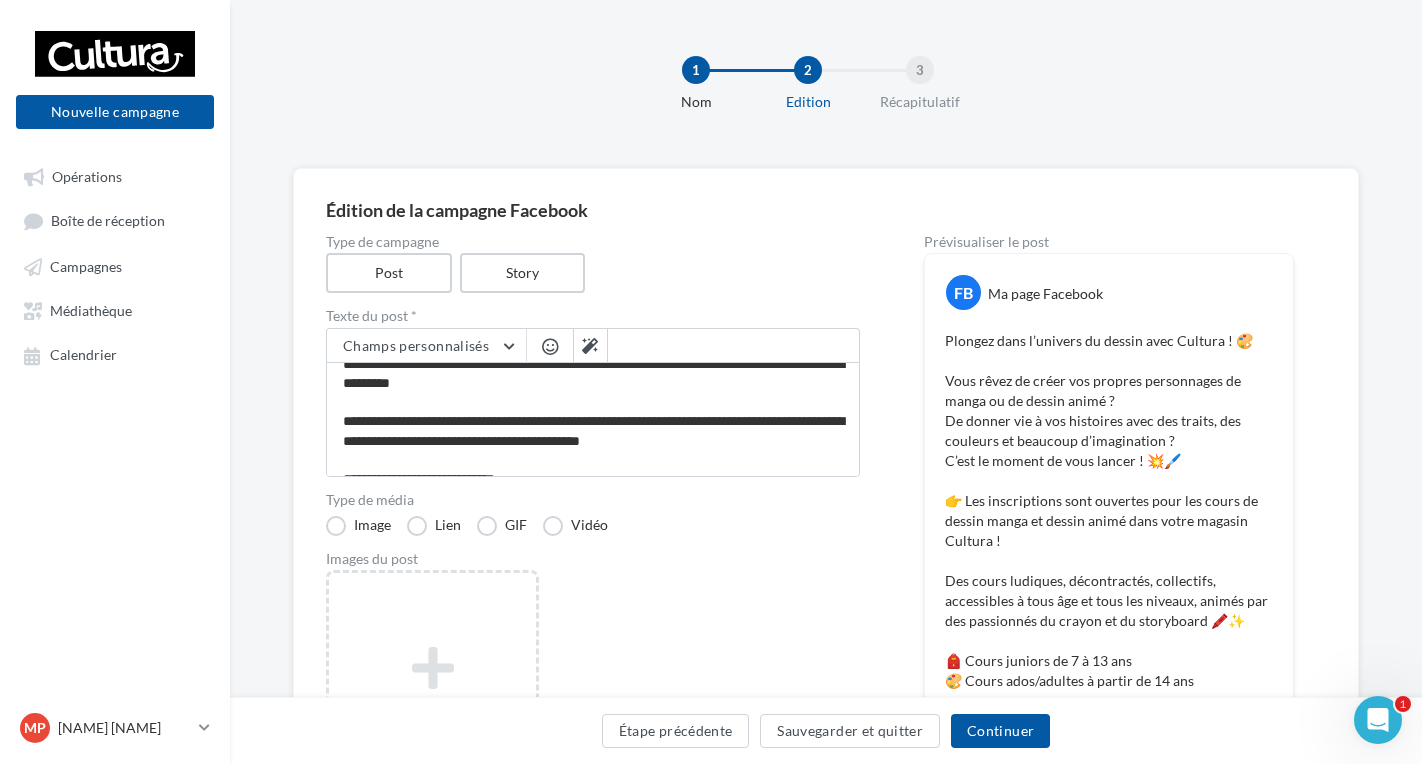 scroll, scrollTop: 131, scrollLeft: 0, axis: vertical 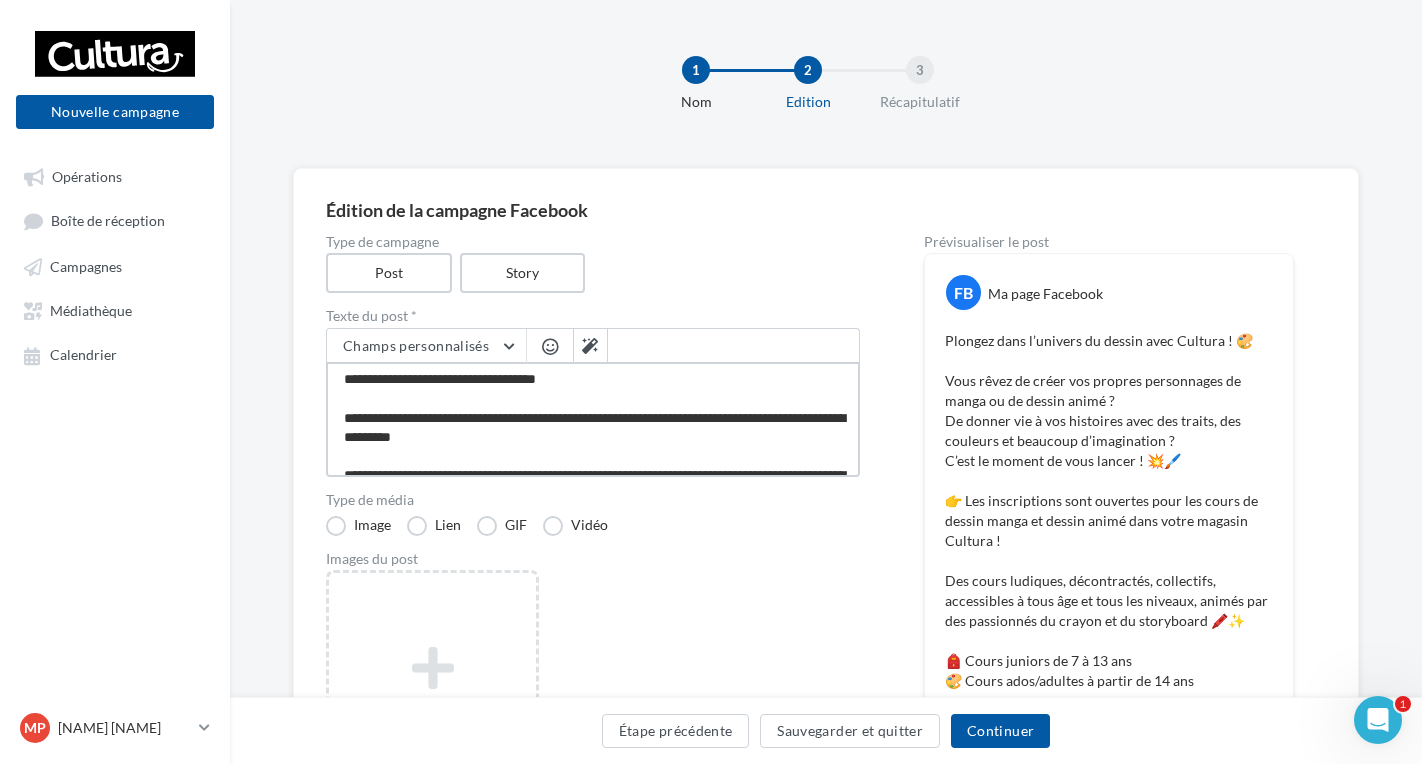 drag, startPoint x: 618, startPoint y: 440, endPoint x: 627, endPoint y: 421, distance: 21.023796 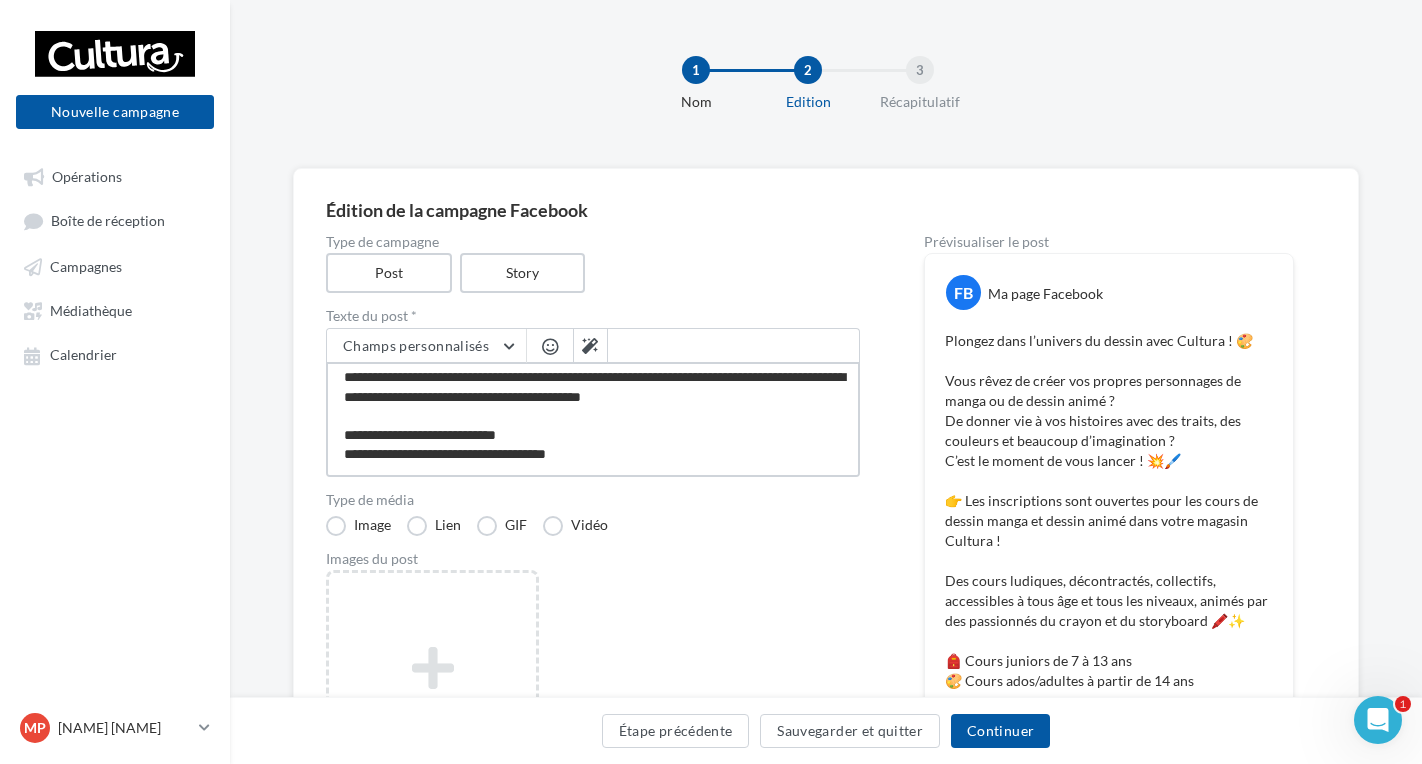 scroll, scrollTop: 132, scrollLeft: 0, axis: vertical 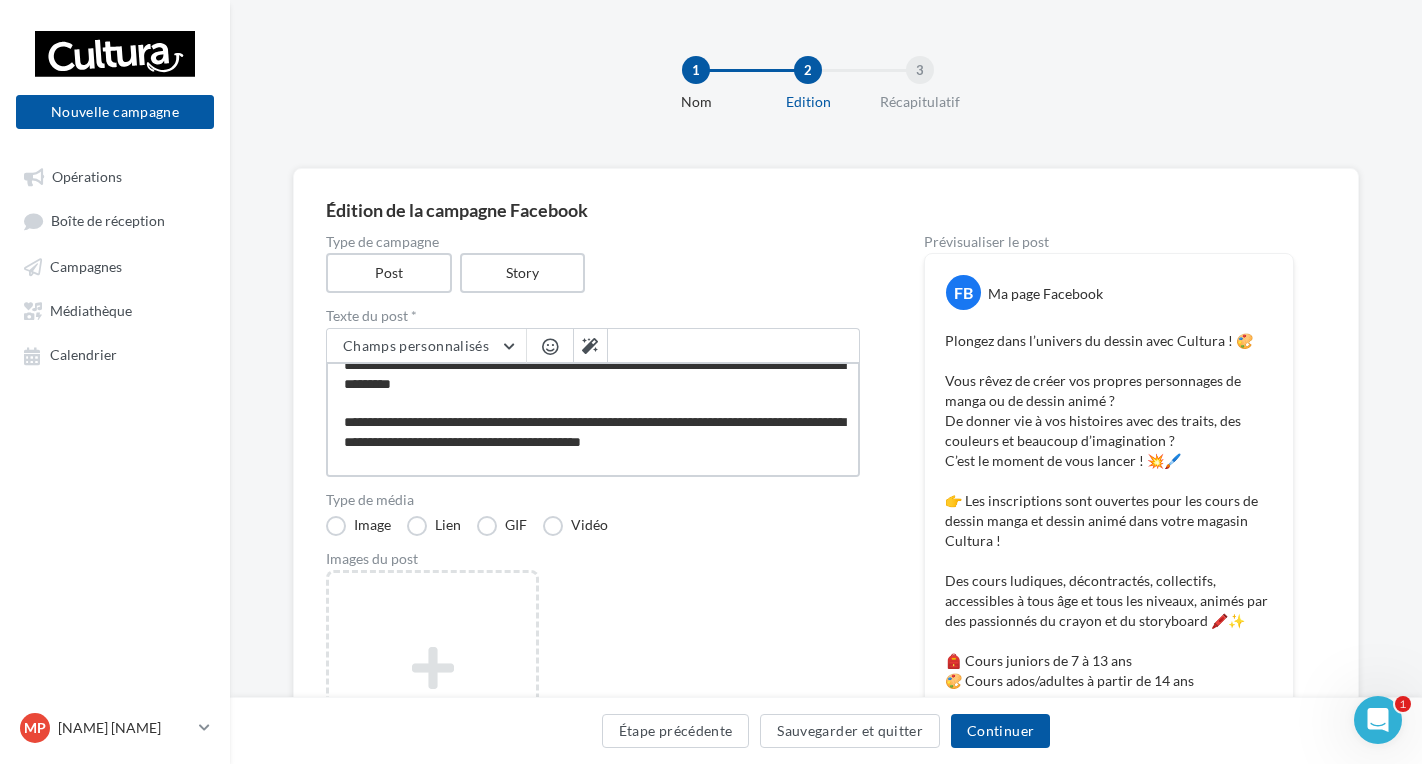 click on "**********" at bounding box center [593, 419] 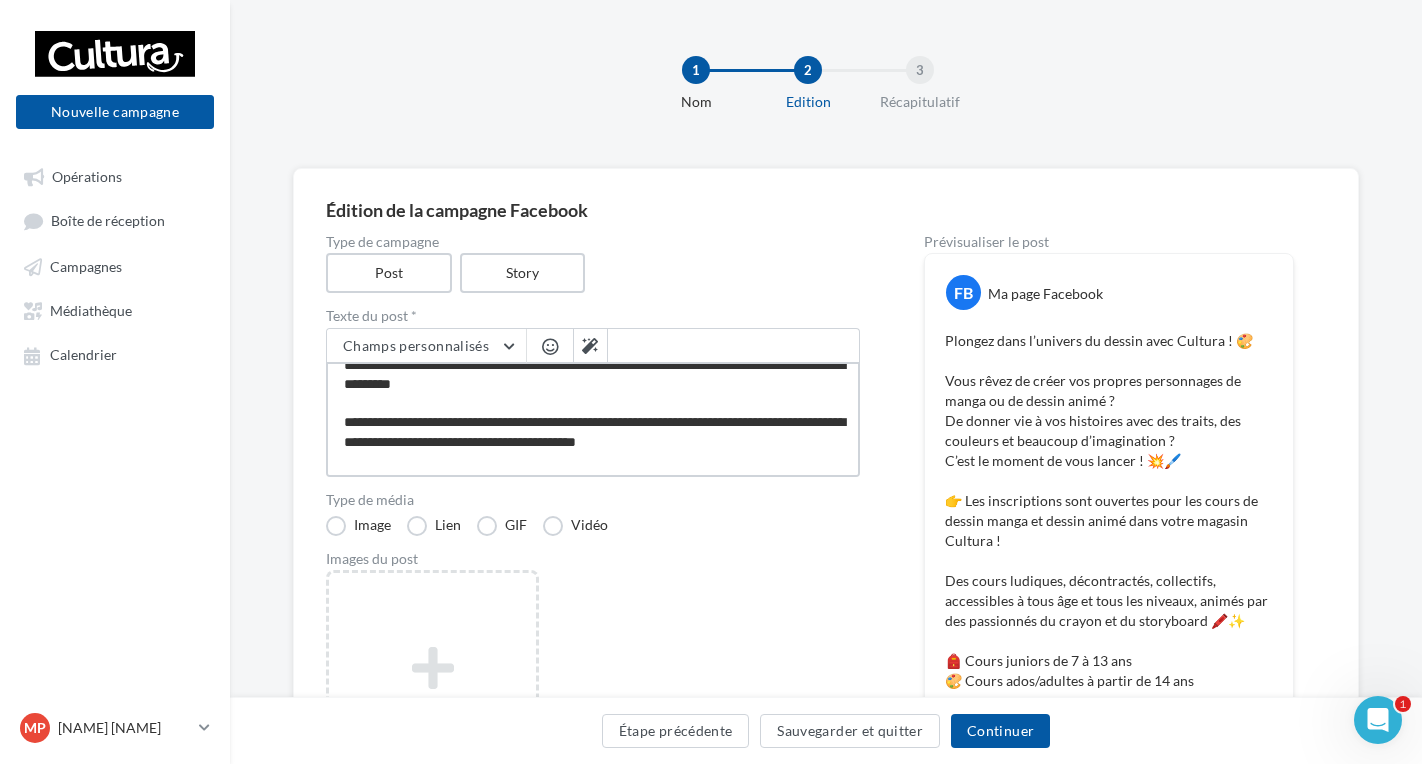 type on "**********" 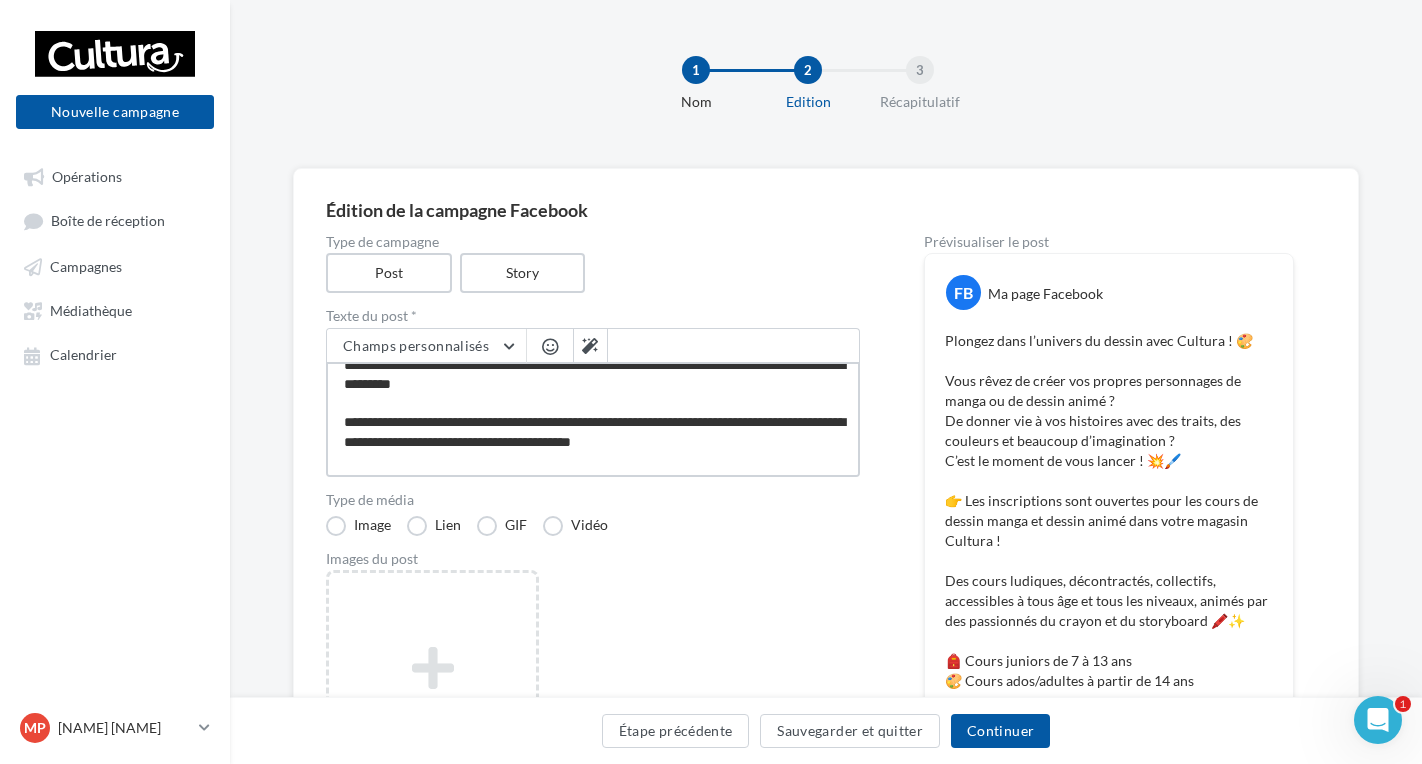 type on "**********" 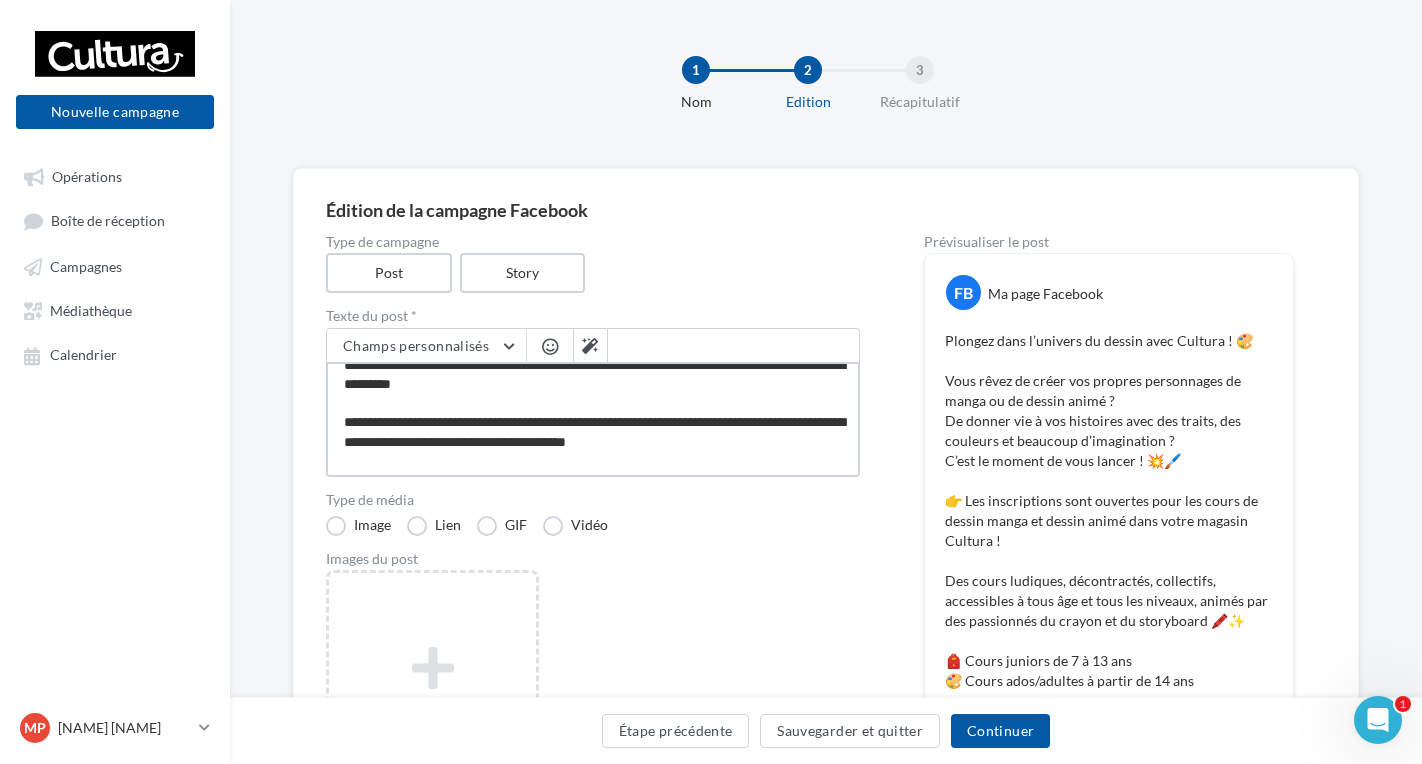 type on "**********" 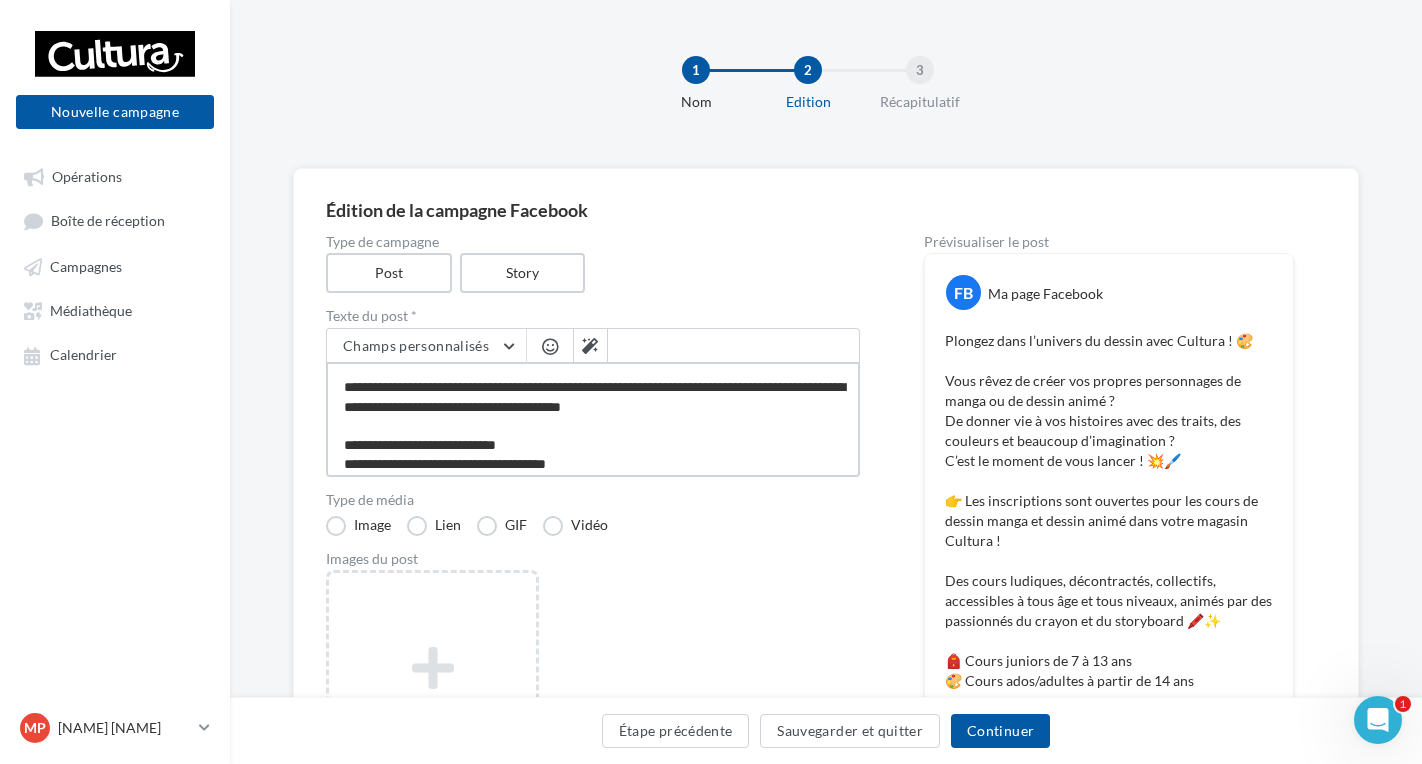 scroll, scrollTop: 132, scrollLeft: 0, axis: vertical 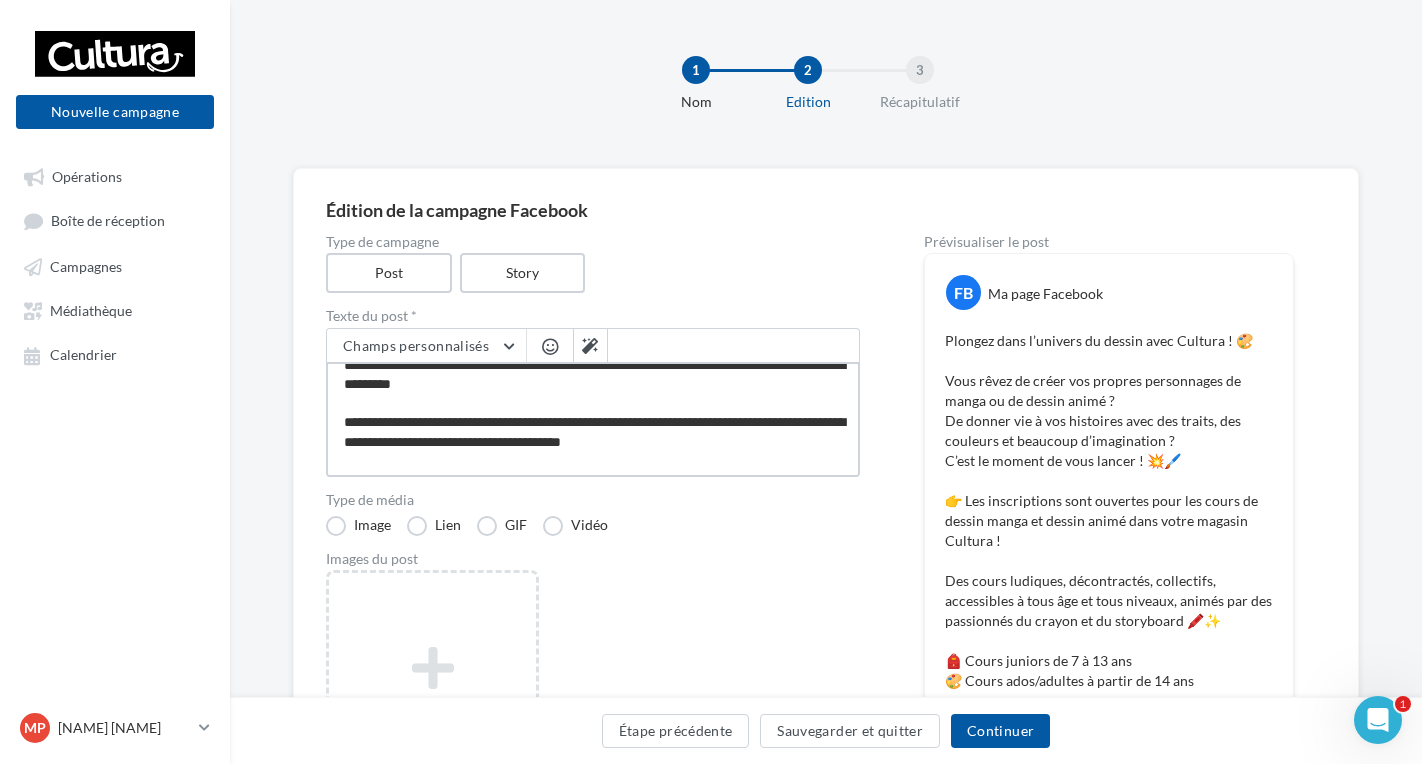 drag, startPoint x: 691, startPoint y: 441, endPoint x: 422, endPoint y: 445, distance: 269.02972 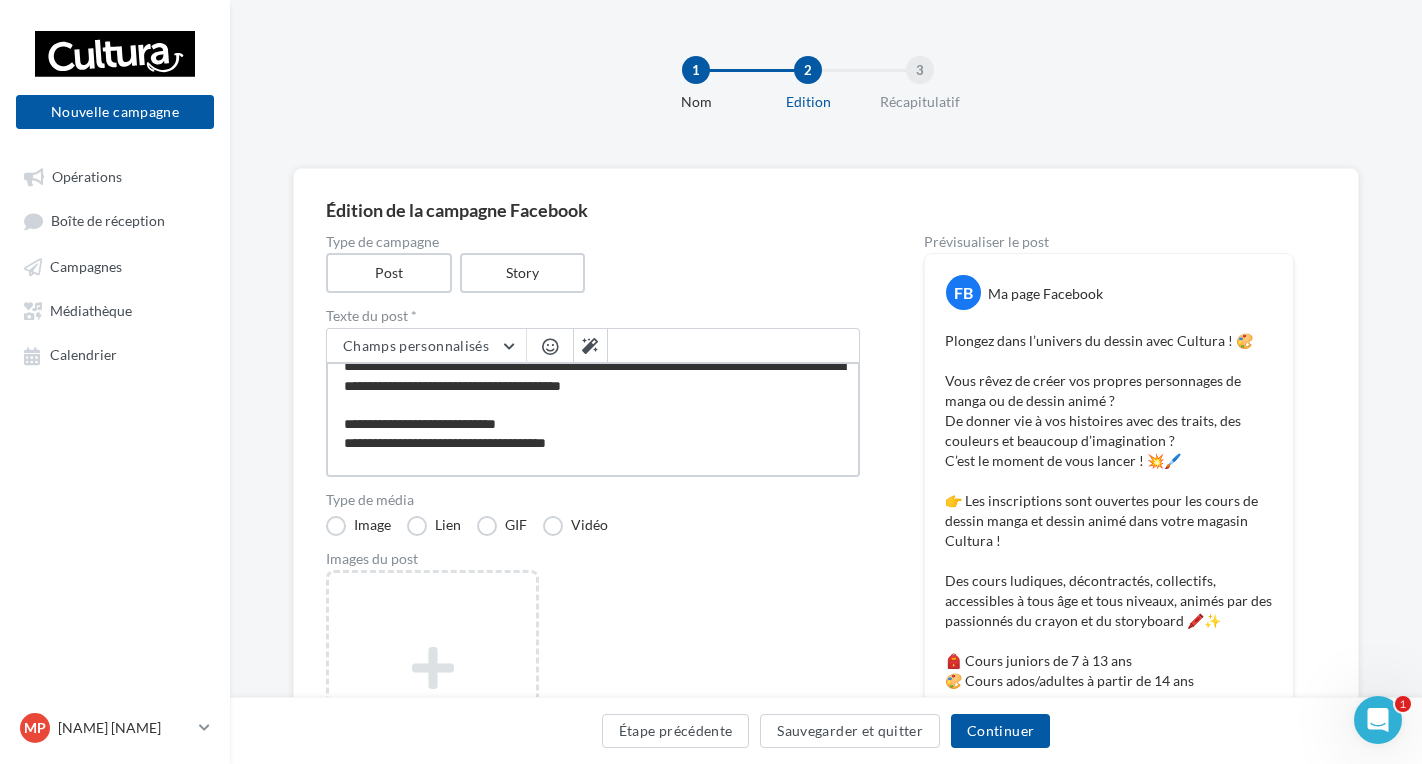 scroll, scrollTop: 232, scrollLeft: 0, axis: vertical 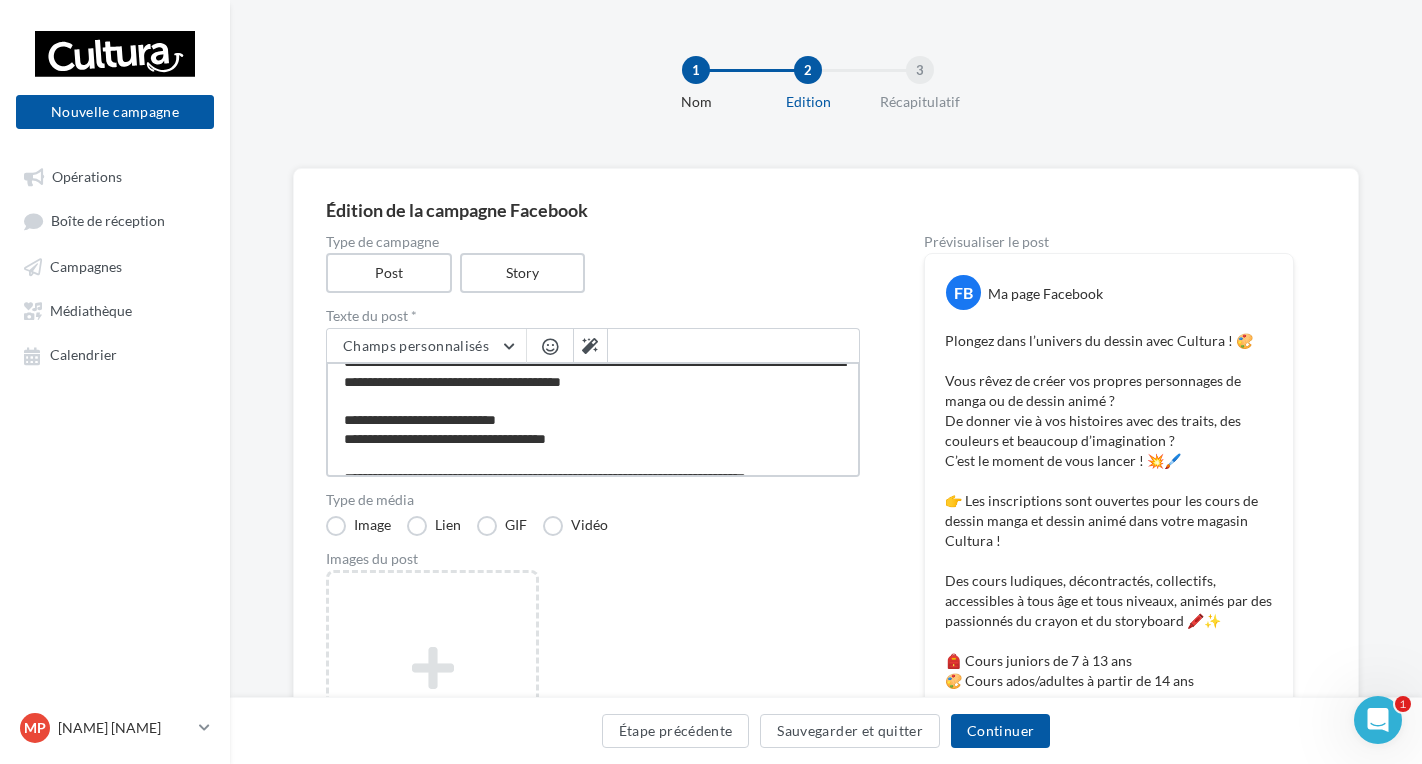 type on "**********" 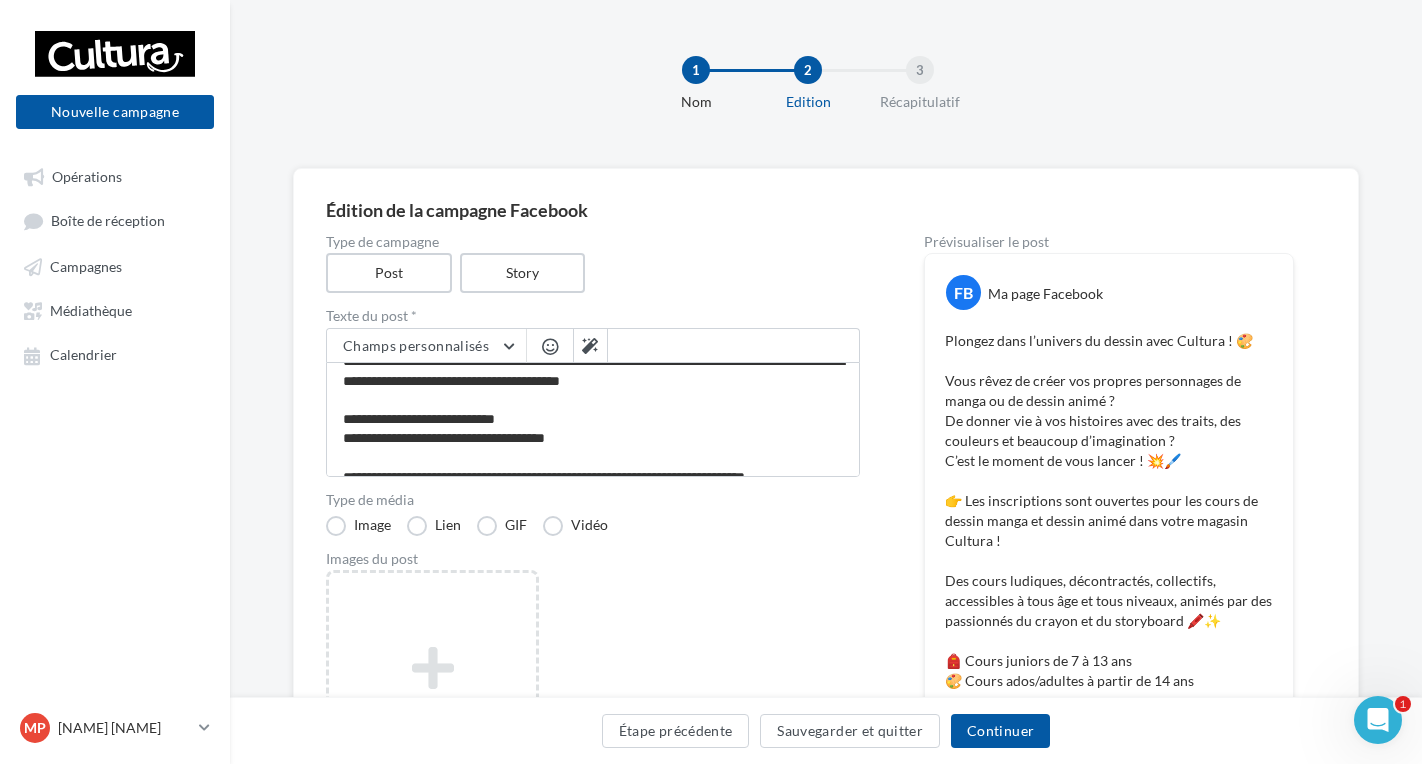 scroll, scrollTop: 191, scrollLeft: 0, axis: vertical 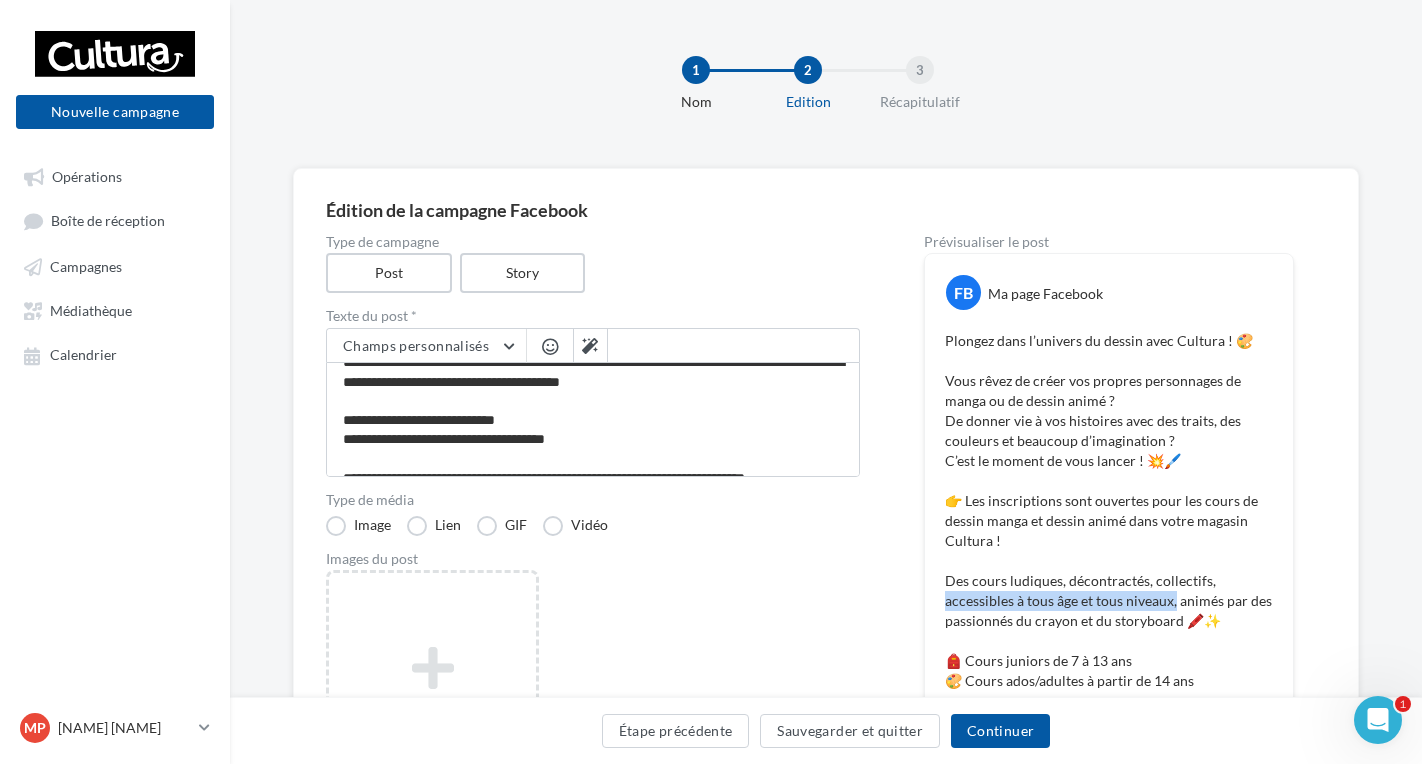 drag, startPoint x: 947, startPoint y: 599, endPoint x: 1175, endPoint y: 604, distance: 228.05482 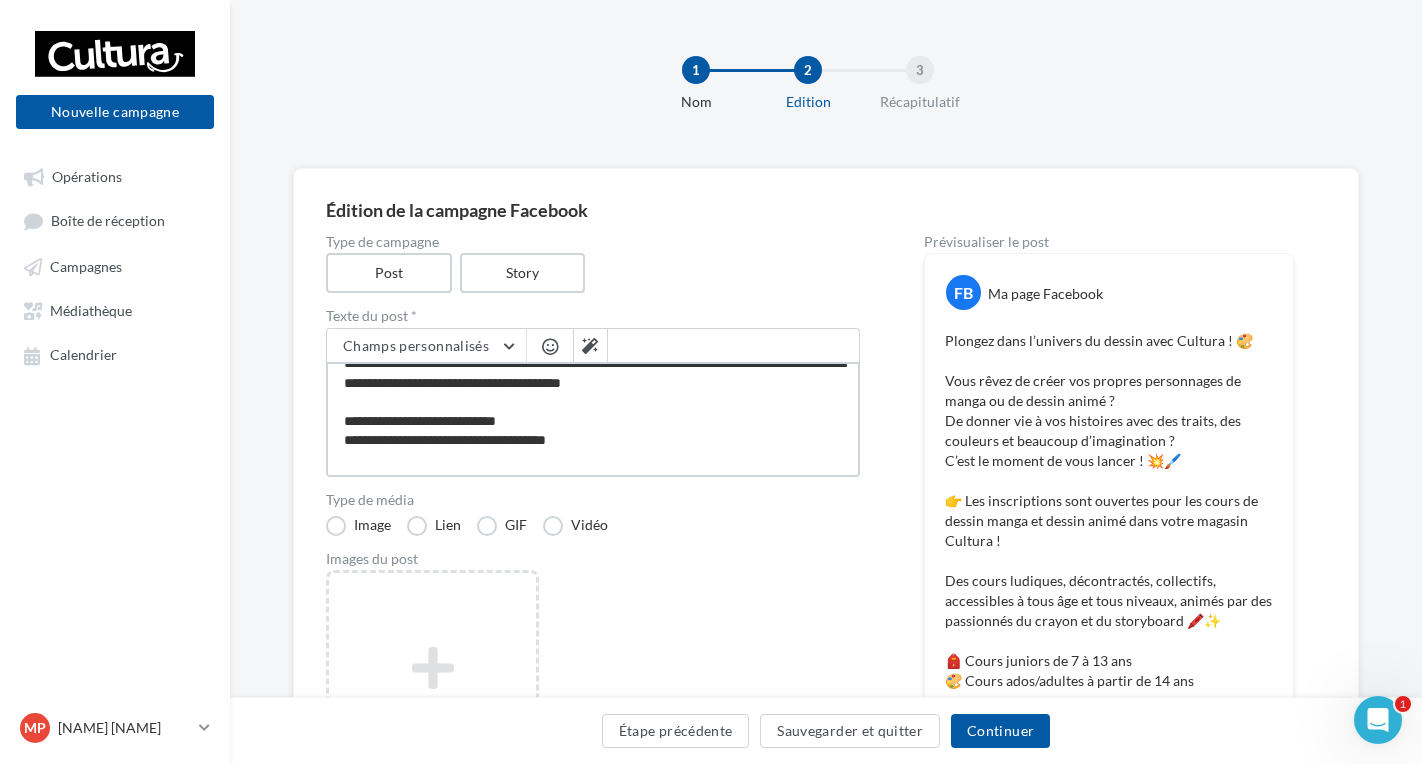 click on "**********" at bounding box center [593, 419] 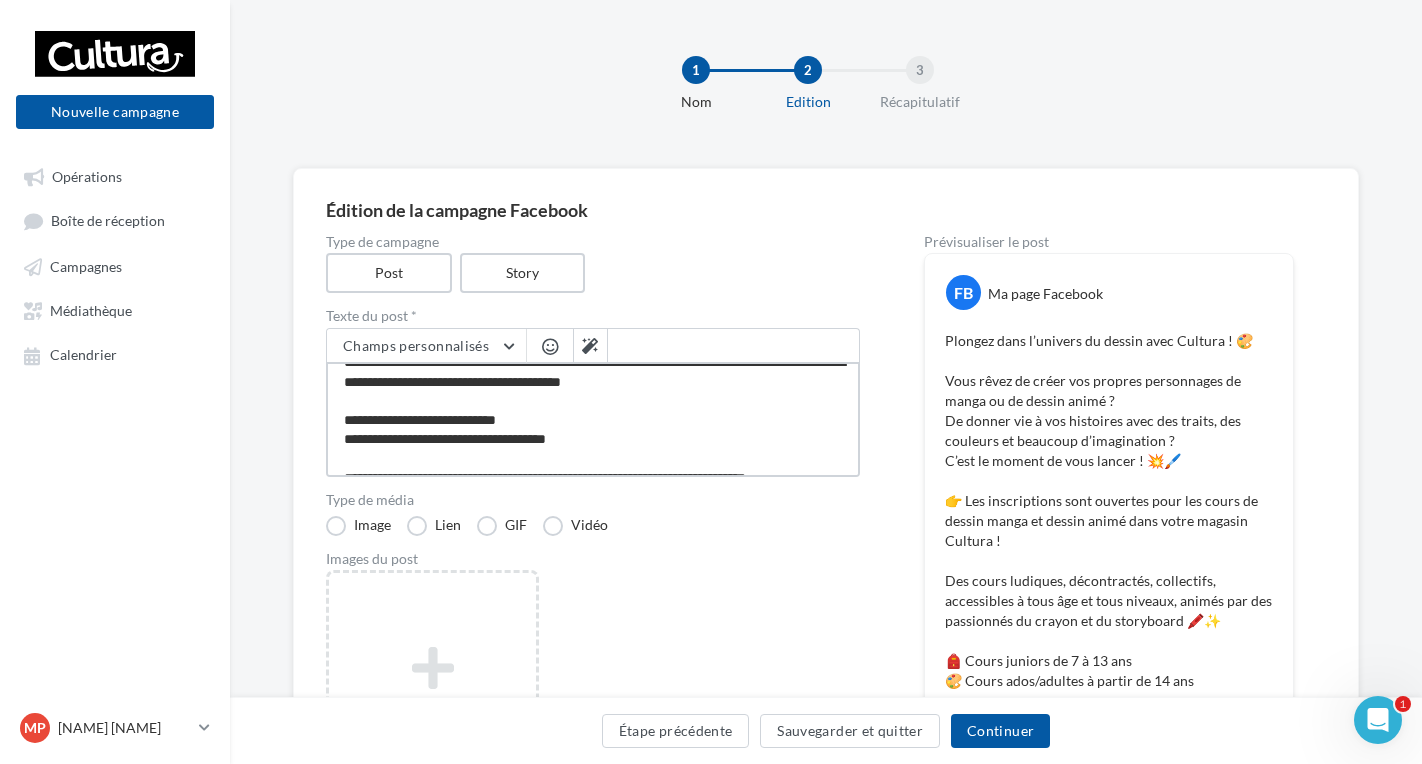 type on "**********" 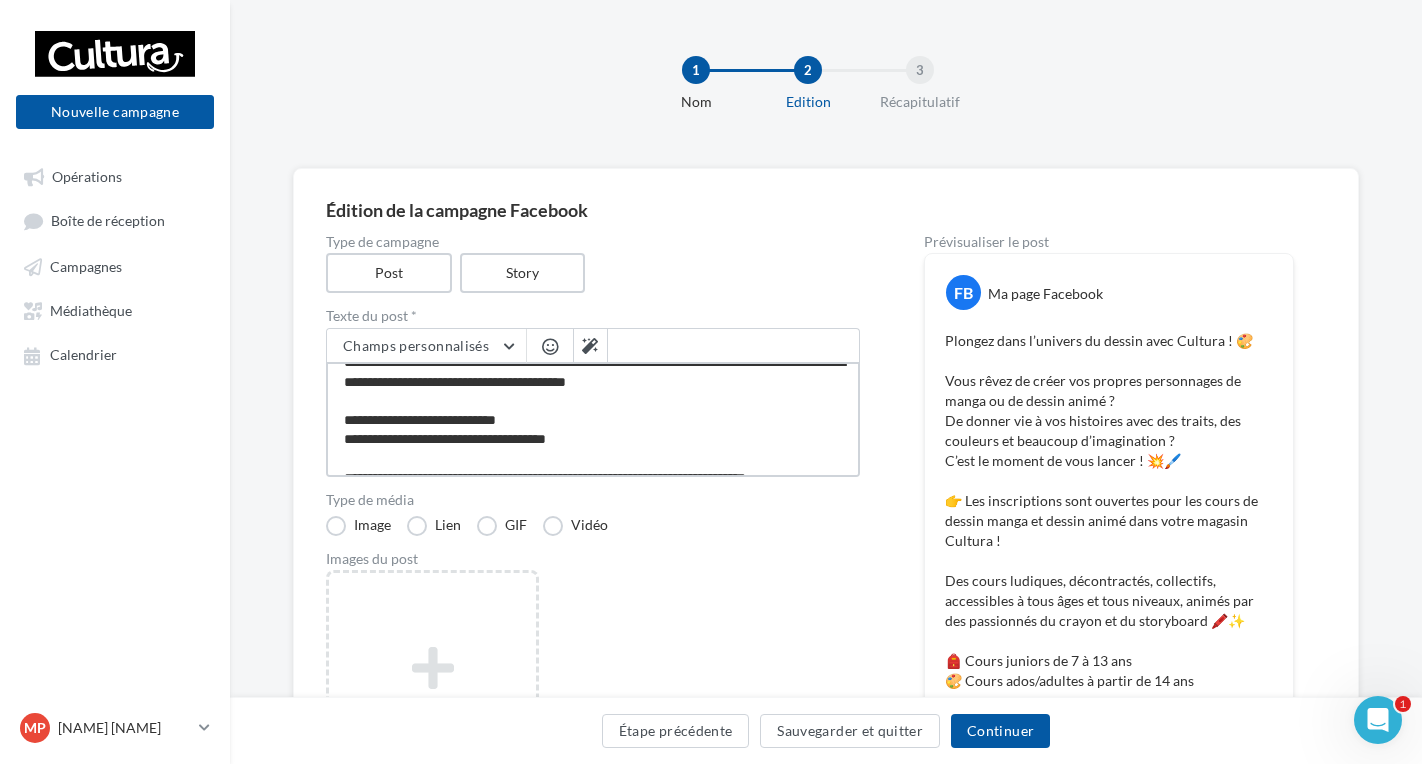 click on "**********" at bounding box center [593, 419] 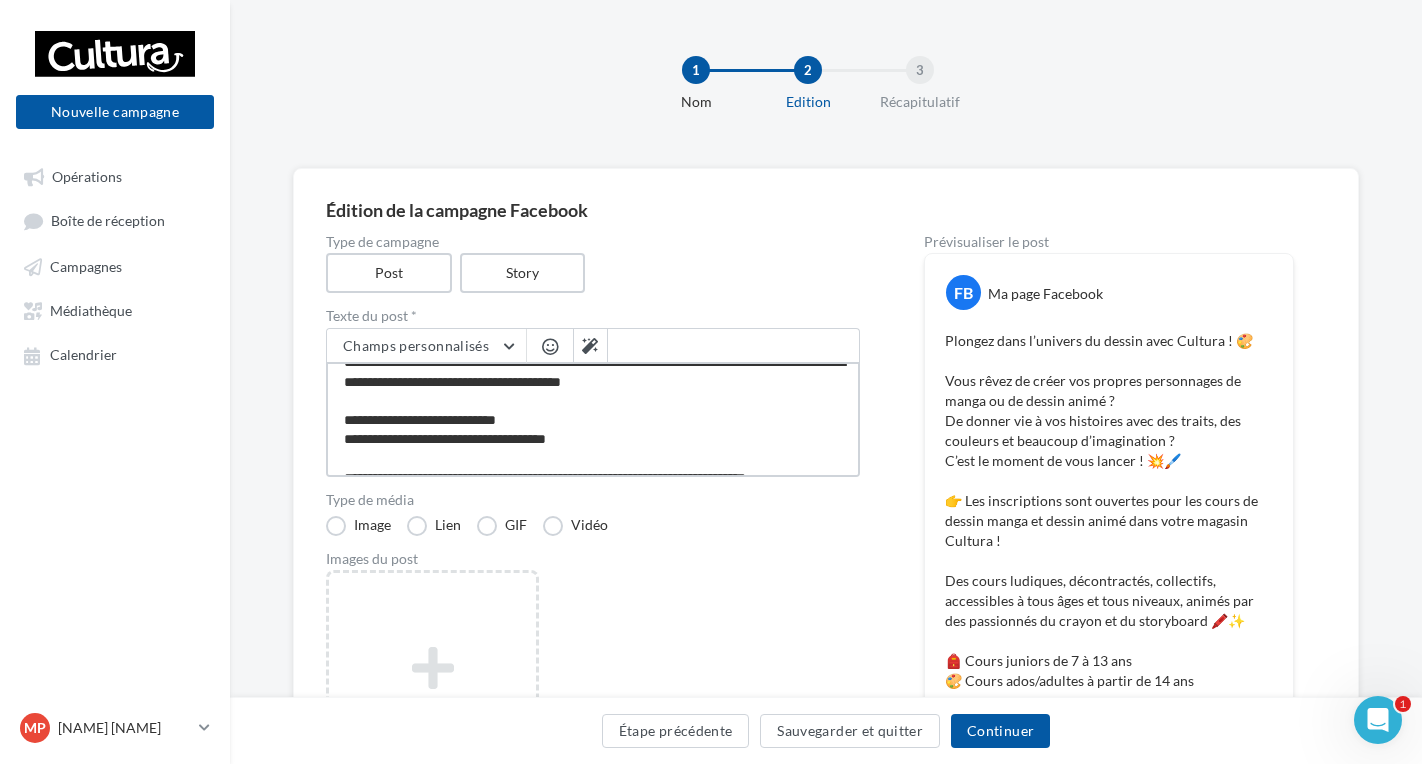 type on "**********" 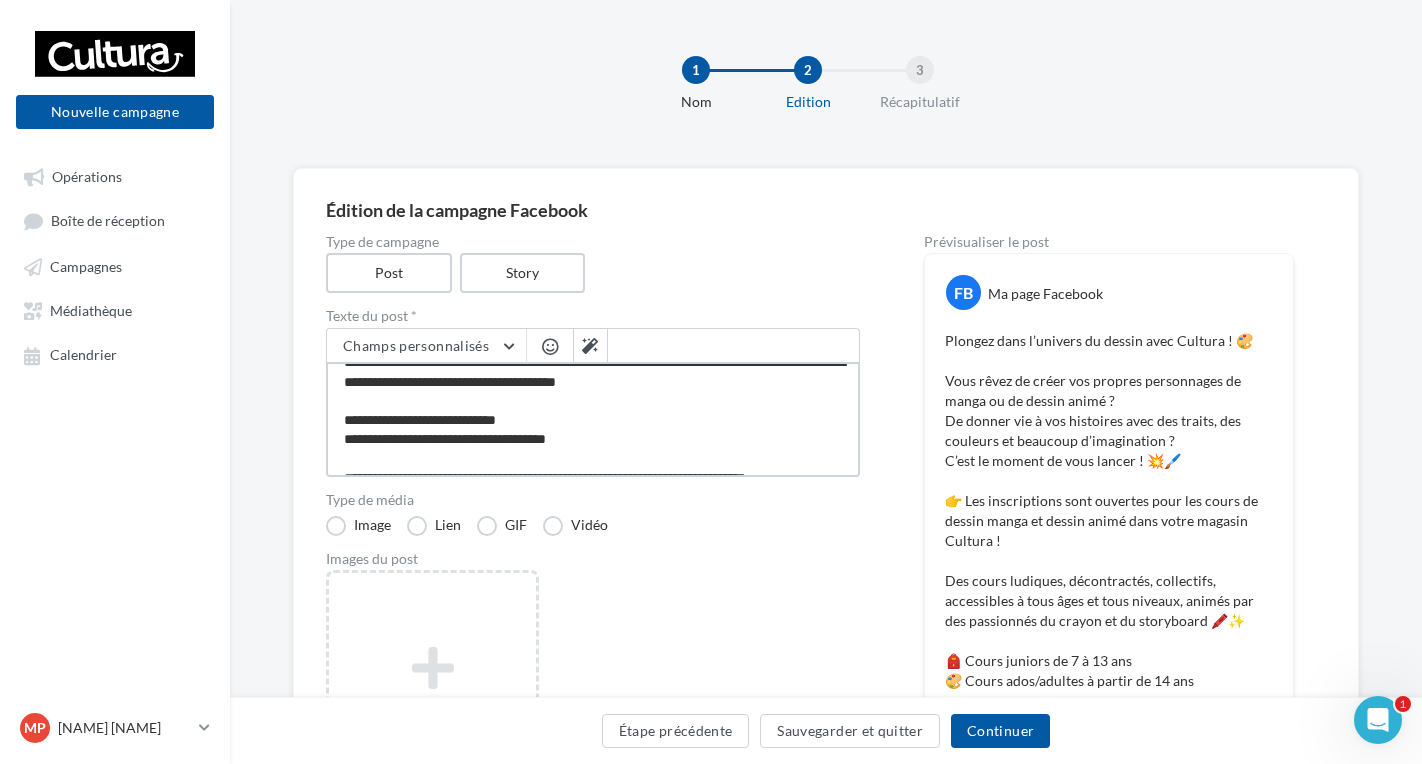 type on "**********" 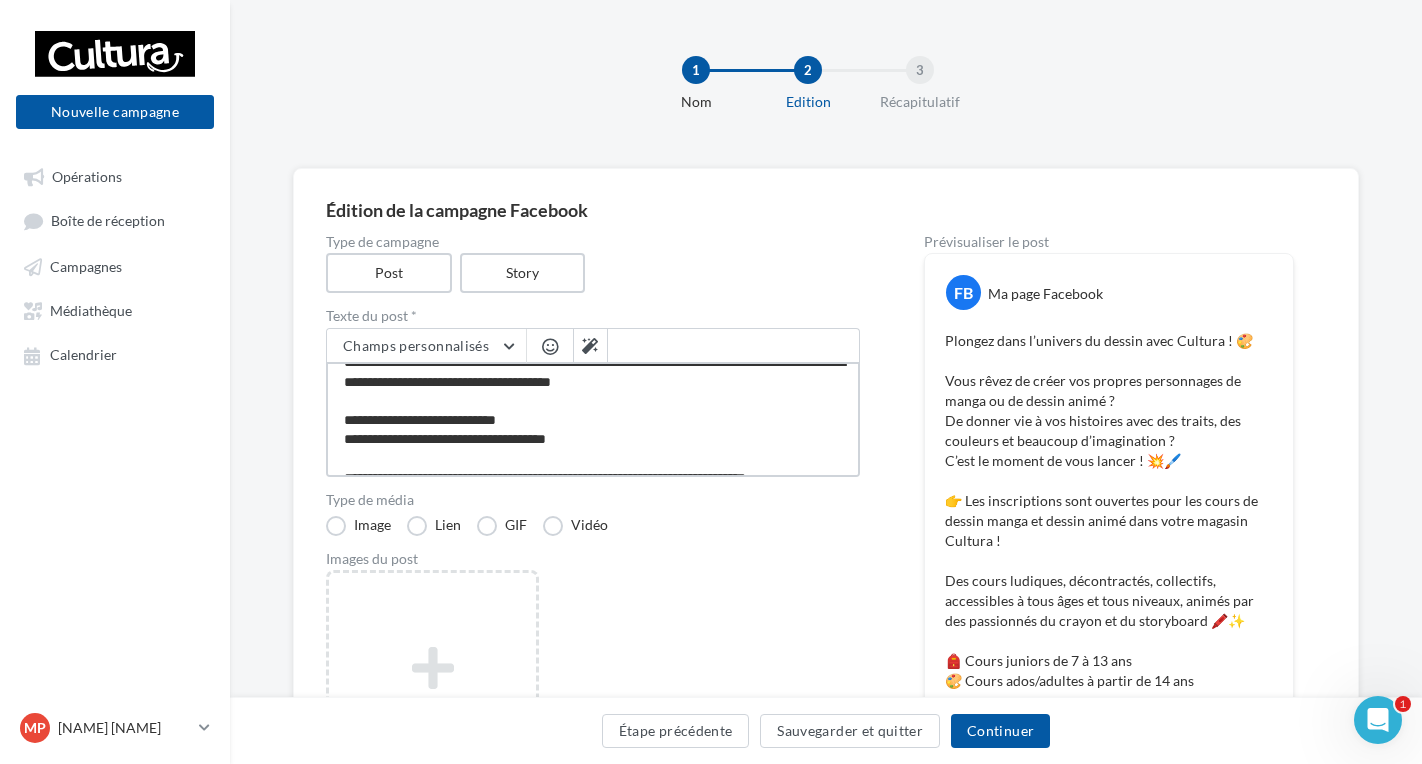 type on "**********" 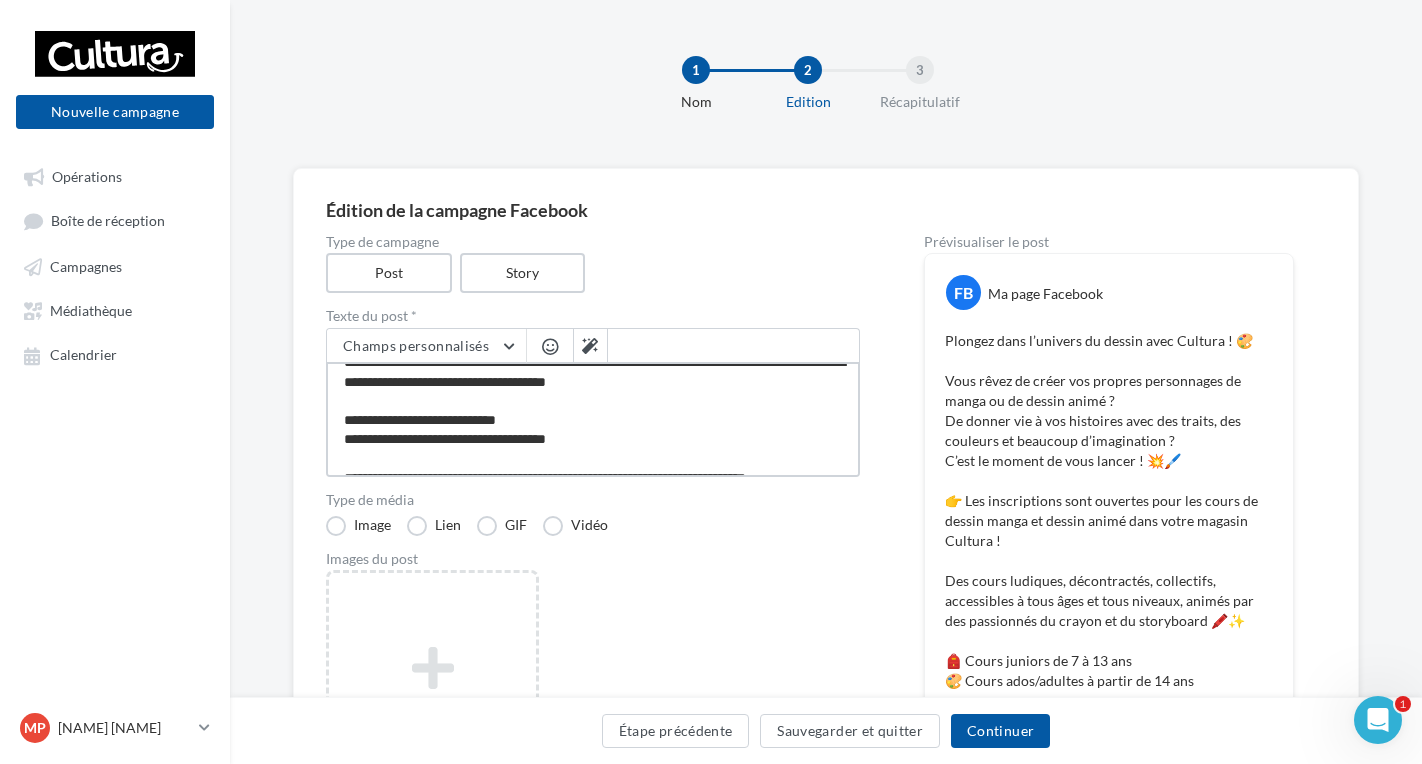 type on "**********" 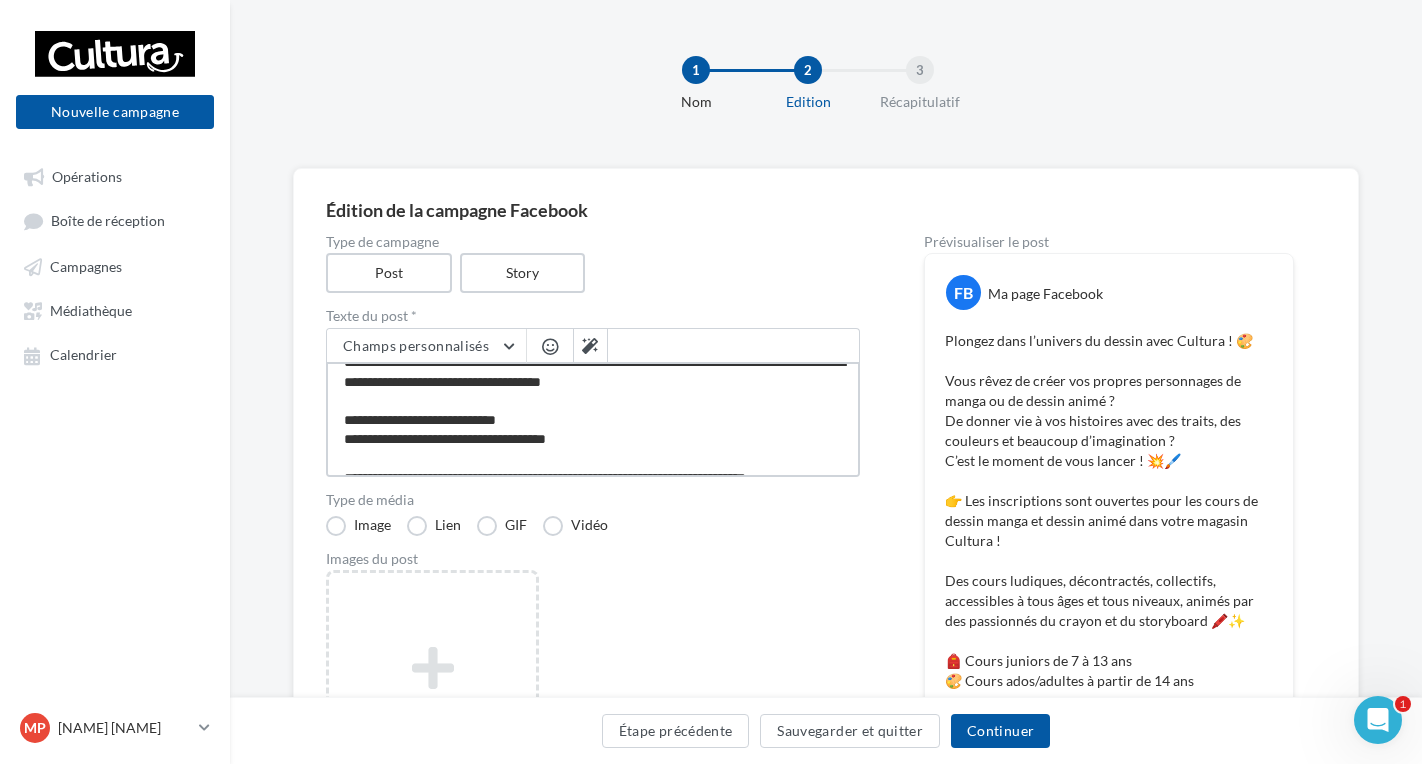 type on "**********" 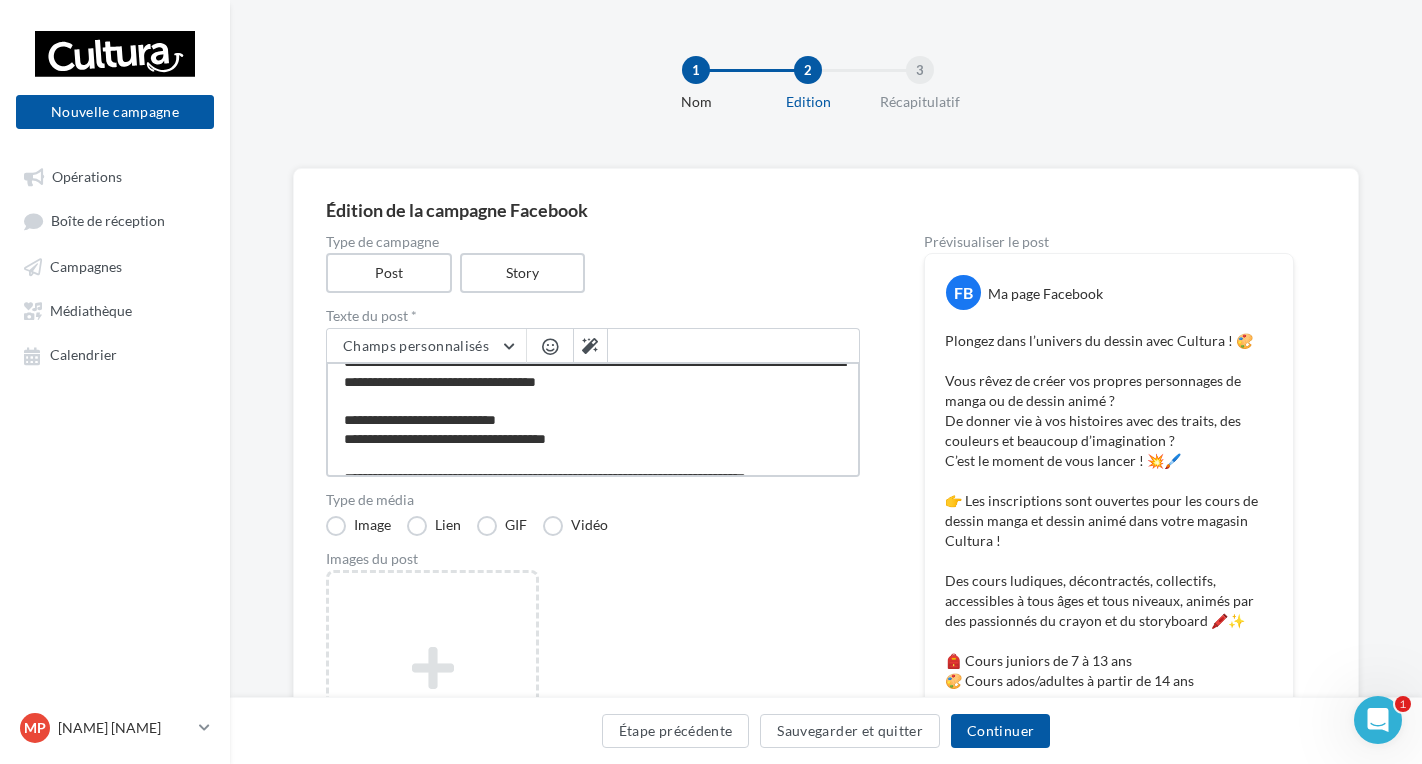 type on "**********" 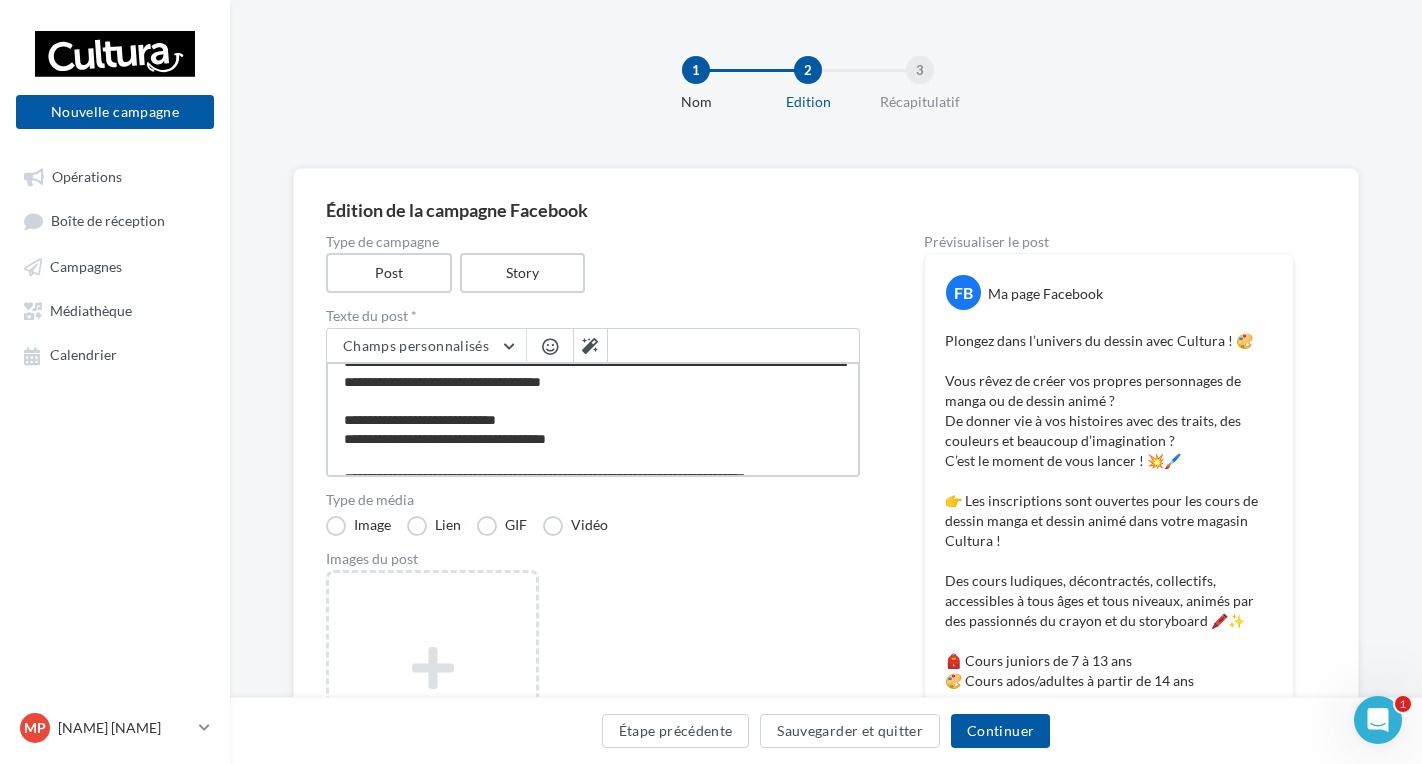 type on "**********" 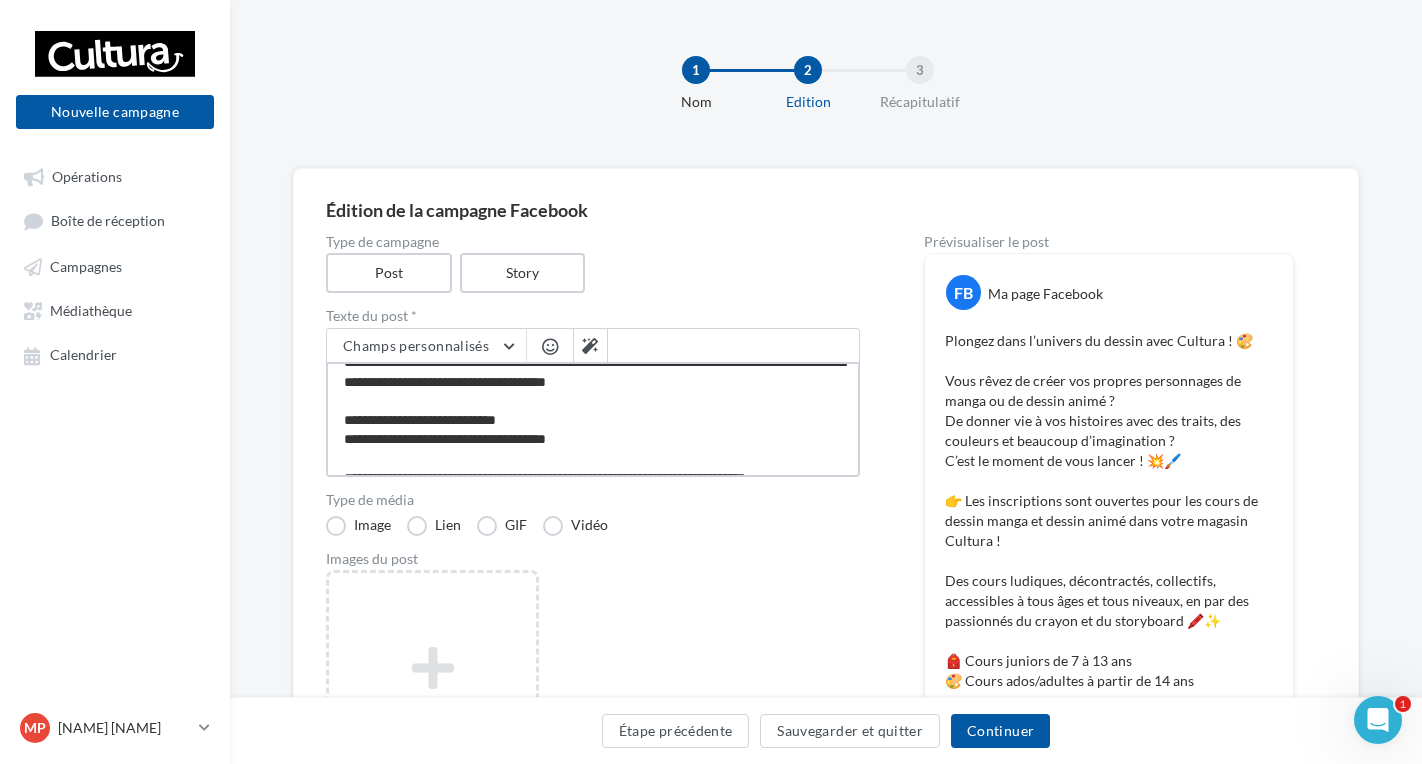 type on "**********" 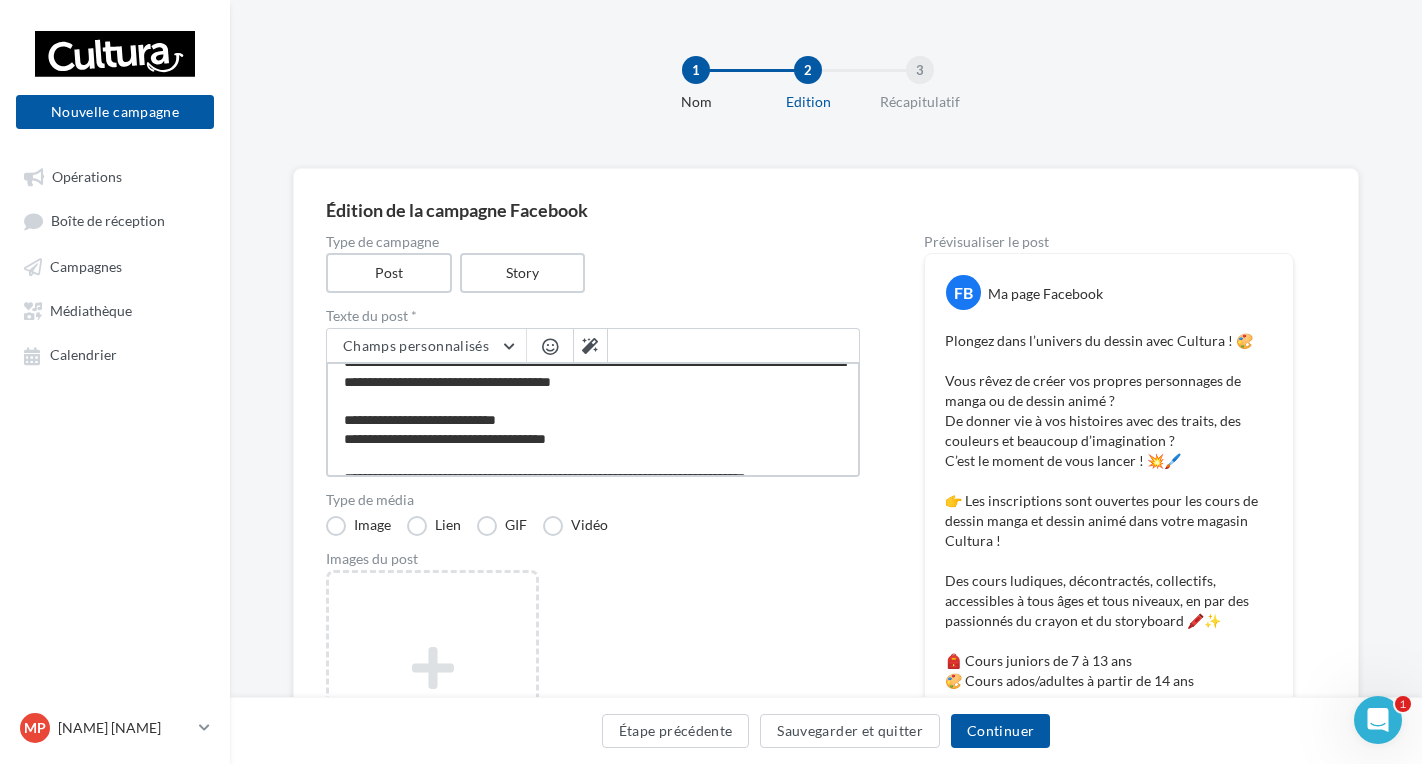 type on "**********" 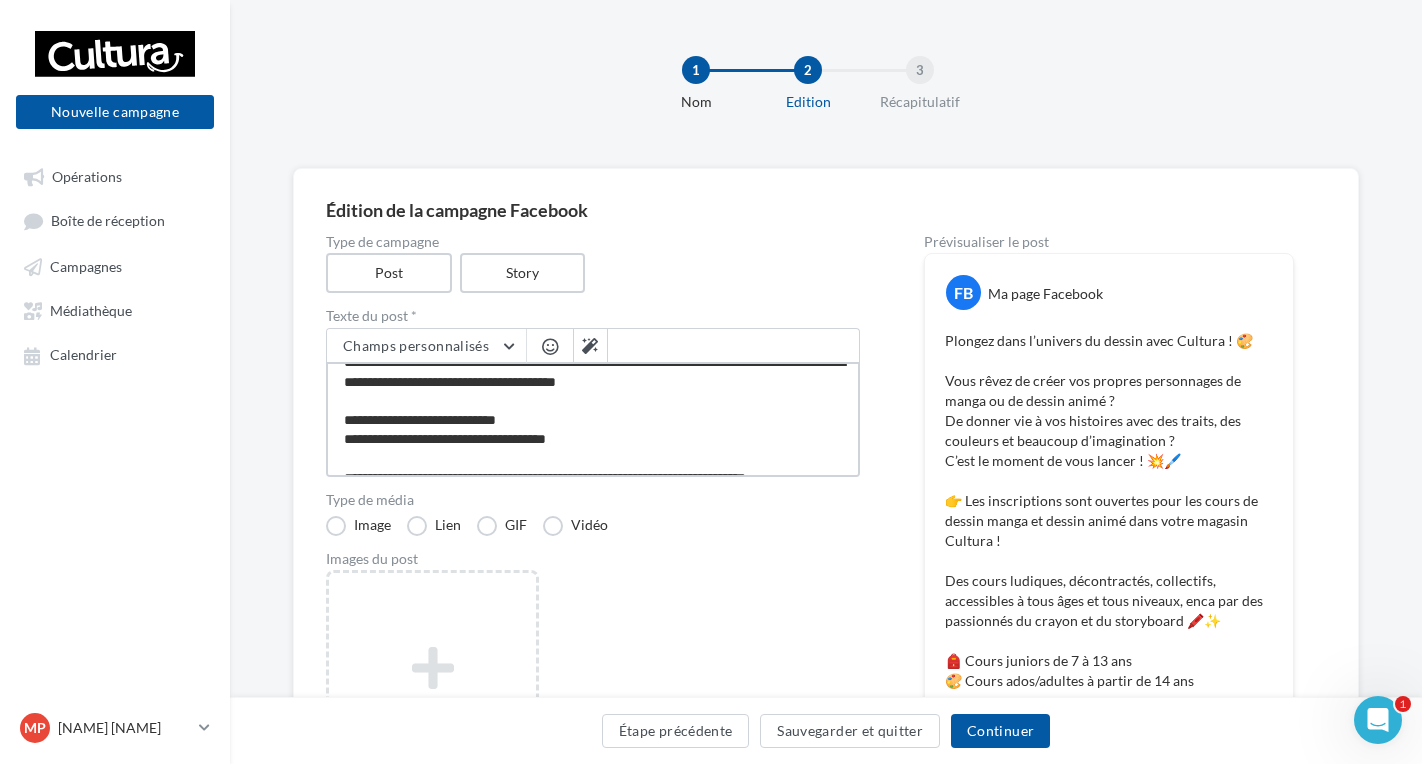 type on "**********" 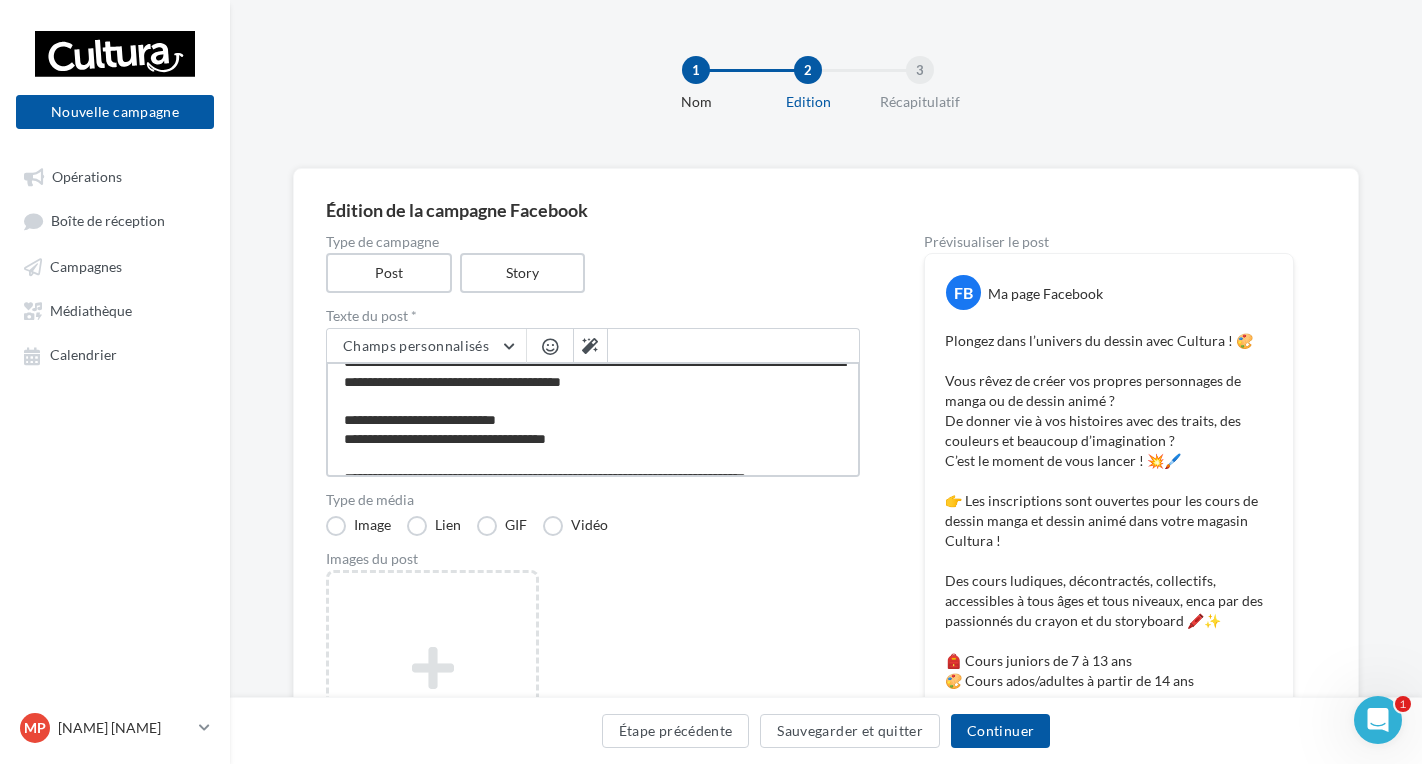 type on "**********" 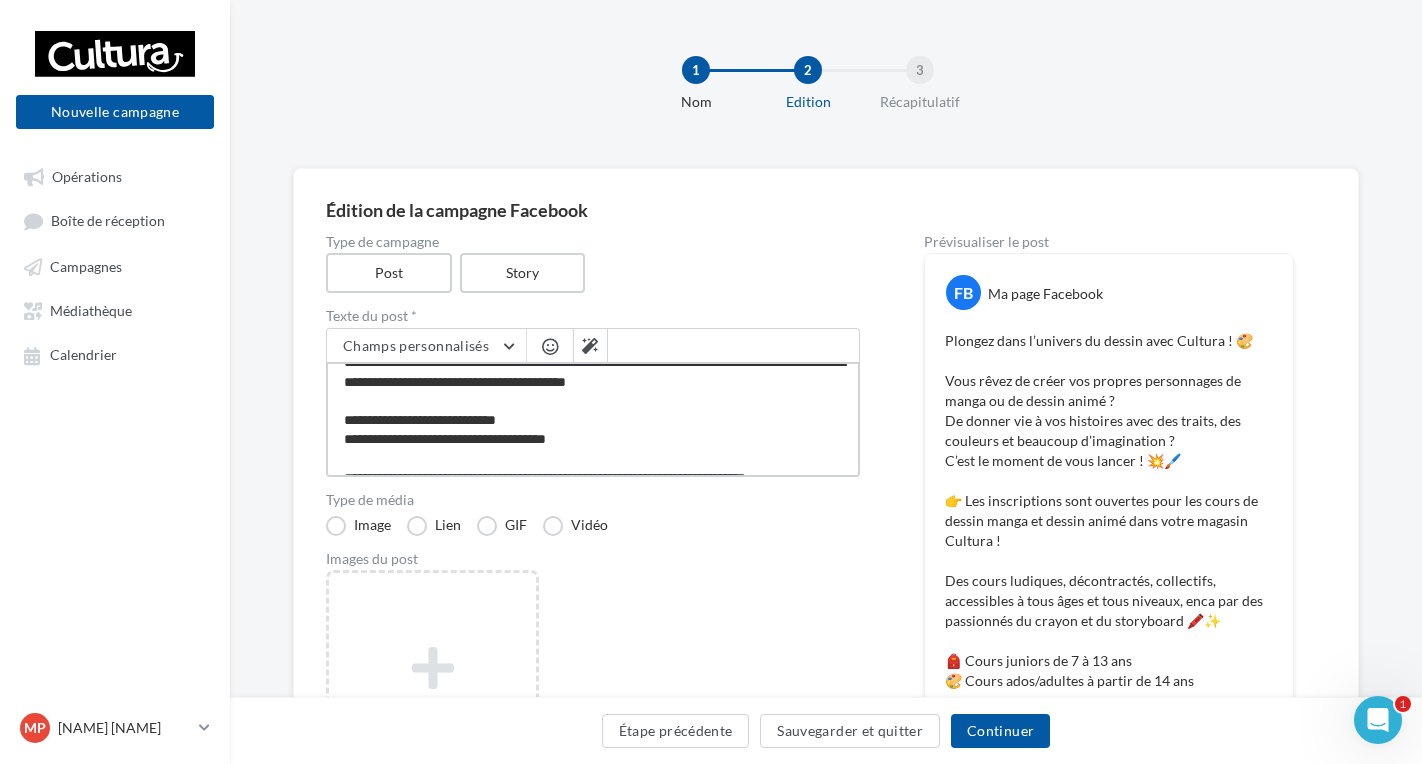type on "**********" 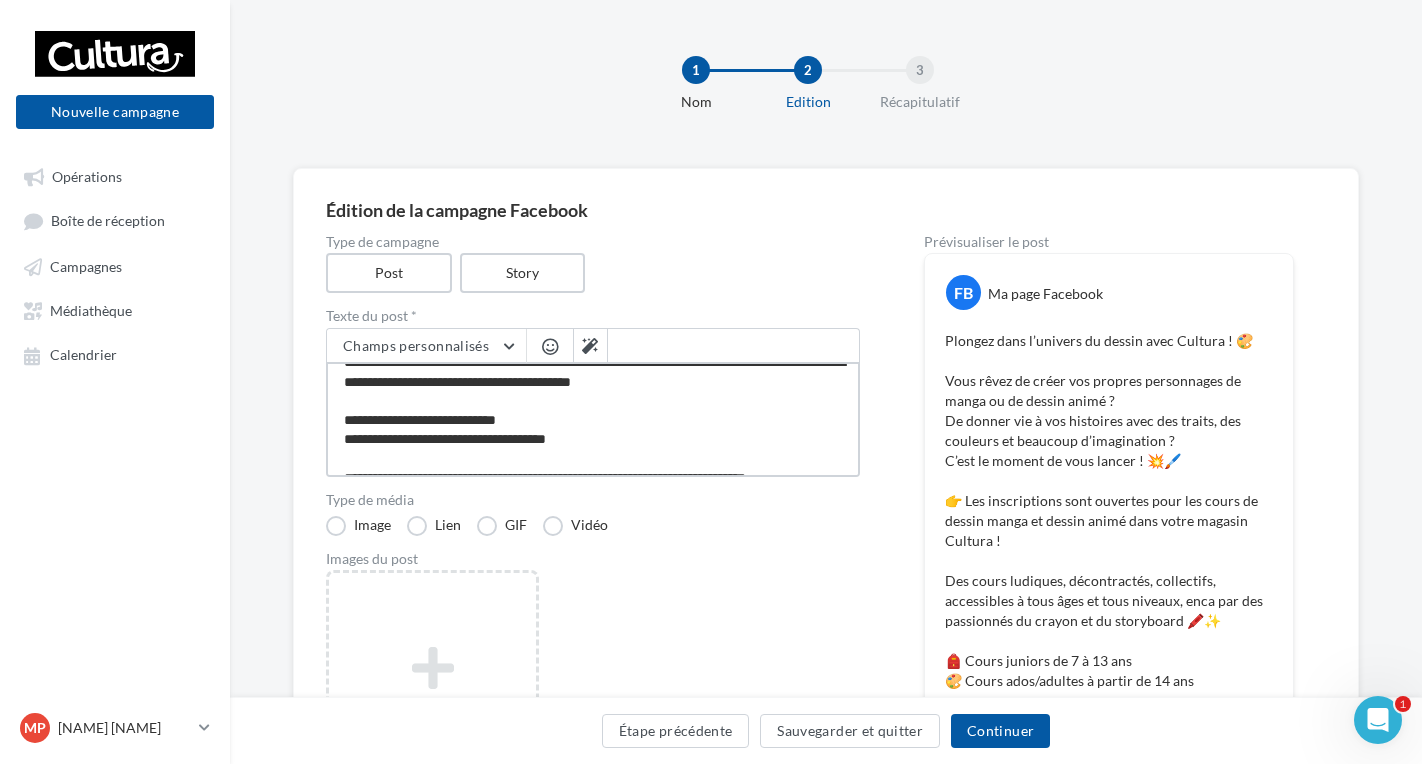 type on "**********" 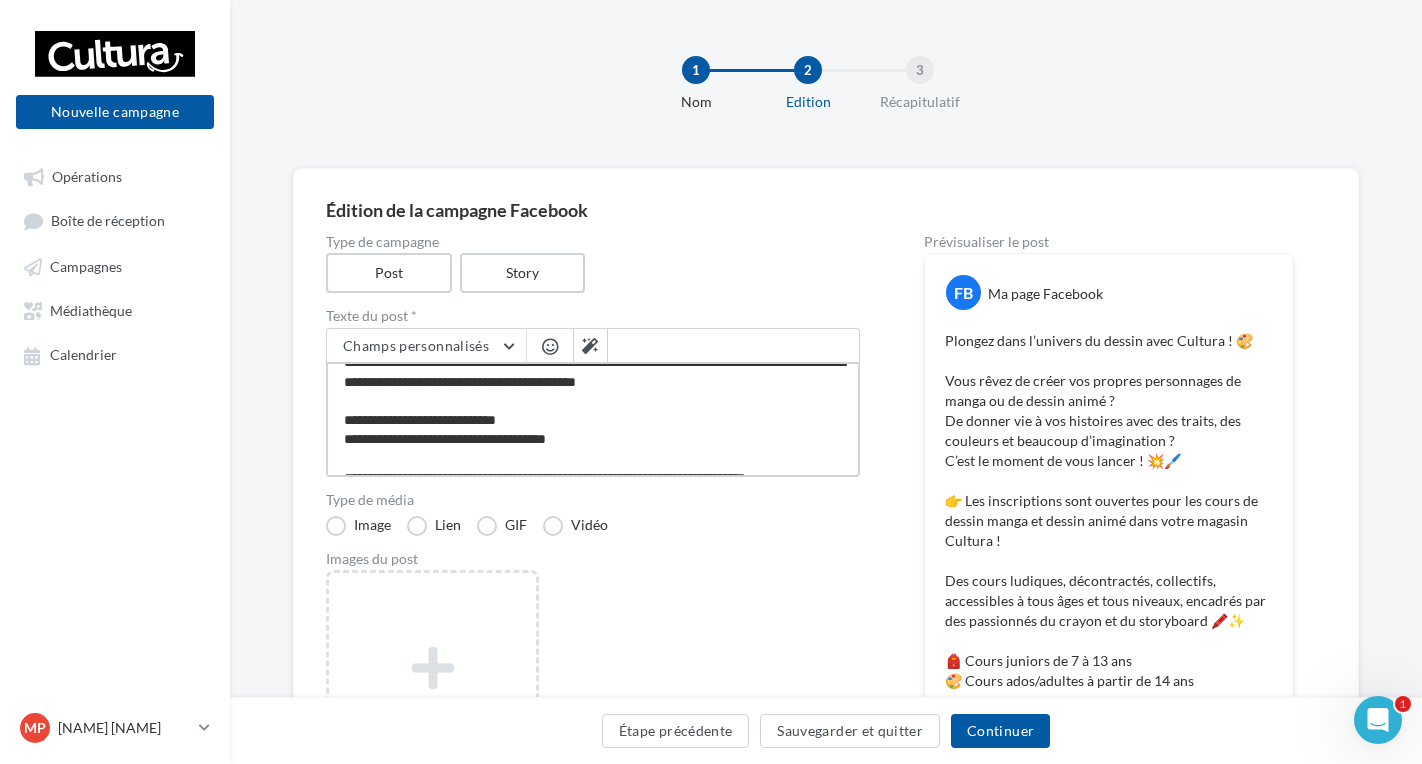 click on "**********" at bounding box center [593, 419] 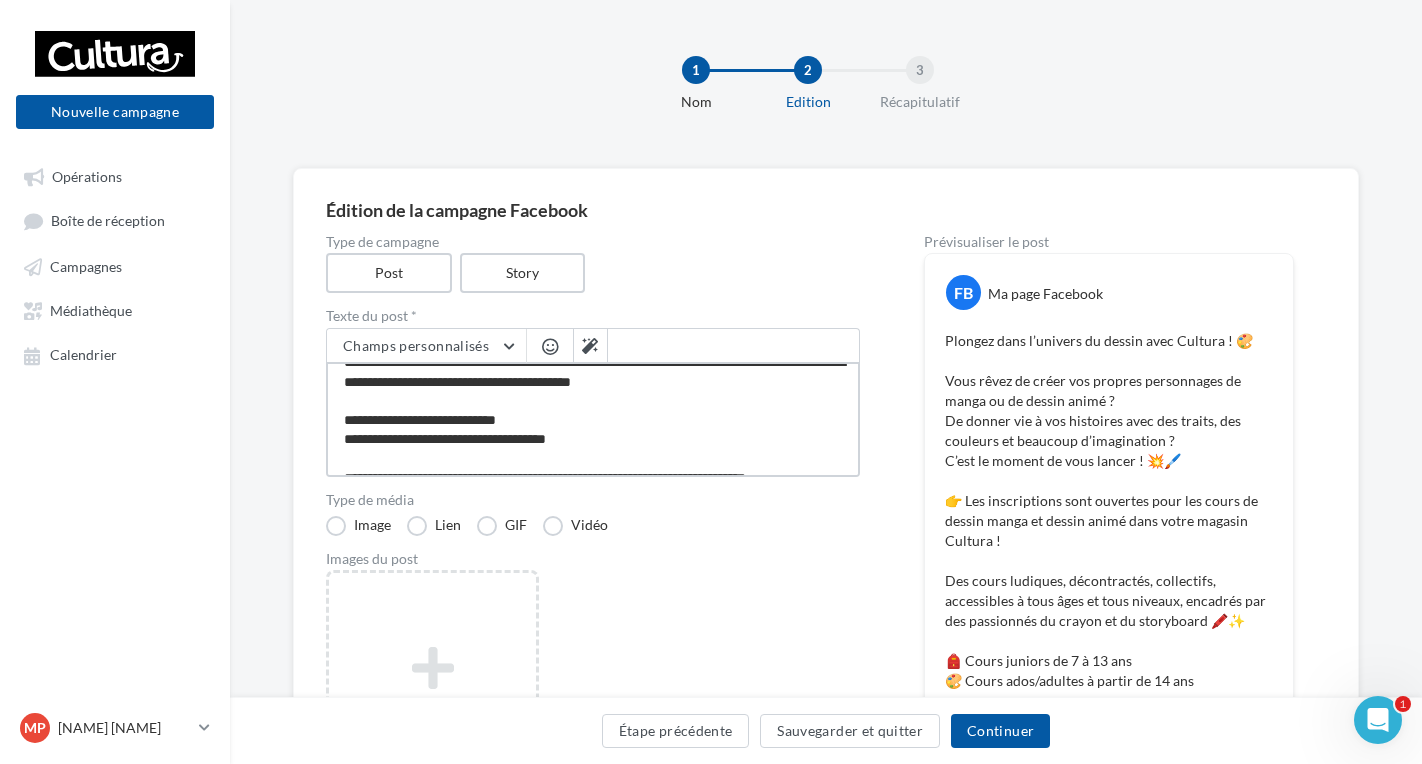 type on "**********" 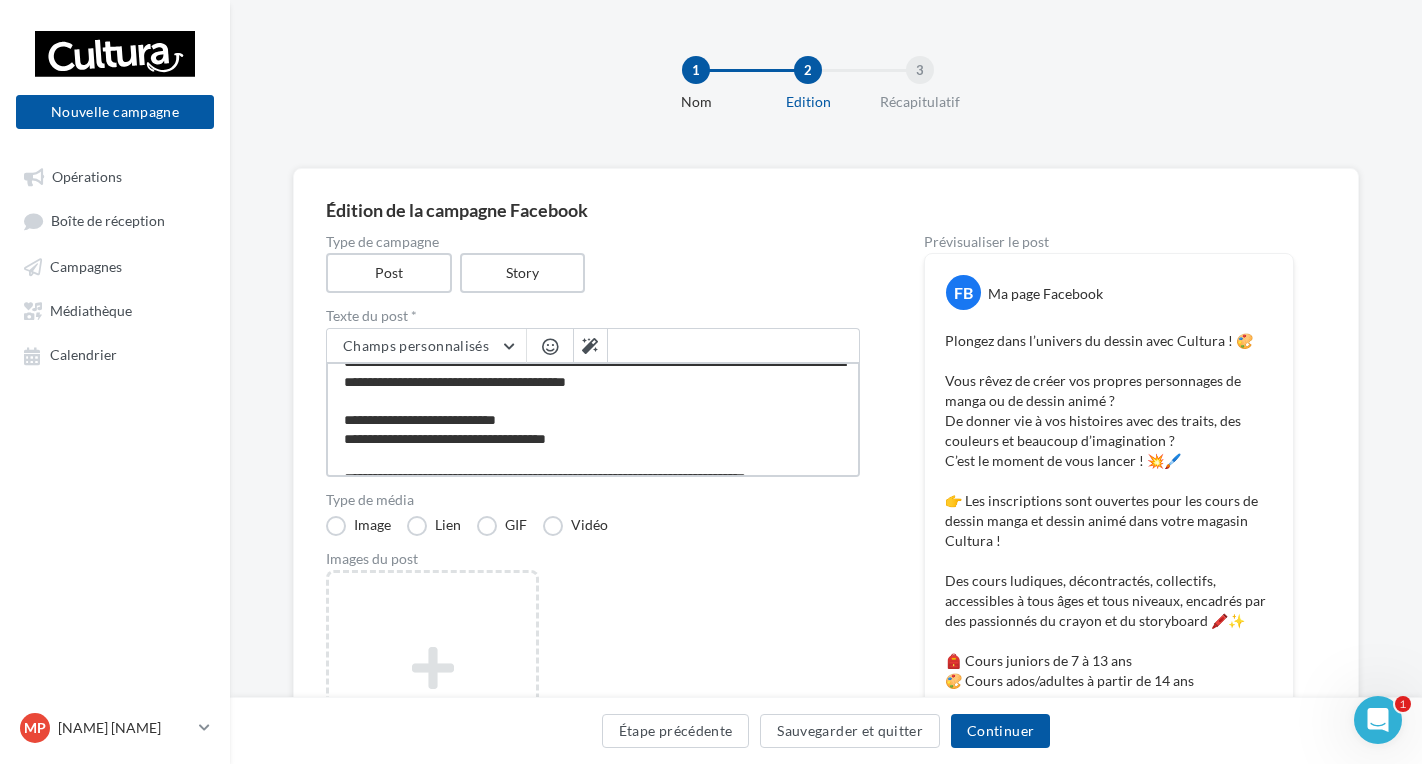 type on "**********" 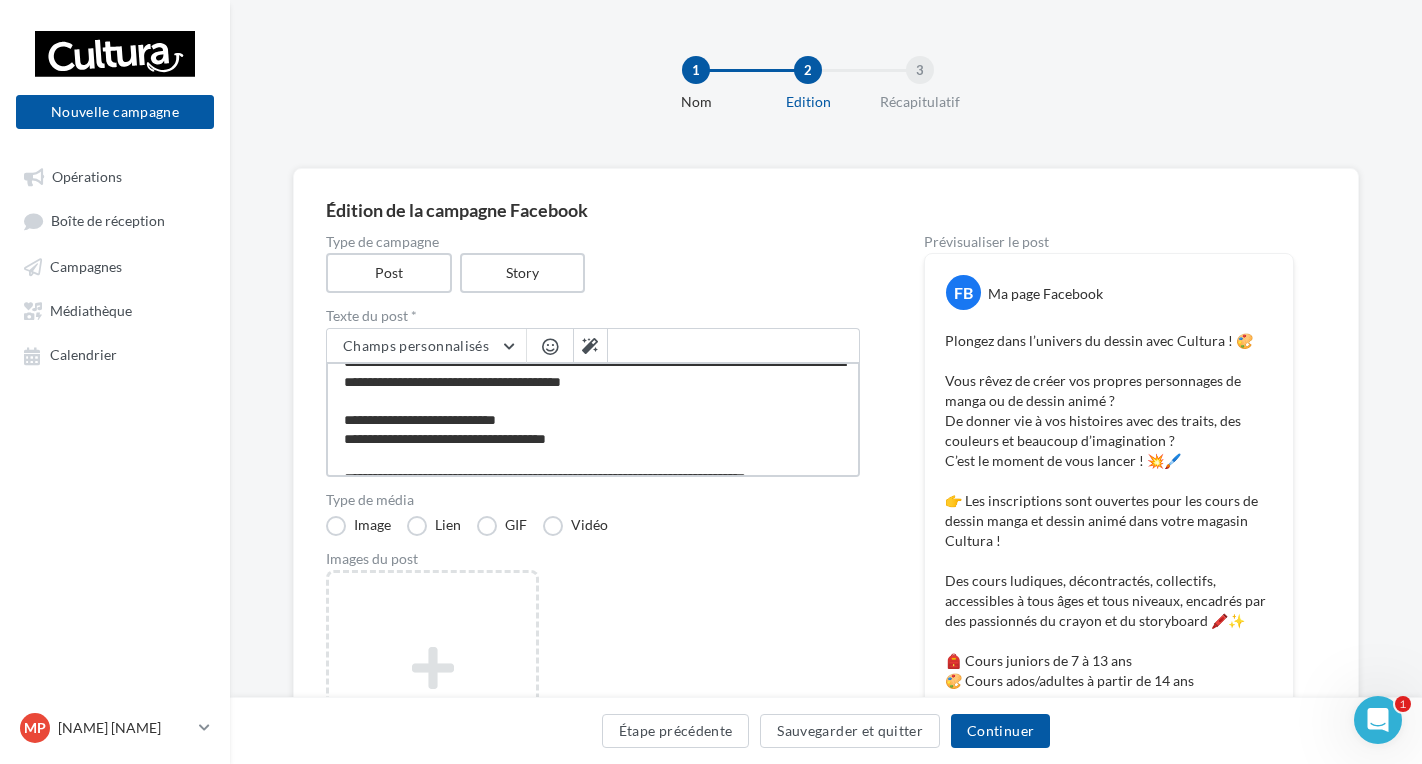 type on "**********" 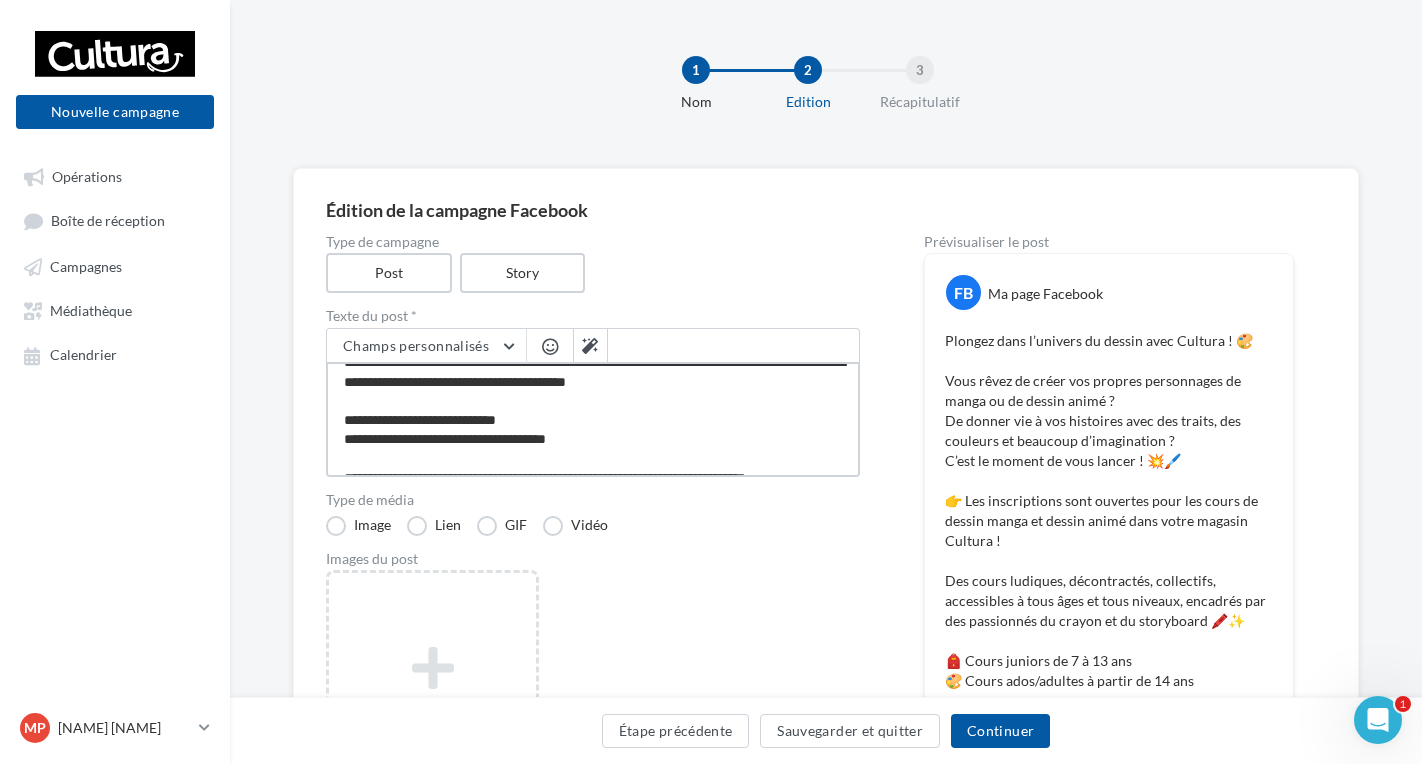type on "**********" 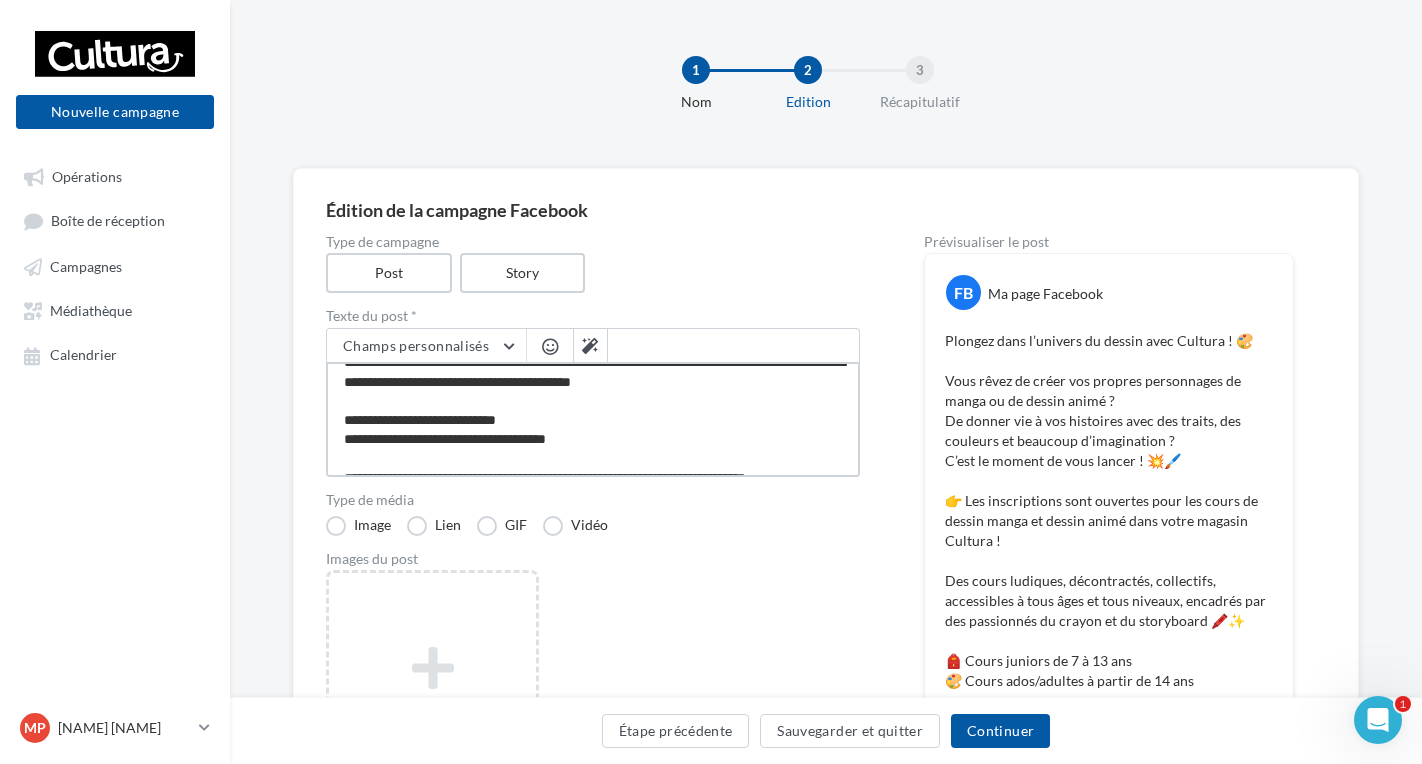type on "**********" 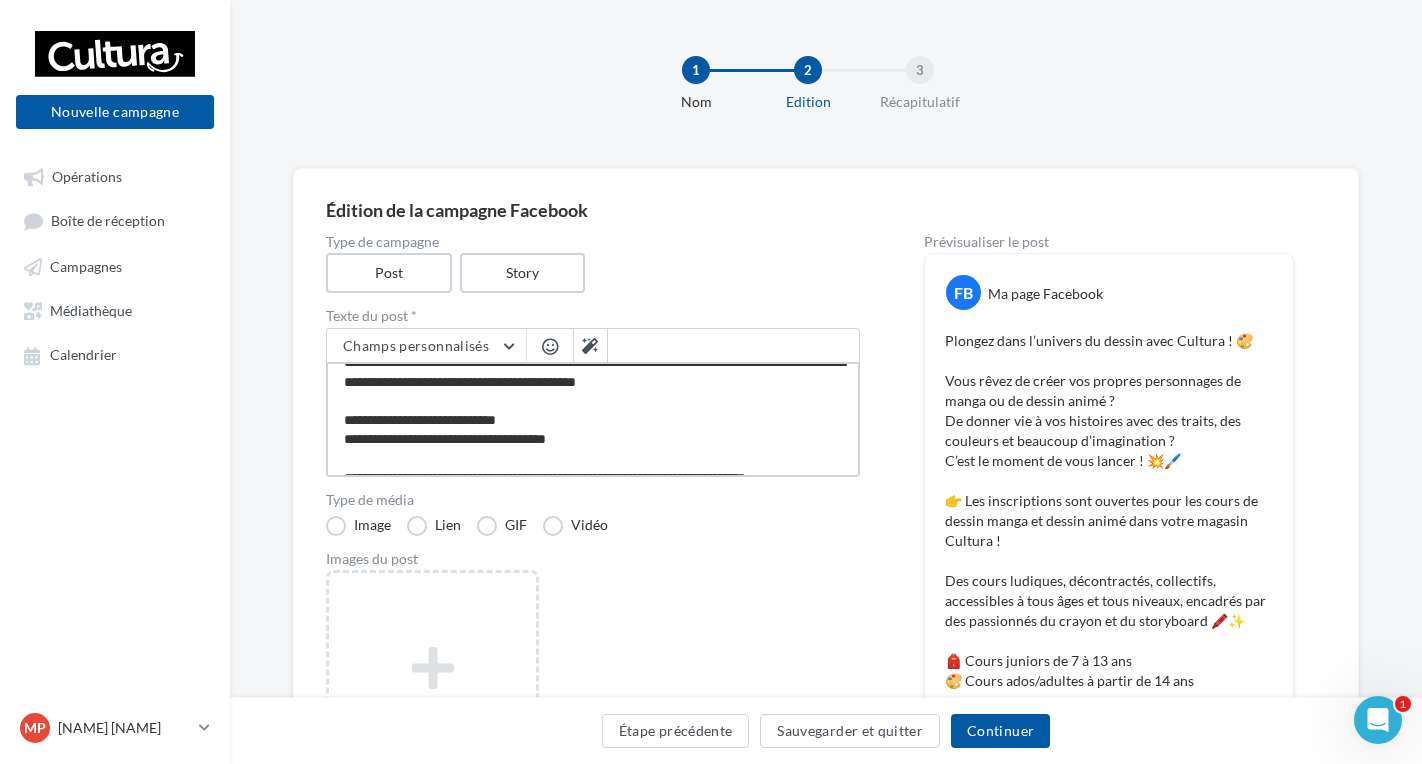 type on "**********" 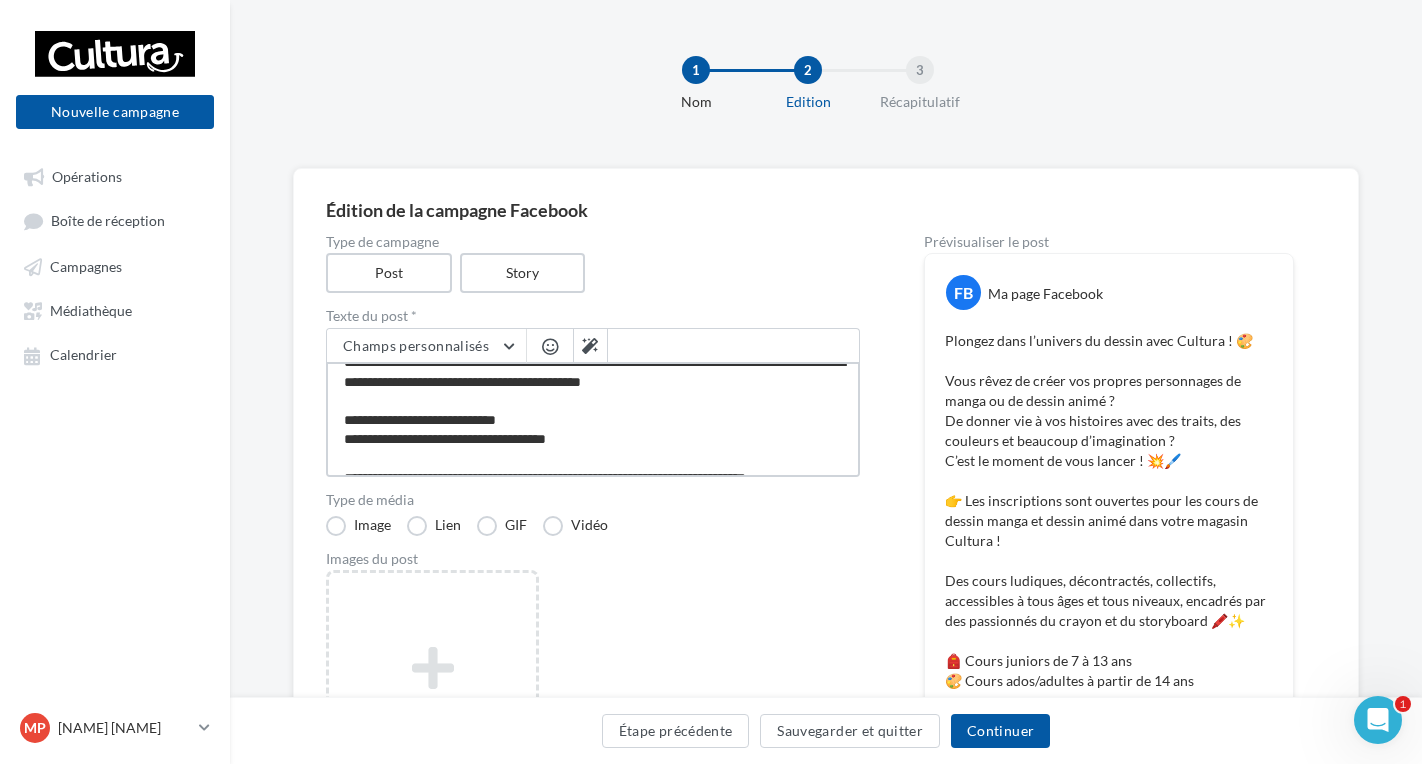 type on "**********" 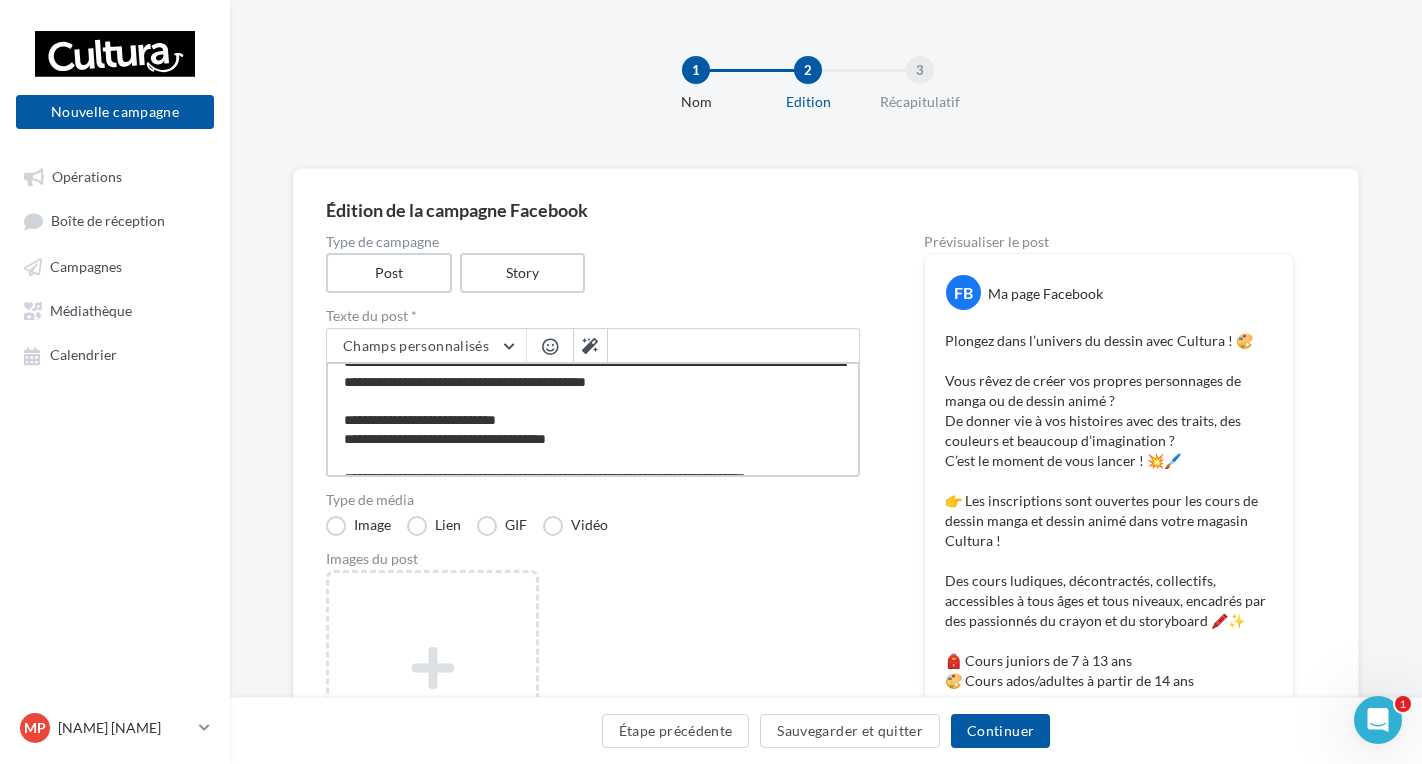 type on "**********" 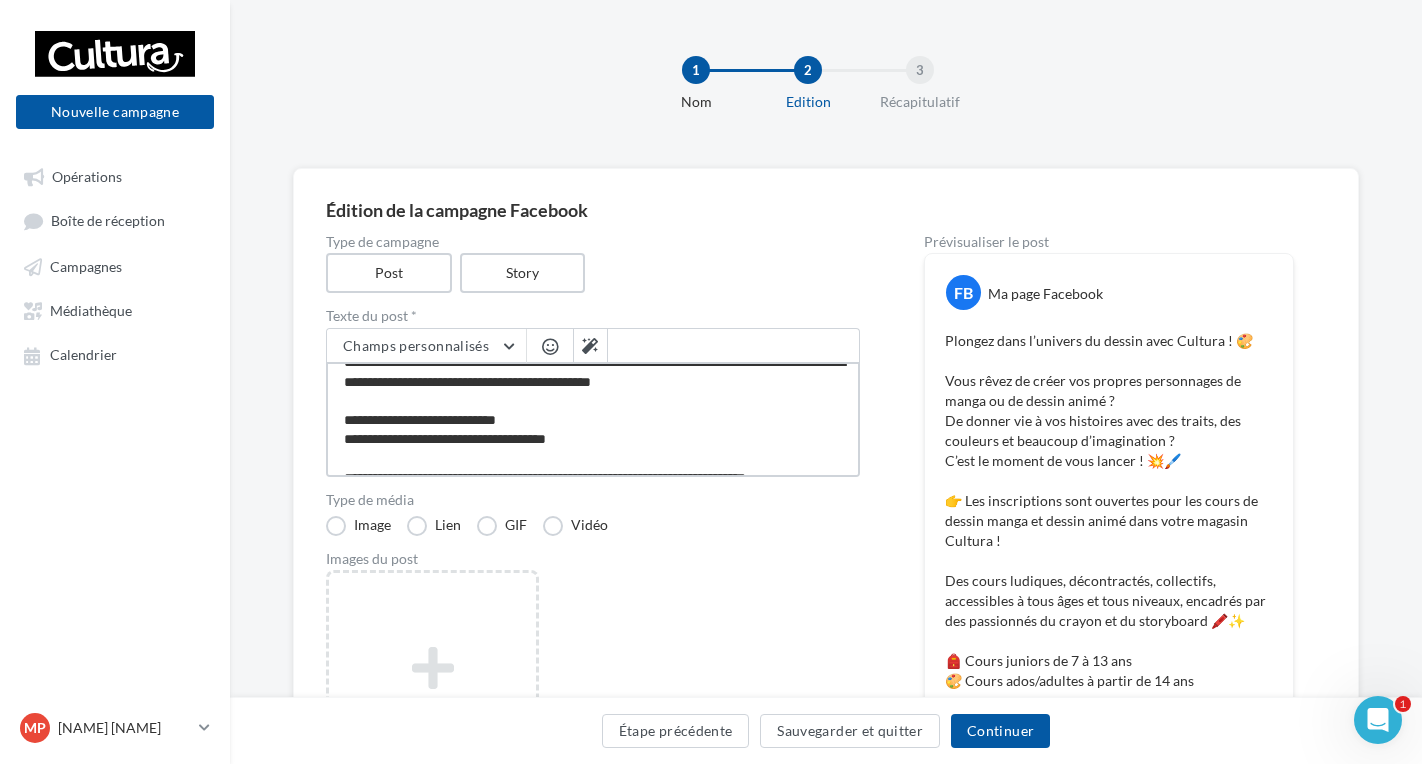 type on "**********" 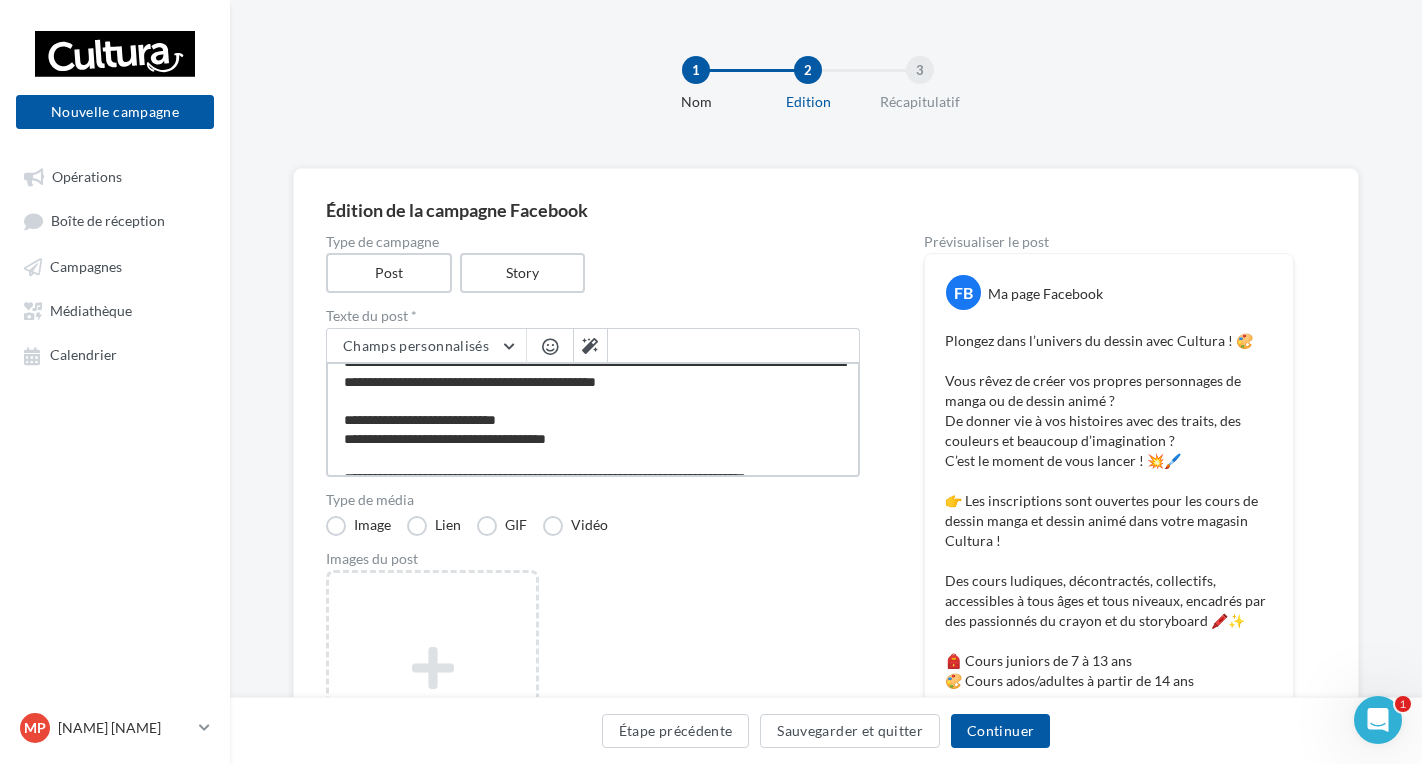 type on "**********" 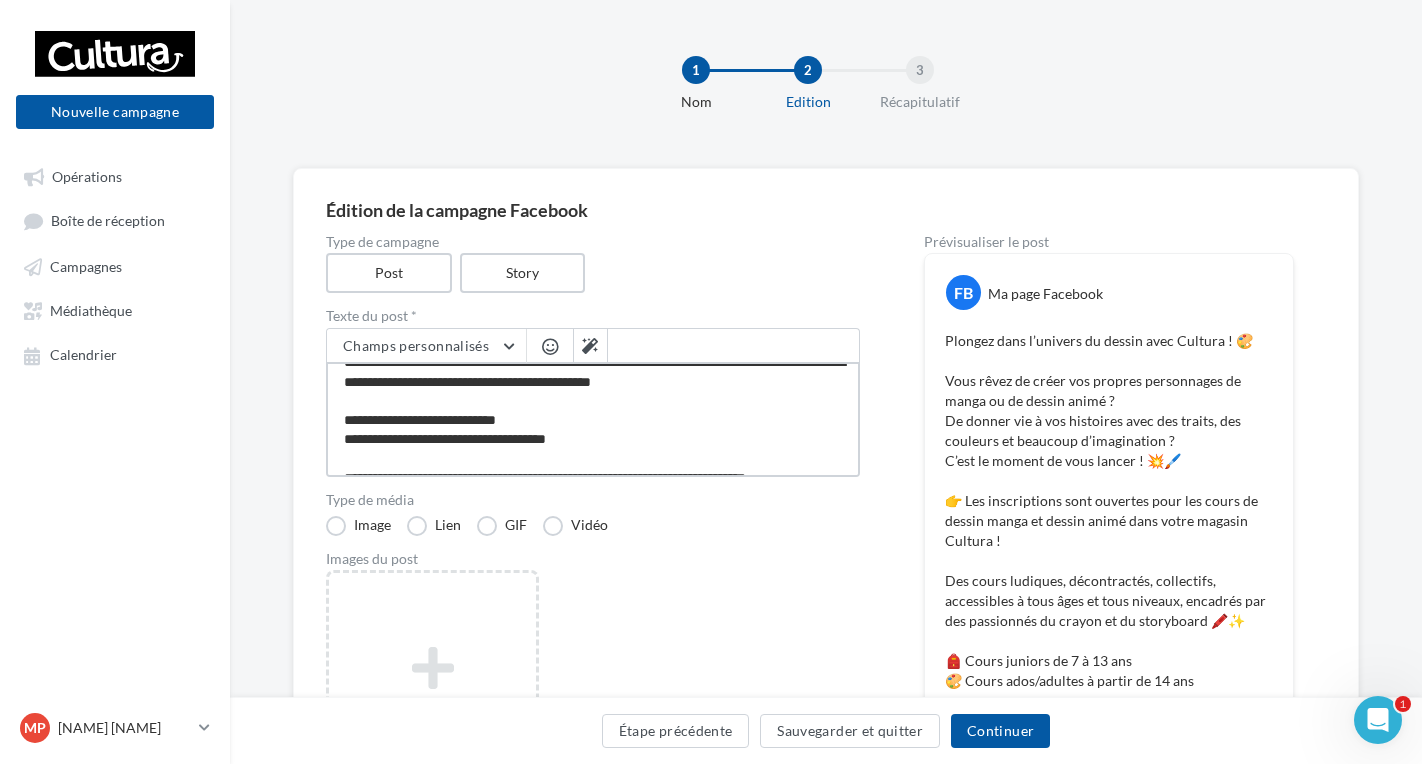 type on "**********" 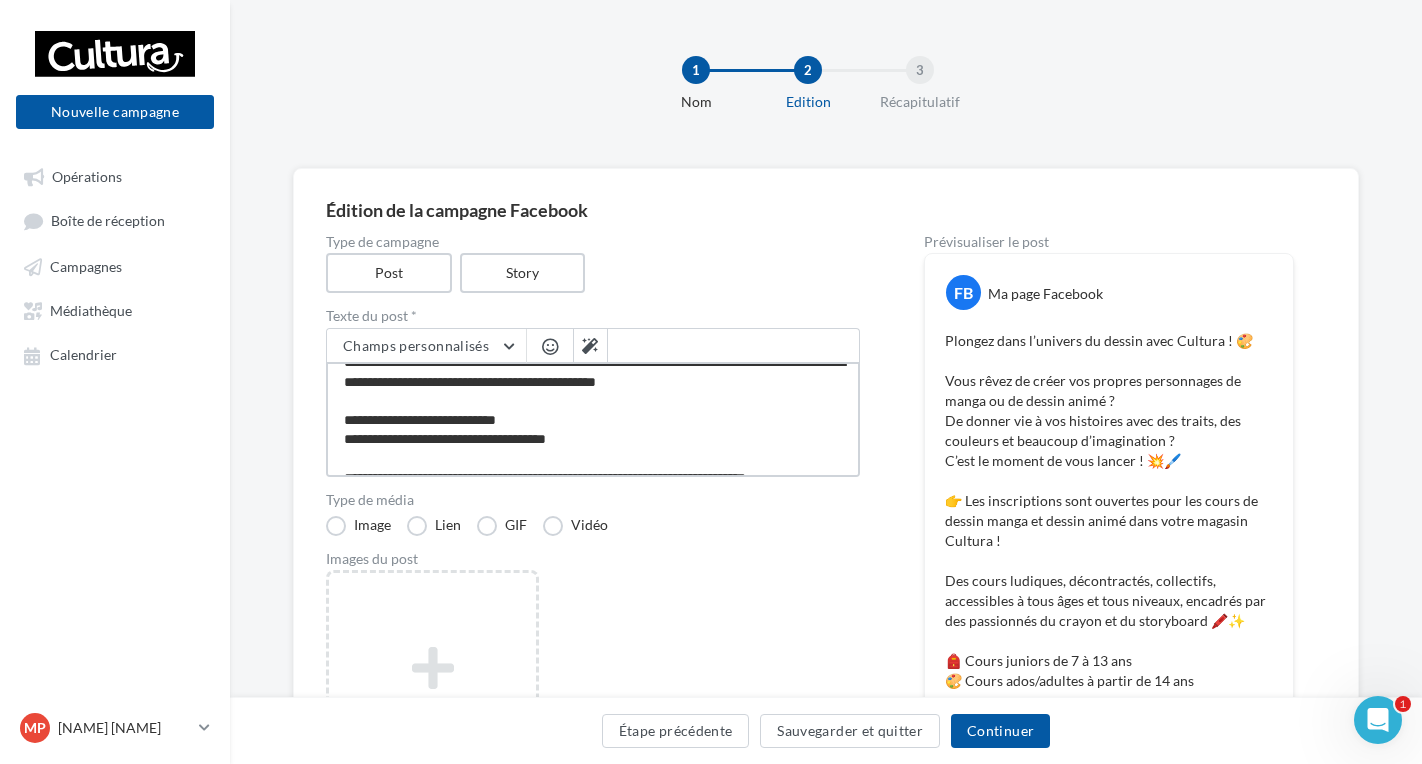type on "**********" 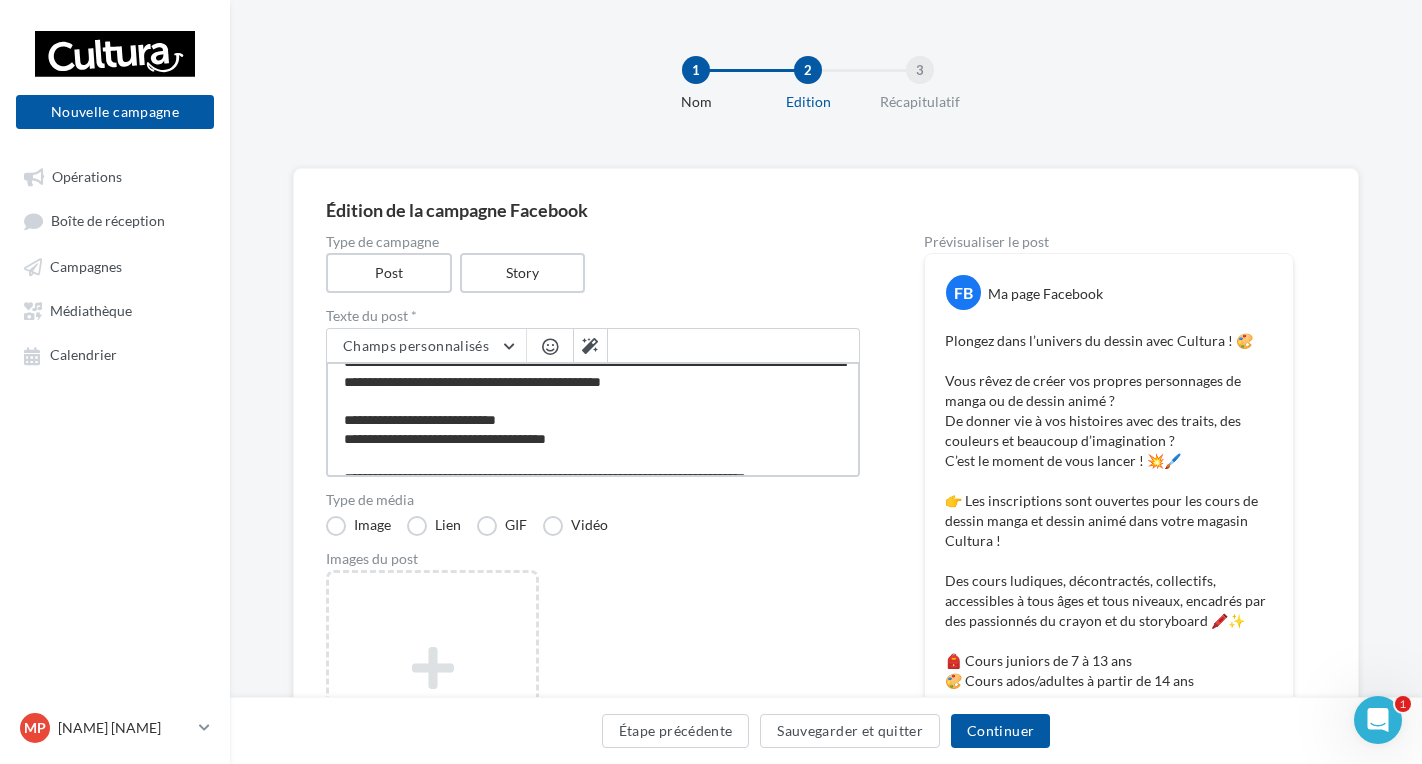 type on "**********" 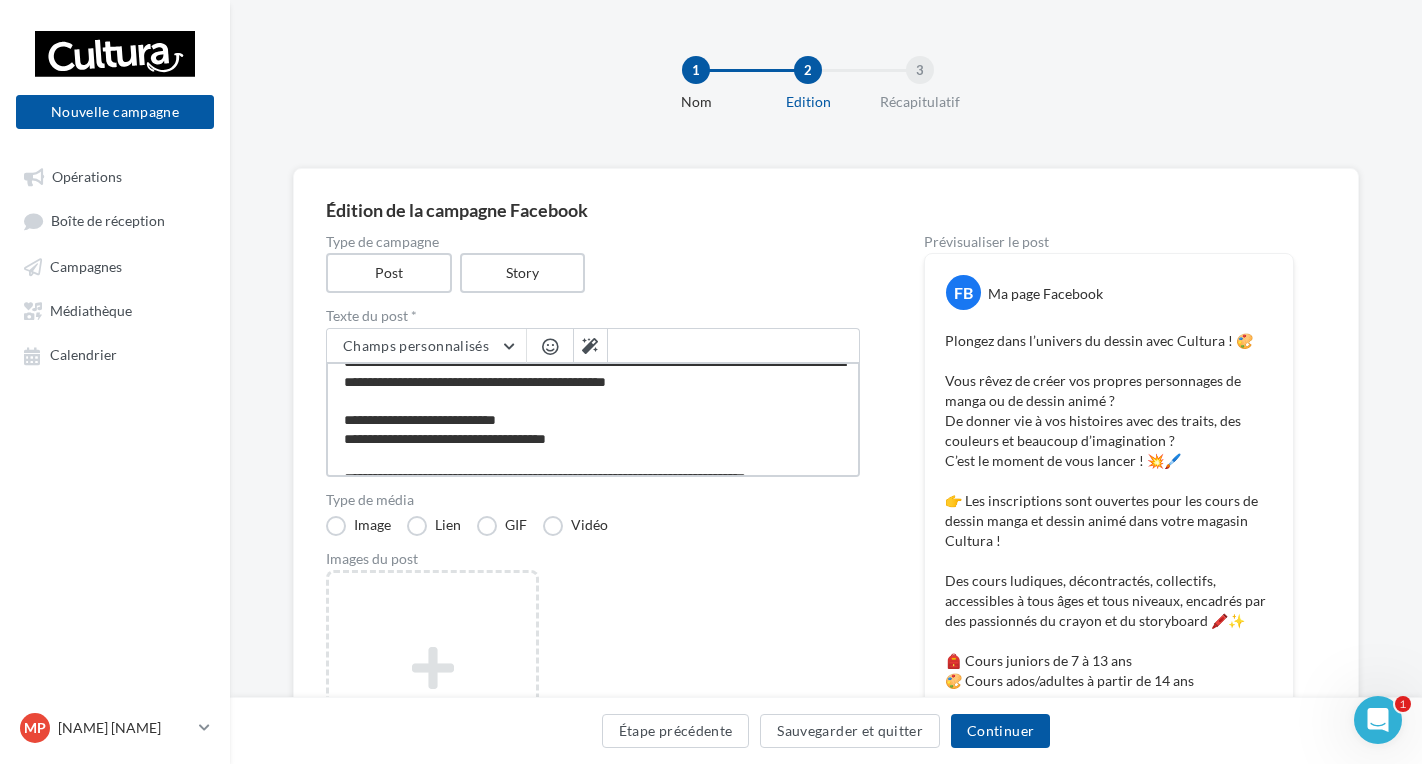 type on "**********" 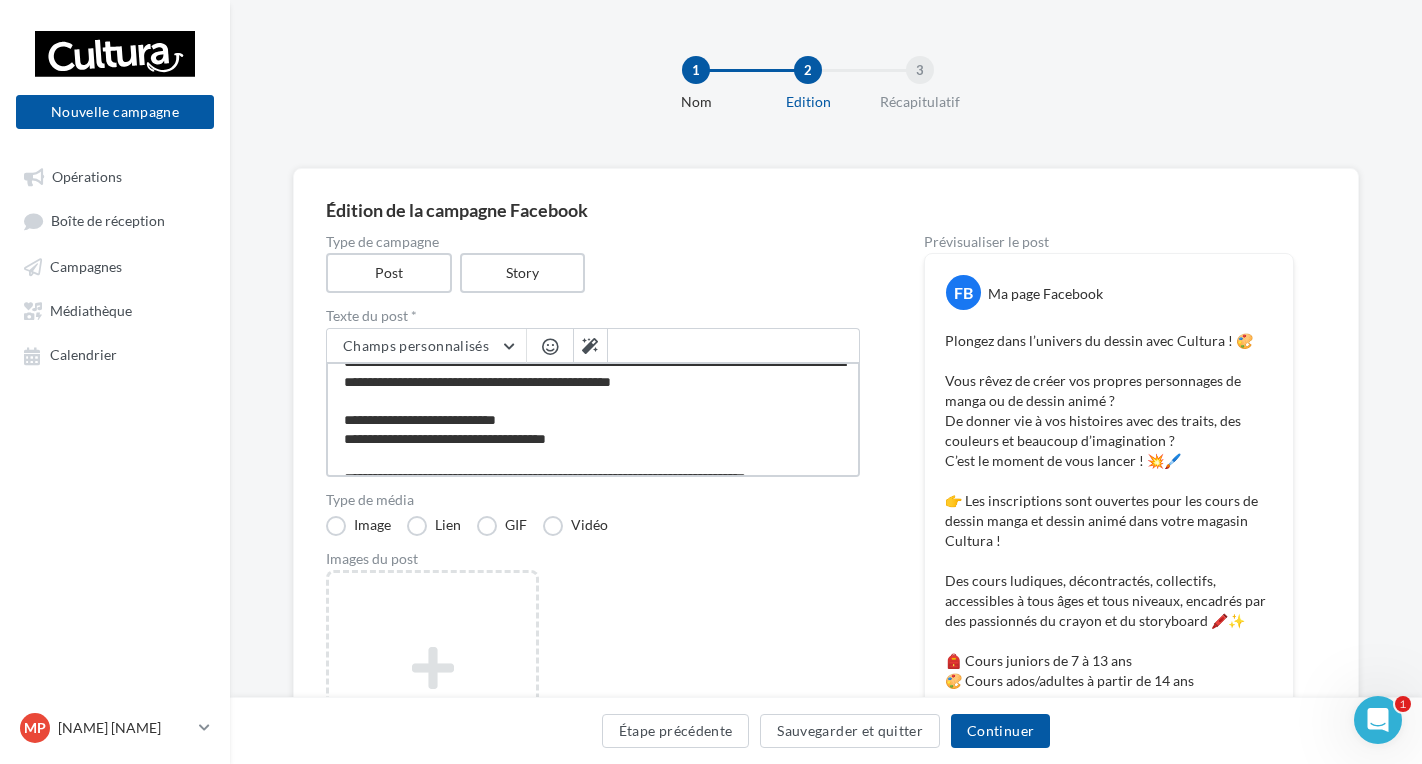 type on "**********" 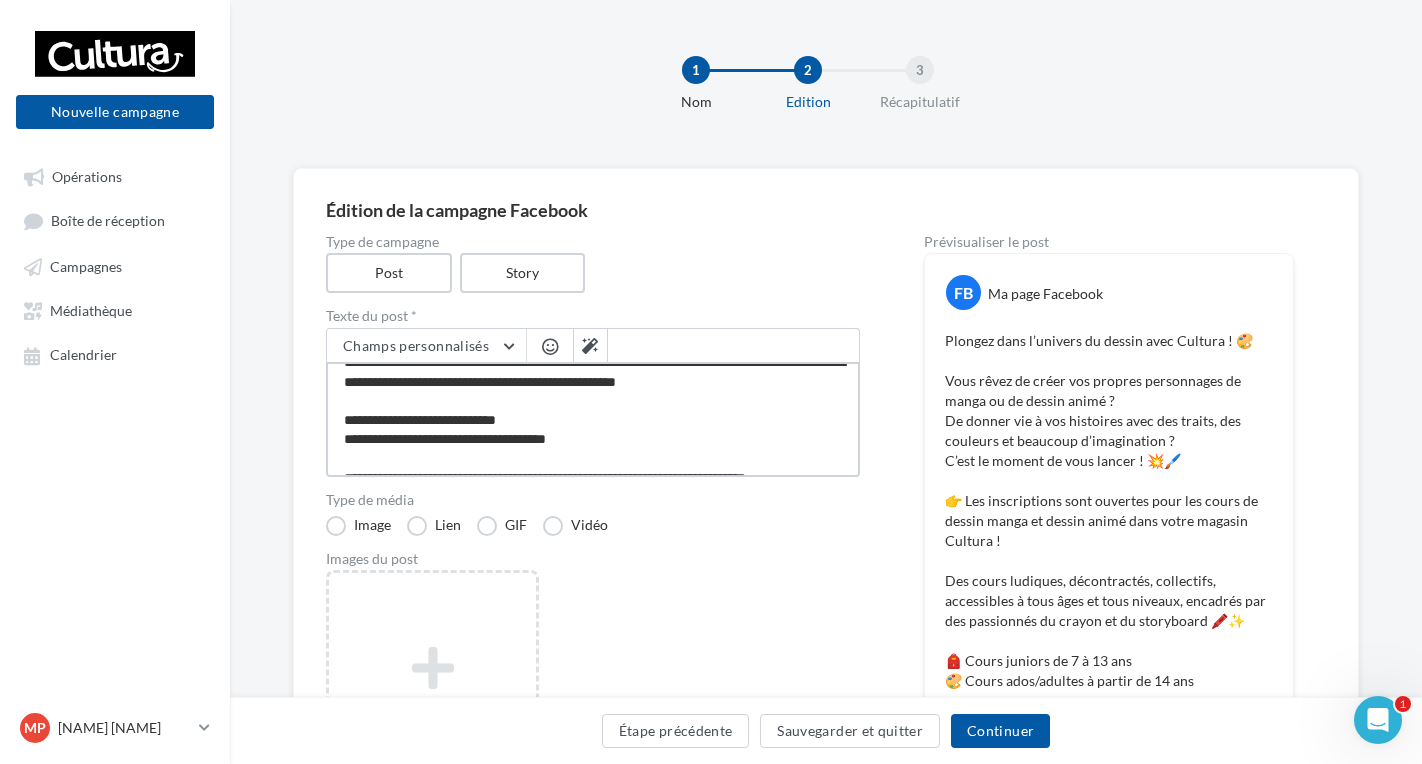 type on "**********" 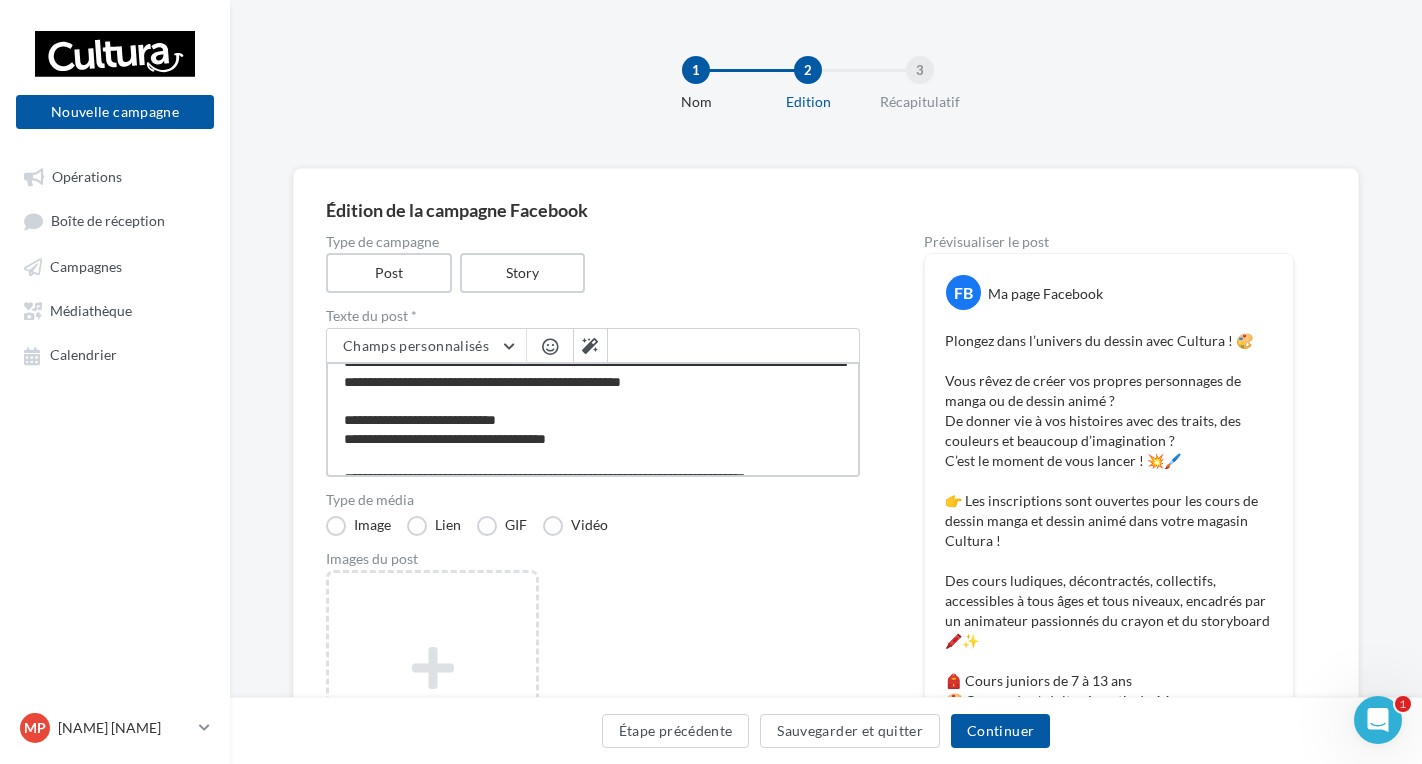 click on "**********" at bounding box center (593, 419) 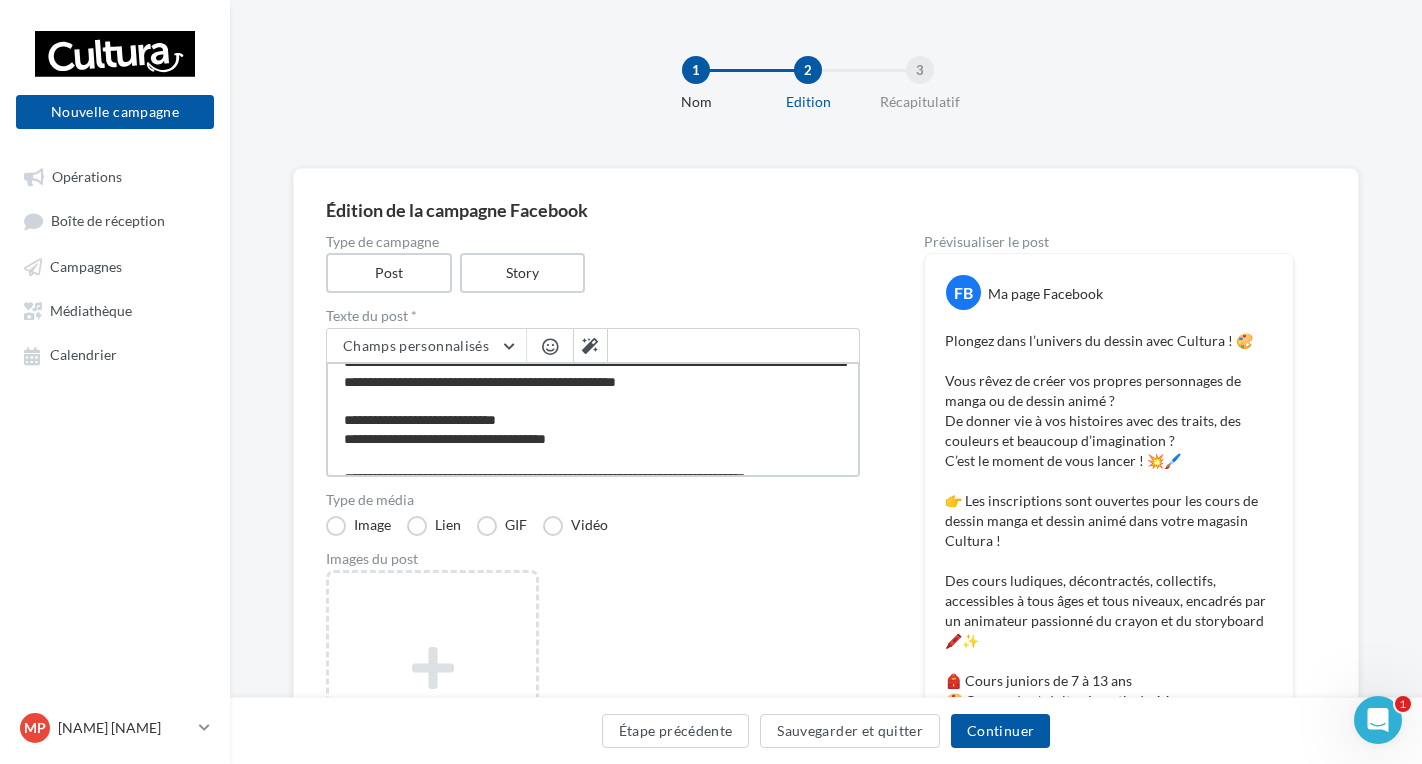 type 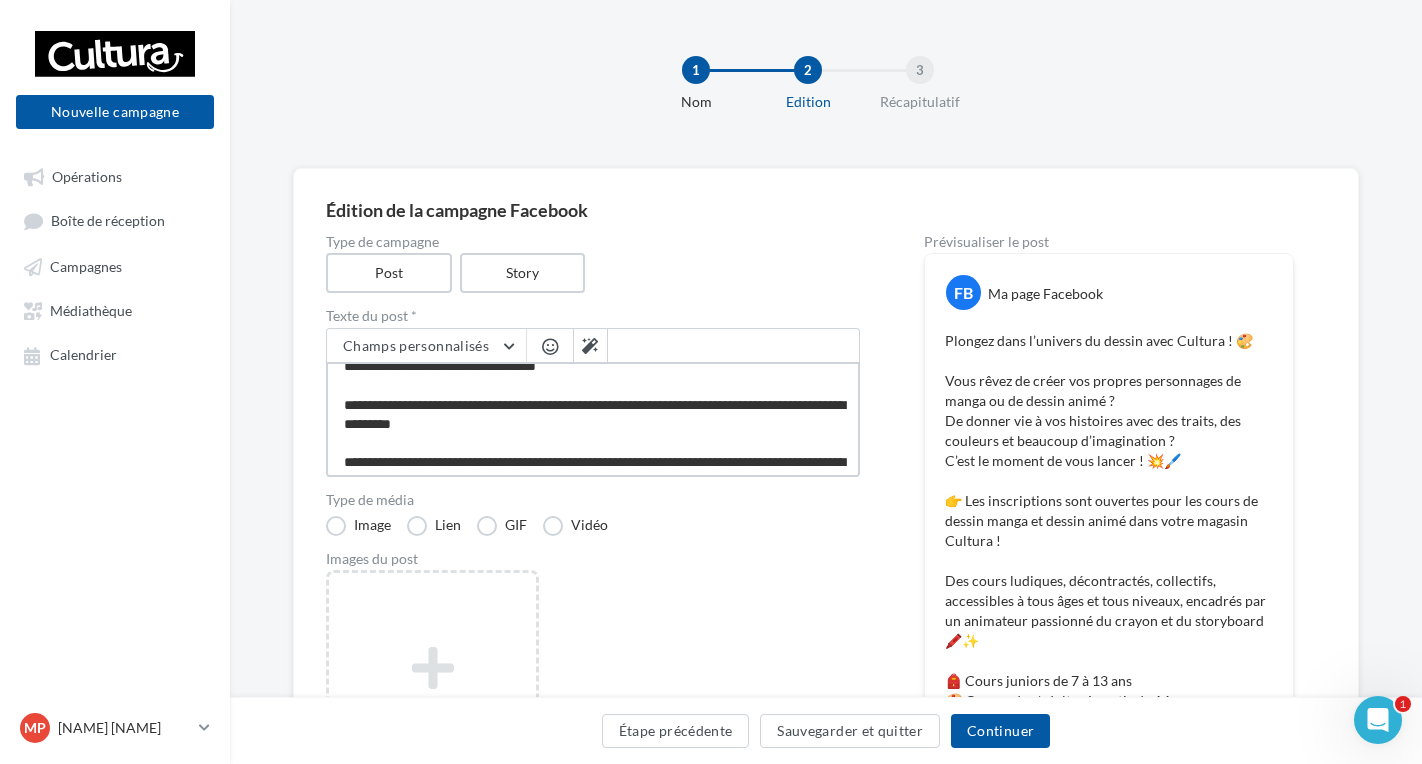 click on "**********" at bounding box center (593, 419) 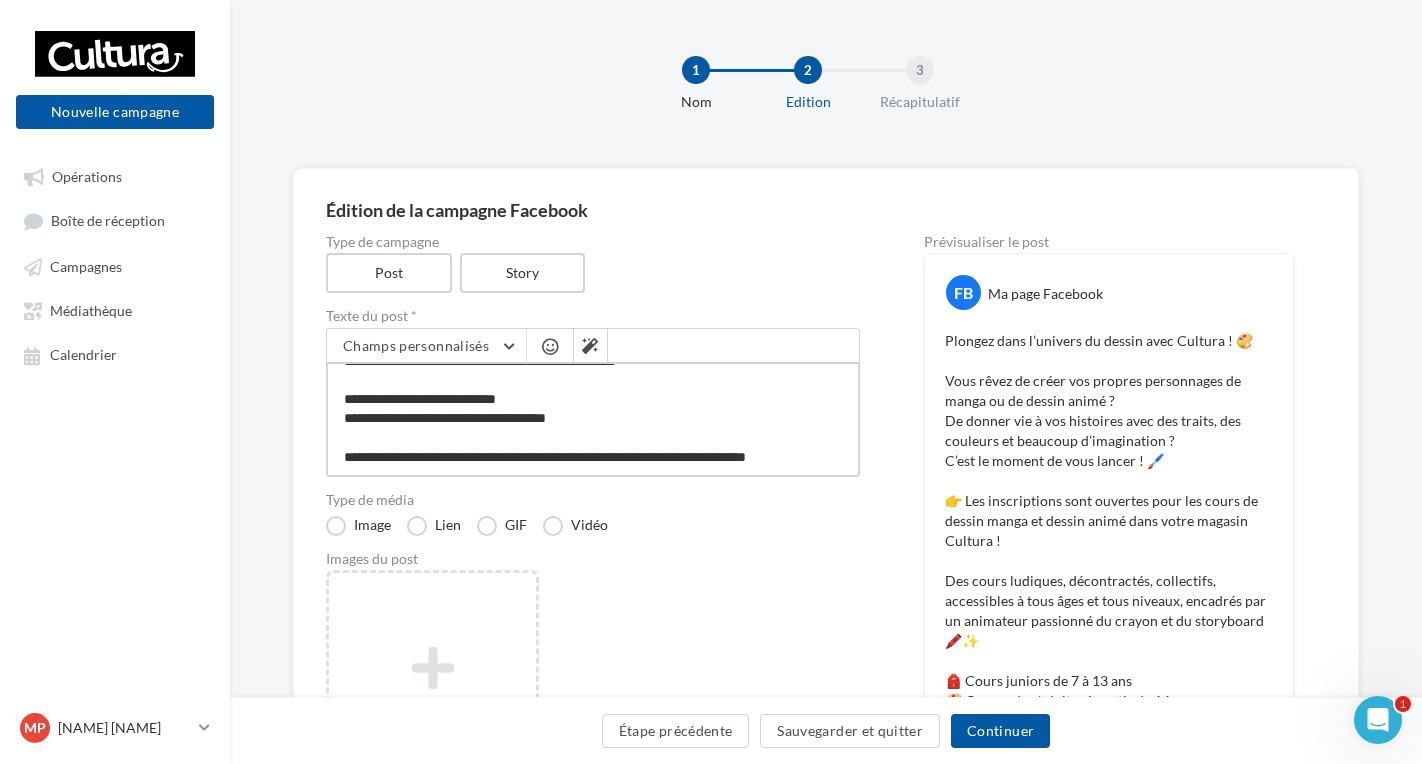 scroll, scrollTop: 132, scrollLeft: 0, axis: vertical 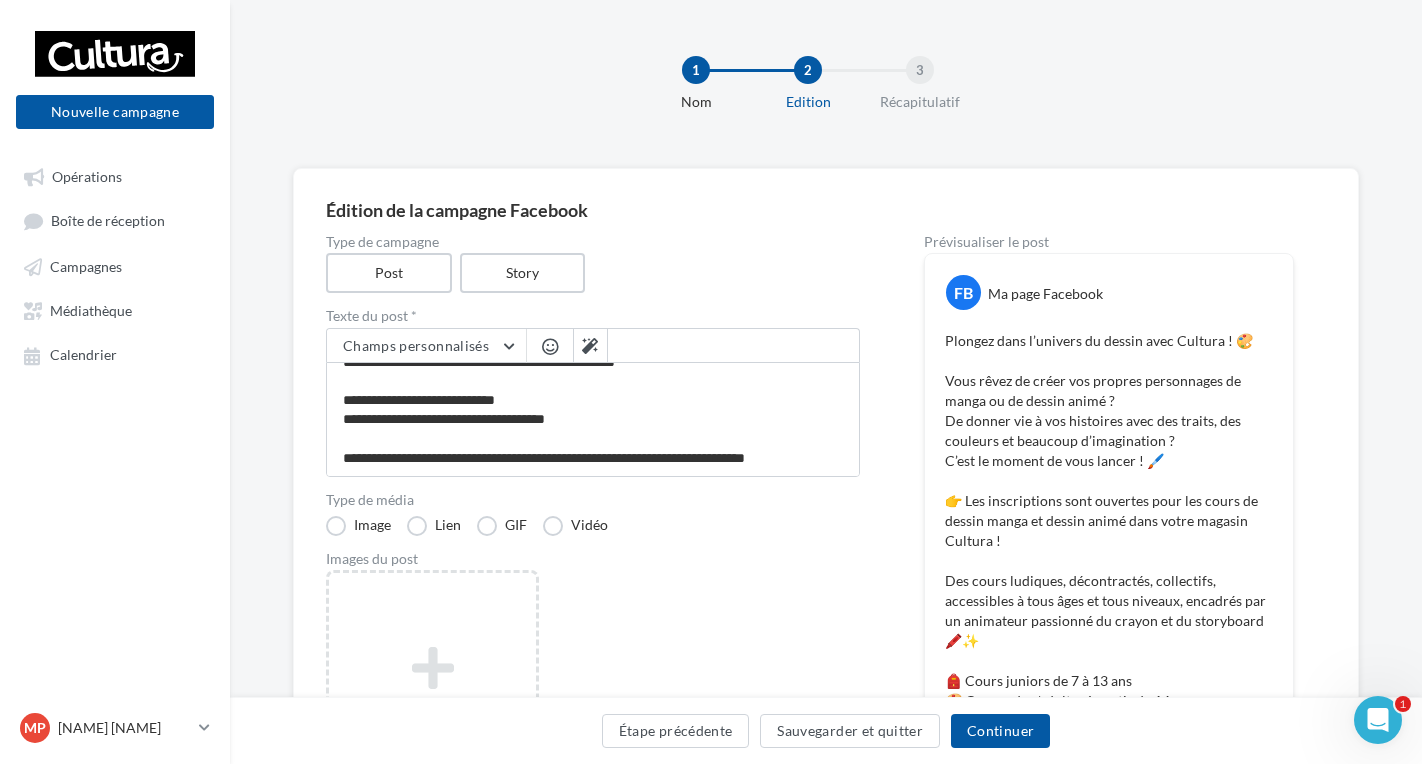 click at bounding box center (734, 345) 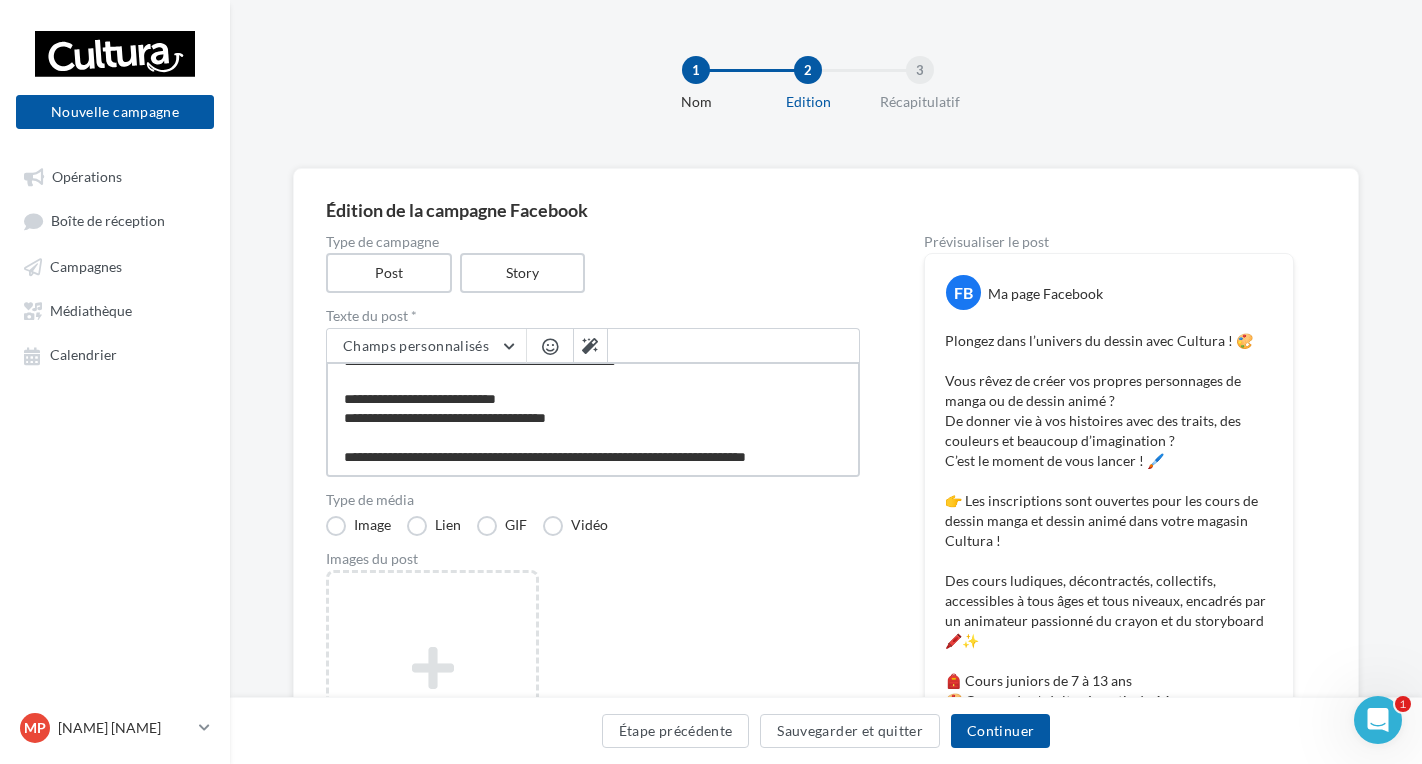 scroll, scrollTop: 232, scrollLeft: 0, axis: vertical 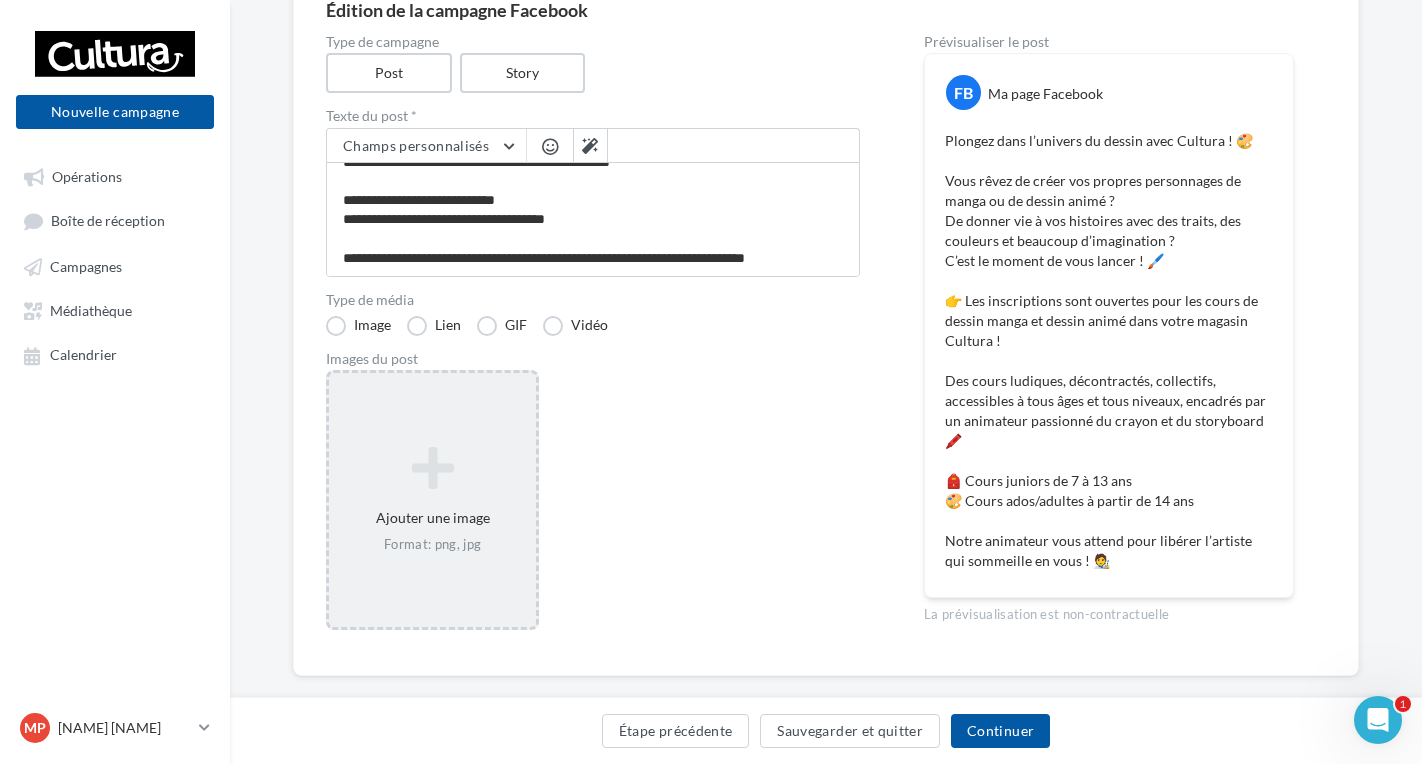 click at bounding box center [432, 468] 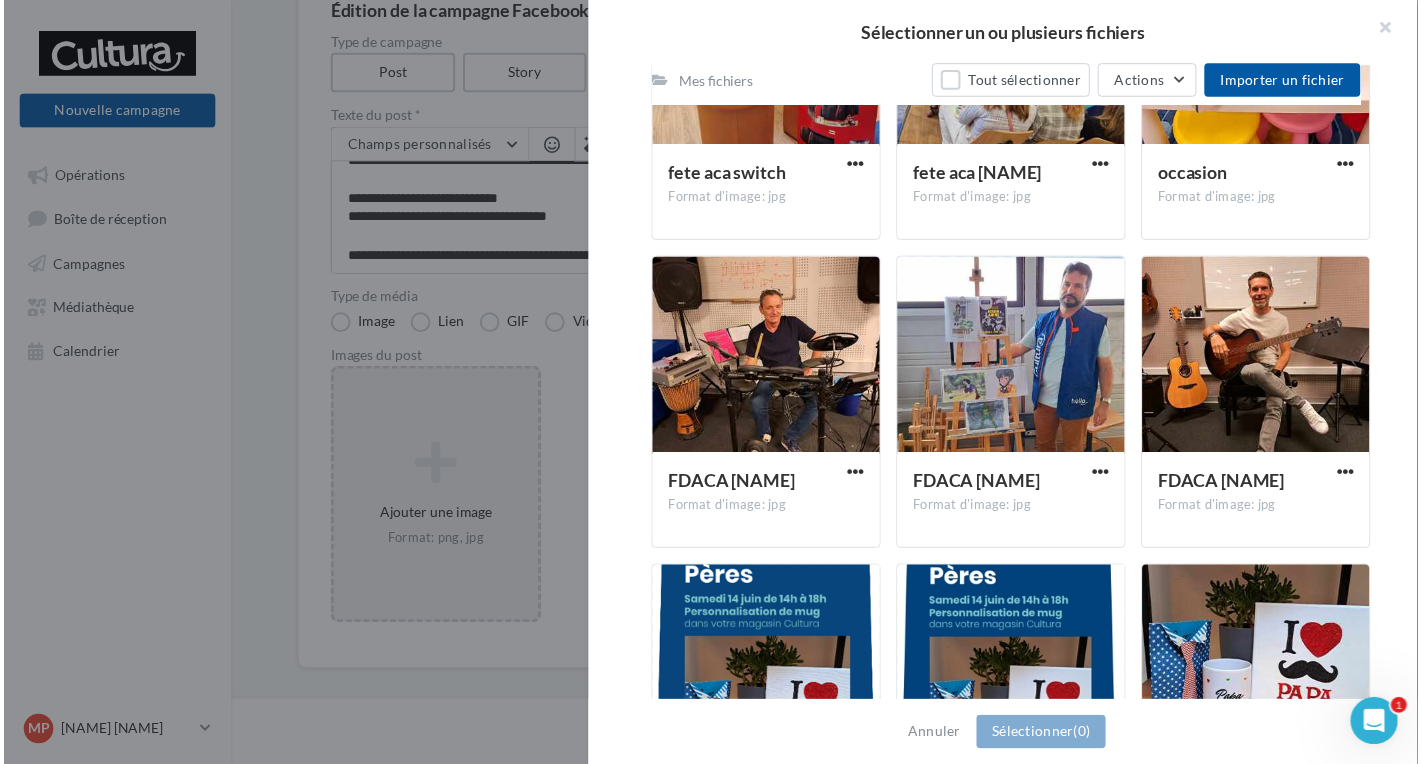 scroll, scrollTop: 3845, scrollLeft: 0, axis: vertical 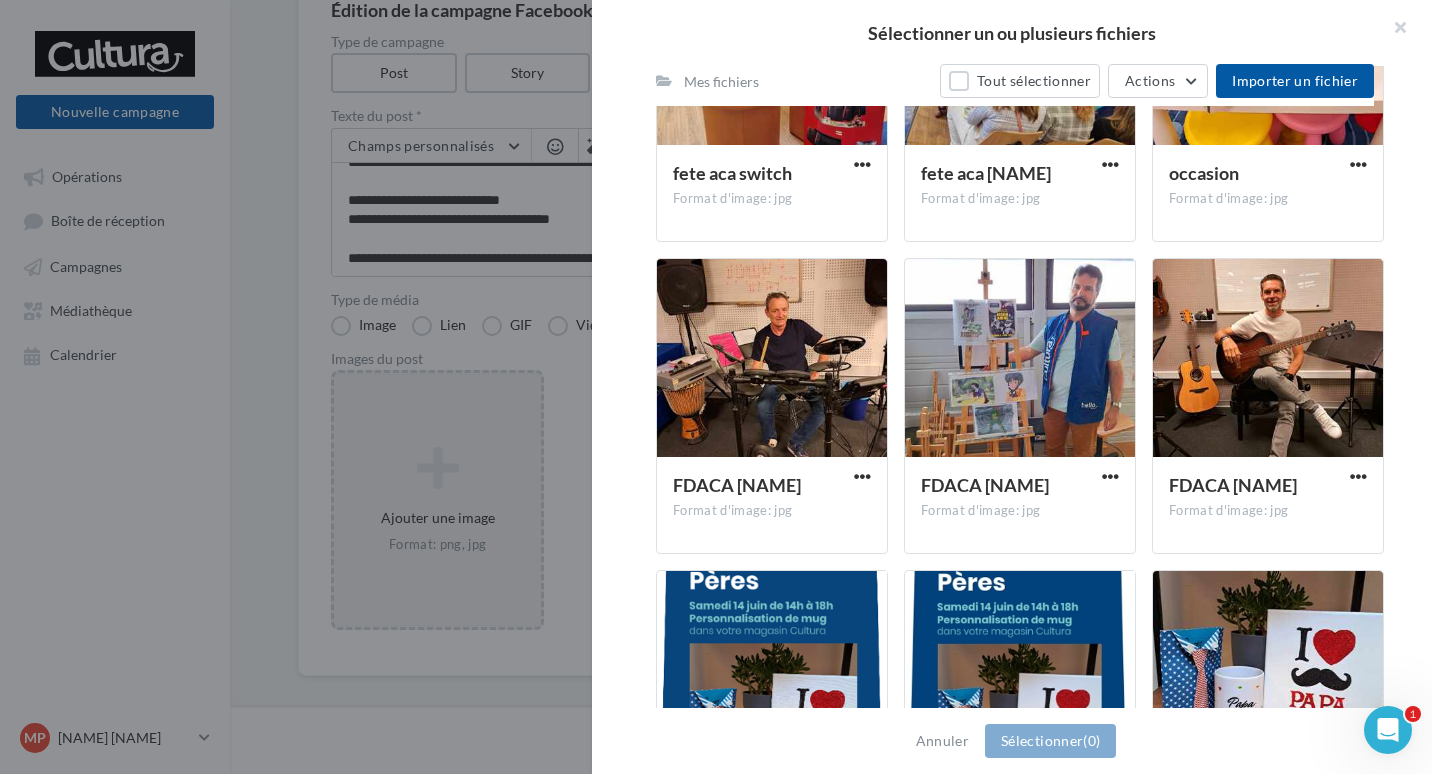 click at bounding box center (1020, 359) 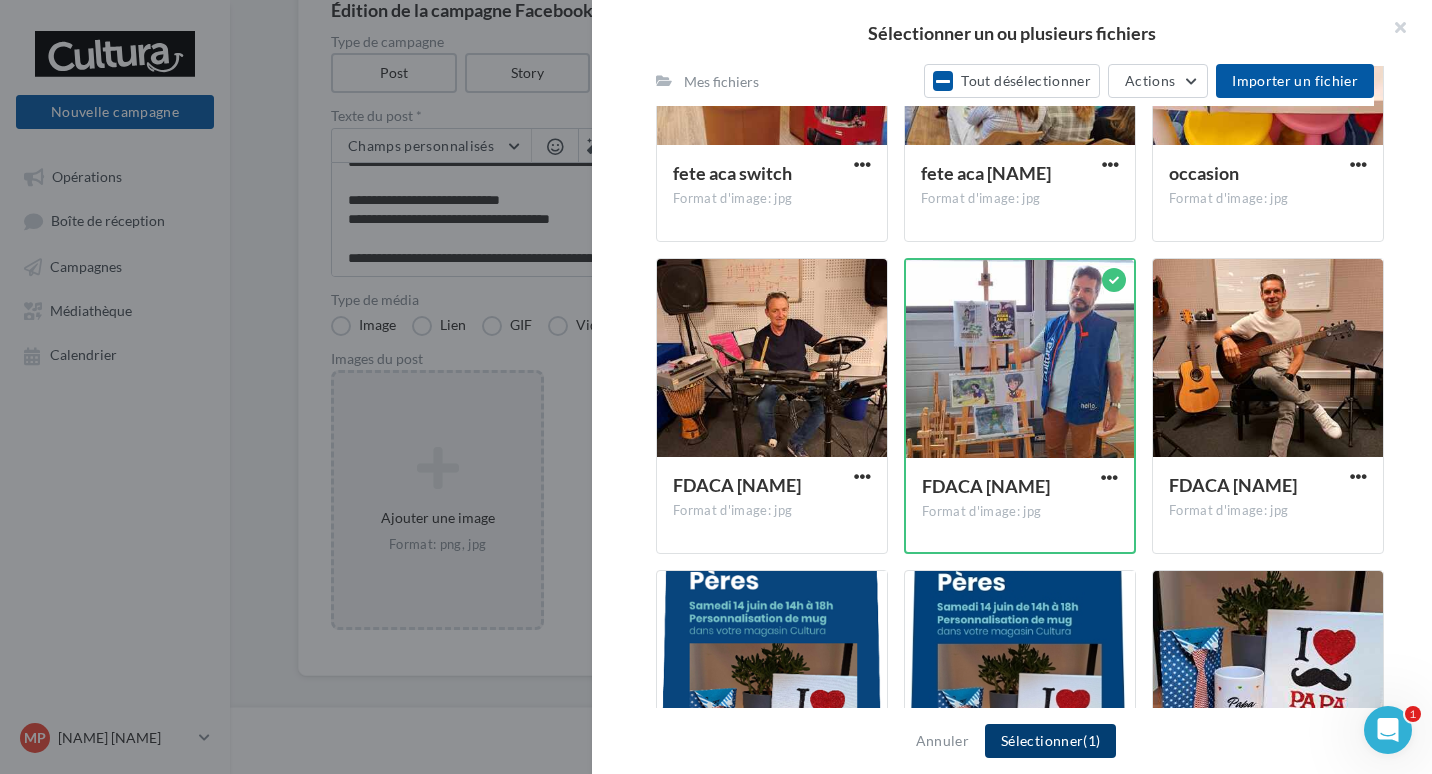 click on "Sélectionner   (1)" at bounding box center (1050, 741) 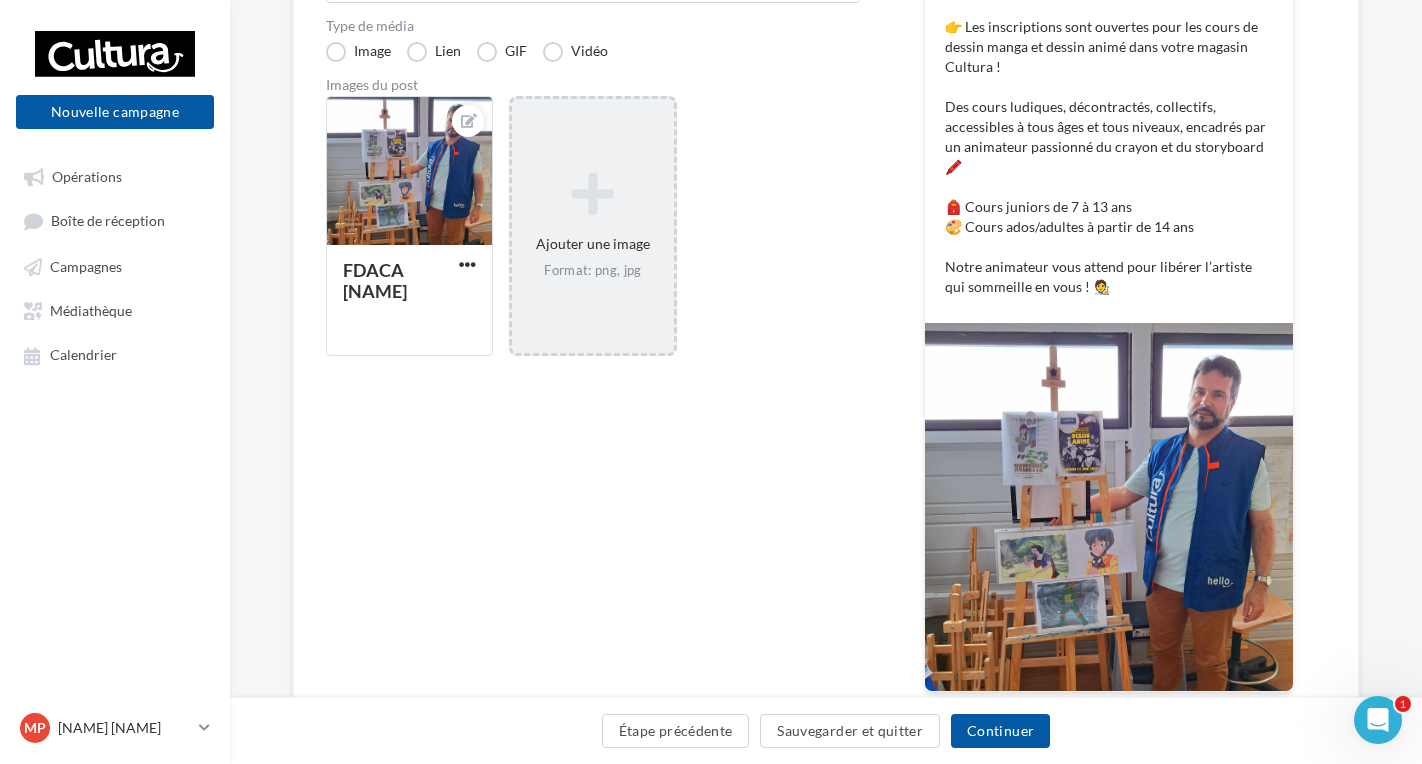scroll, scrollTop: 595, scrollLeft: 0, axis: vertical 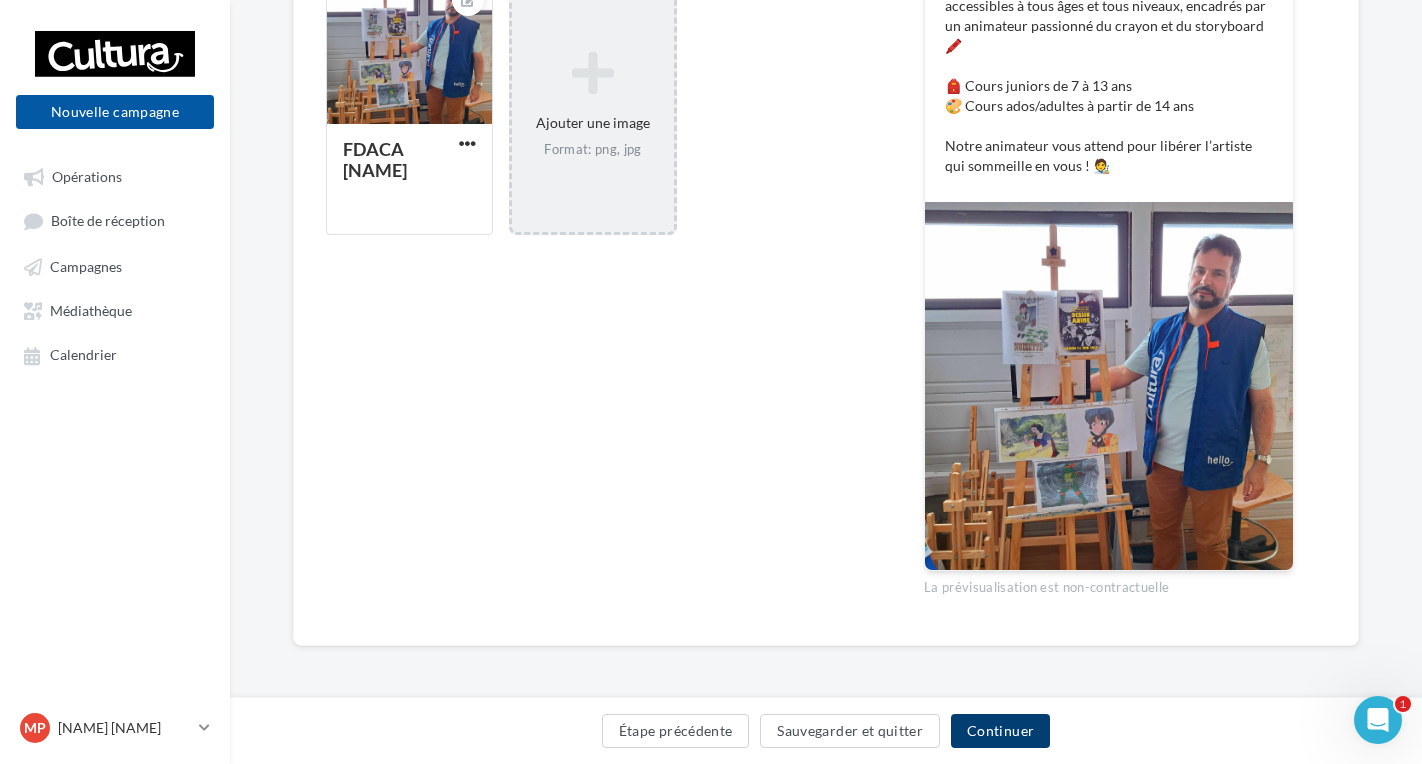 click on "Continuer" at bounding box center (1000, 731) 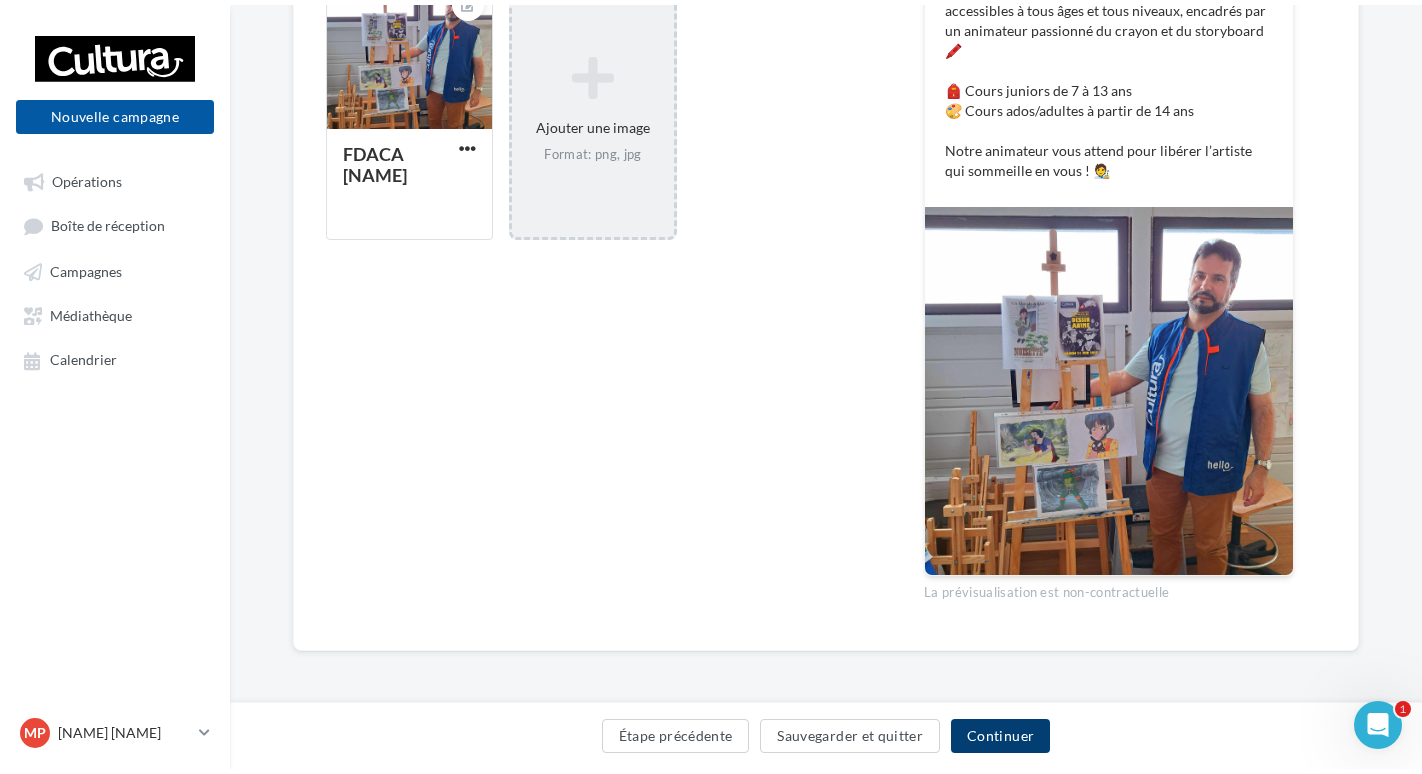 scroll, scrollTop: 0, scrollLeft: 0, axis: both 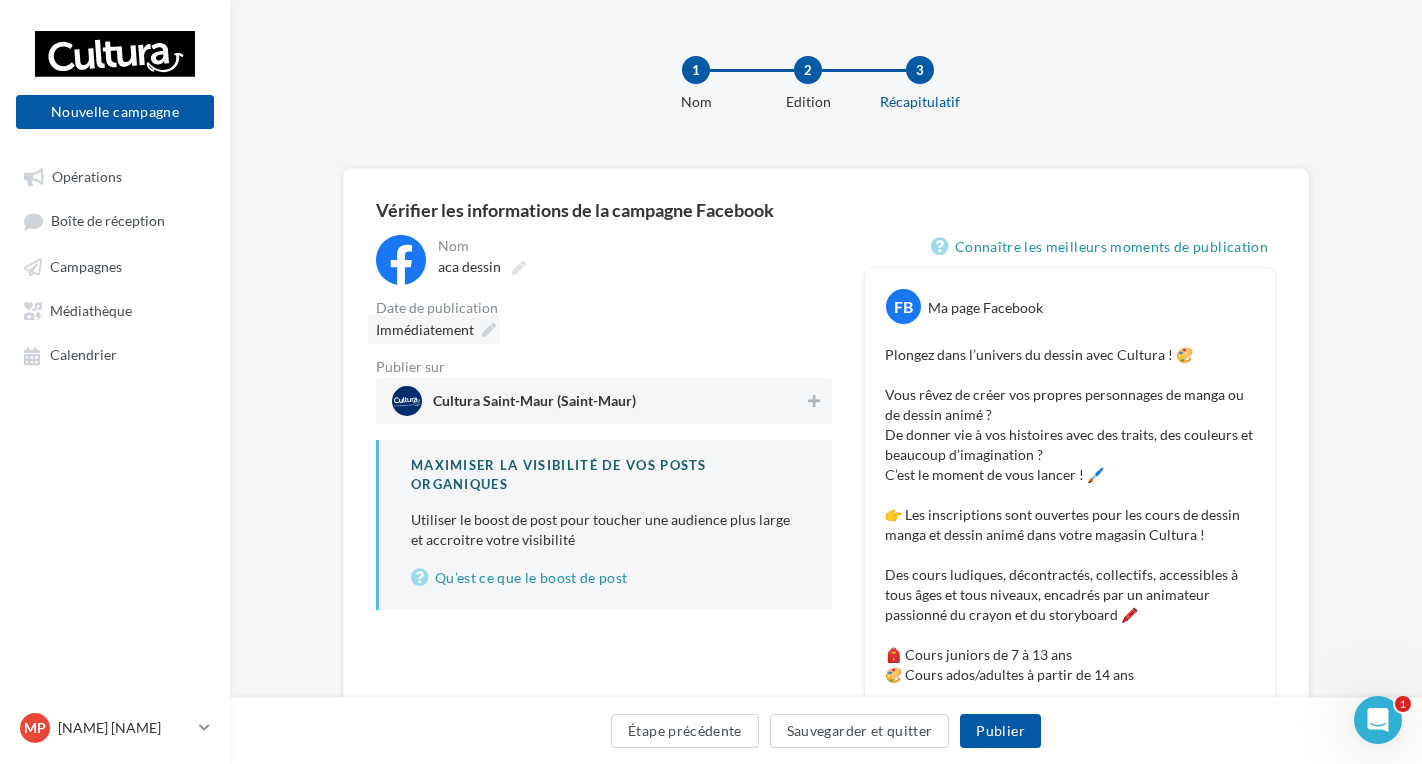click on "Immédiatement" at bounding box center (425, 329) 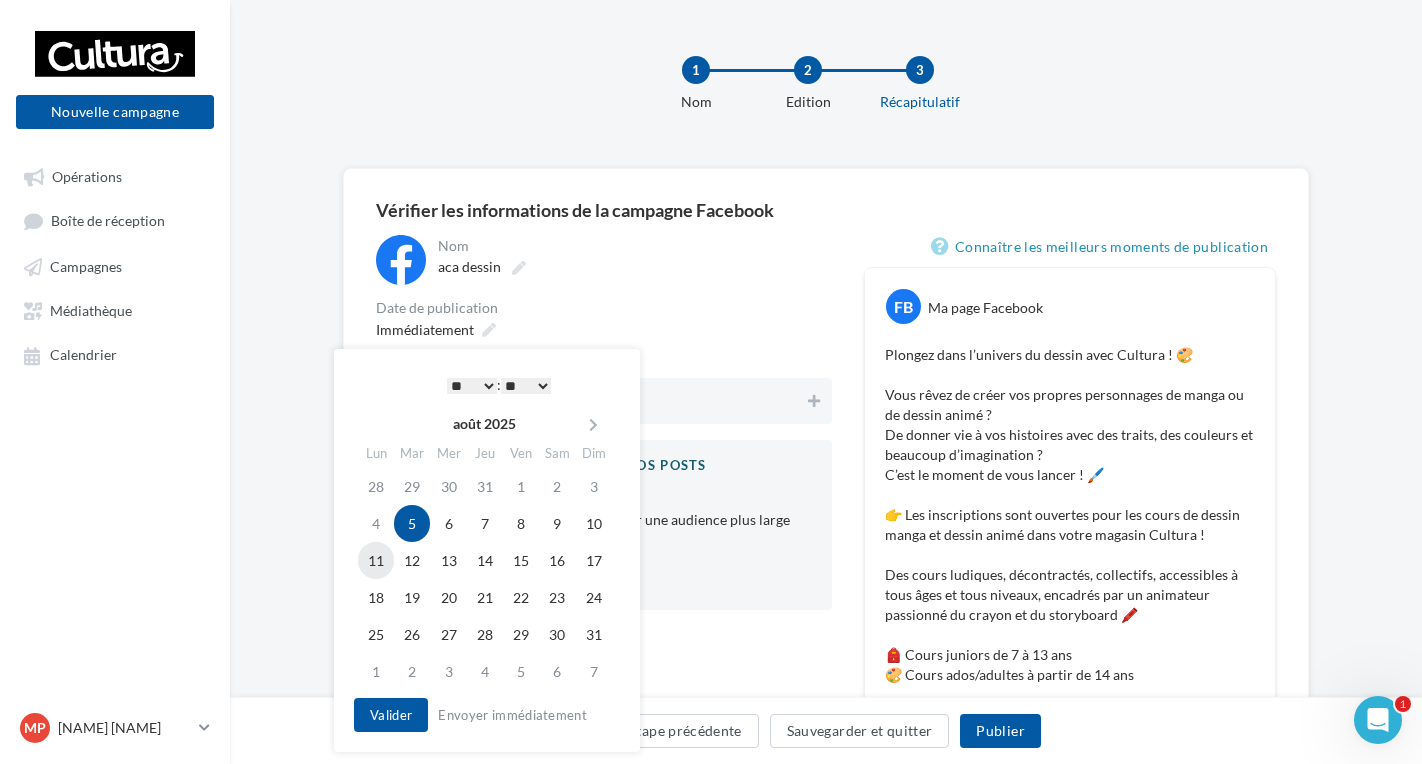 click on "11" at bounding box center (376, 560) 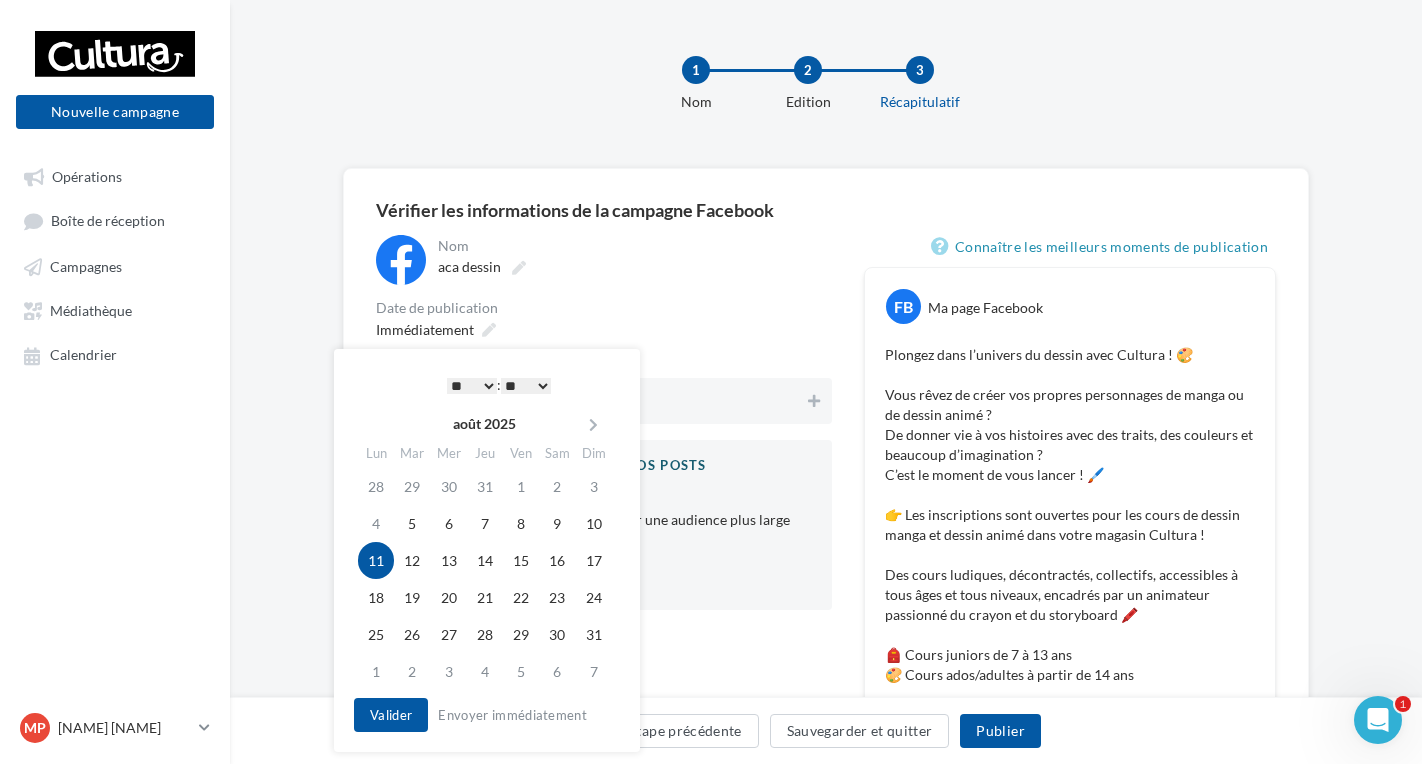 click on "* * * * * * * * * * ** ** ** ** ** ** ** ** ** ** ** ** ** **" at bounding box center [472, 386] 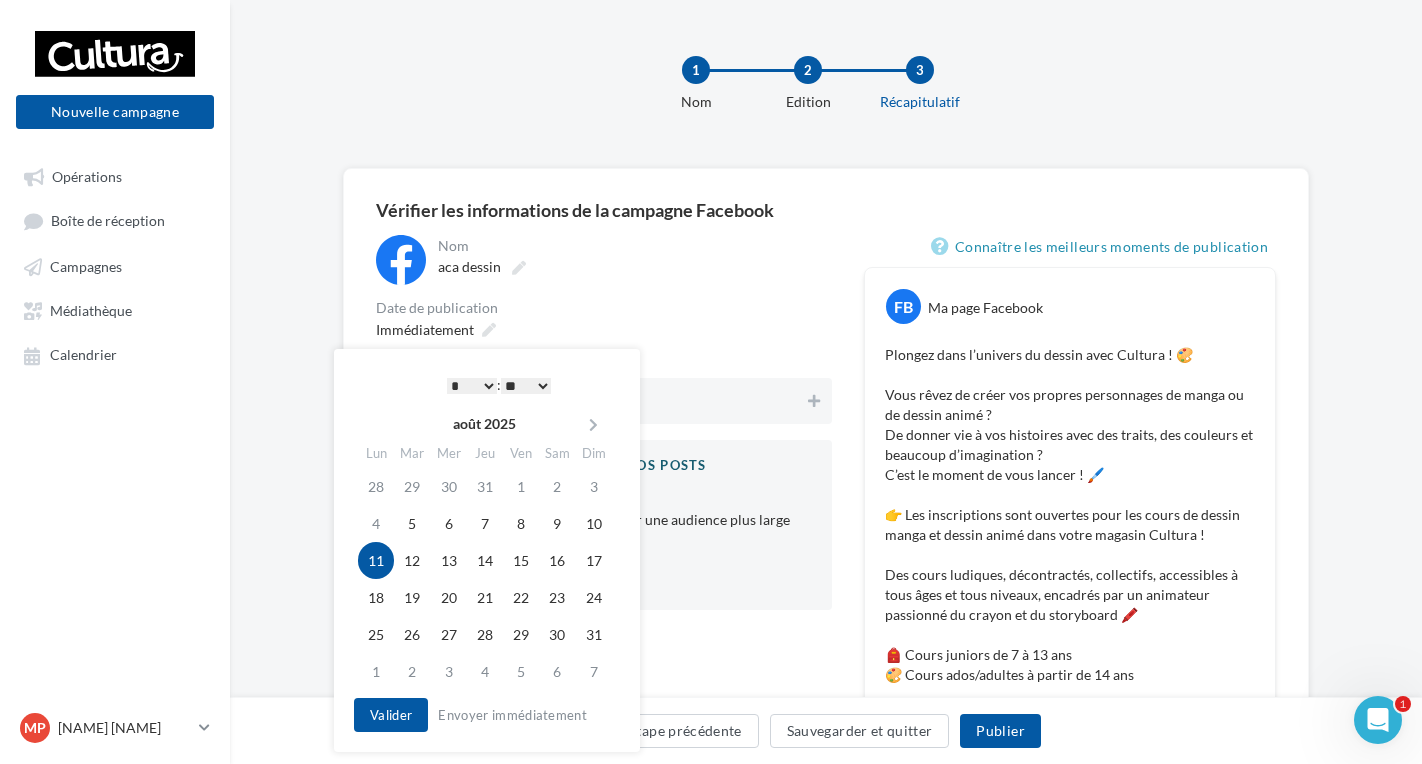 click on "** ** ** ** ** **" at bounding box center [526, 386] 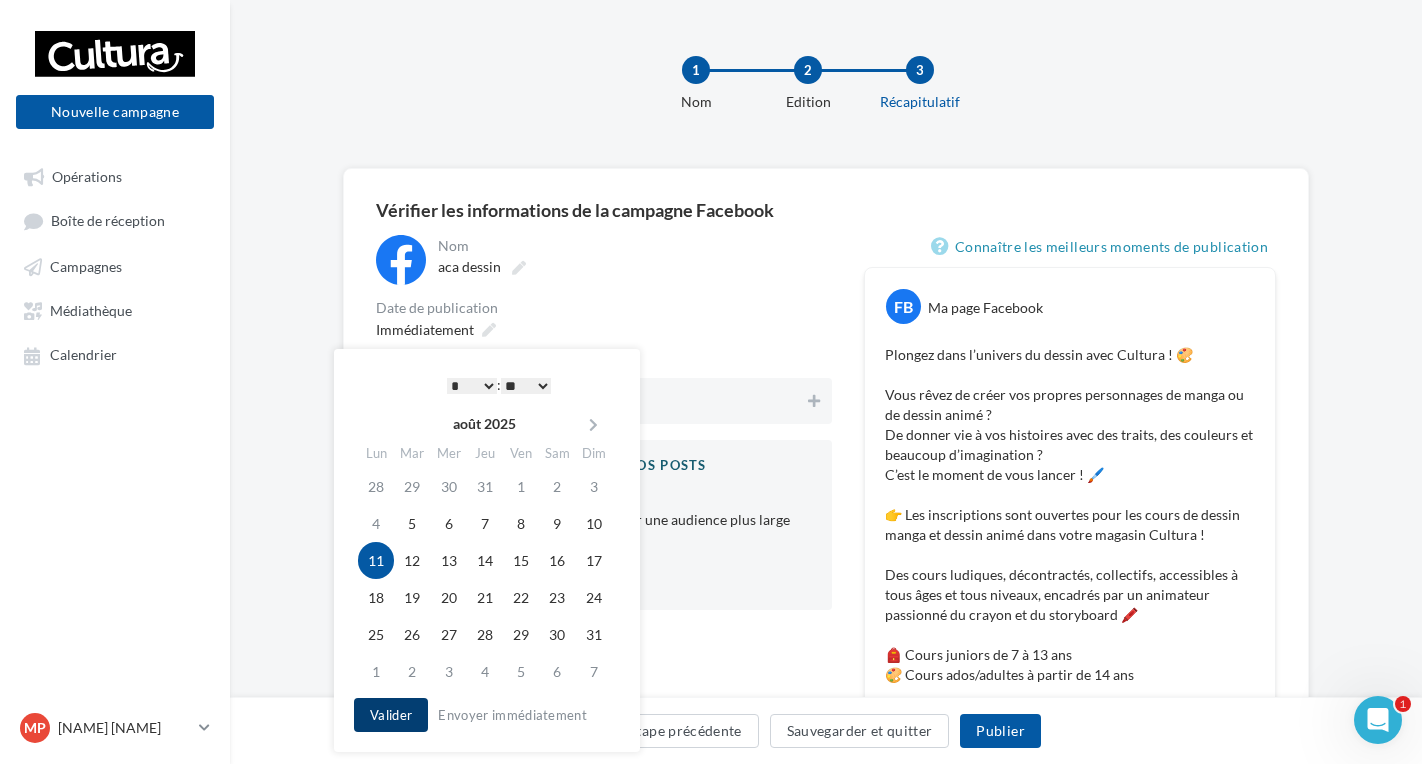 click on "Valider" at bounding box center [391, 715] 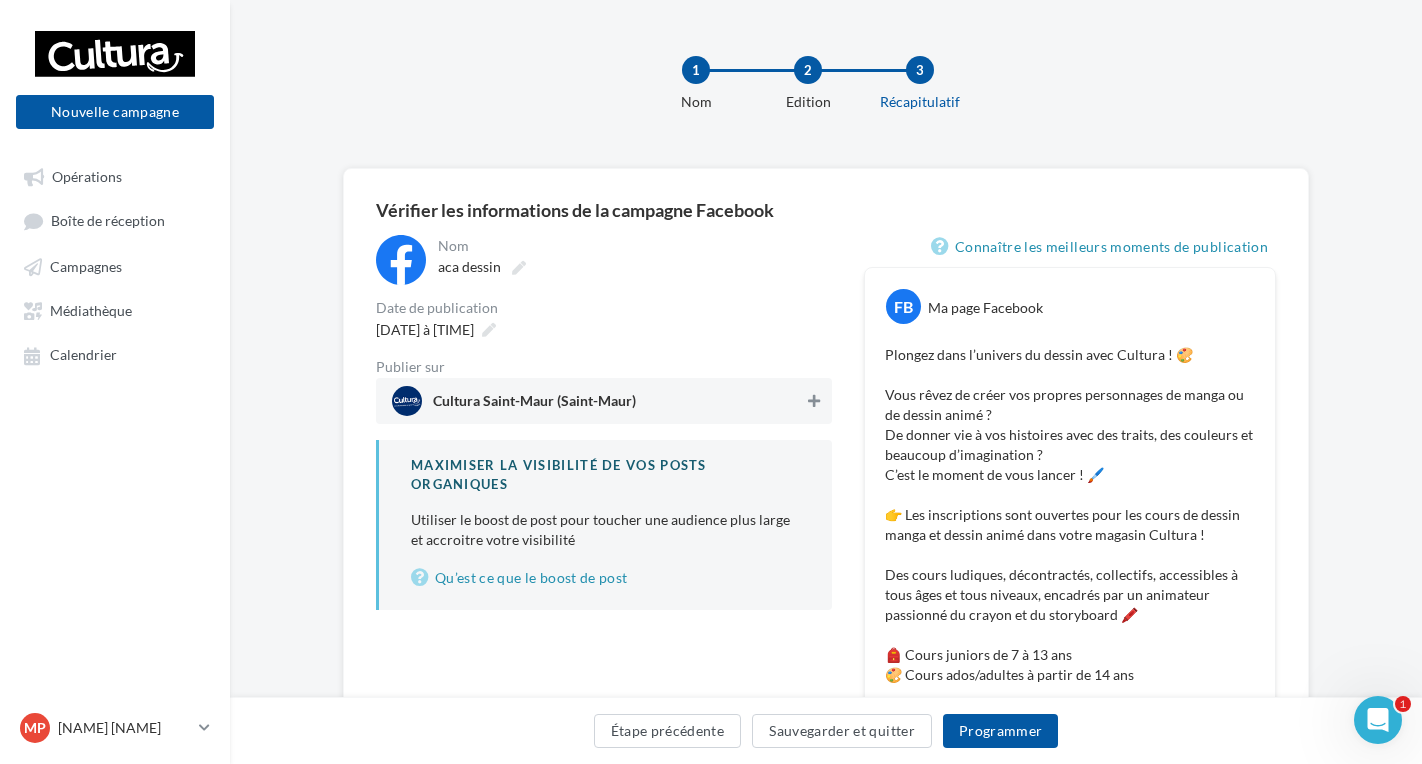 click at bounding box center (814, 401) 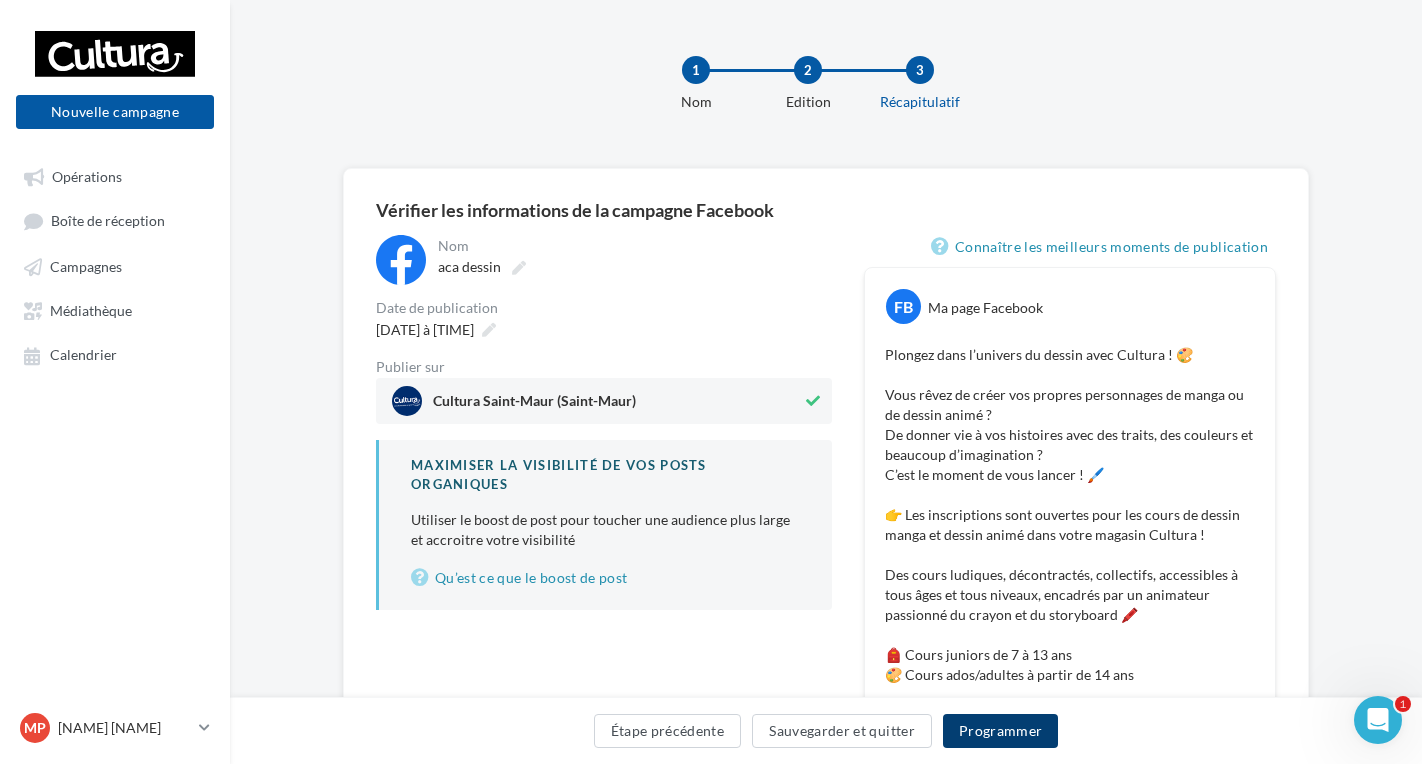 click on "Programmer" at bounding box center [1001, 731] 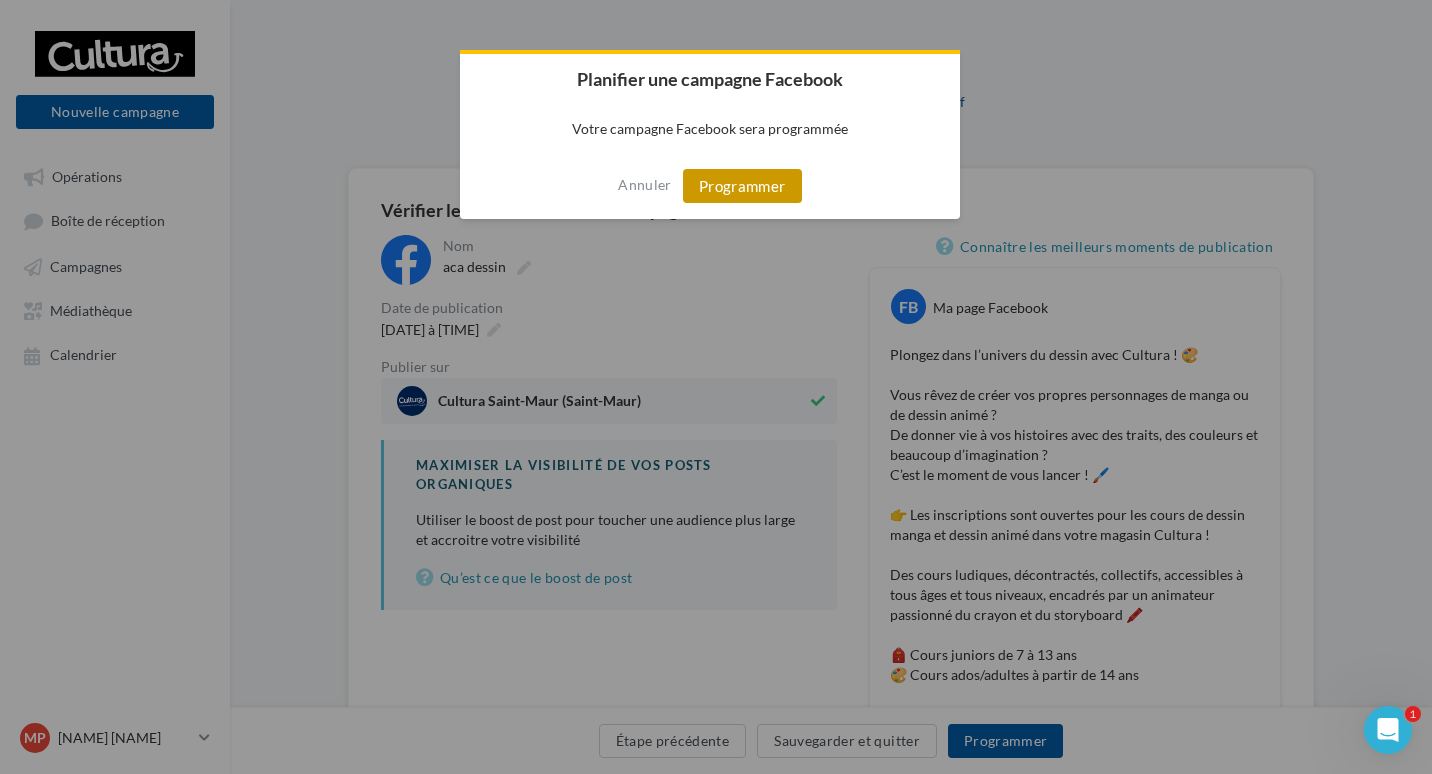 click on "Programmer" at bounding box center [742, 186] 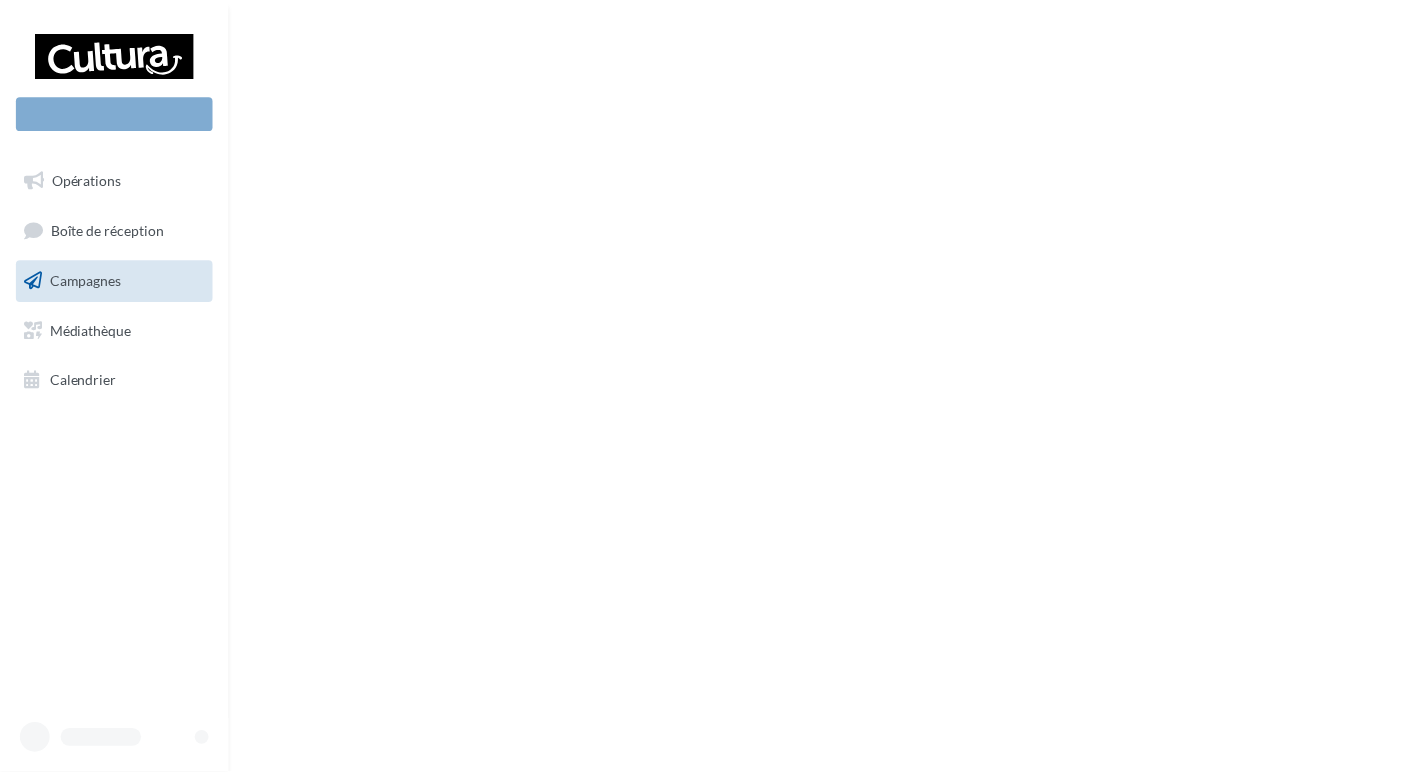 scroll, scrollTop: 0, scrollLeft: 0, axis: both 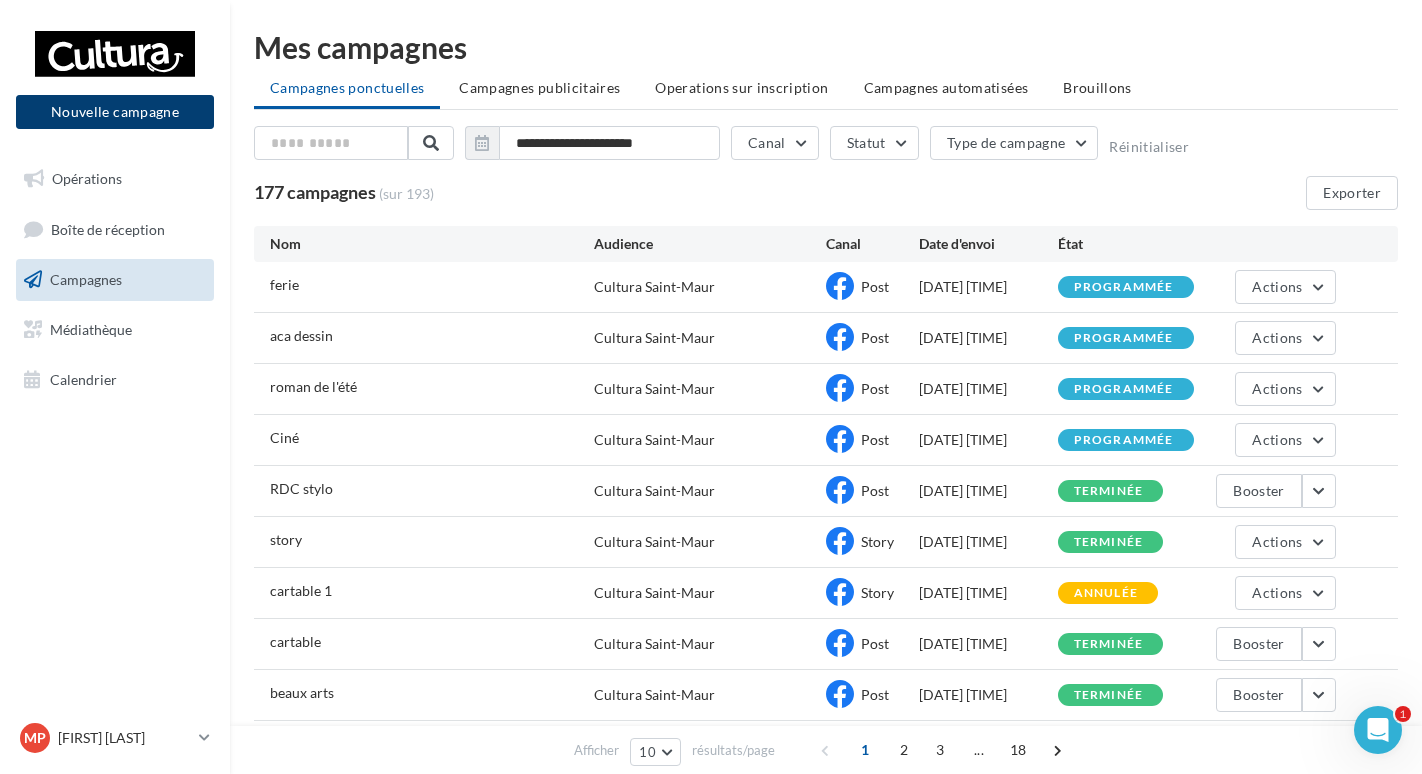click on "Nouvelle campagne" at bounding box center (115, 112) 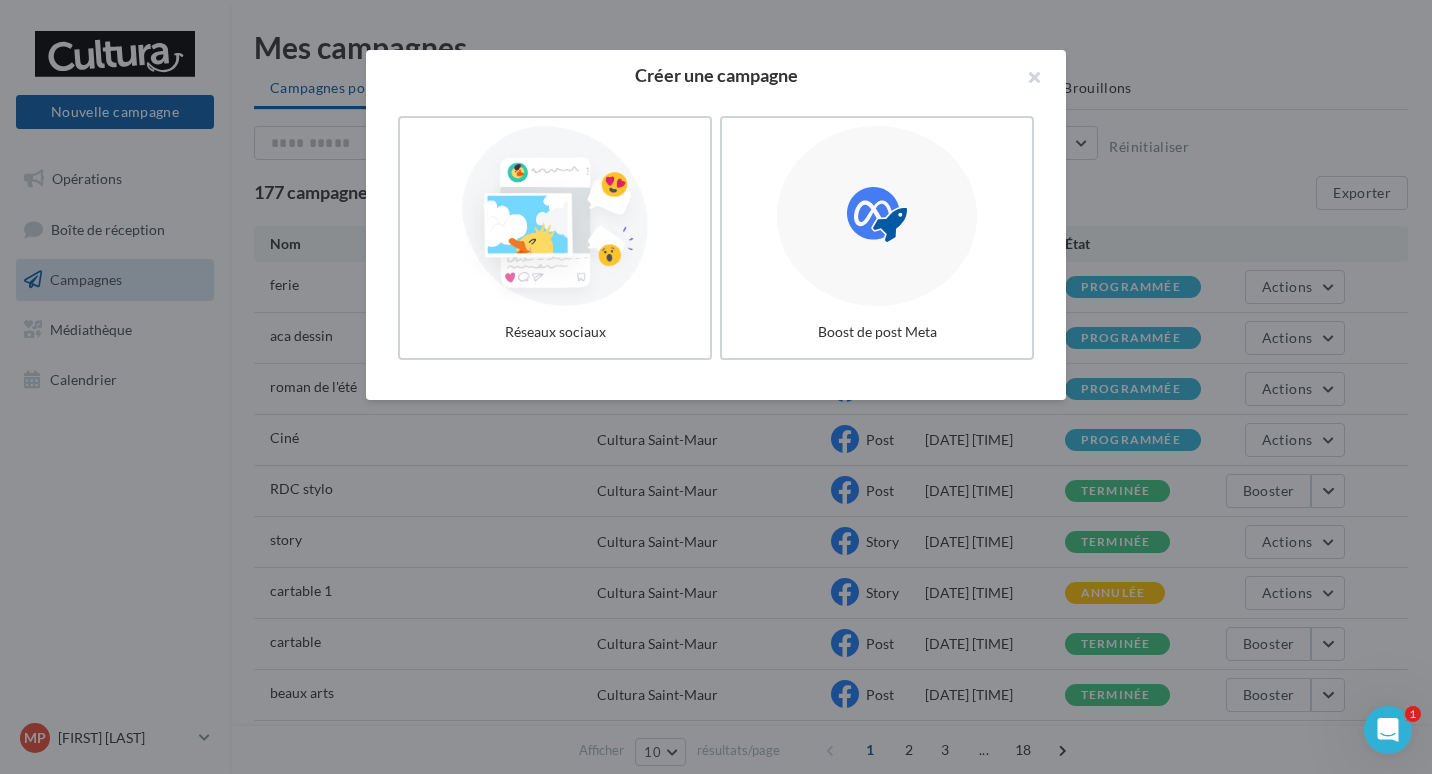 click on "Réseaux sociaux
Boost de post Meta" at bounding box center [716, 250] 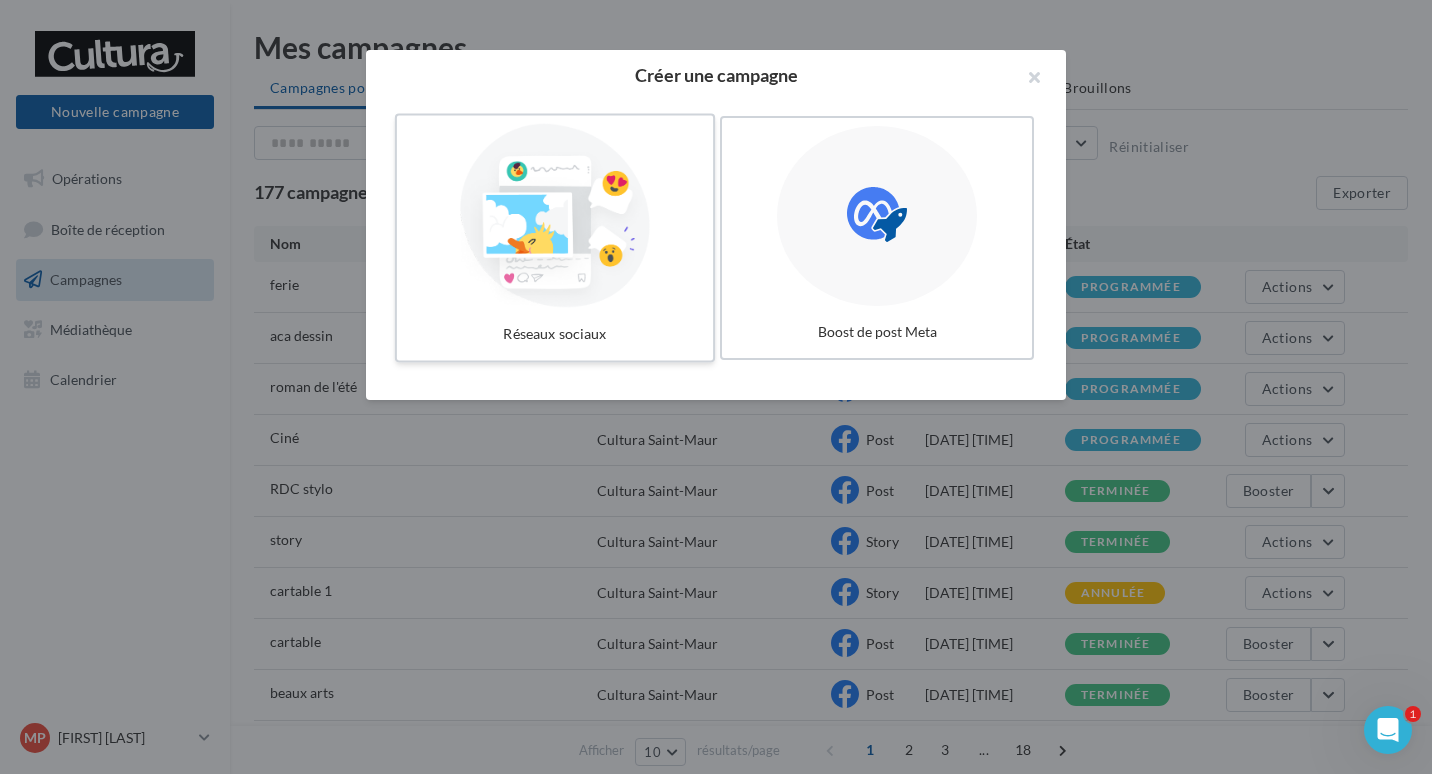 click at bounding box center (555, 216) 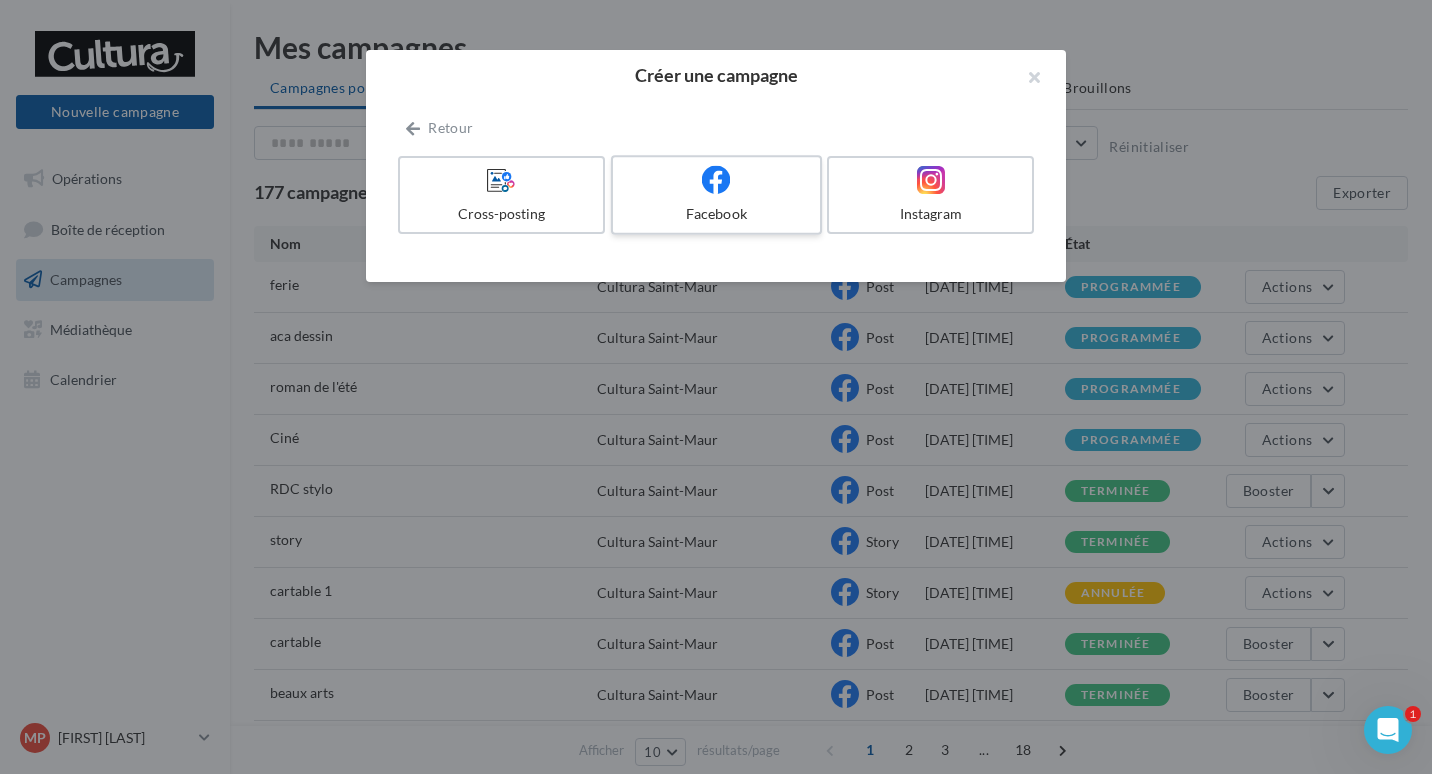 click at bounding box center (716, 180) 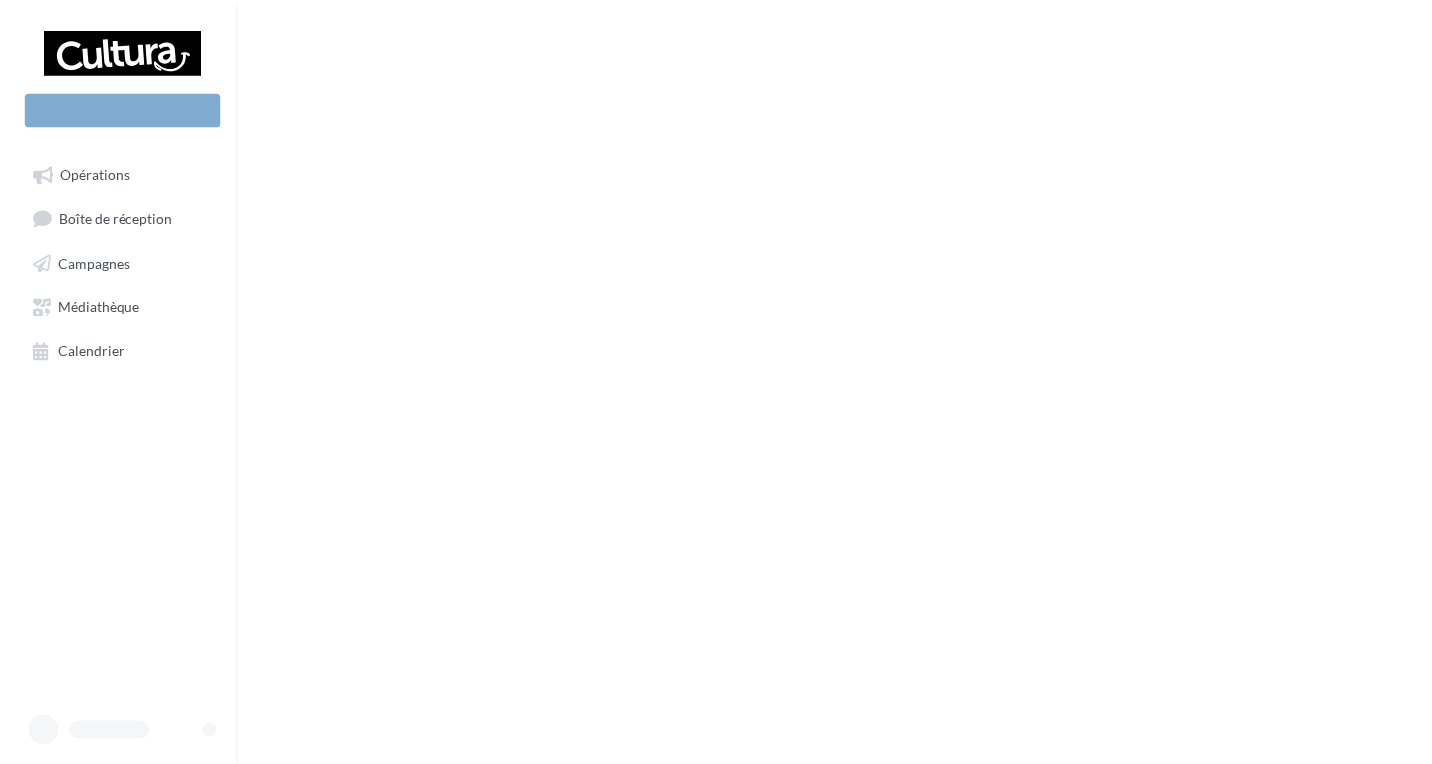 scroll, scrollTop: 0, scrollLeft: 0, axis: both 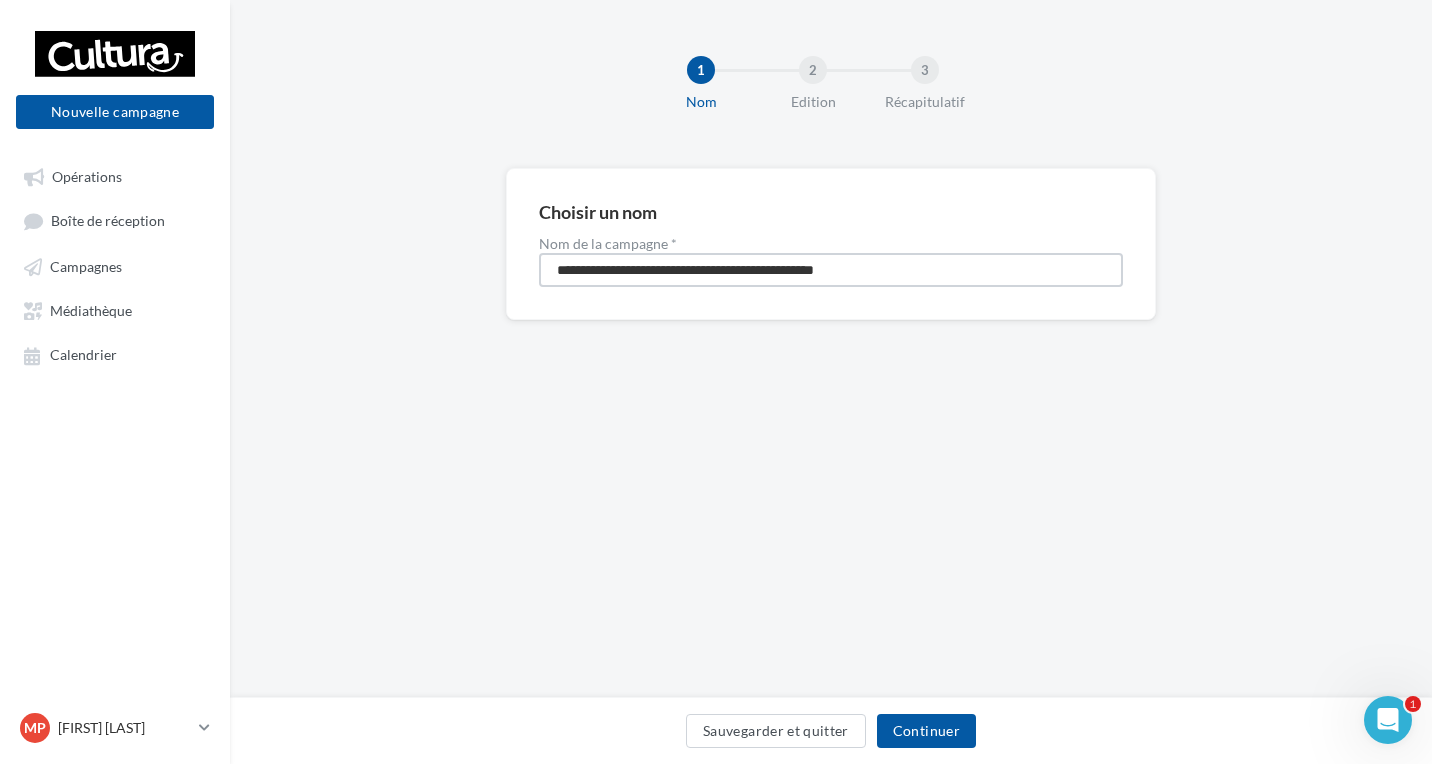 drag, startPoint x: 926, startPoint y: 276, endPoint x: 515, endPoint y: 260, distance: 411.3113 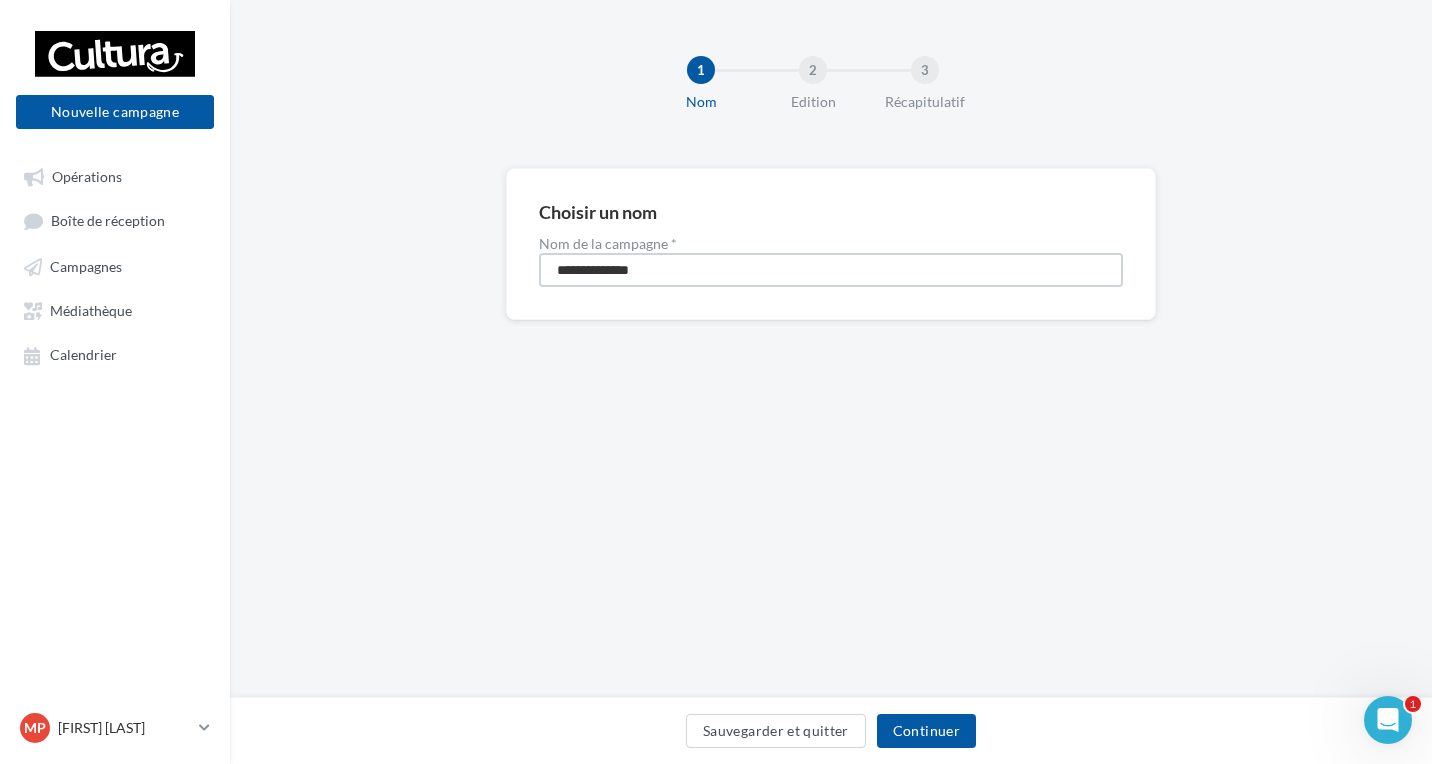 type on "**********" 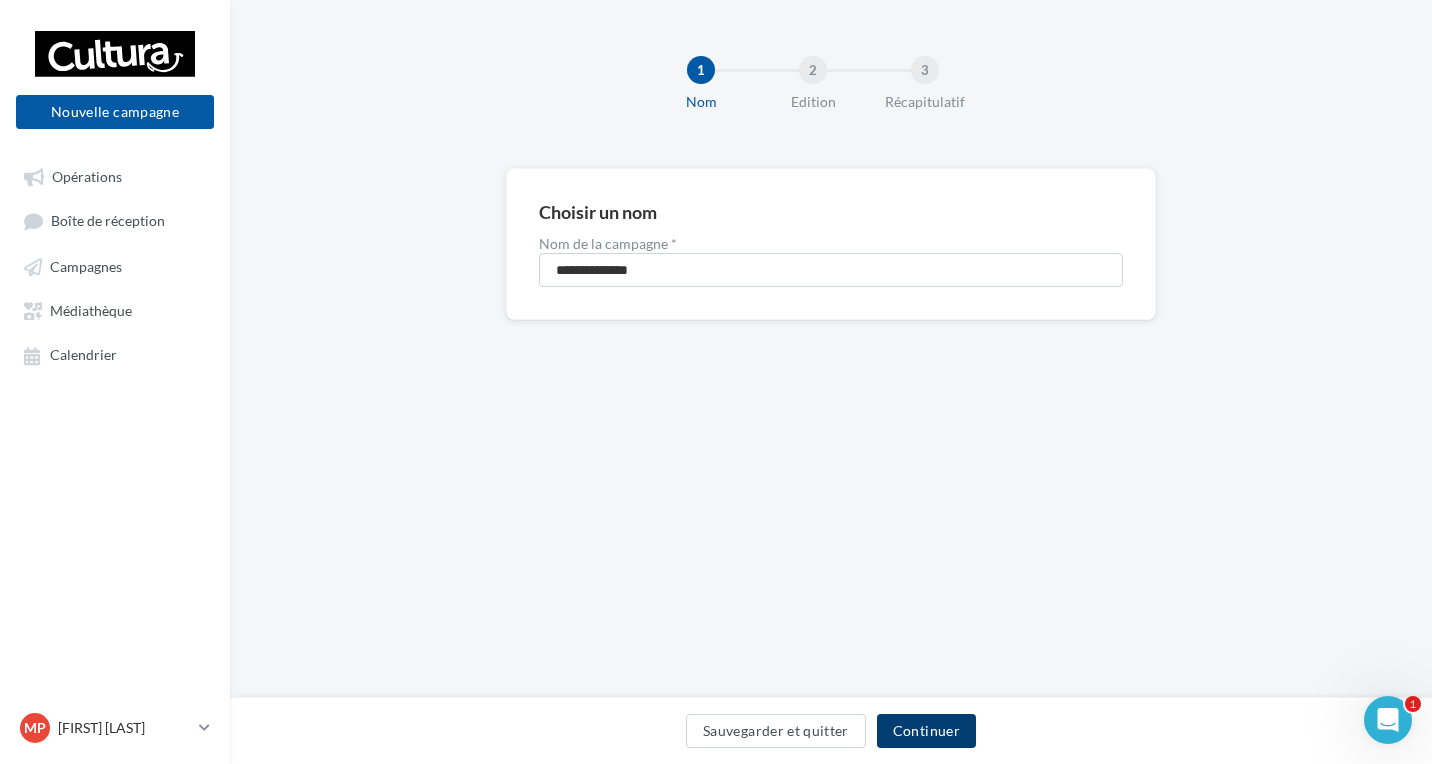 click on "Continuer" at bounding box center [926, 731] 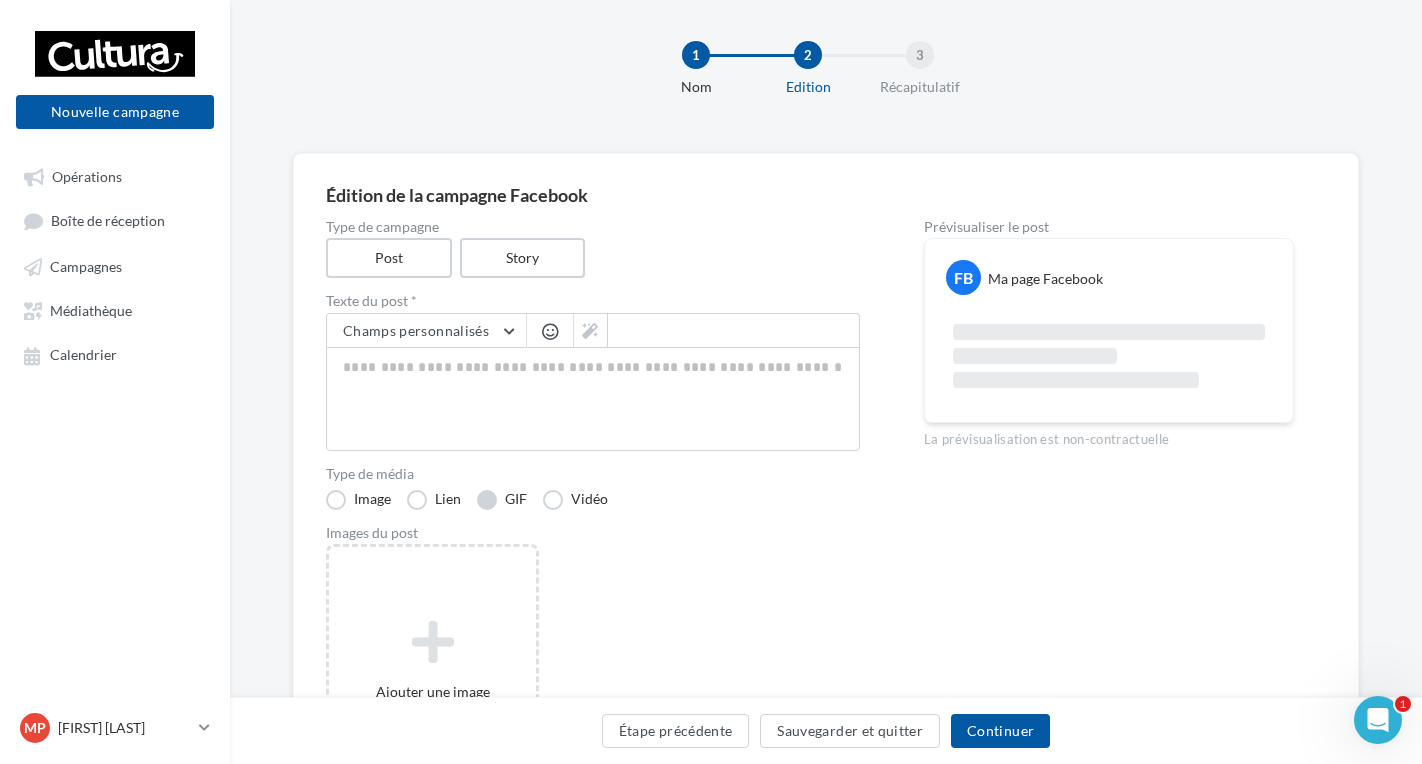 scroll, scrollTop: 200, scrollLeft: 0, axis: vertical 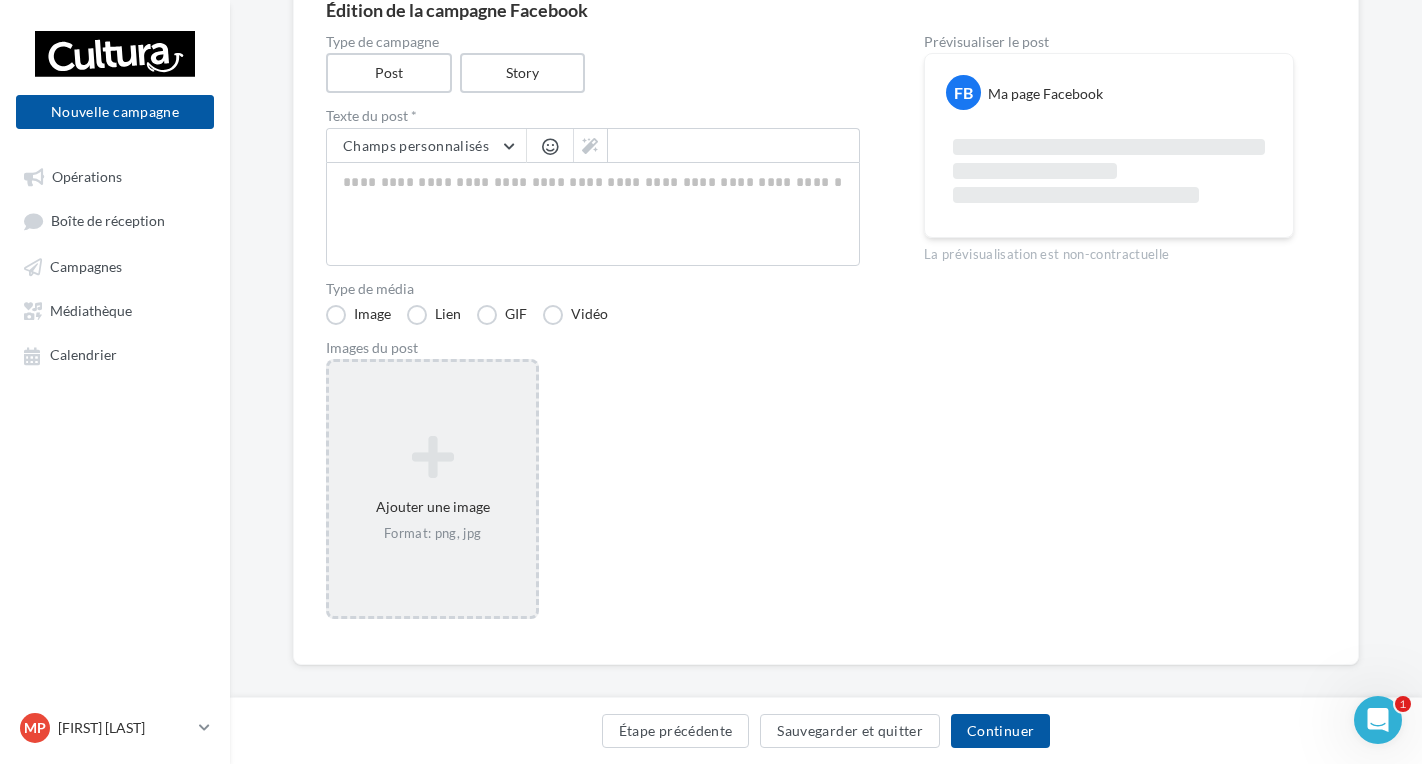 click at bounding box center [432, 457] 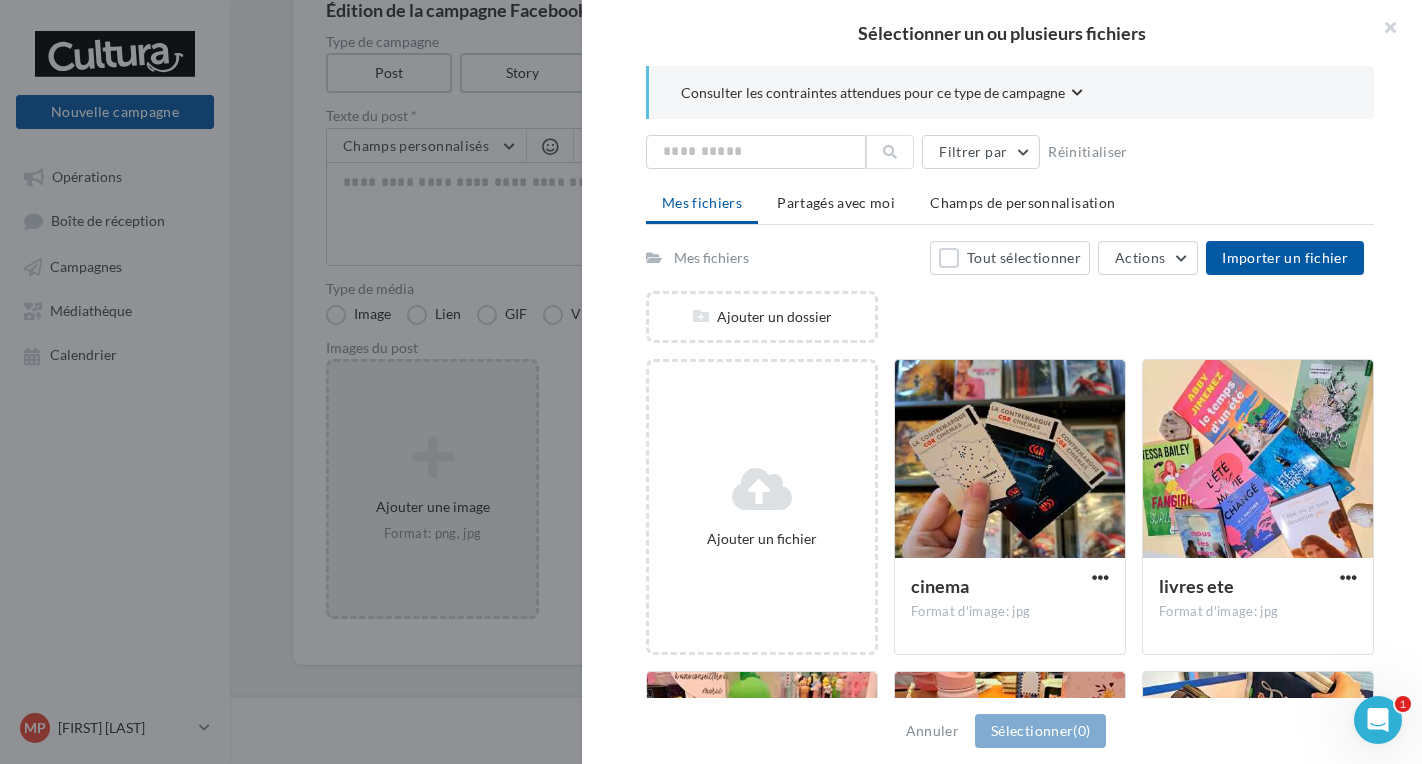click on "Sélectionner un ou plusieurs fichiers
Consulter les contraintes attendues pour ce type de campagne                   Filtrer par        Réinitialiser
Mes fichiers
Partagés avec moi
Champs de personnalisation
Mes fichiers
Tout sélectionner
Actions                Importer un fichier     Ajouter un dossier     Ajouter un fichier                  cinema  Format d'image: jpg                   cinema                      livres ete  Format d'image: jpg                   livres ete                      rdc papet fantasy garcon  Format d'image: jpg                   rdc papet fantasy garcon                      rdc papet fantasy fille  Format d'image: jpg                   rdc papet fantasy fille                      reprise cartable  Format d'image: jpg" at bounding box center [432, 362] 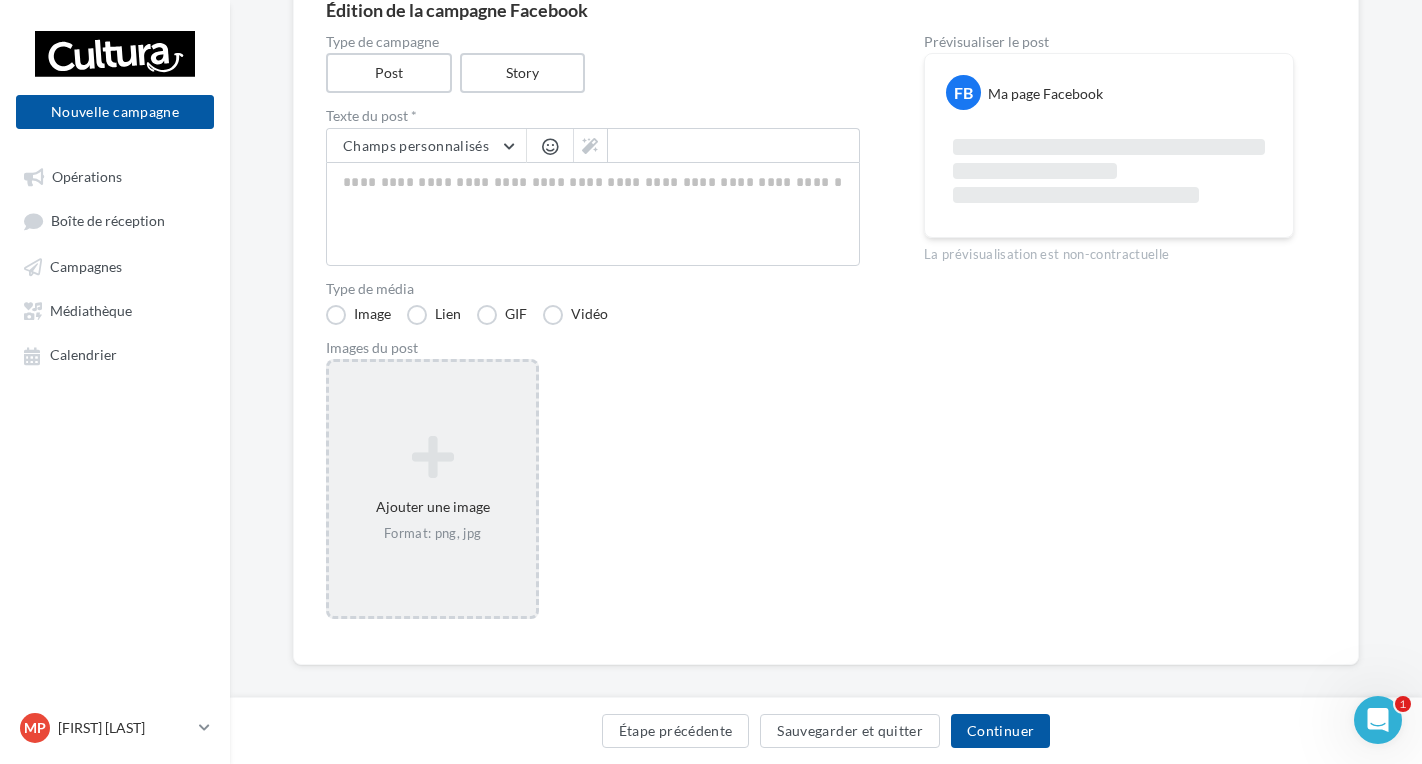 click on "Story" at bounding box center (523, 73) 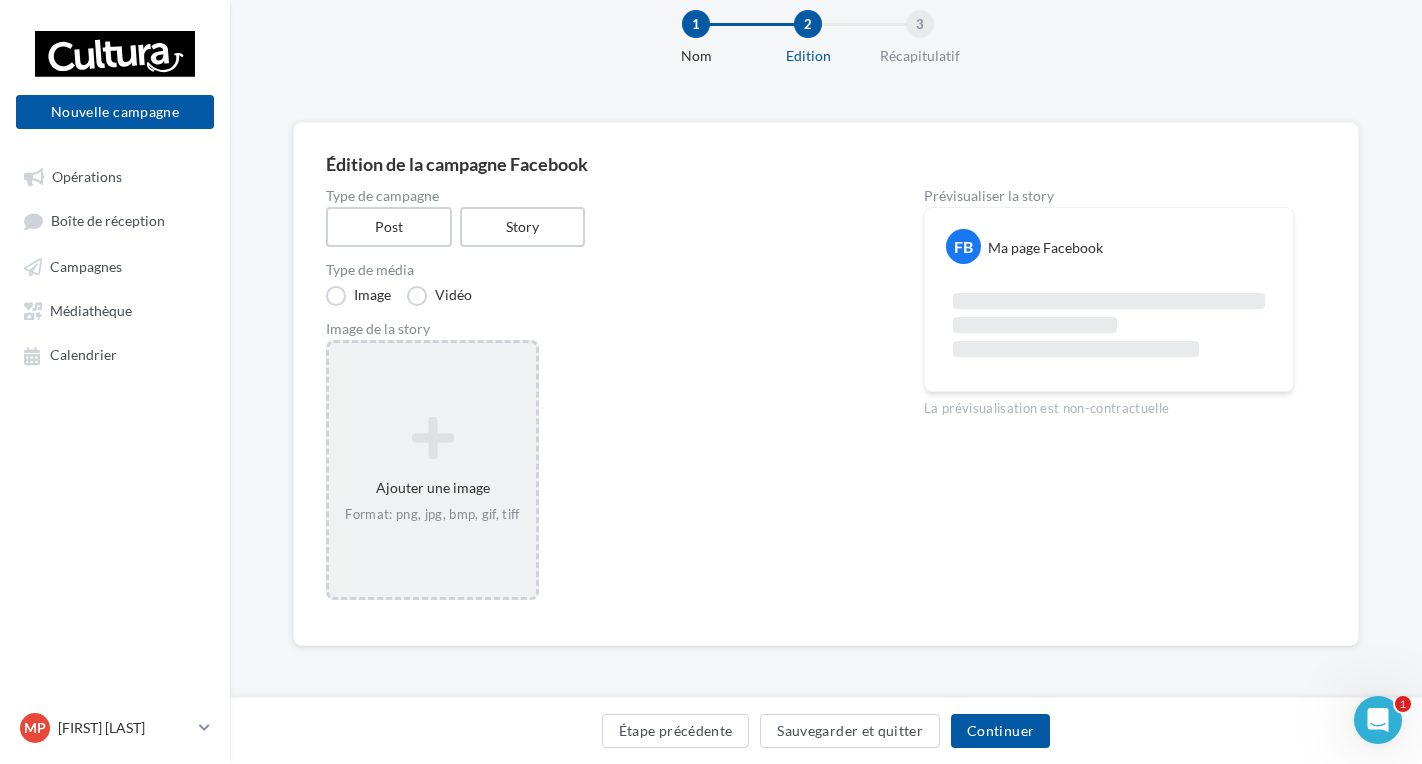 click at bounding box center [432, 438] 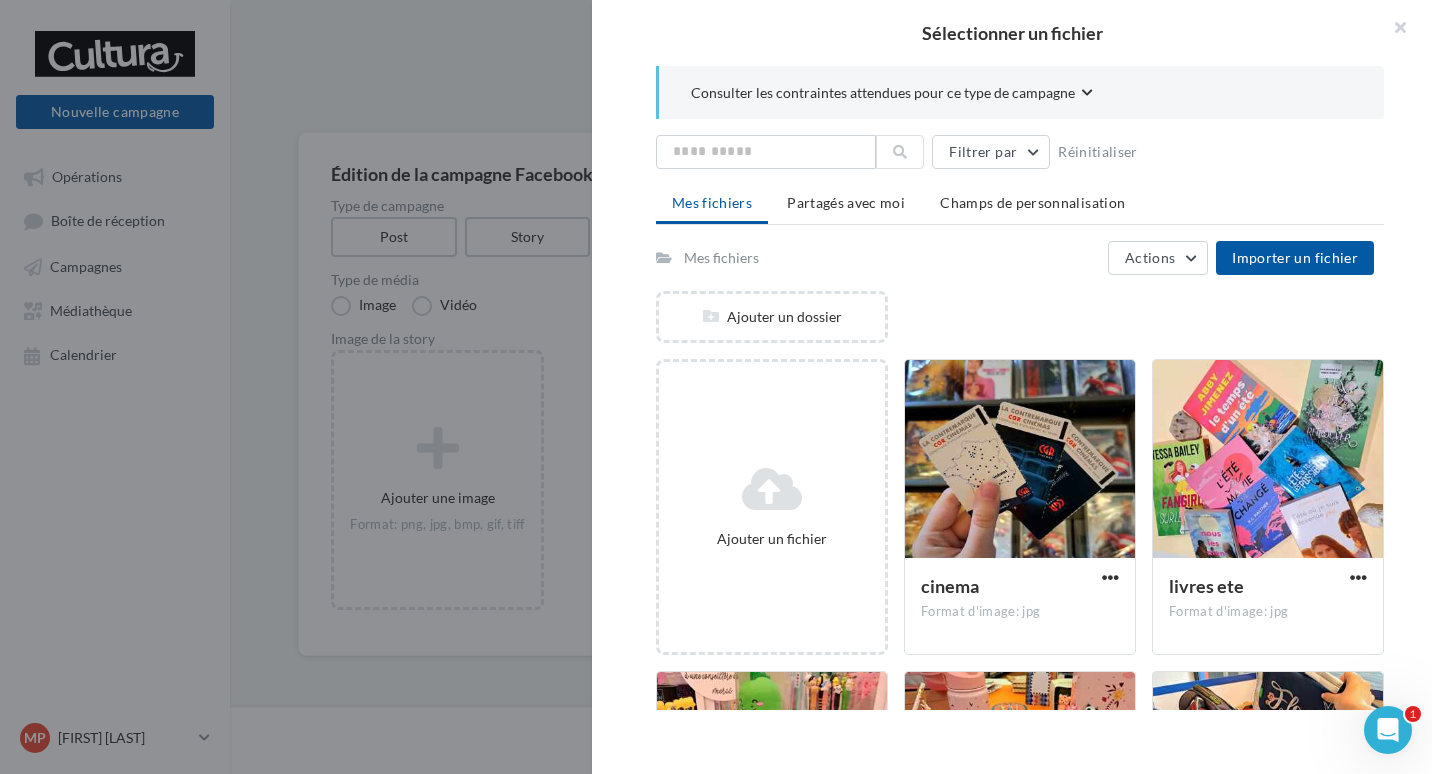 scroll, scrollTop: 200, scrollLeft: 0, axis: vertical 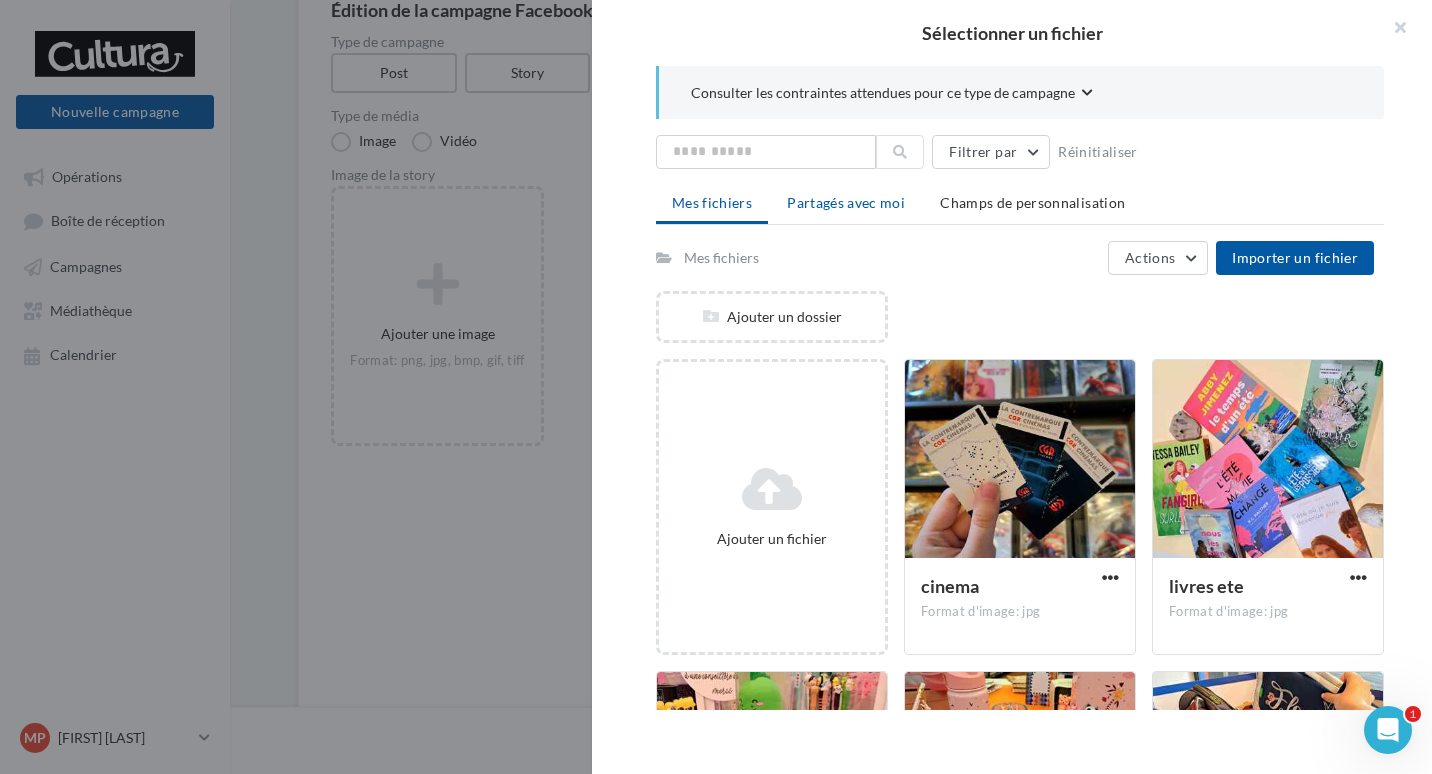 click on "Partagés avec moi" at bounding box center [846, 202] 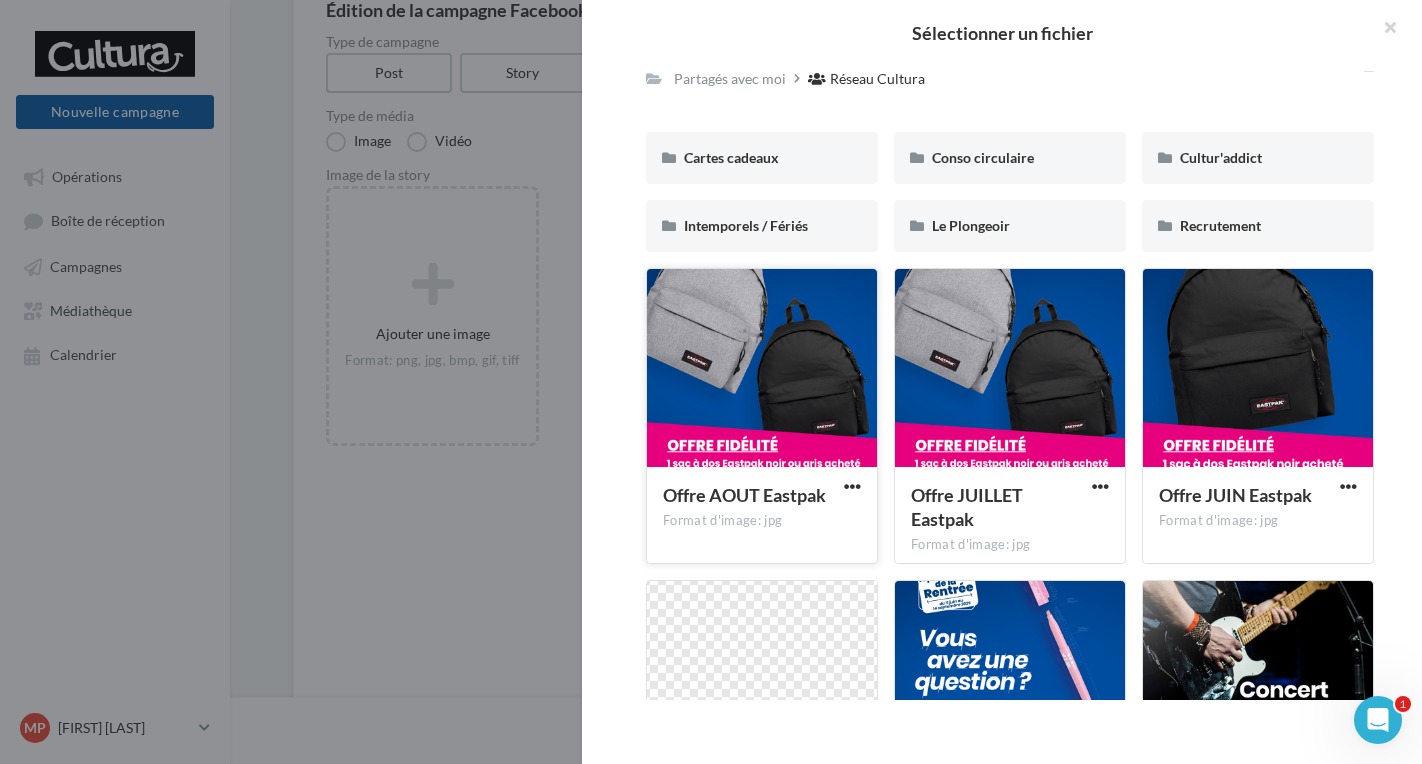 scroll, scrollTop: 200, scrollLeft: 0, axis: vertical 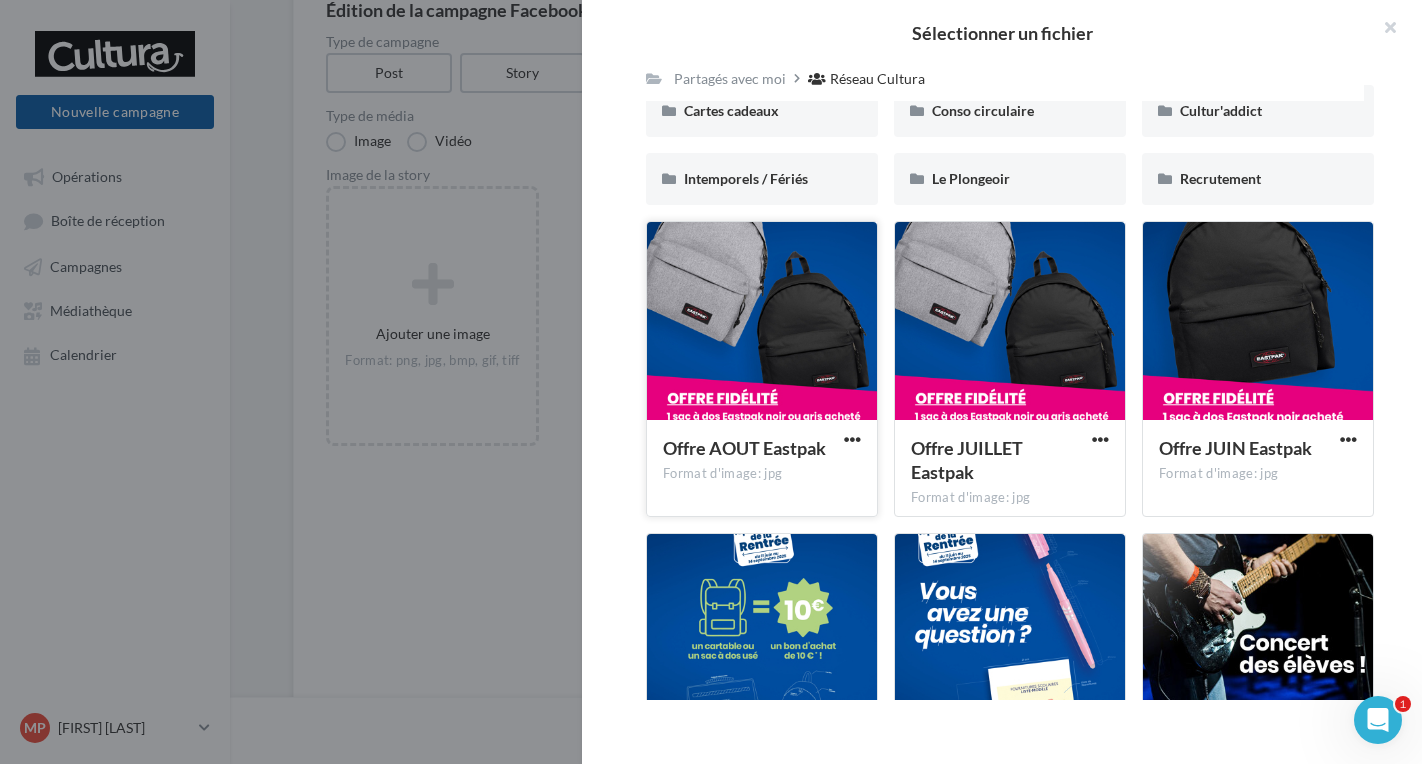 click at bounding box center [762, 322] 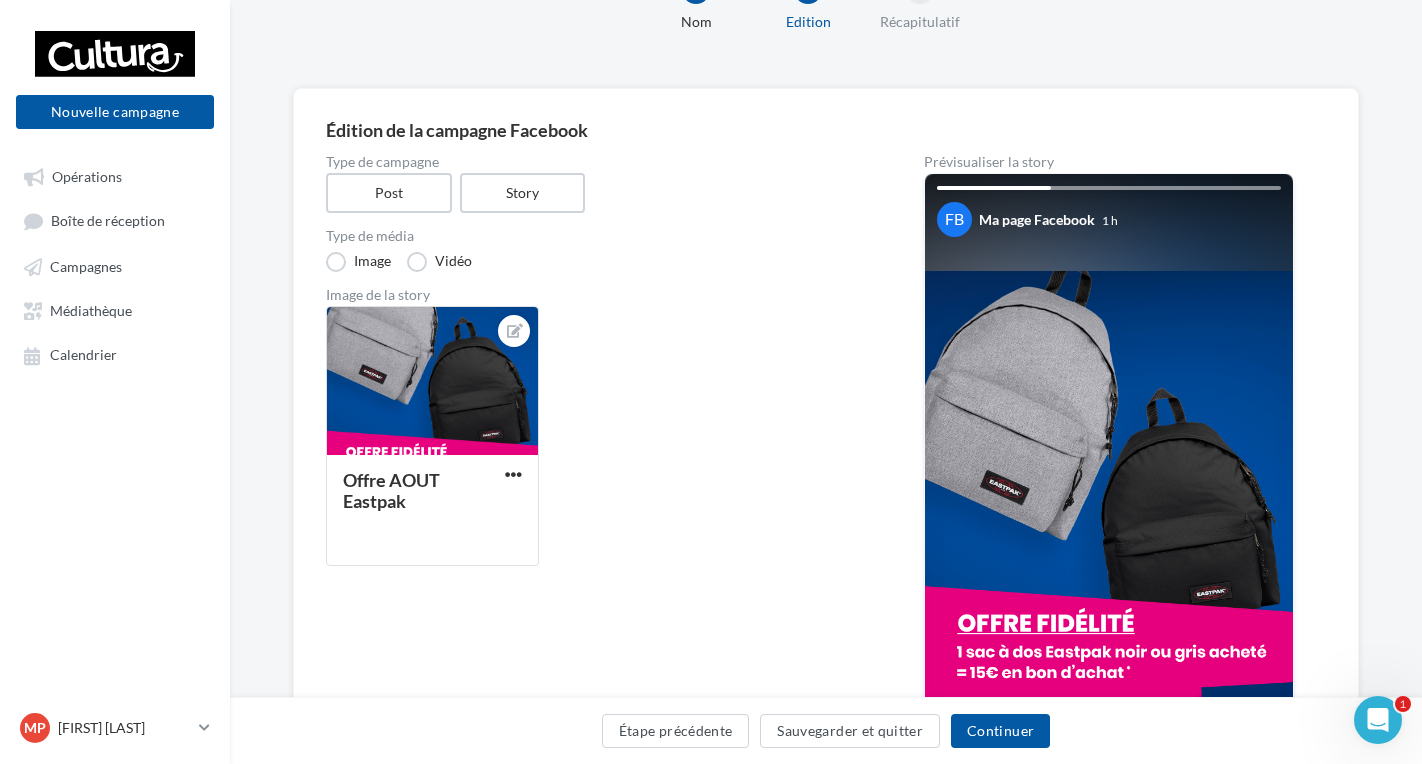 scroll, scrollTop: 200, scrollLeft: 0, axis: vertical 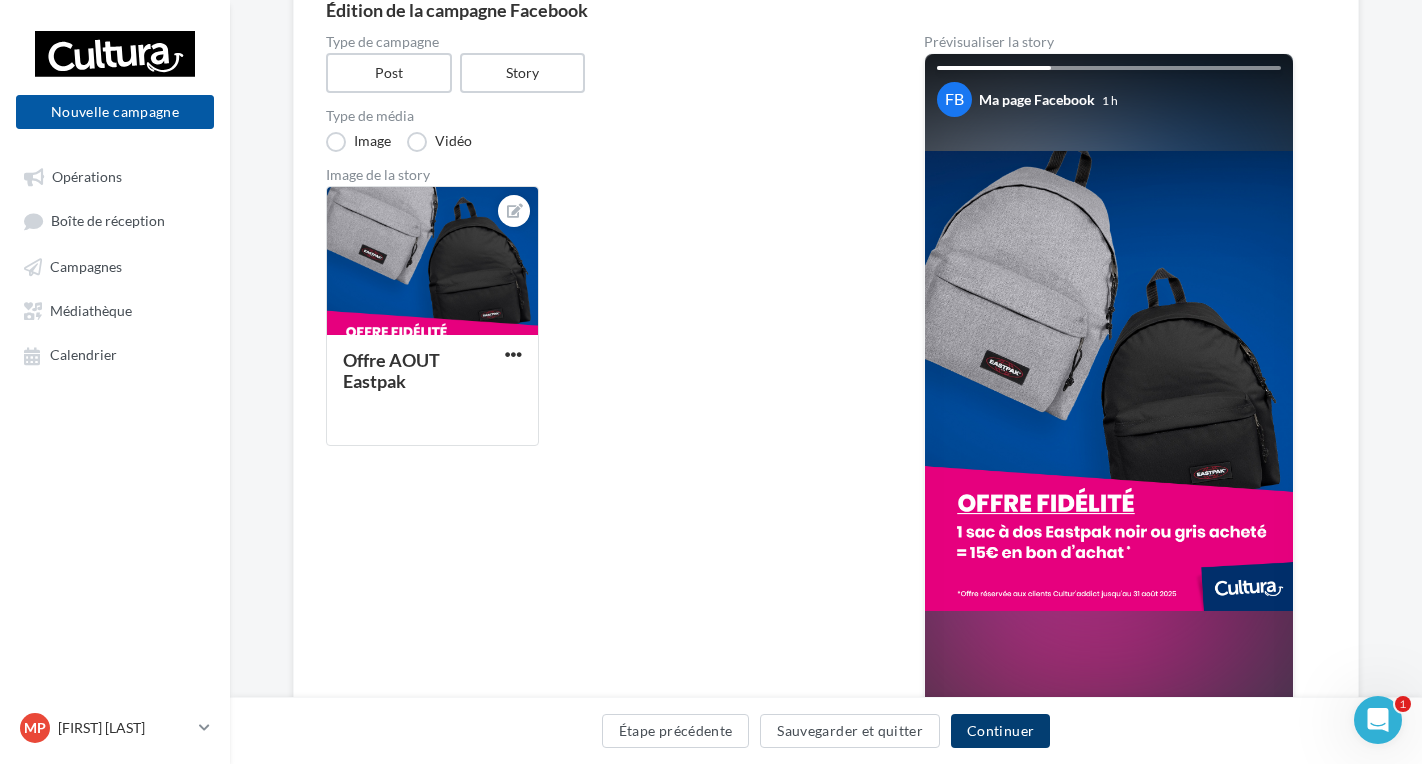 click on "Continuer" at bounding box center (1000, 731) 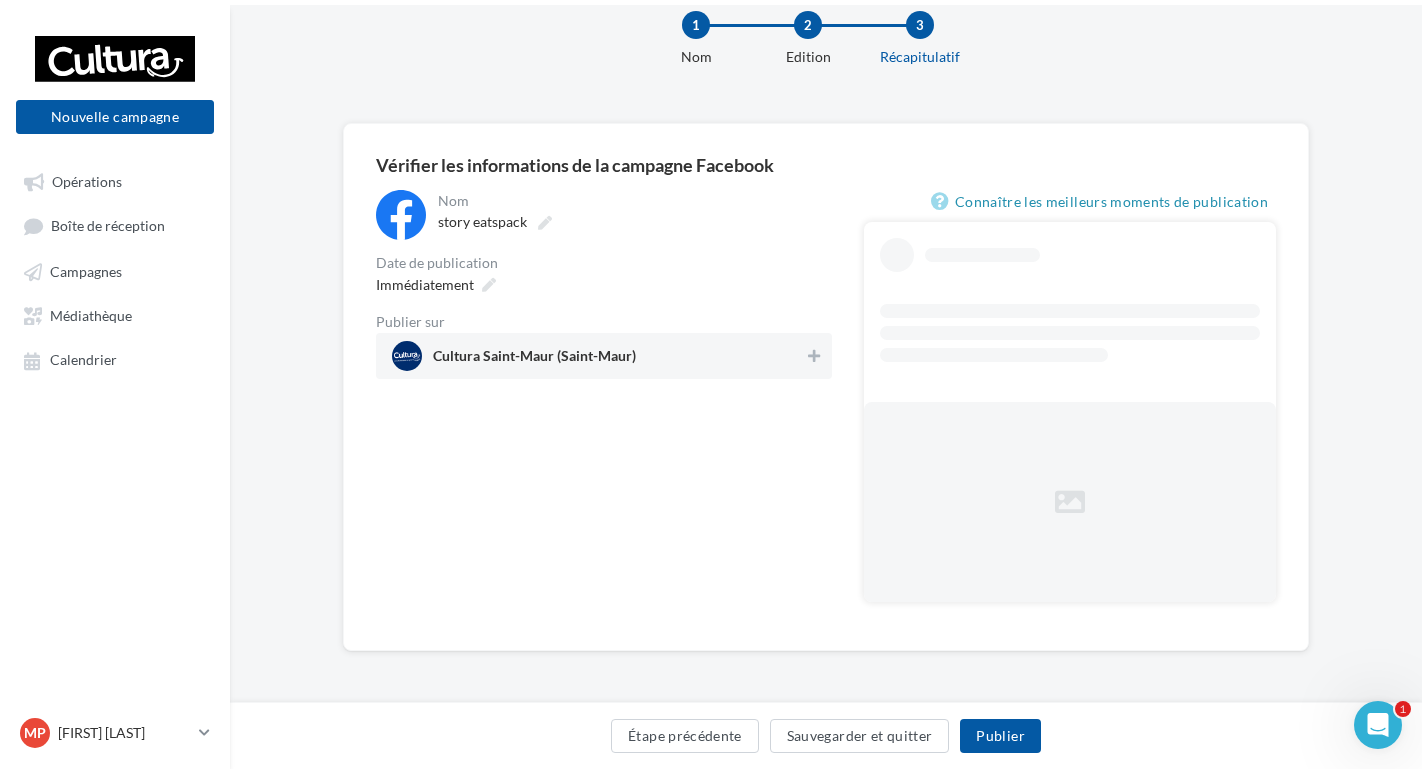 scroll, scrollTop: 0, scrollLeft: 0, axis: both 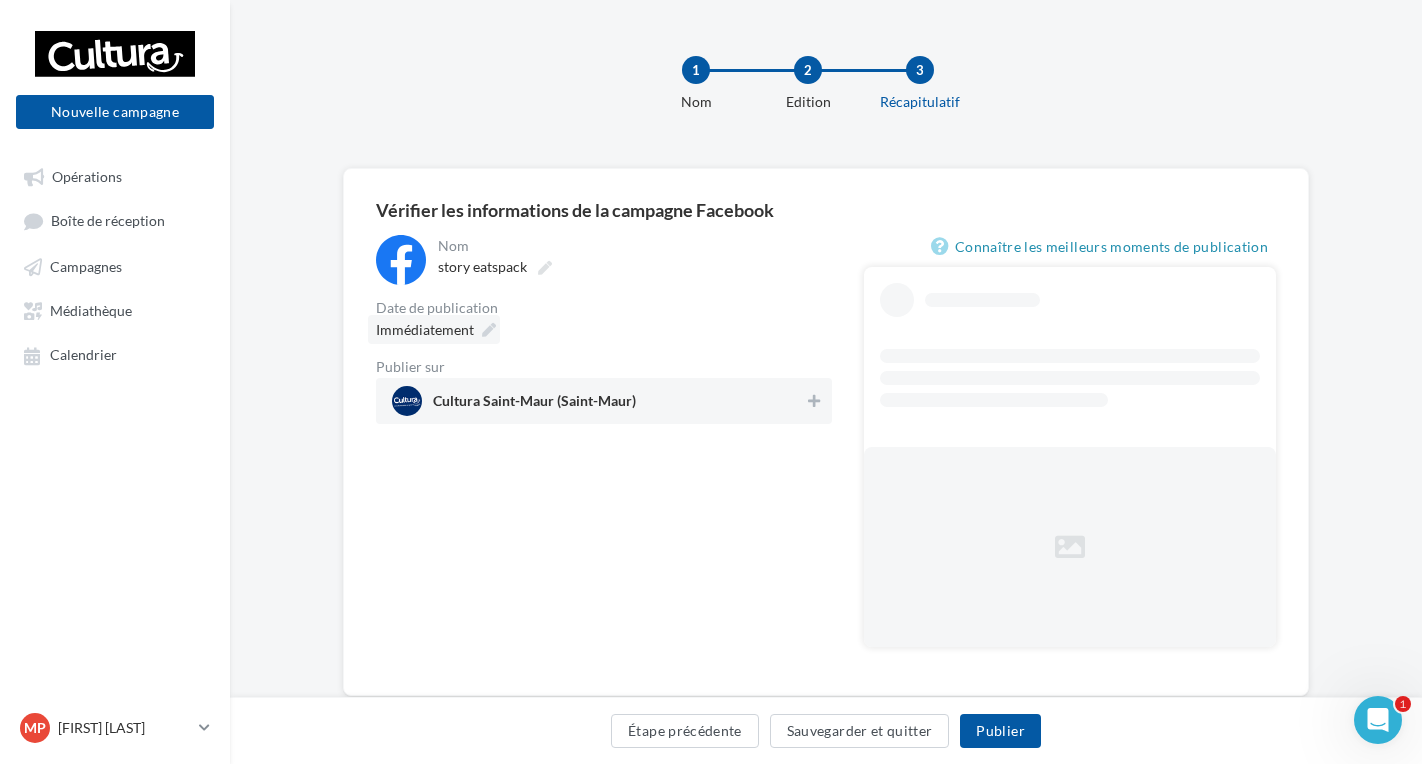 click on "Immédiatement" at bounding box center (425, 329) 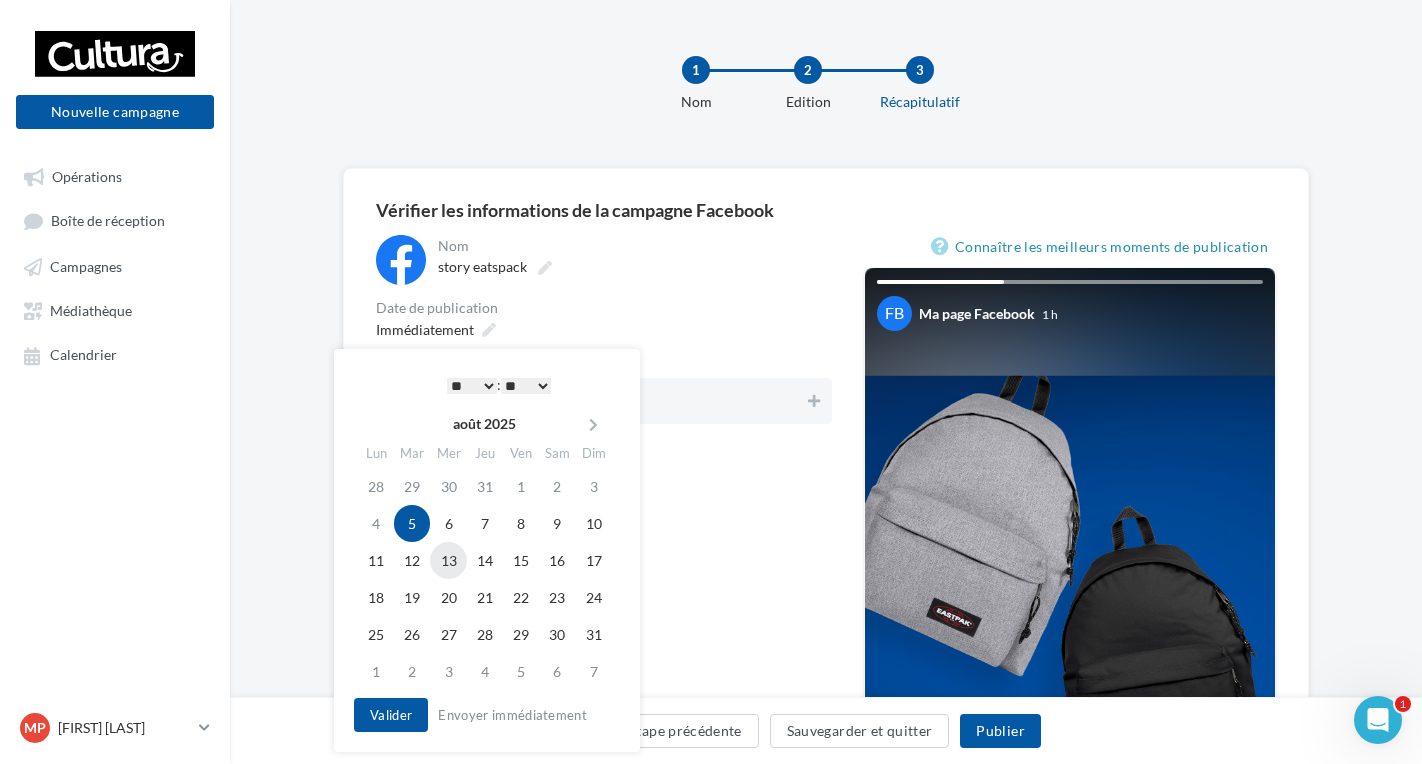 click on "13" at bounding box center (448, 560) 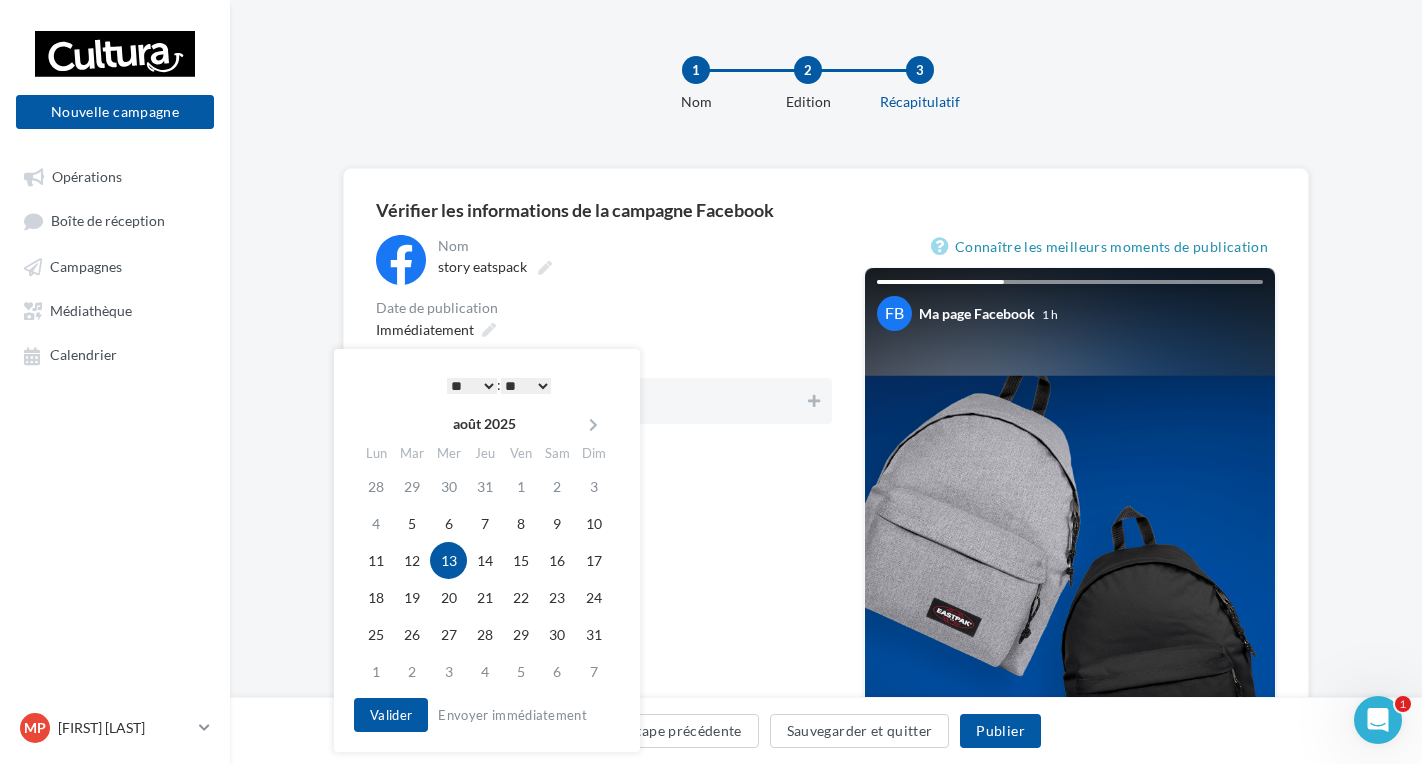 click on "* * * * * * * * * * ** ** ** ** ** ** ** ** ** ** ** ** ** **" at bounding box center [472, 386] 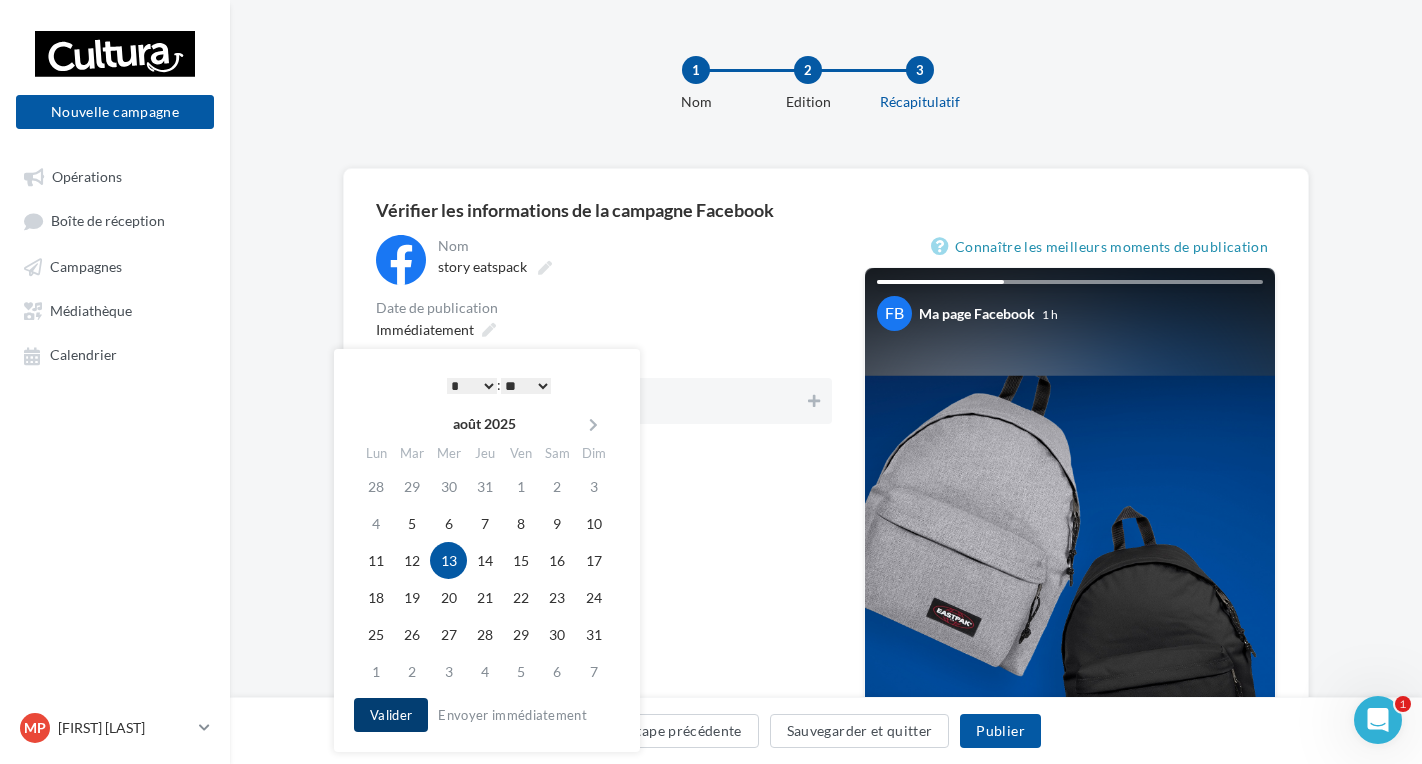 click on "Valider" at bounding box center [391, 715] 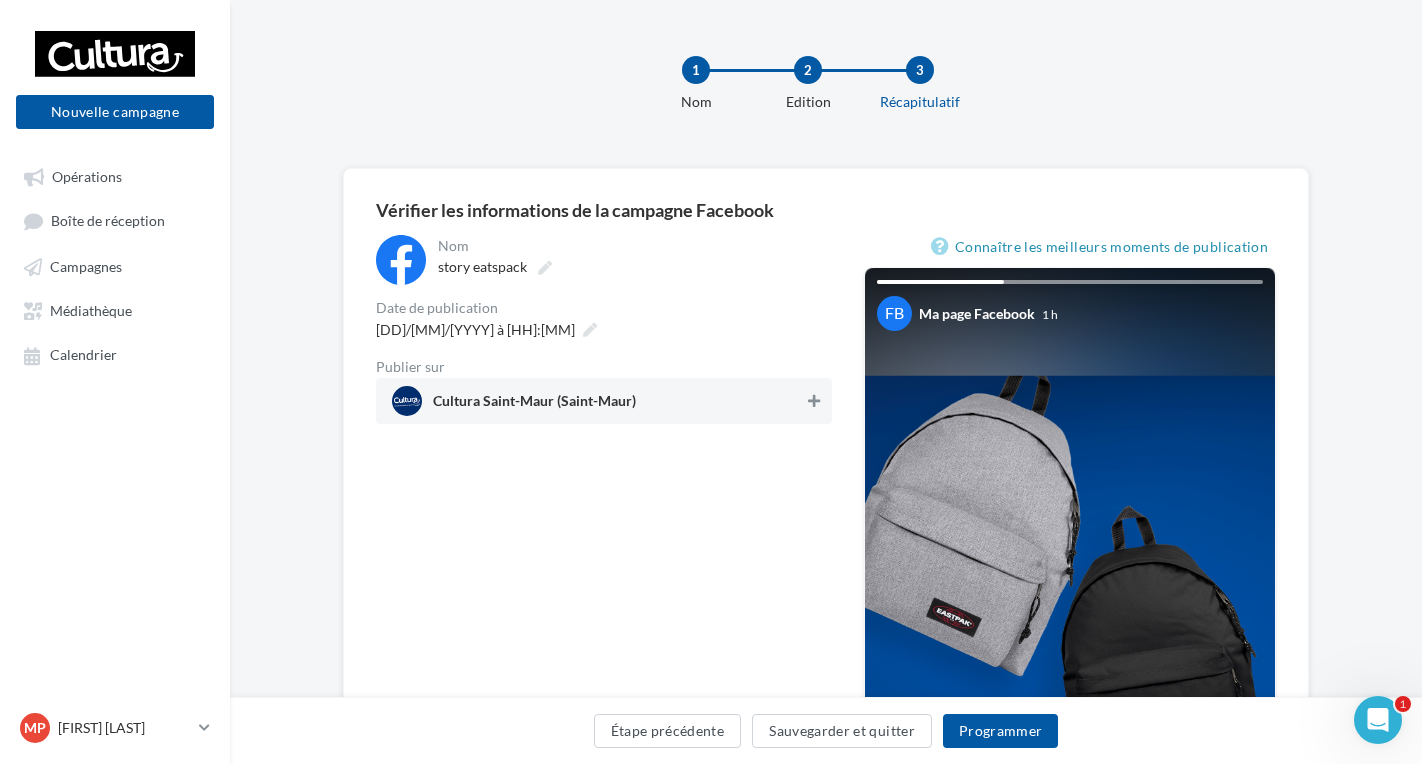click at bounding box center [814, 401] 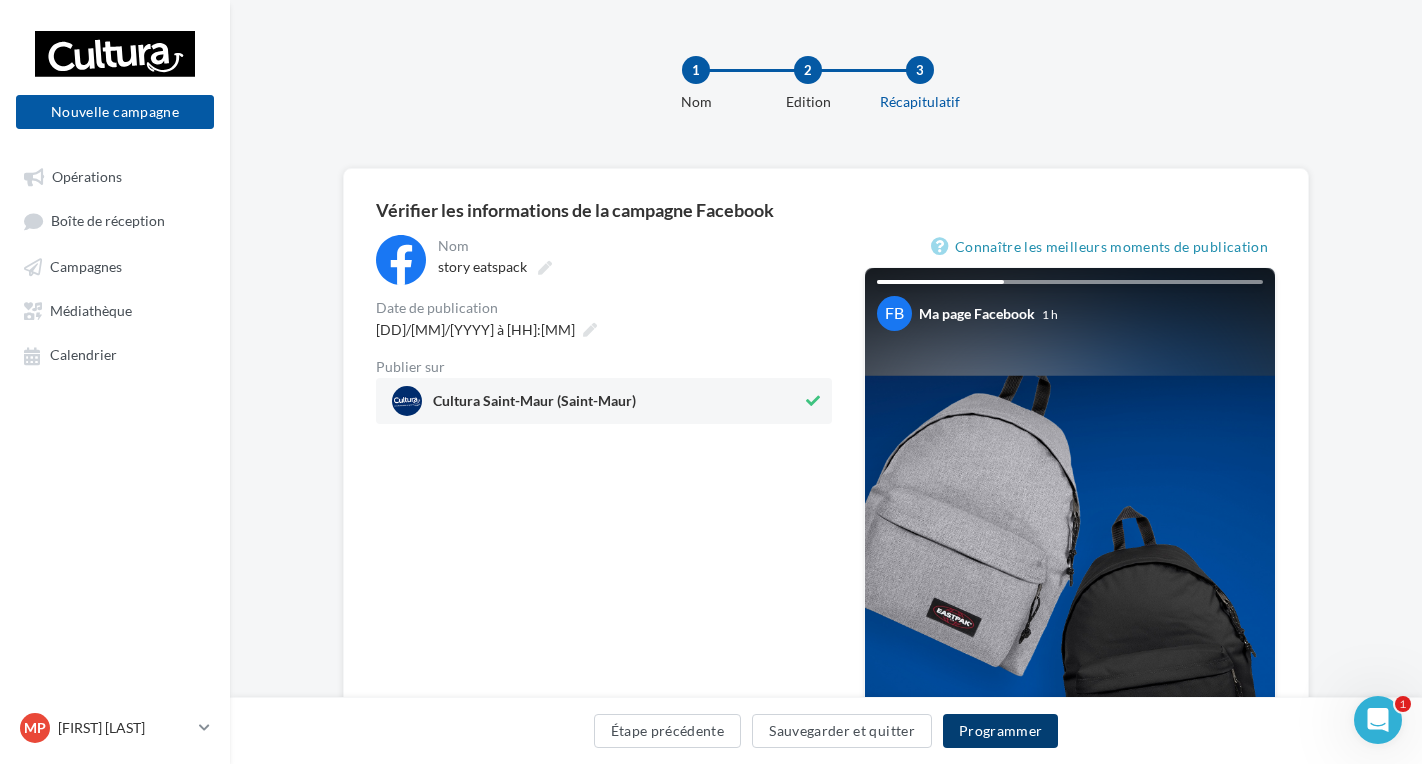click on "Programmer" at bounding box center (1001, 731) 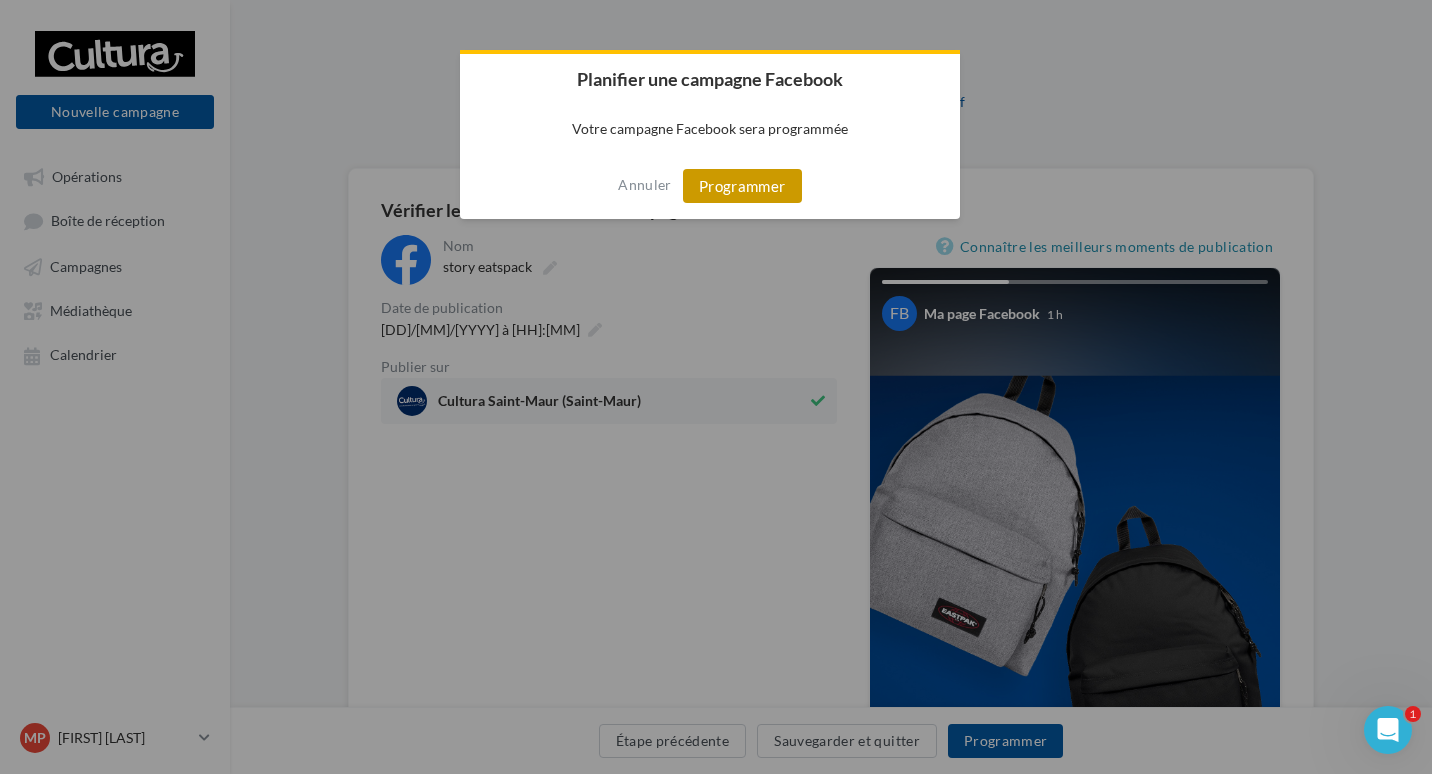 click on "Programmer" at bounding box center [742, 186] 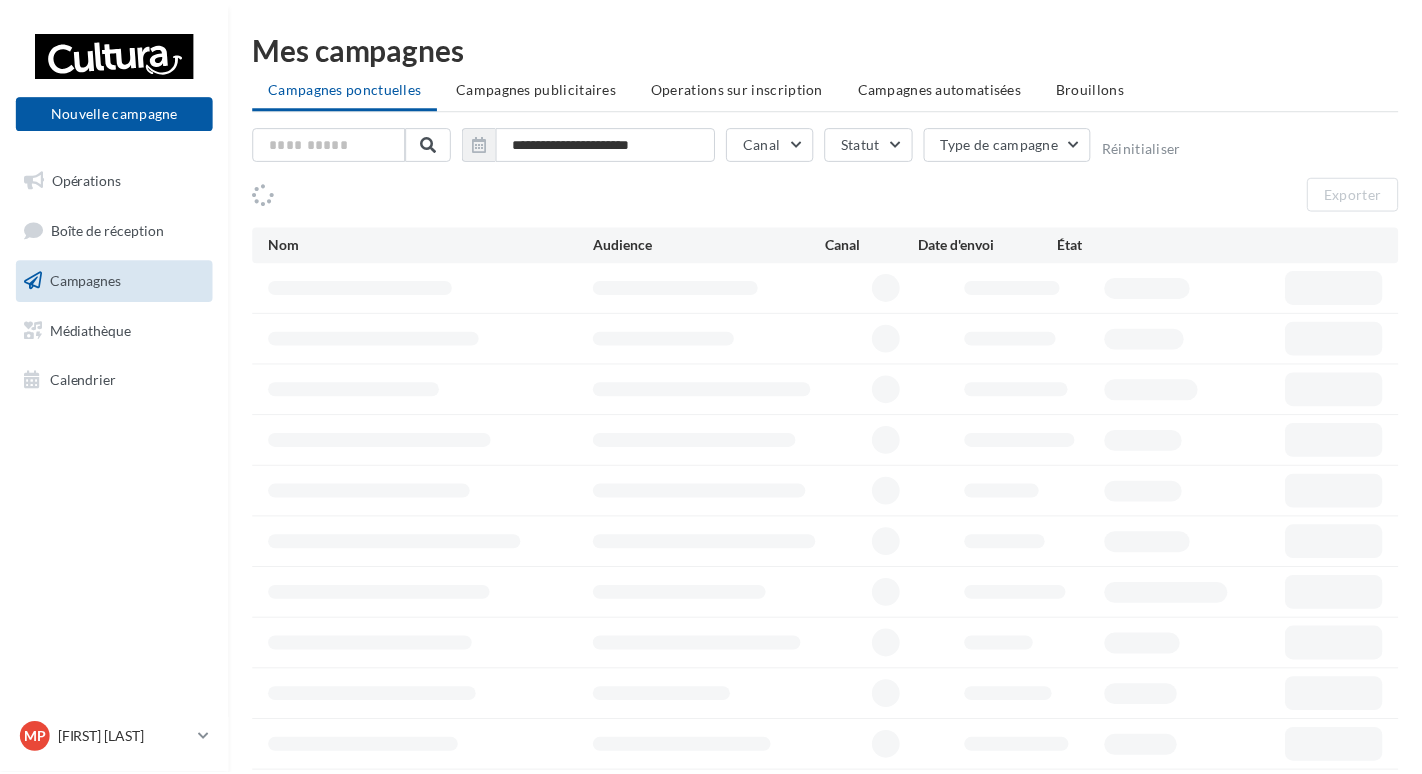 scroll, scrollTop: 0, scrollLeft: 0, axis: both 